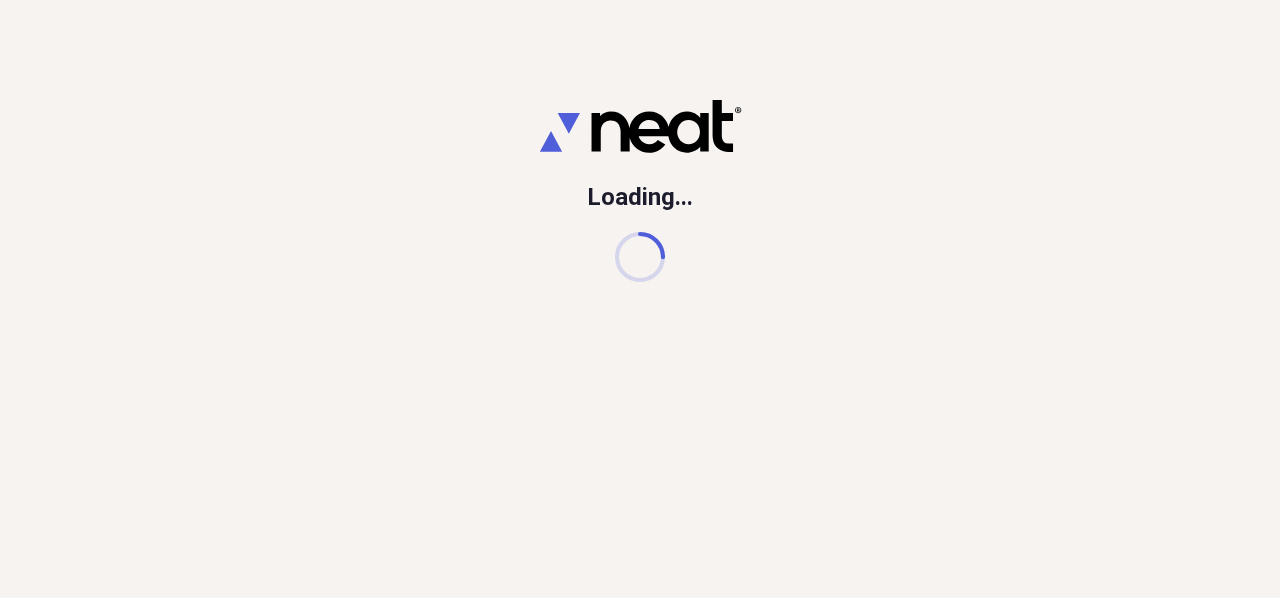 scroll, scrollTop: 0, scrollLeft: 0, axis: both 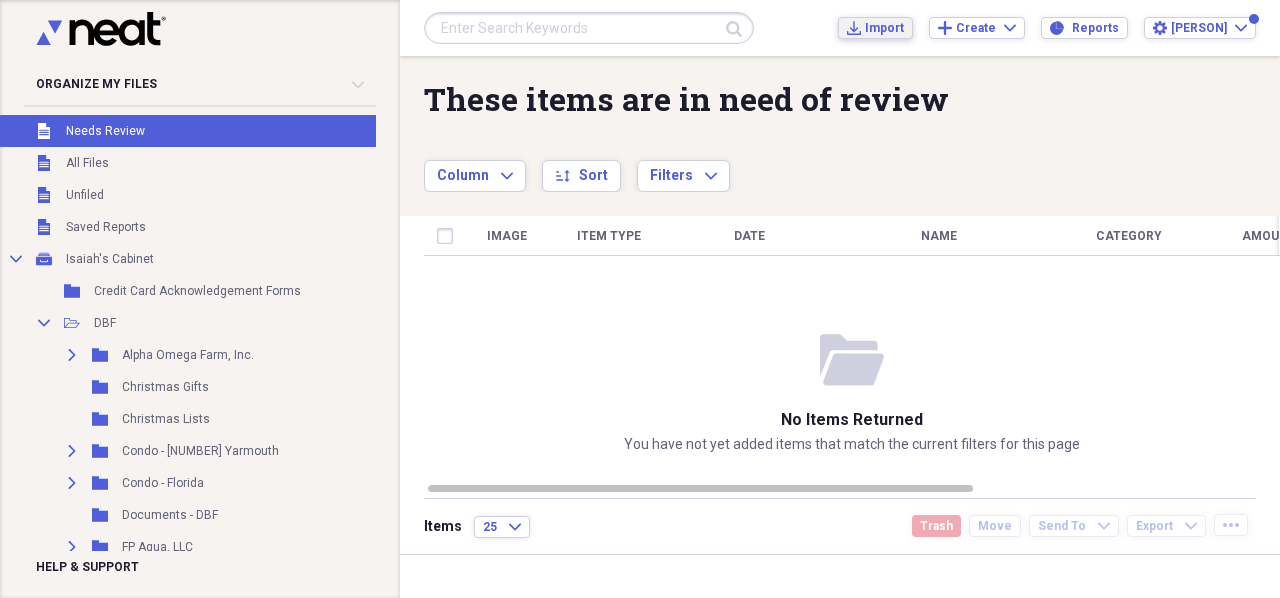 click on "Import" 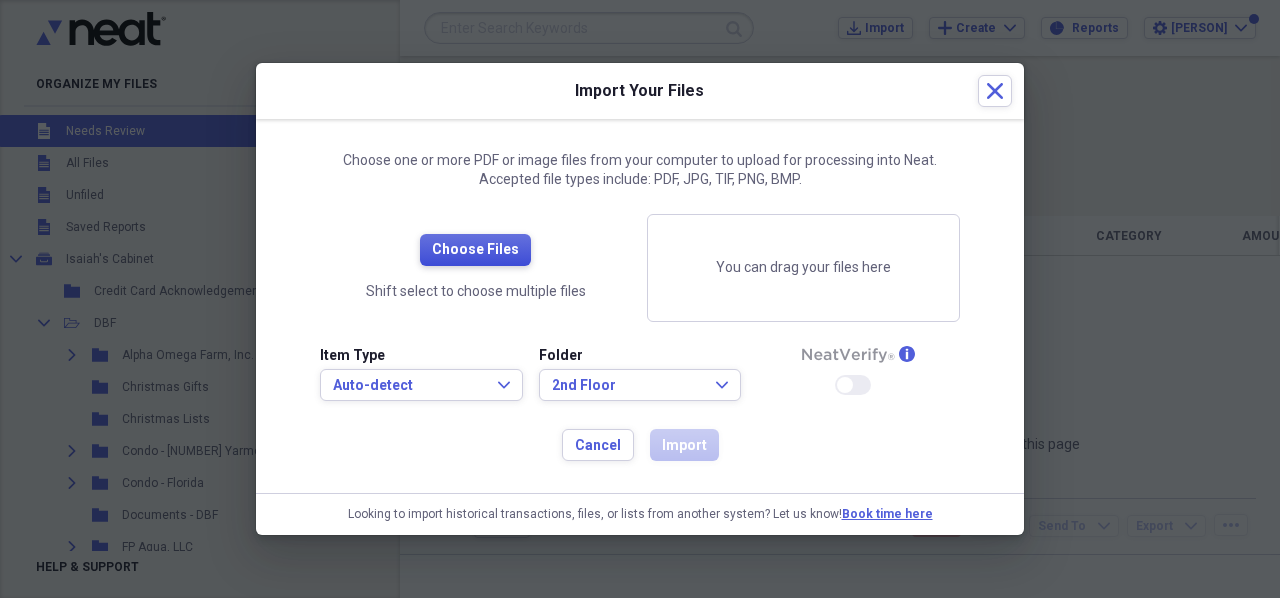 click on "Choose Files" at bounding box center (475, 250) 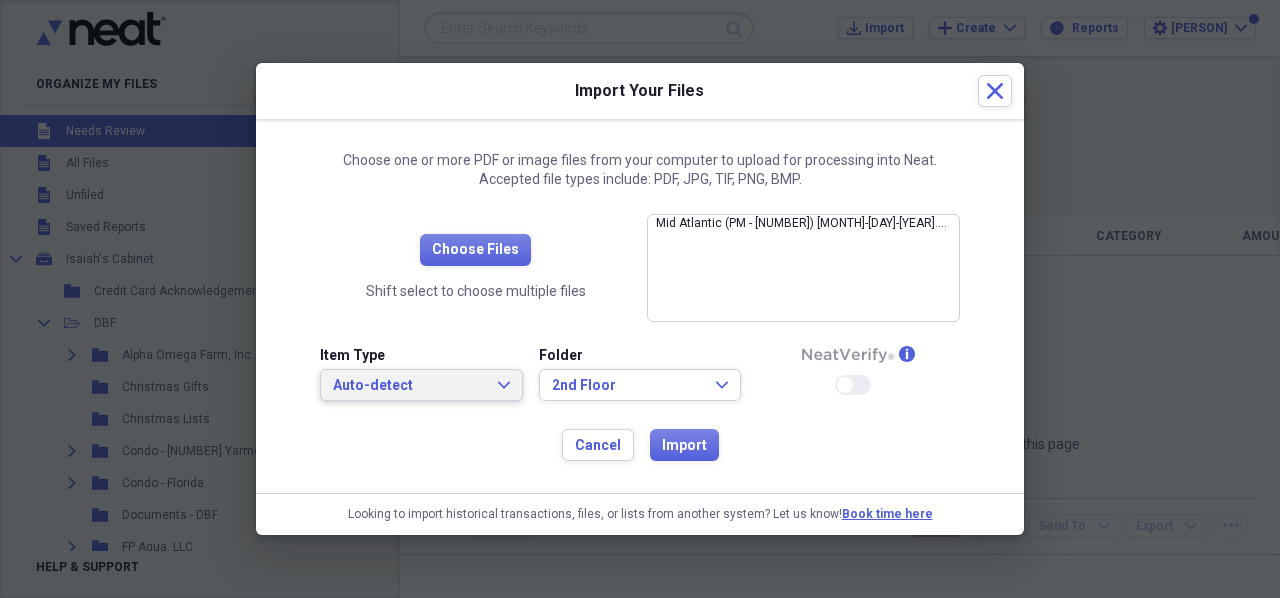 click on "Auto-detect" at bounding box center [409, 386] 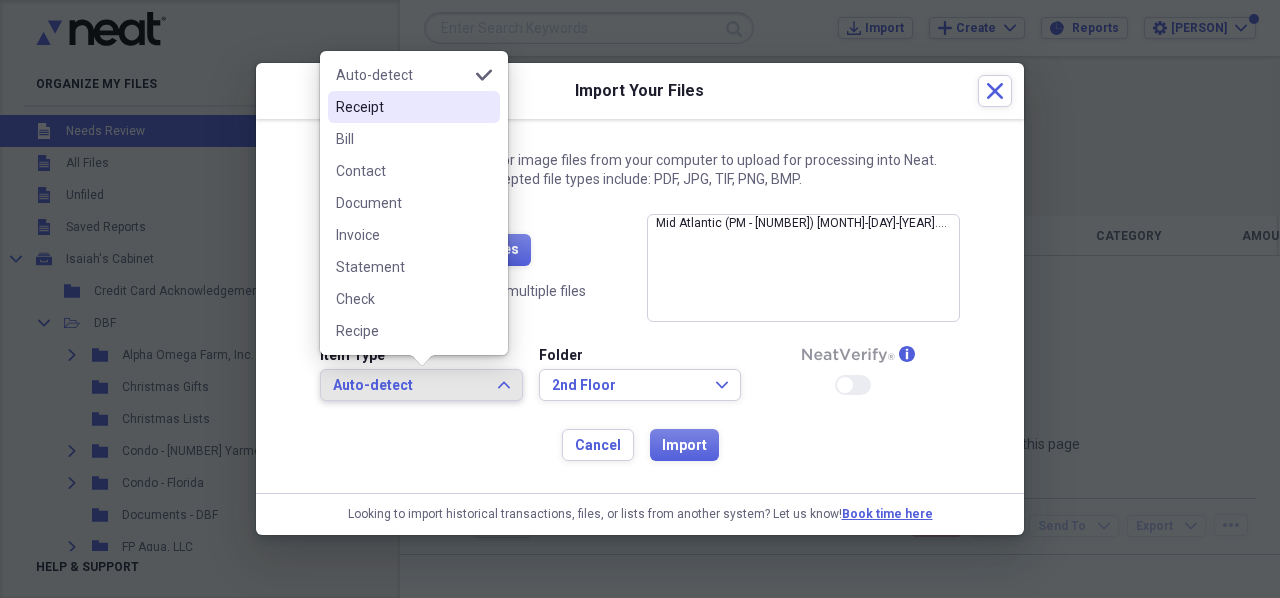 click on "Receipt" at bounding box center (402, 107) 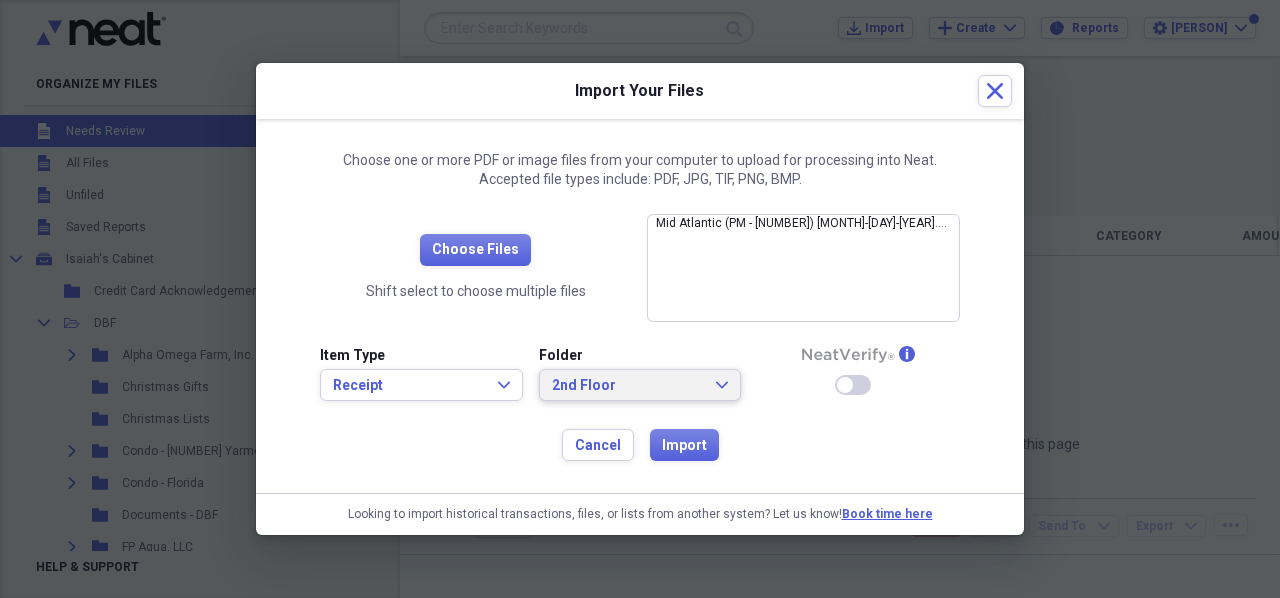 click on "2nd Floor Expand" at bounding box center [640, 386] 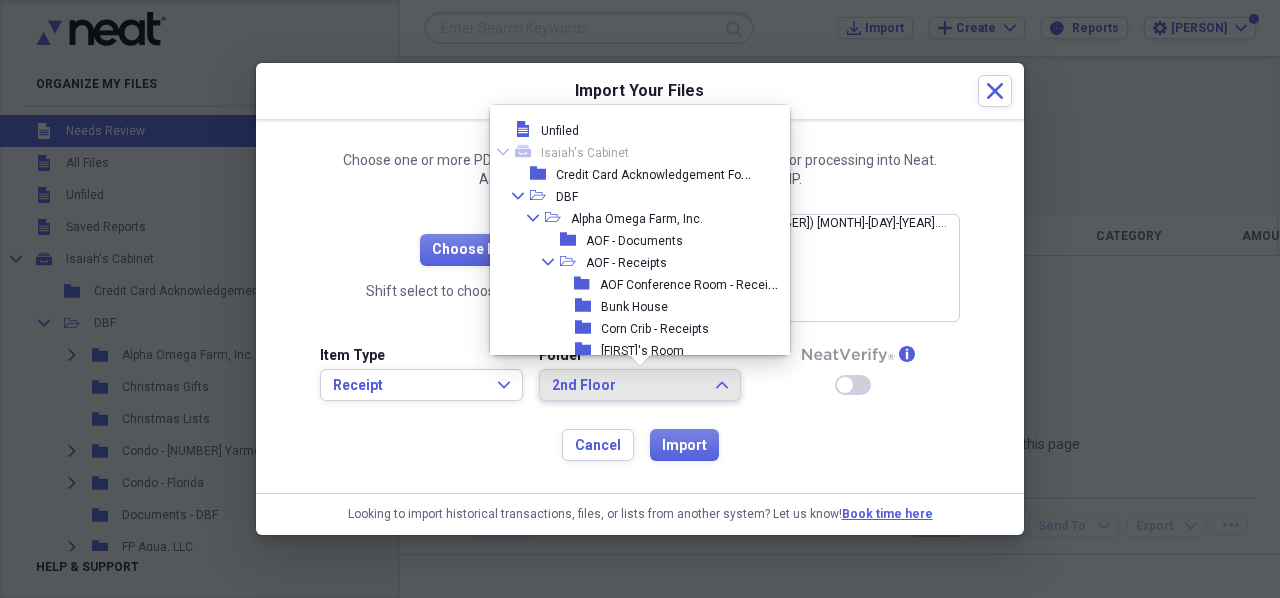 scroll, scrollTop: 2878, scrollLeft: 0, axis: vertical 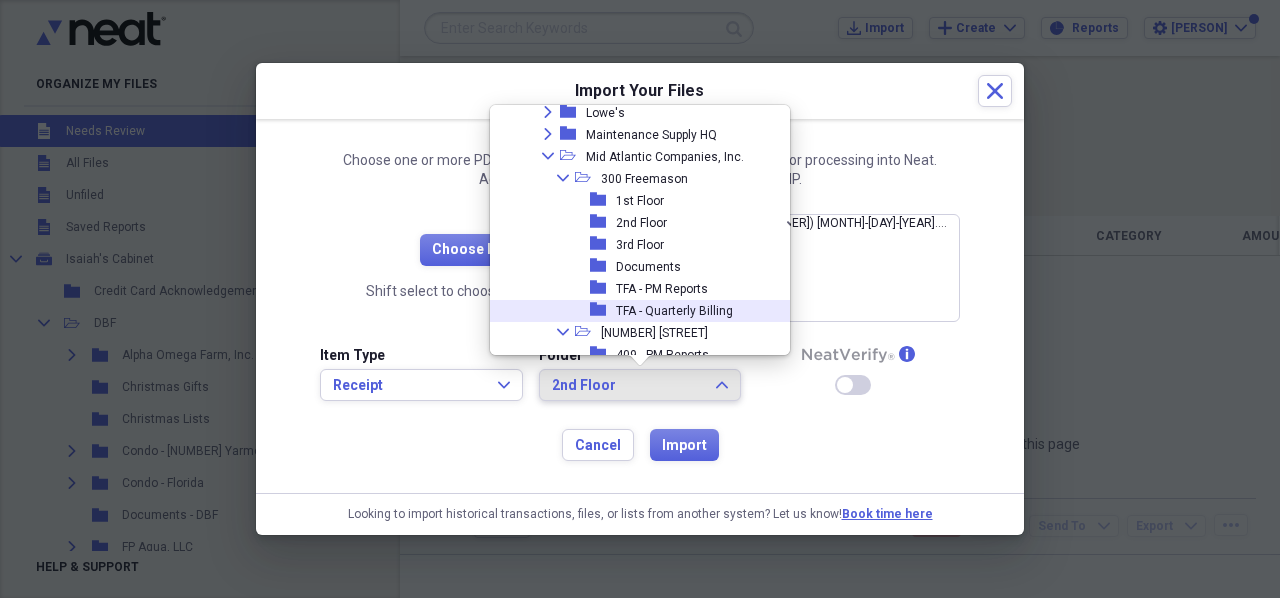 click on "TFA - Quarterly Billing" at bounding box center [674, 311] 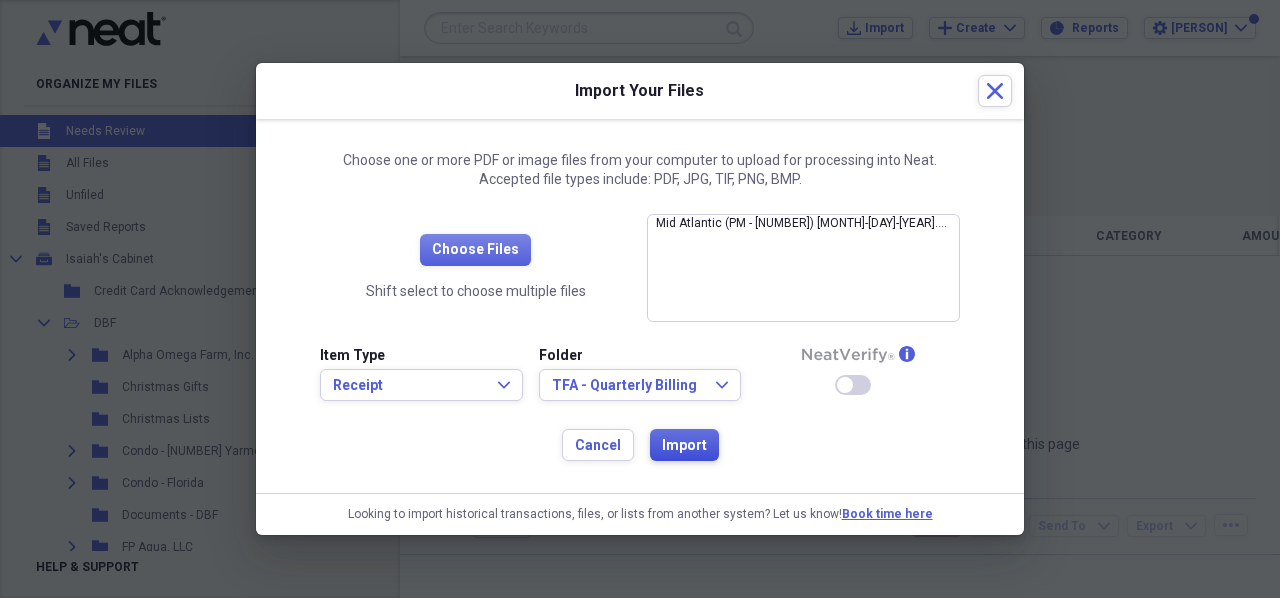 click on "Import" at bounding box center (684, 446) 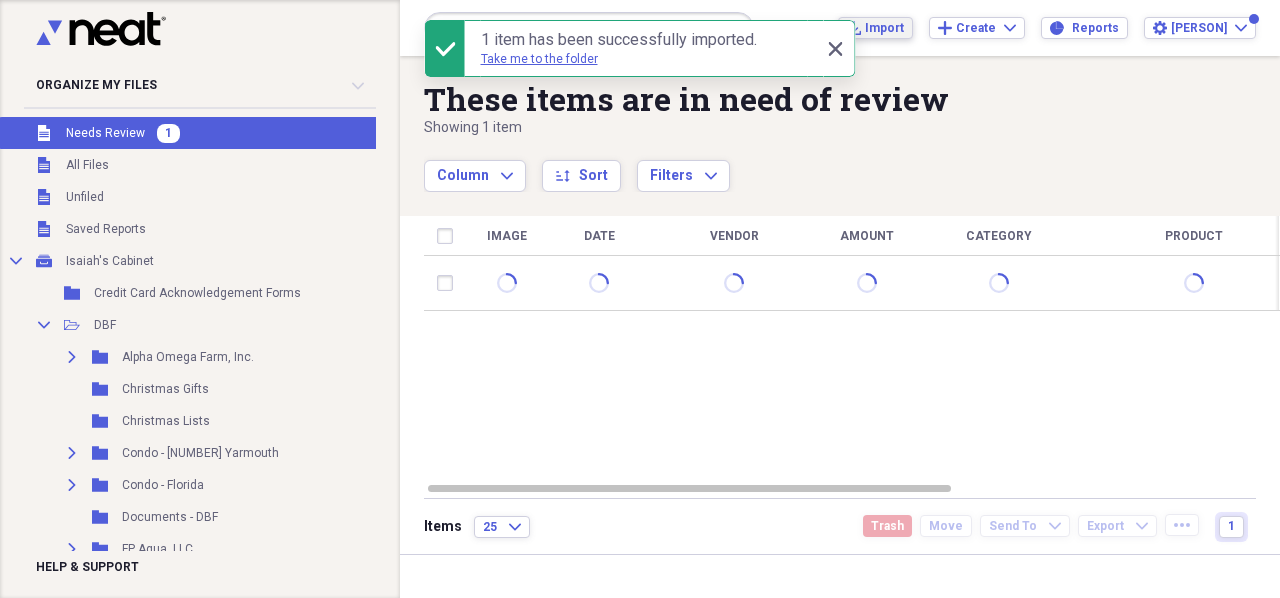 click on "Import" at bounding box center [884, 28] 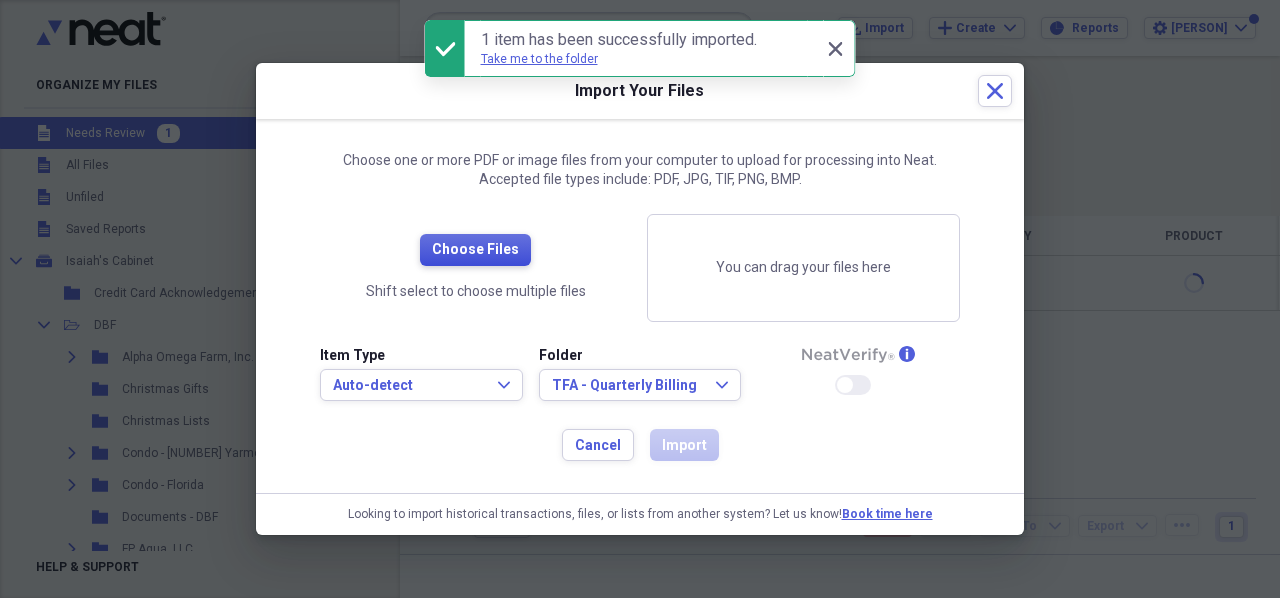 click on "Choose Files" at bounding box center [475, 250] 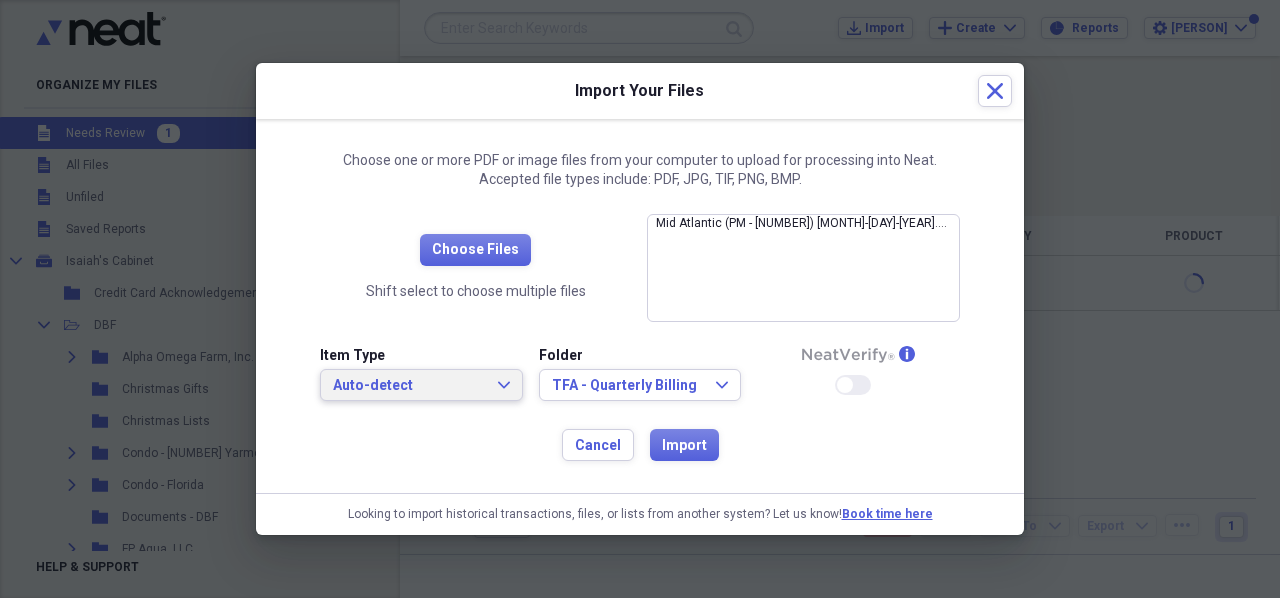 click on "Auto-detect" at bounding box center [409, 386] 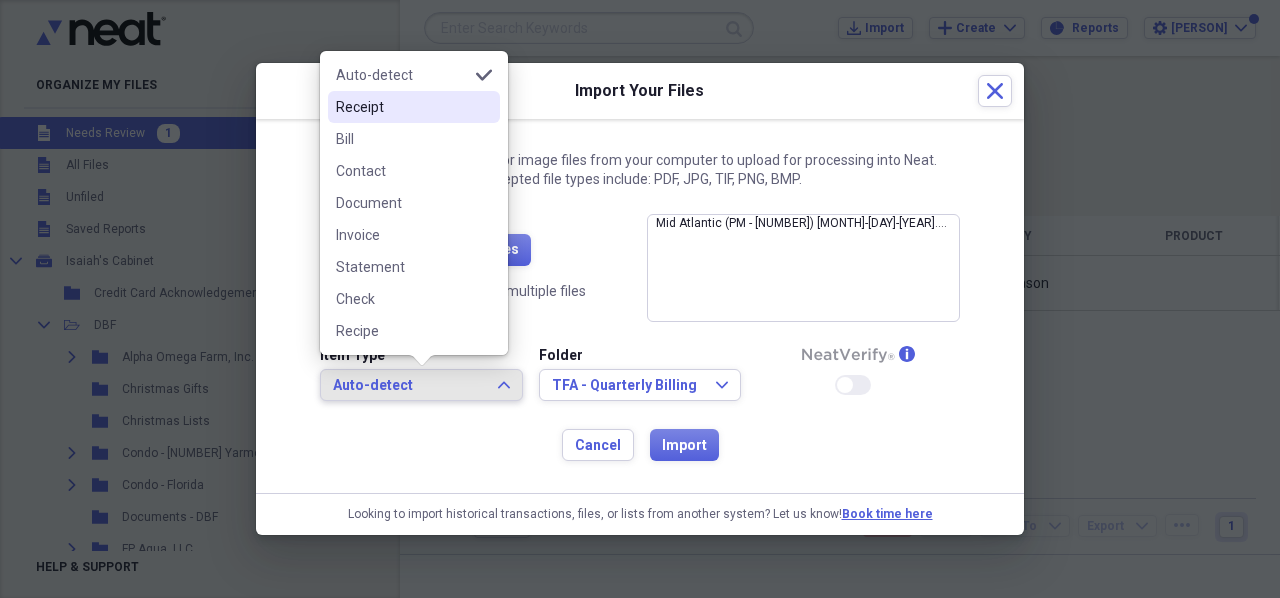 click on "Receipt" at bounding box center [414, 107] 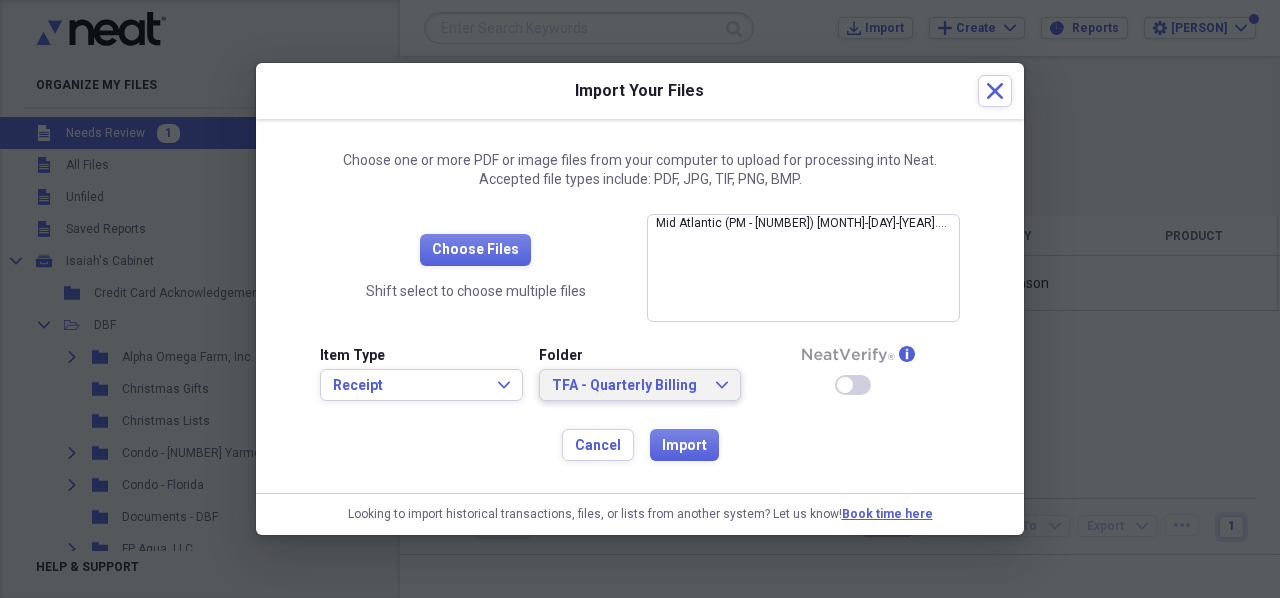 click on "TFA - Quarterly Billing Expand" at bounding box center [640, 386] 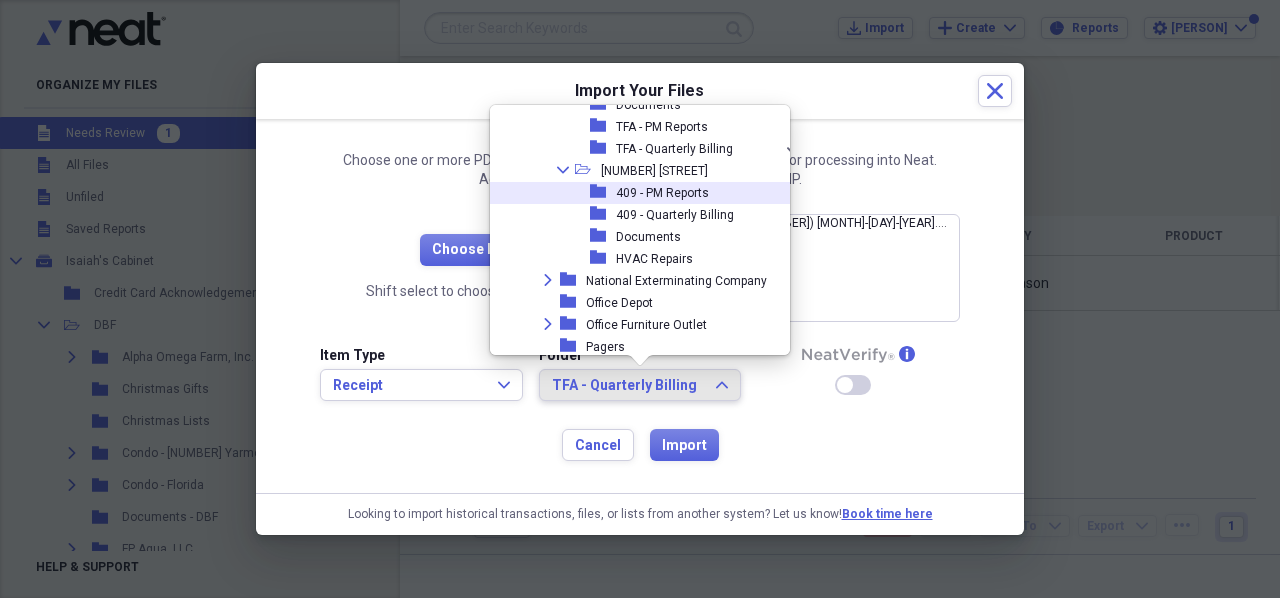 scroll, scrollTop: 3066, scrollLeft: 0, axis: vertical 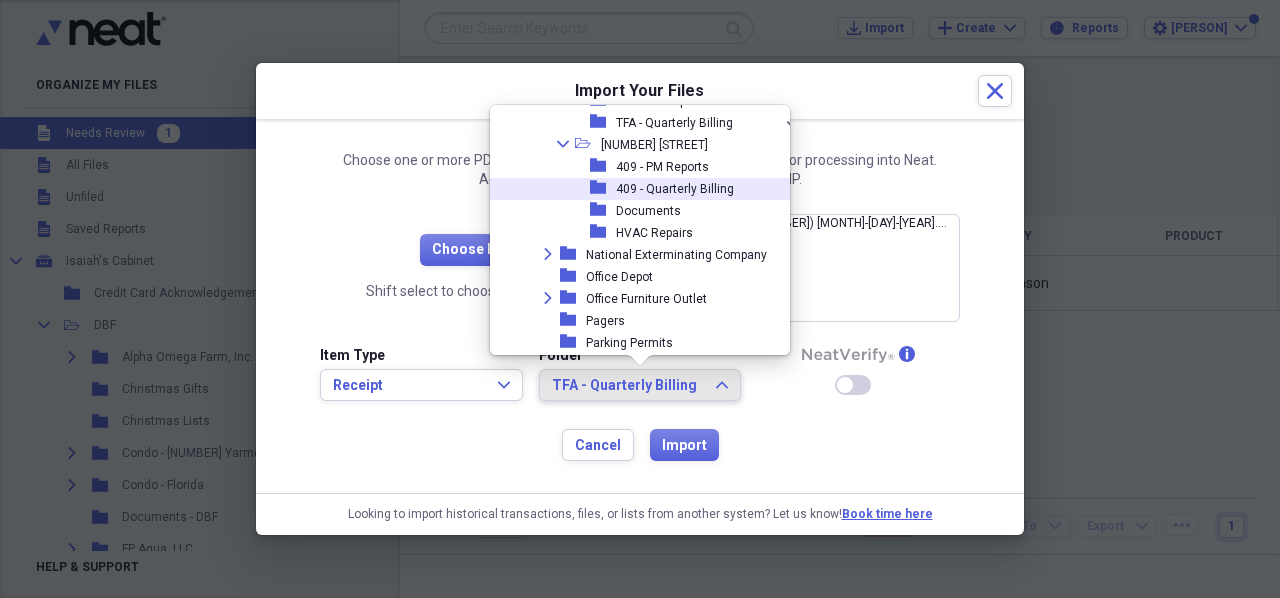 click on "409 - Quarterly Billing" at bounding box center [675, 189] 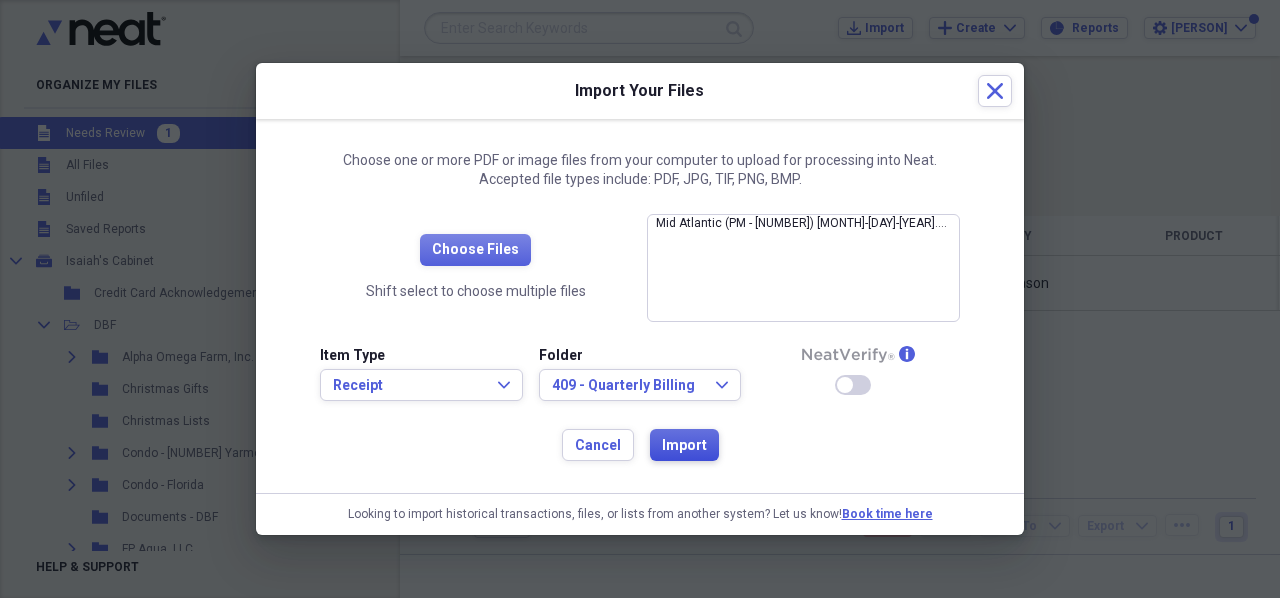 click on "Import" at bounding box center [684, 446] 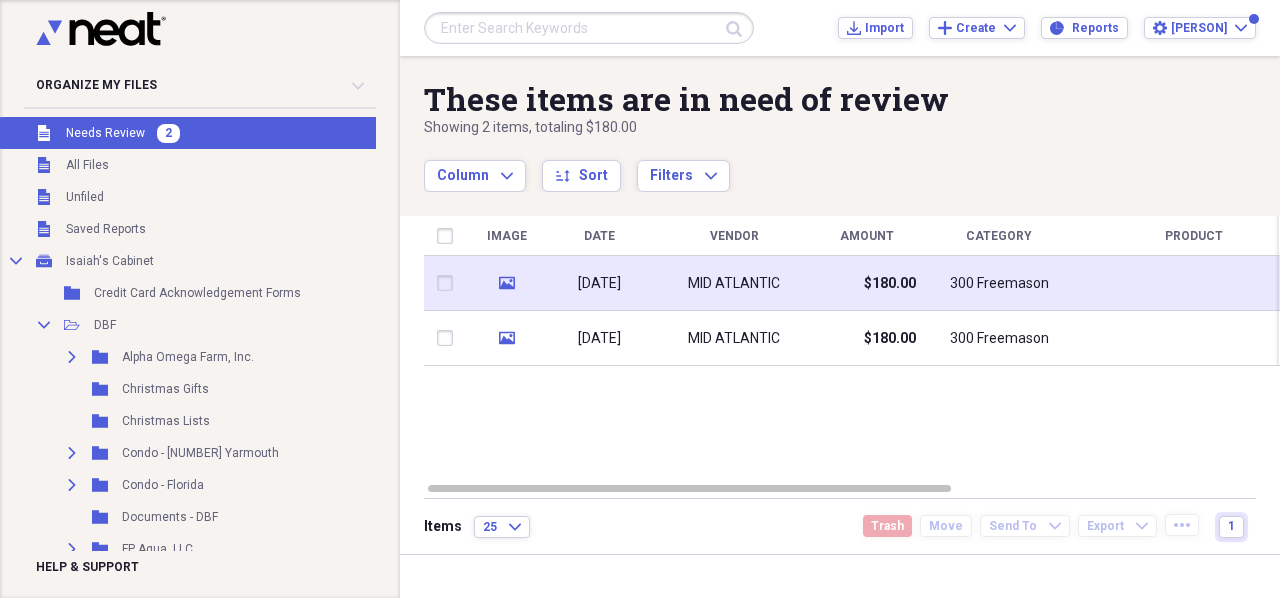 click on "$180.00" at bounding box center (866, 283) 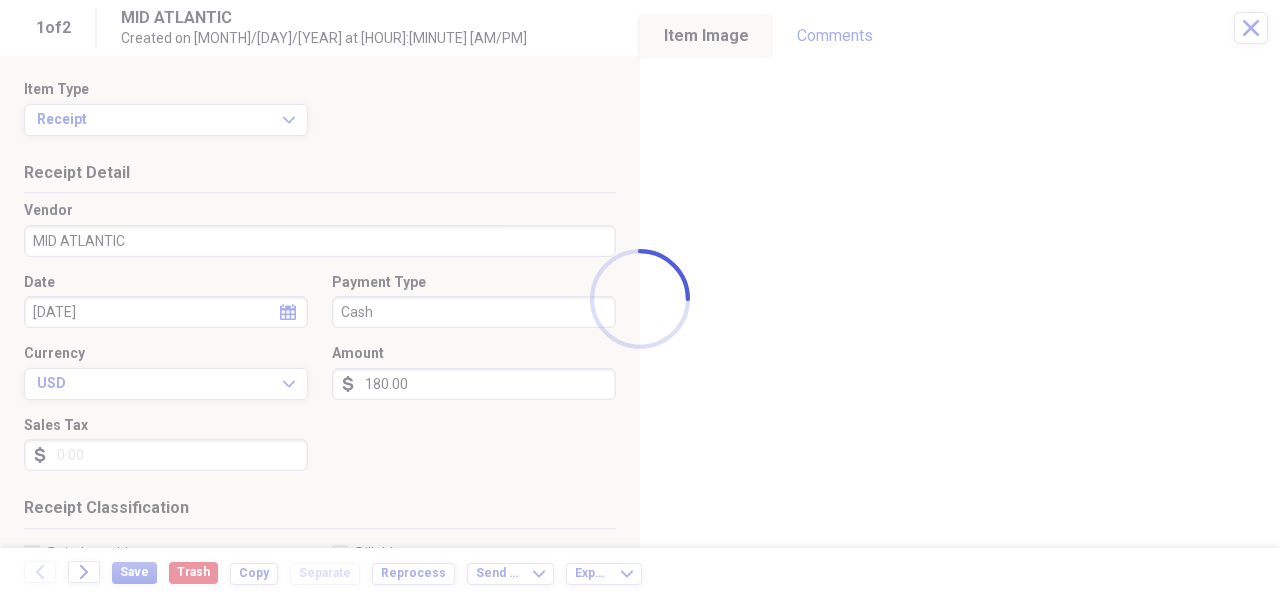 click at bounding box center (640, 299) 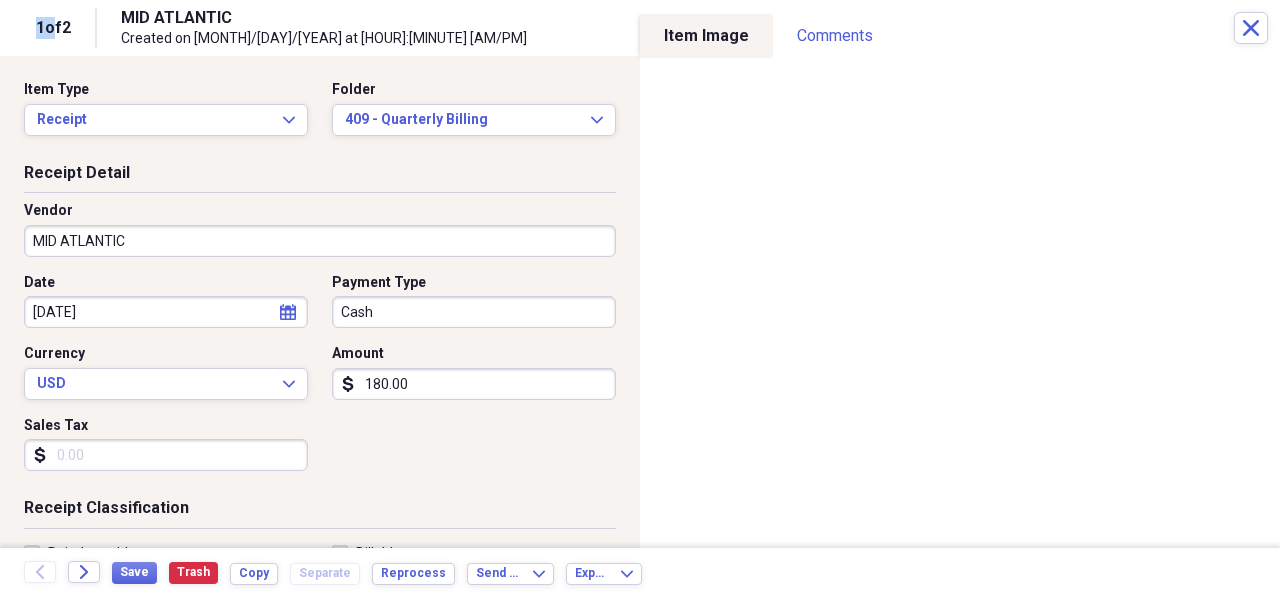 click on "Organize My Files 1 Collapse Unfiled Needs Review 1 Unfiled All Files Unfiled Unfiled Unfiled Saved Reports Collapse My Cabinet [FIRST]'s Cabinet Add Folder Folder Credit Card Acknowledgement Forms Add Folder Collapse Open Folder DBF Add Folder Expand Folder Alpha Omega Farm, Inc. Add Folder Folder Christmas Gifts Add Folder Folder Christmas Lists Add Folder Expand Folder Condo - [NUMBER] [LAST] Add Folder Expand Folder Condo - Florida Add Folder Folder Documents - DBF Add Folder Expand Folder FP Agua, LLC Add Folder Folder Maharlika Add Folder Folder Millwood Cleaners Add Folder Folder Miscellaneous Add Folder Folder Personal Receipts Add Folder Expand Folder Sandbridge Add Folder Expand Folder Snowshoe Add Folder Expand Folder South [NUMBER] Add Folder Expand Folder Virginia Beach Polo Club Add Folder Folder Virginia Beach Polo Foundation Add Folder Folder Employee Payroll Deductions Add Folder Folder Equipment/Uniform Agreement Forms Add Folder Collapse Open Folder Frye Properties Add Folder Folder Cameras Folder [NUMBER]" at bounding box center (640, 299) 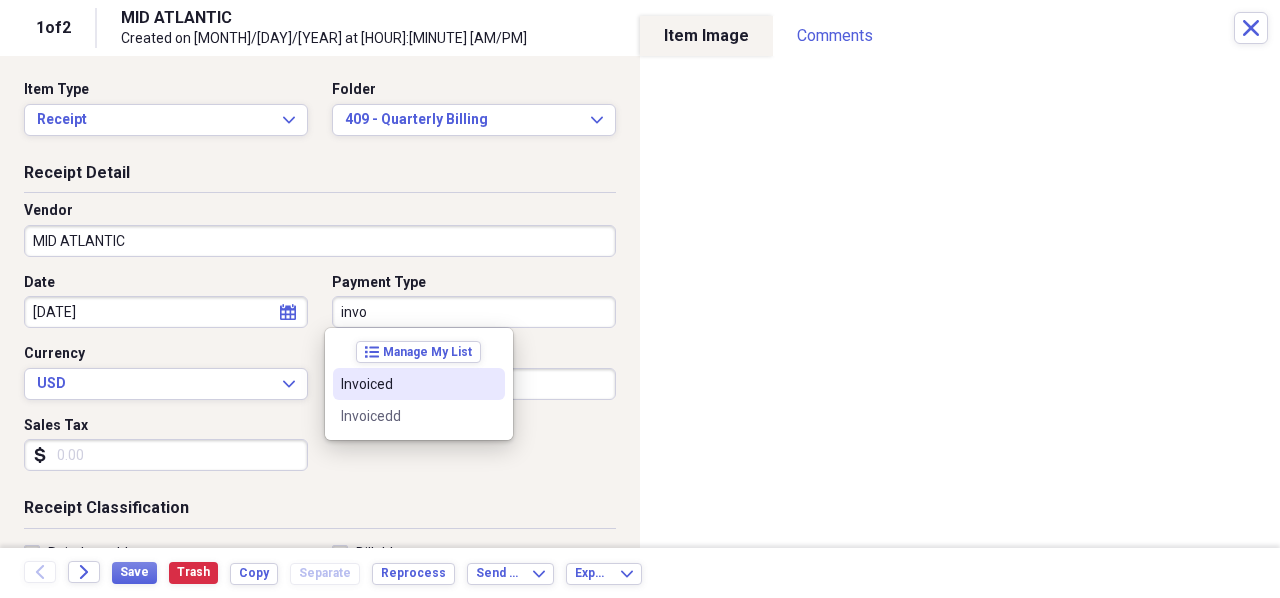 click on "Invoiced" at bounding box center (407, 384) 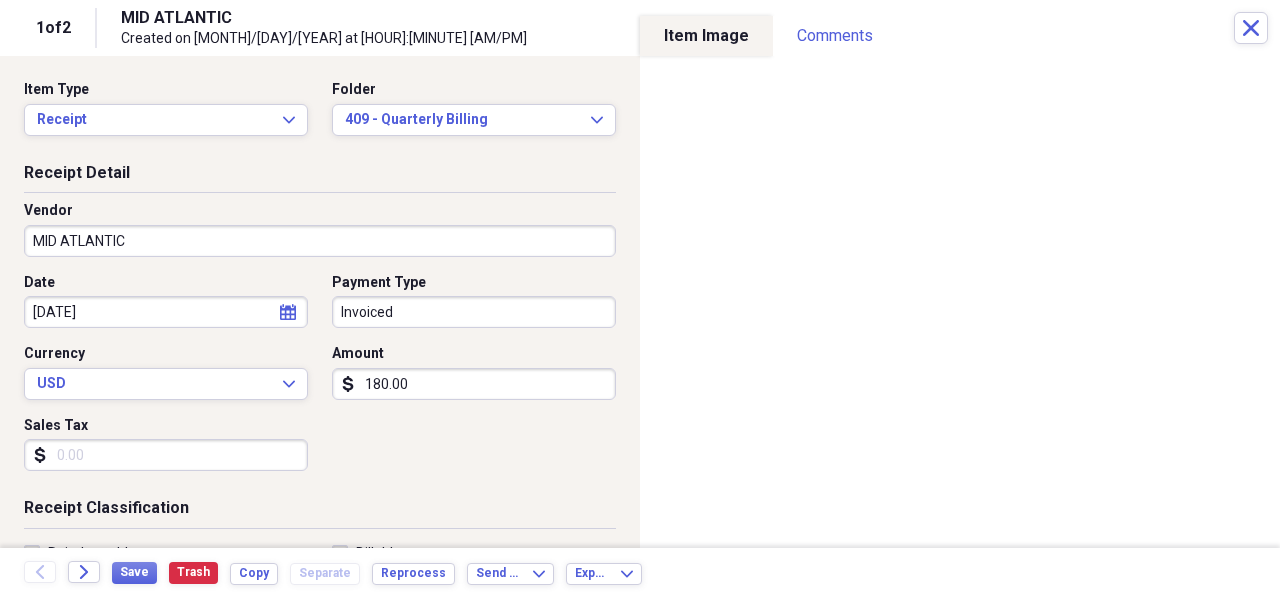 click on "MID ATLANTIC" at bounding box center (320, 241) 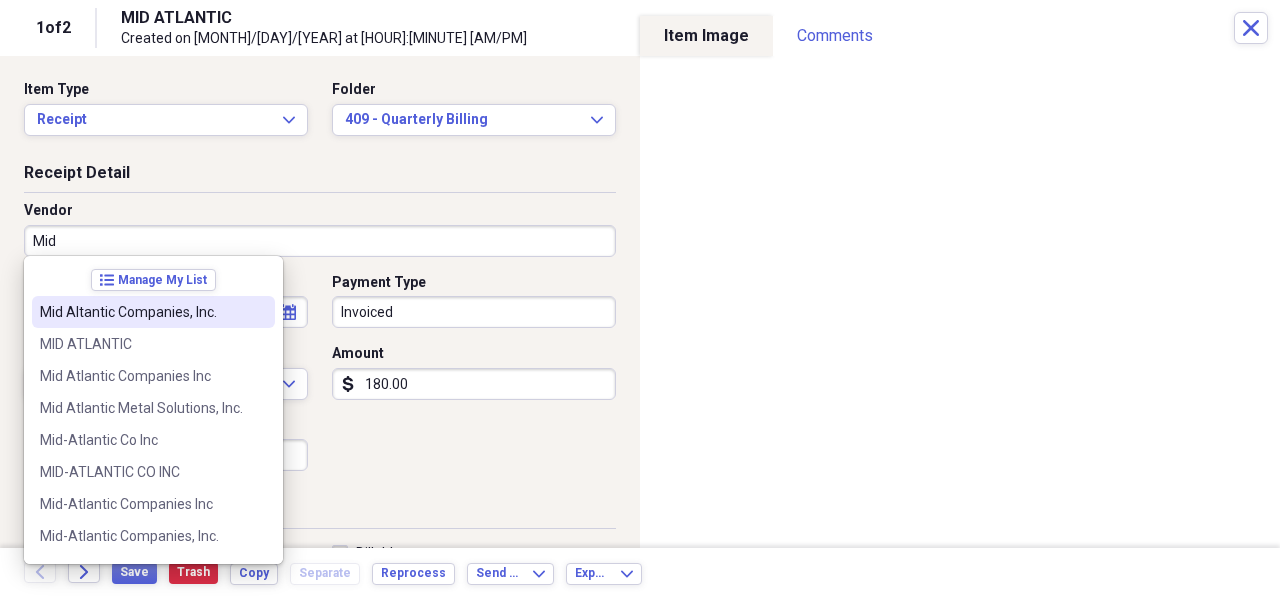click on "Mid Altantic Companies, Inc." at bounding box center (141, 312) 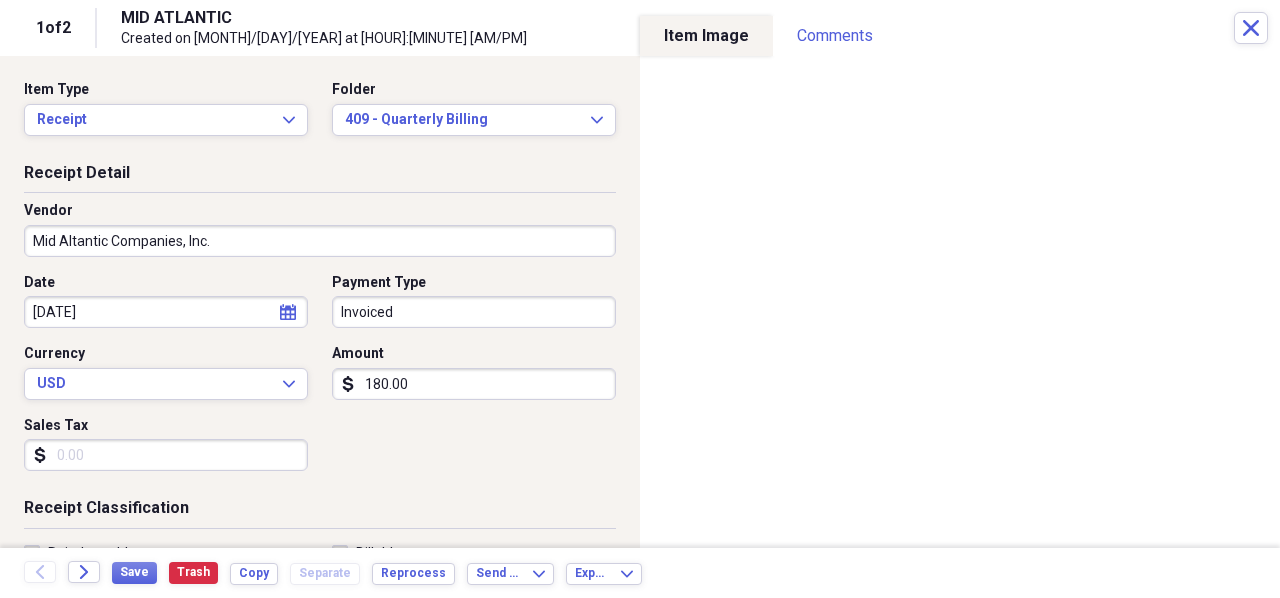 click on "[DATE]" at bounding box center (166, 312) 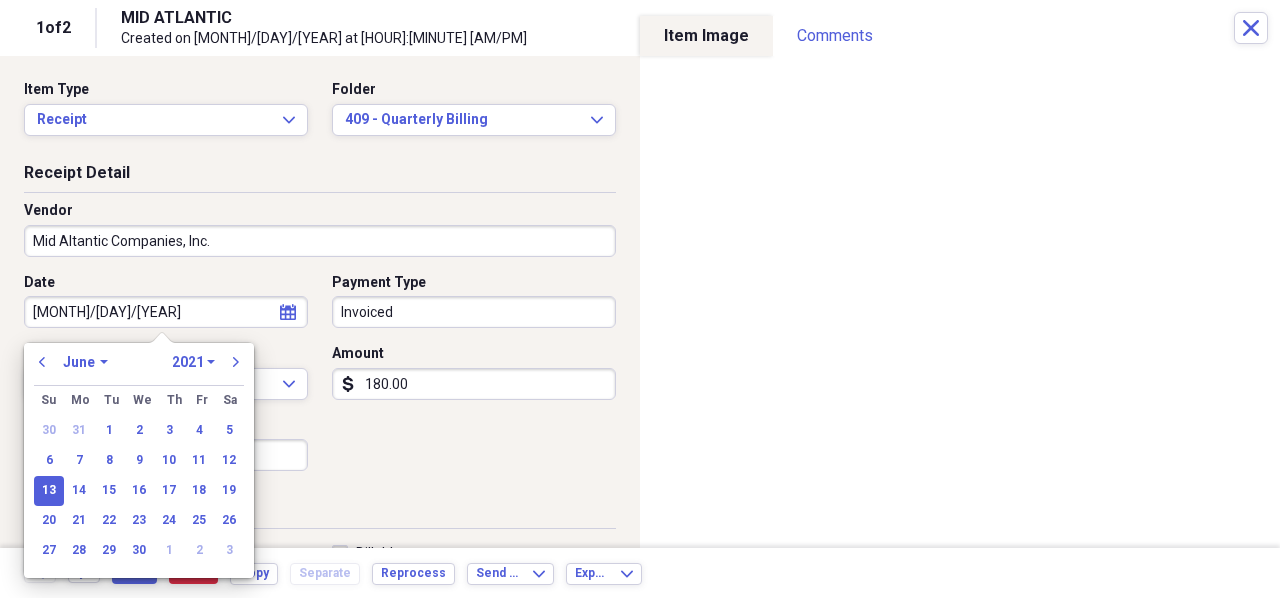 type on "[MONTH]/[DAY]/[YEAR]" 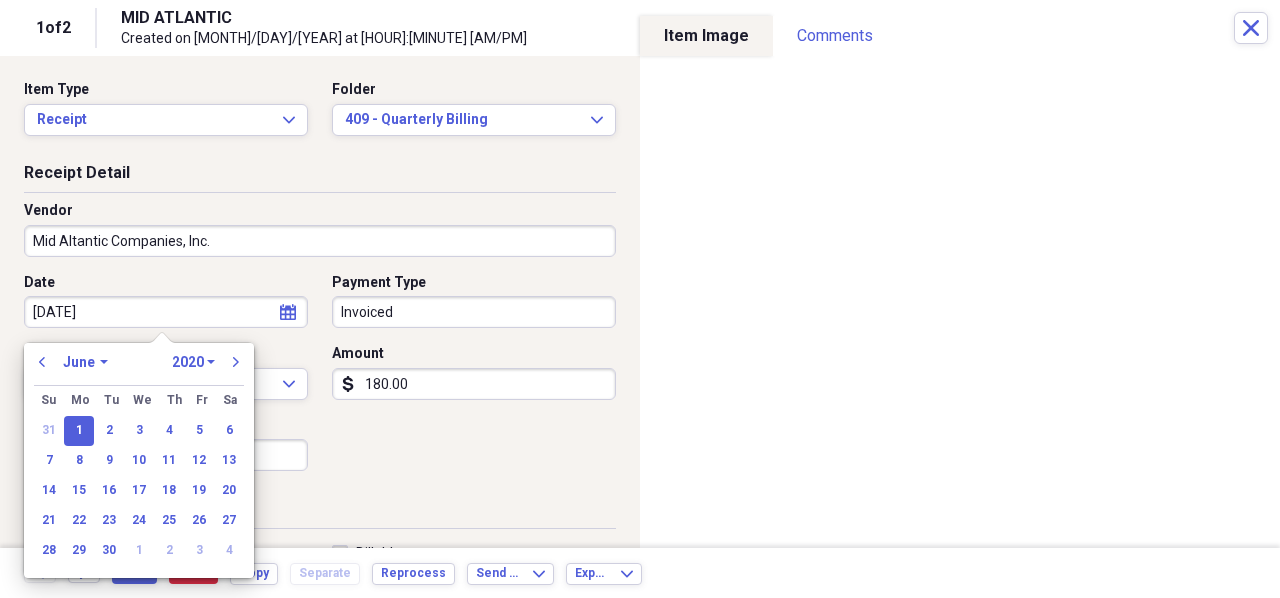 type on "[DATE]" 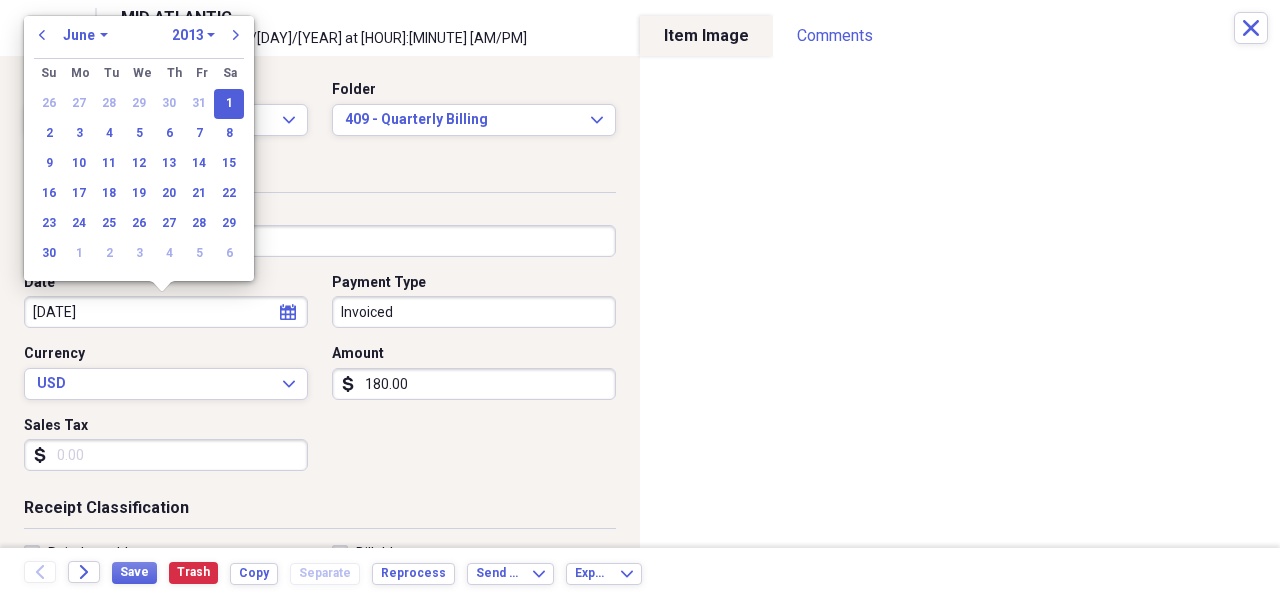 type on "[DATE]" 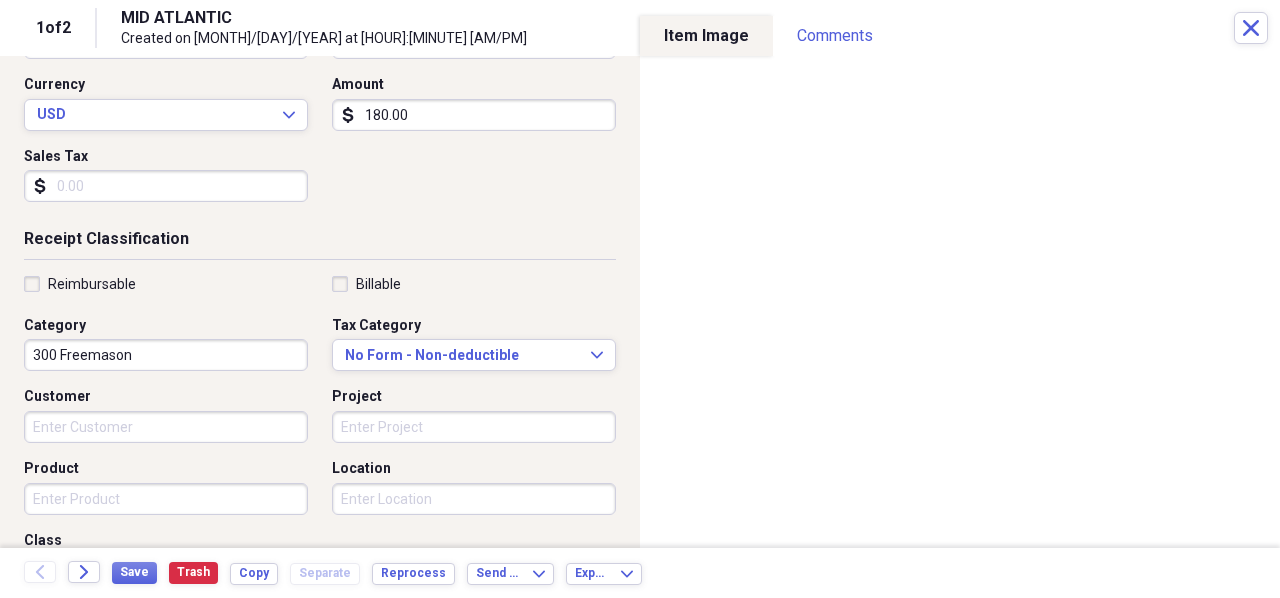 scroll, scrollTop: 300, scrollLeft: 0, axis: vertical 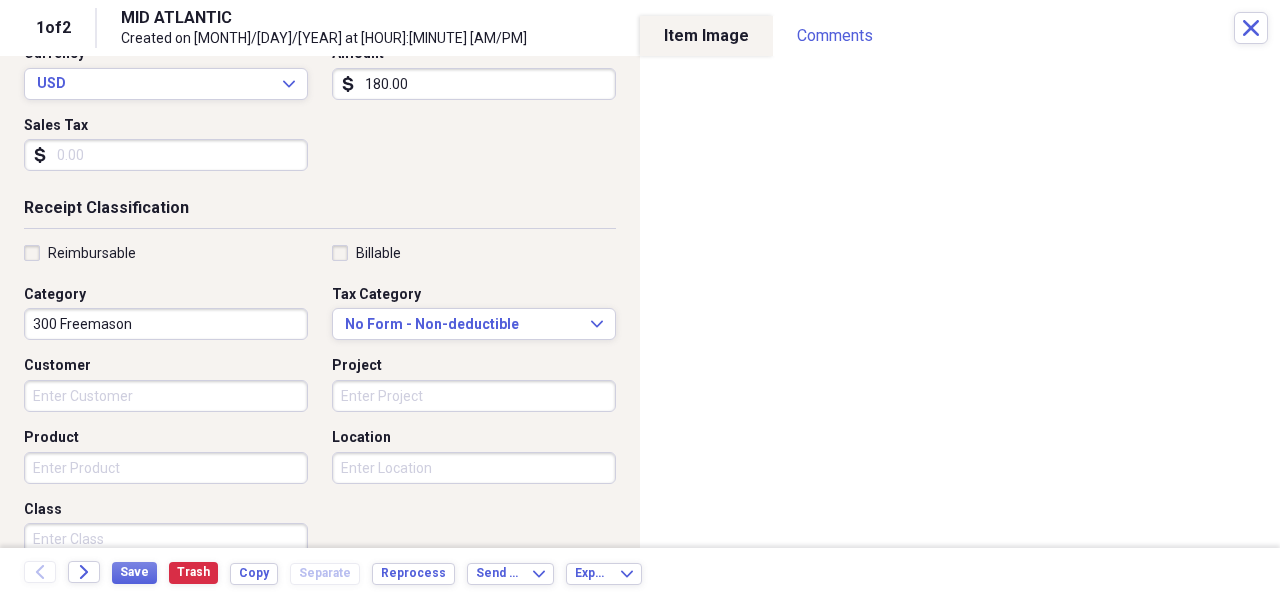 click on "Product" at bounding box center (166, 468) 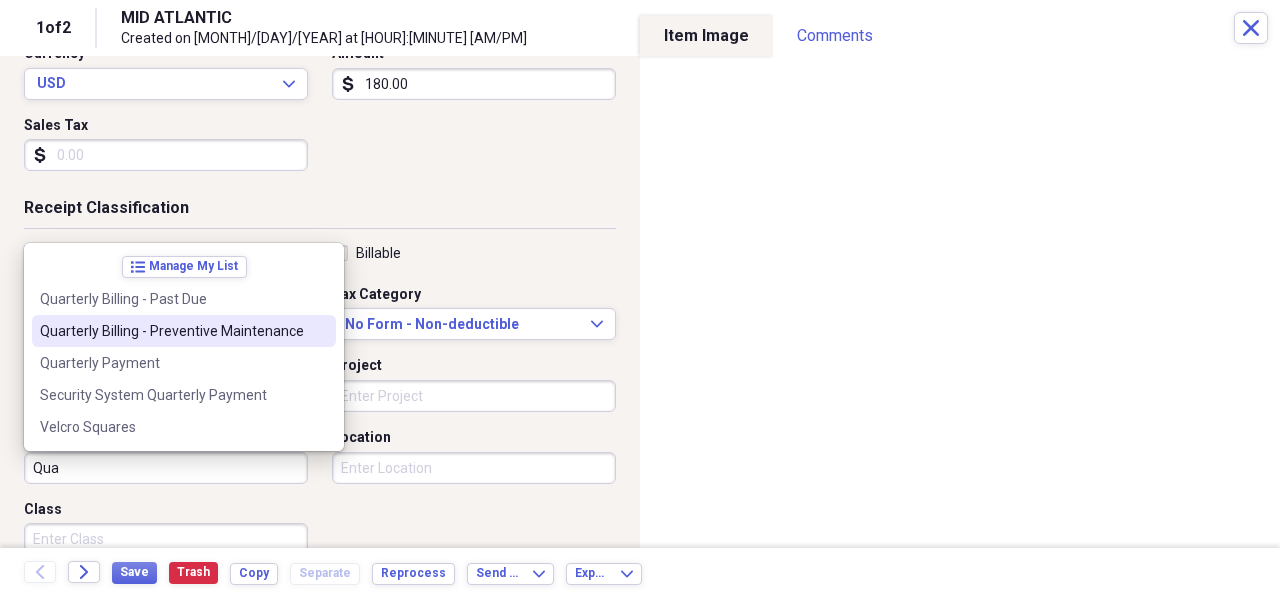 click on "Quarterly Billing - Preventive Maintenance" at bounding box center [172, 331] 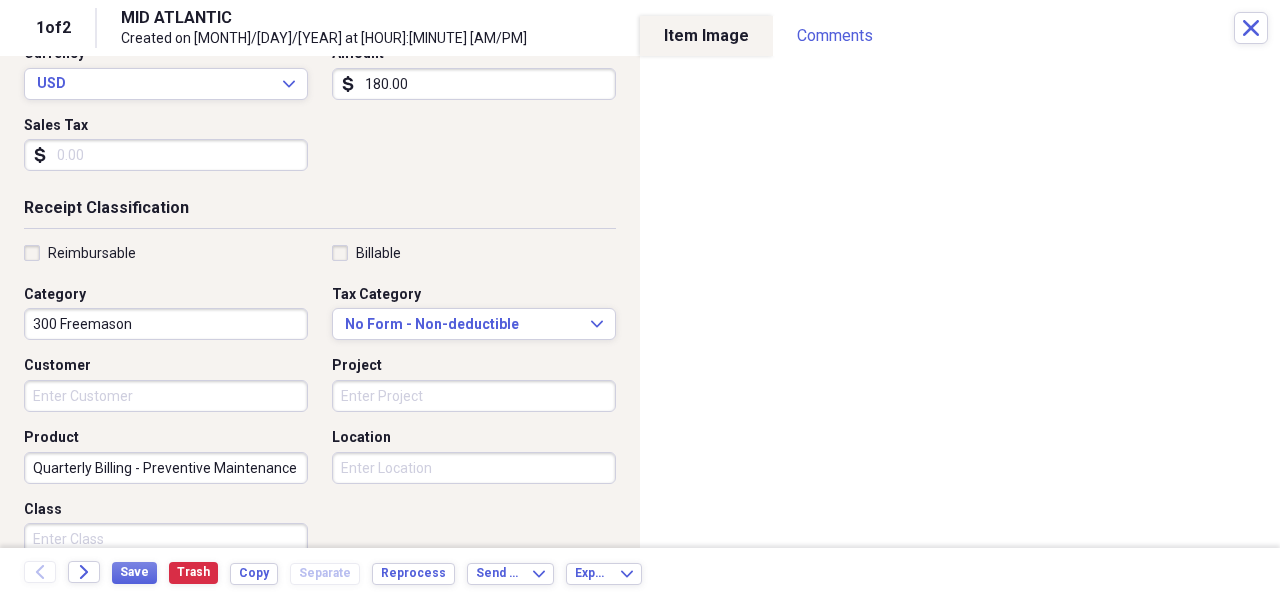 drag, startPoint x: 292, startPoint y: 470, endPoint x: 17, endPoint y: 468, distance: 275.00726 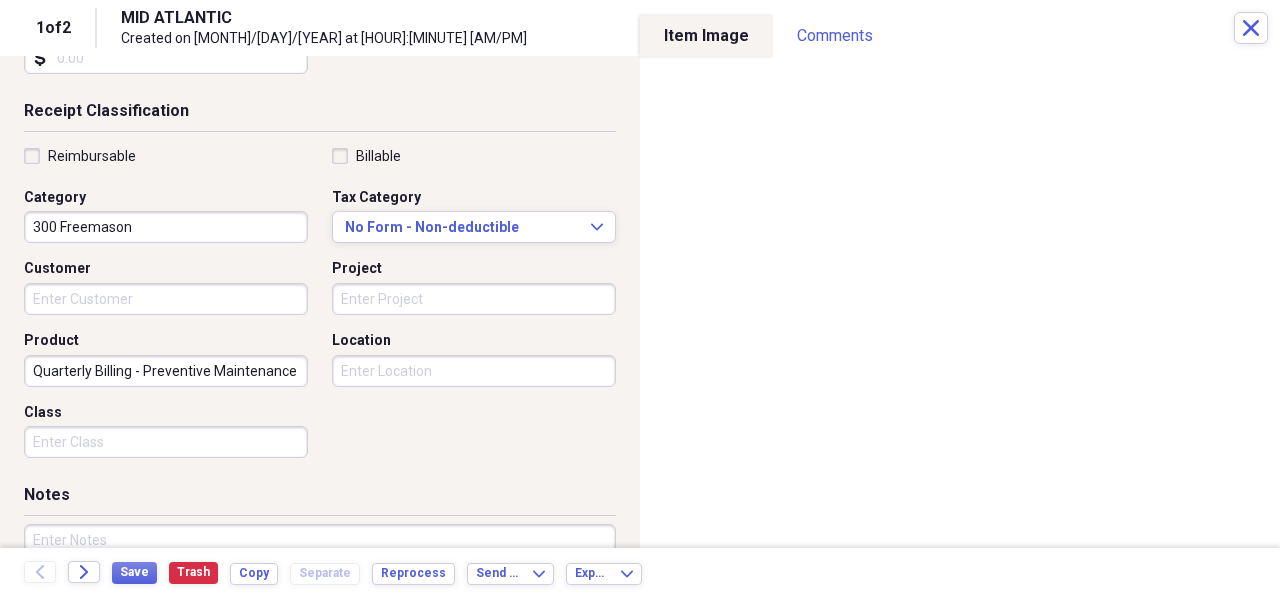 scroll, scrollTop: 526, scrollLeft: 0, axis: vertical 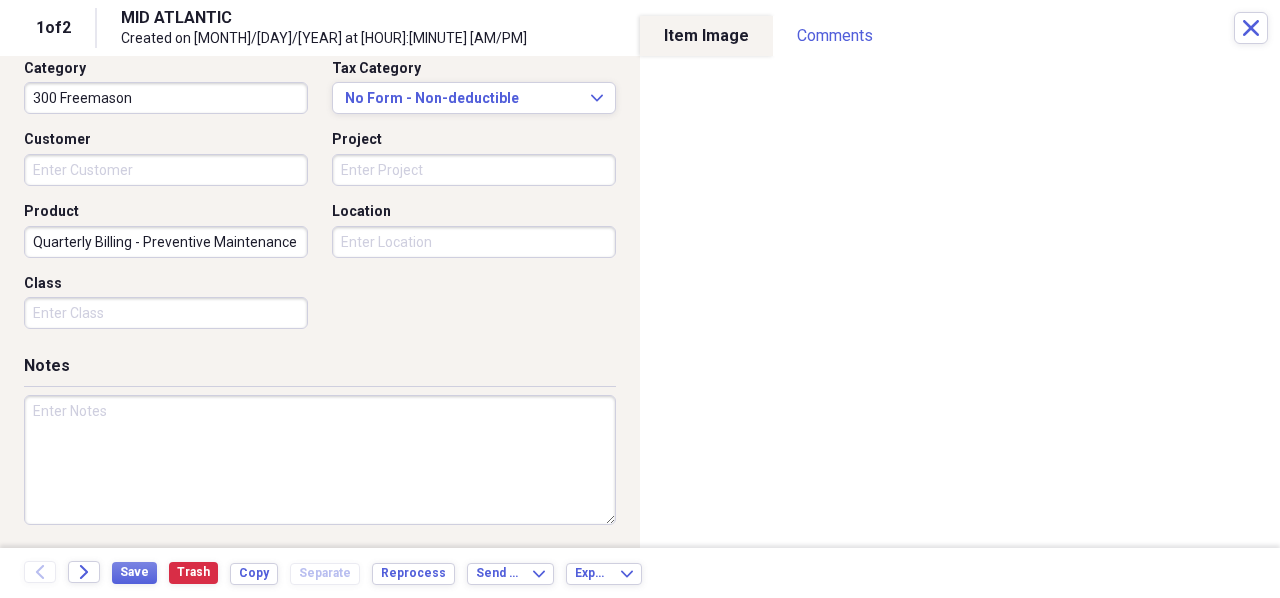 click at bounding box center (320, 460) 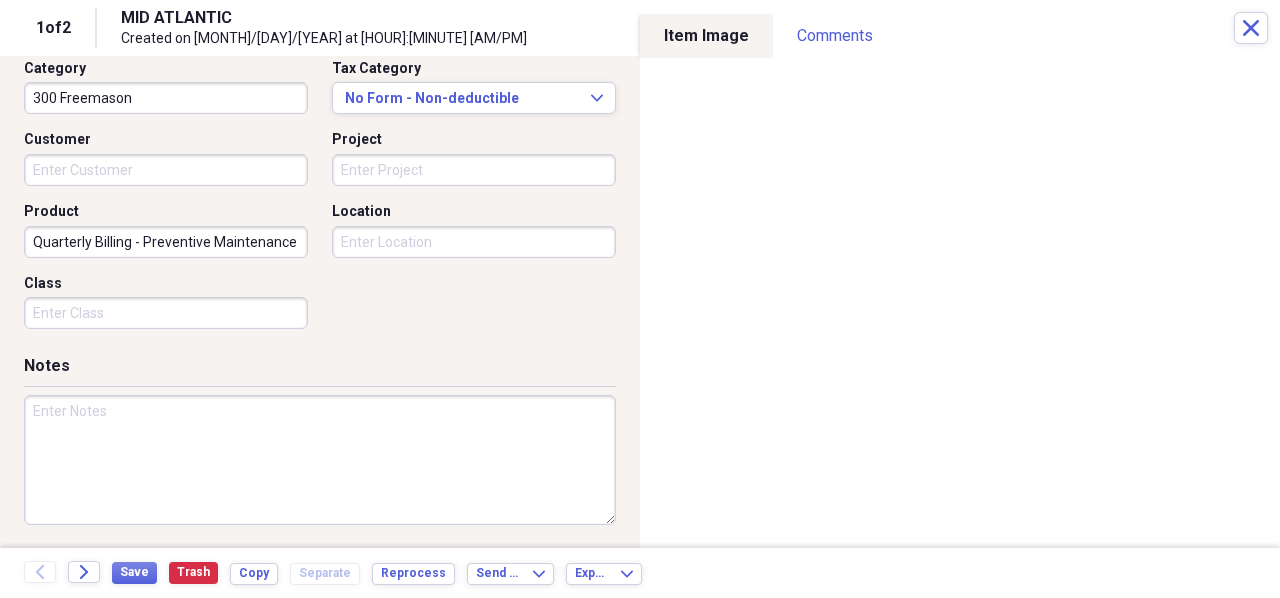 paste on "Quarterly Billing - Preventive Maintenance" 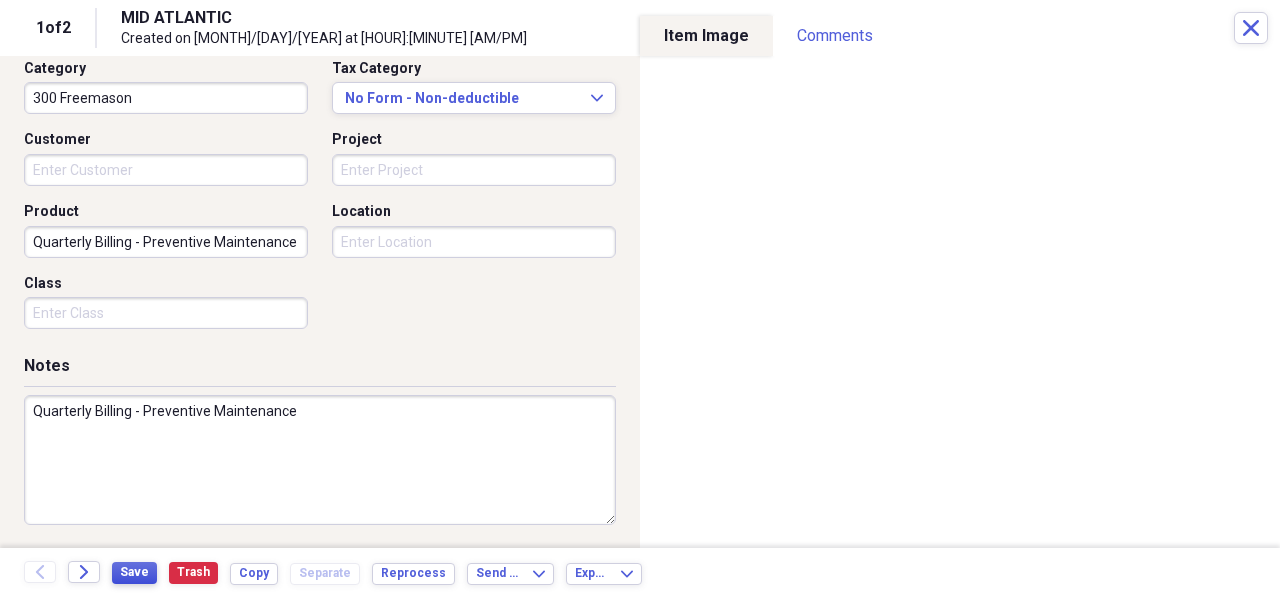 type on "Quarterly Billing - Preventive Maintenance" 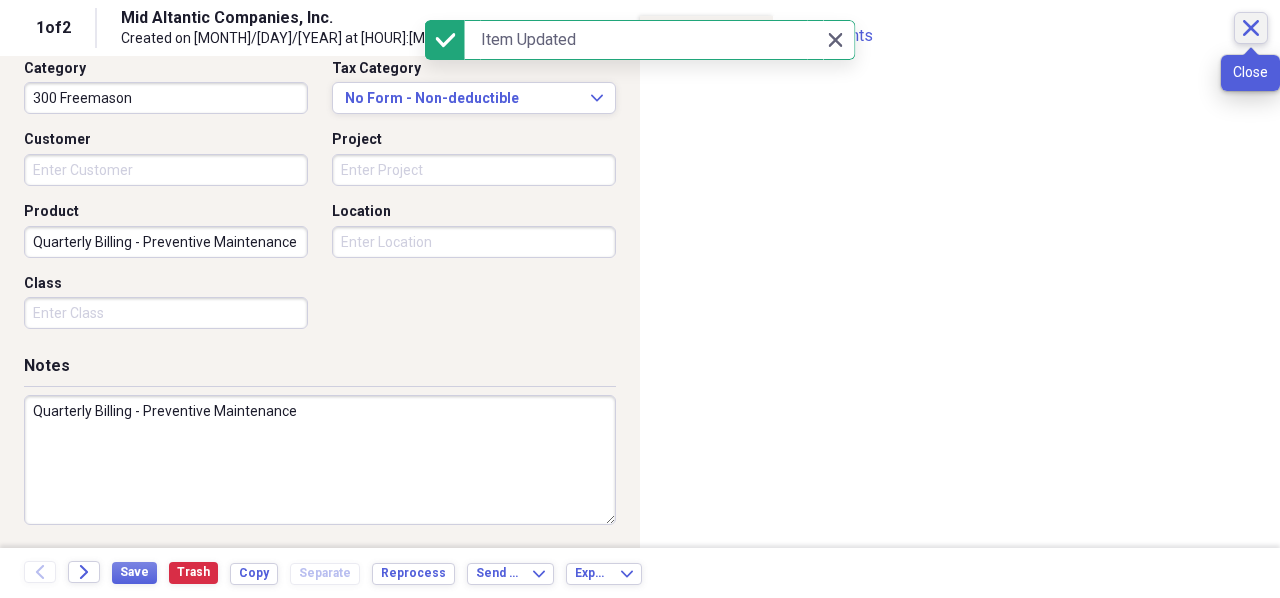 click on "Close" 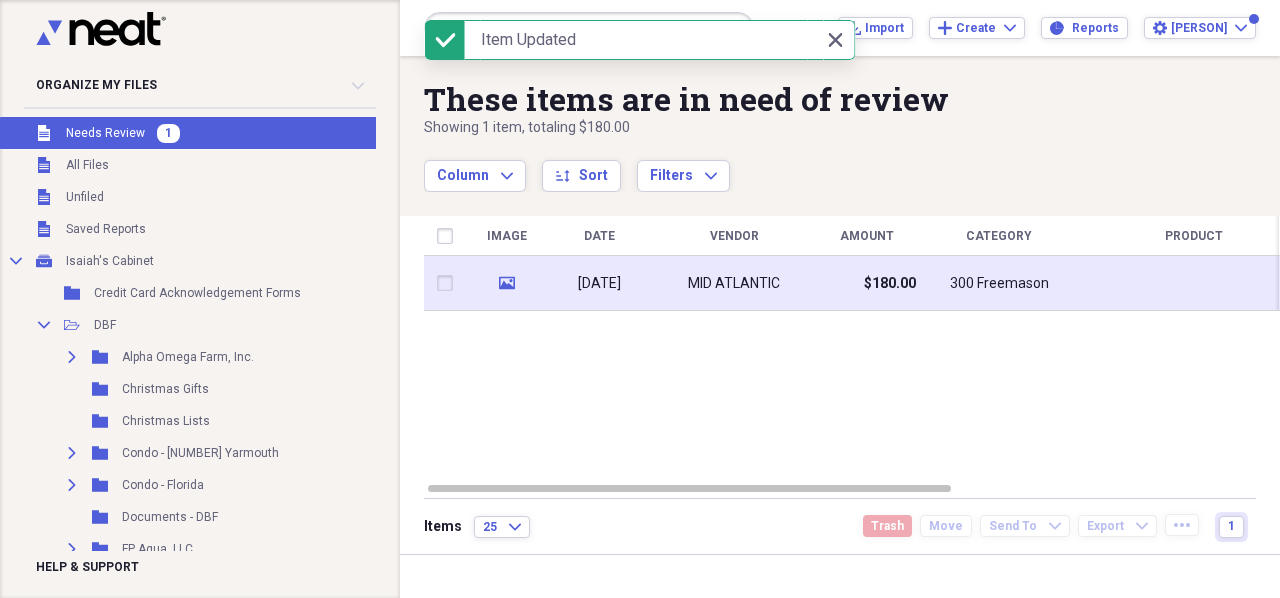 click on "MID ATLANTIC" at bounding box center (734, 284) 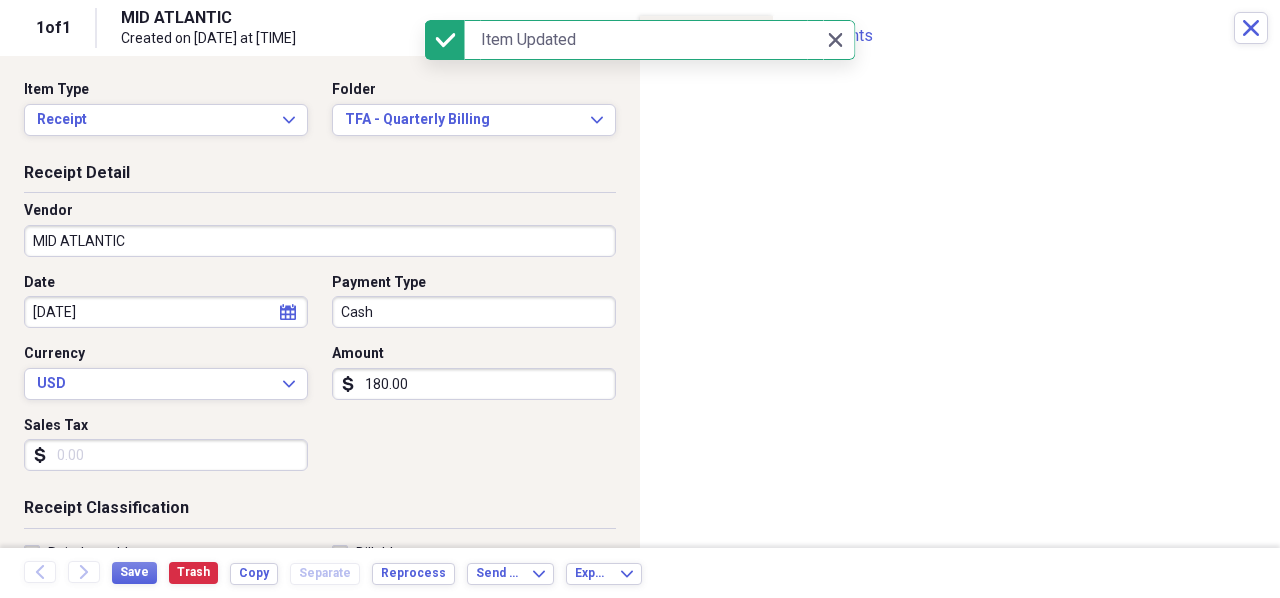 click on "MID ATLANTIC" at bounding box center [320, 241] 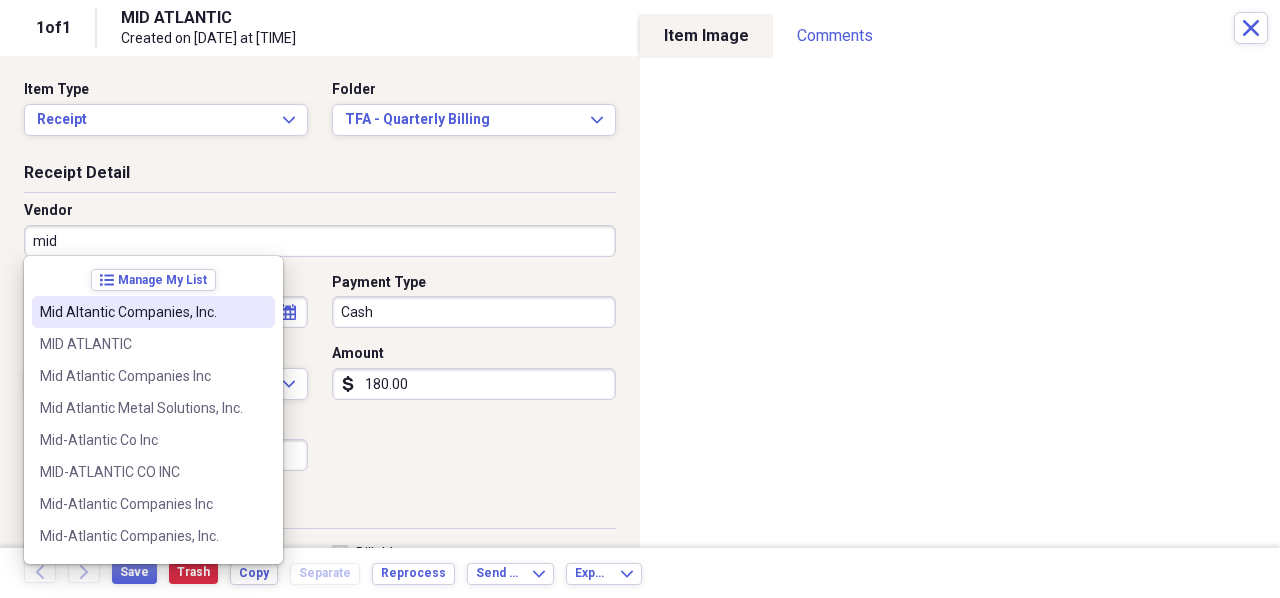 click on "Mid Altantic Companies, Inc." at bounding box center (141, 312) 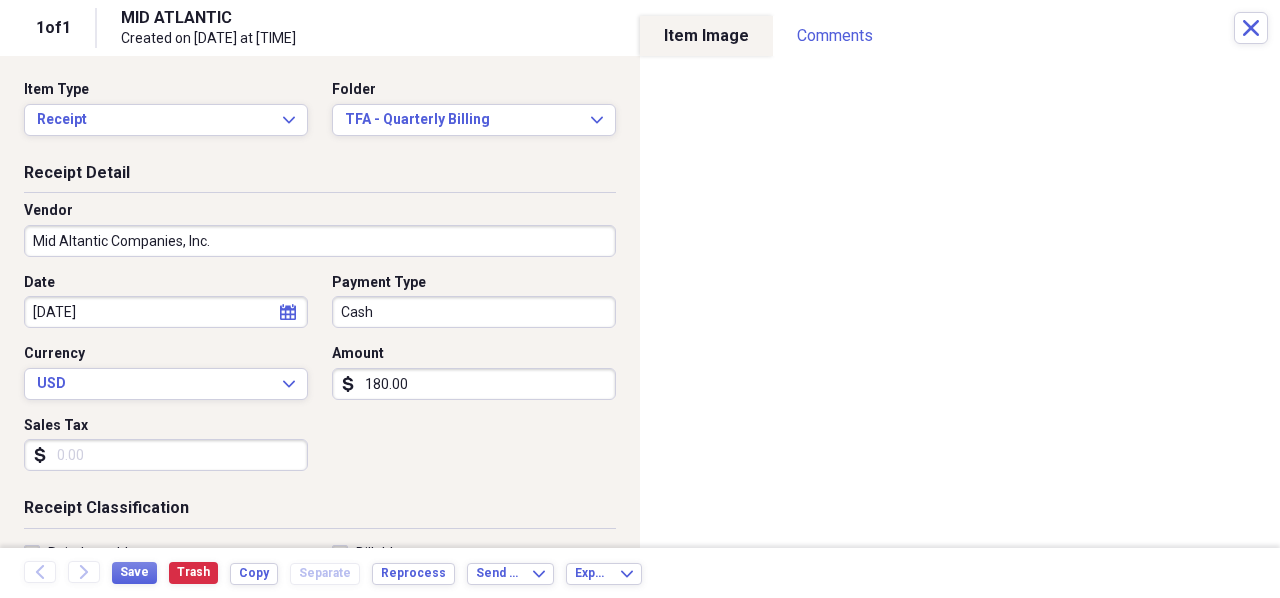 click on "Organize My Files Collapse Unfiled Needs Review Unfiled All Files Unfiled Unfiled Unfiled Saved Reports Collapse My Cabinet [FIRST]'s Cabinet Add Folder Folder Credit Card Acknowledgement Forms Add Folder Collapse Open Folder DBF Add Folder Expand Folder Alpha Omega Farm, Inc. Add Folder Folder Christmas Gifts Add Folder Folder Christmas Lists Add Folder Expand Folder Condo - [NUMBER] [STREET] Add Folder Expand Folder Condo - Florida Add Folder Folder Documents - DBF Add Folder Expand Folder FP Agua, LLC Add Folder Folder Millwood Cleaners Add Folder Folder Miscellaneous Add Folder Folder Personal Receipts Add Folder Expand Folder Sandbridge Add Folder Expand Folder Snowshoe Add Folder Expand Folder South [NUMBER] Add Folder Expand Folder Virginia Beach Polo Club Add Folder Folder Virginia Beach Polo Foundation Add Folder Folder Employee Payroll Deductions Add Folder Folder Equipment/Uniform Agreement Forms Add Folder Collapse Open Folder Frye Properties Add Folder Folder Cameras Add Folder [NUMBER]" at bounding box center (640, 299) 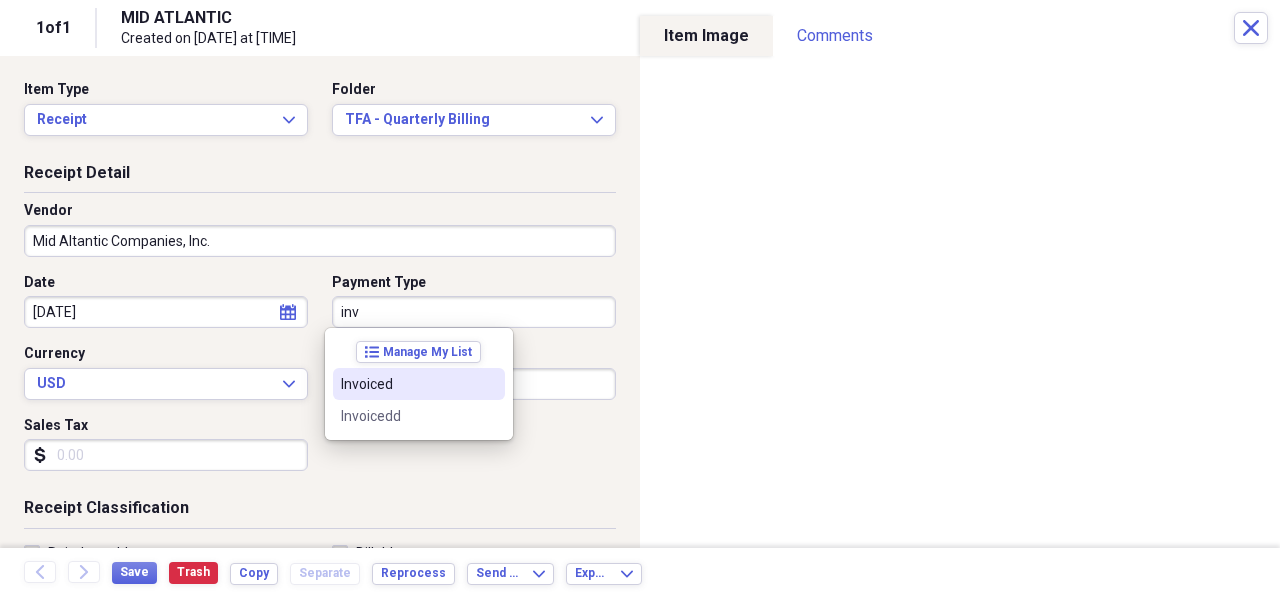 click on "Invoiced" at bounding box center [407, 384] 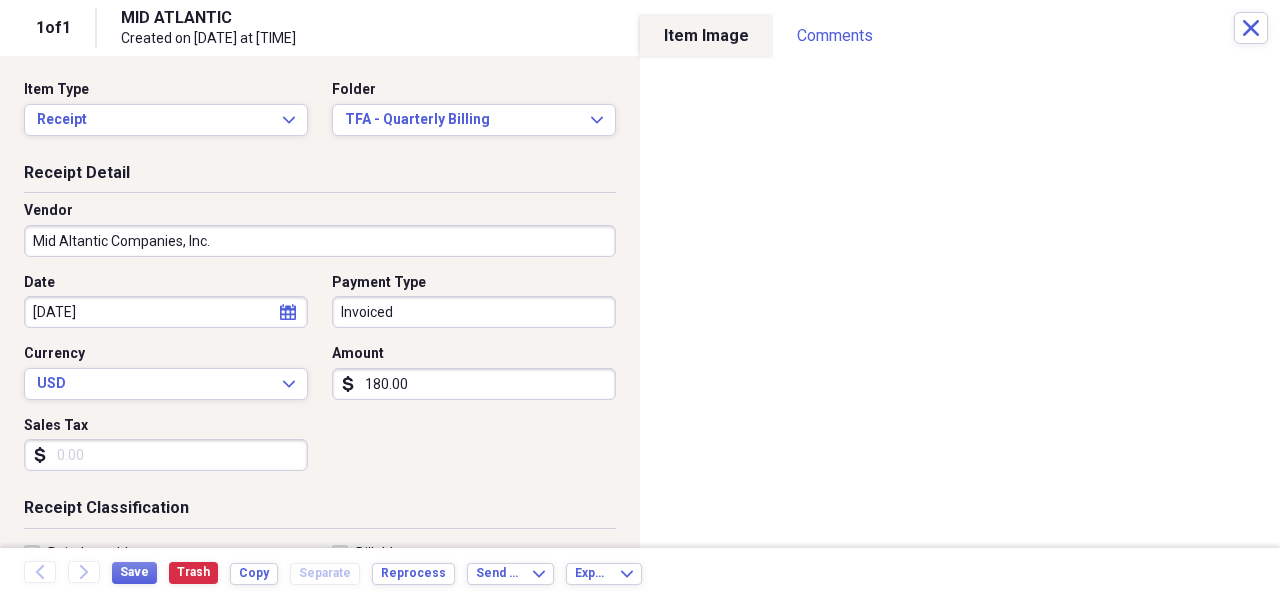 click on "[DATE]" at bounding box center (166, 312) 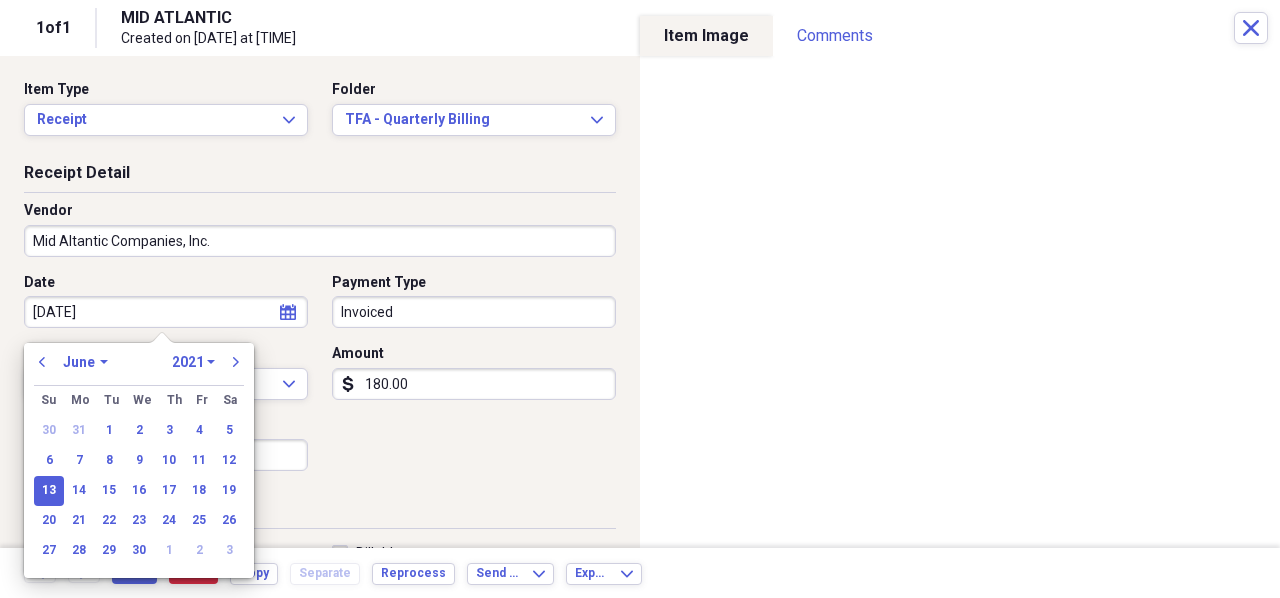 drag, startPoint x: 107, startPoint y: 311, endPoint x: -54, endPoint y: 295, distance: 161.79308 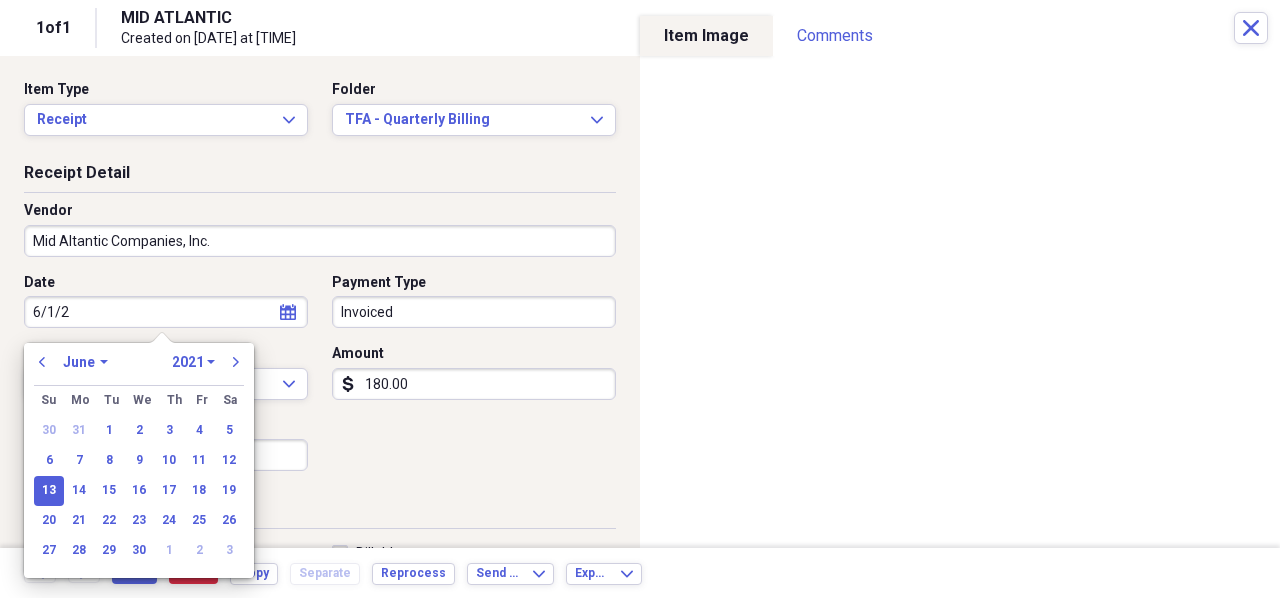 type on "6/1/20" 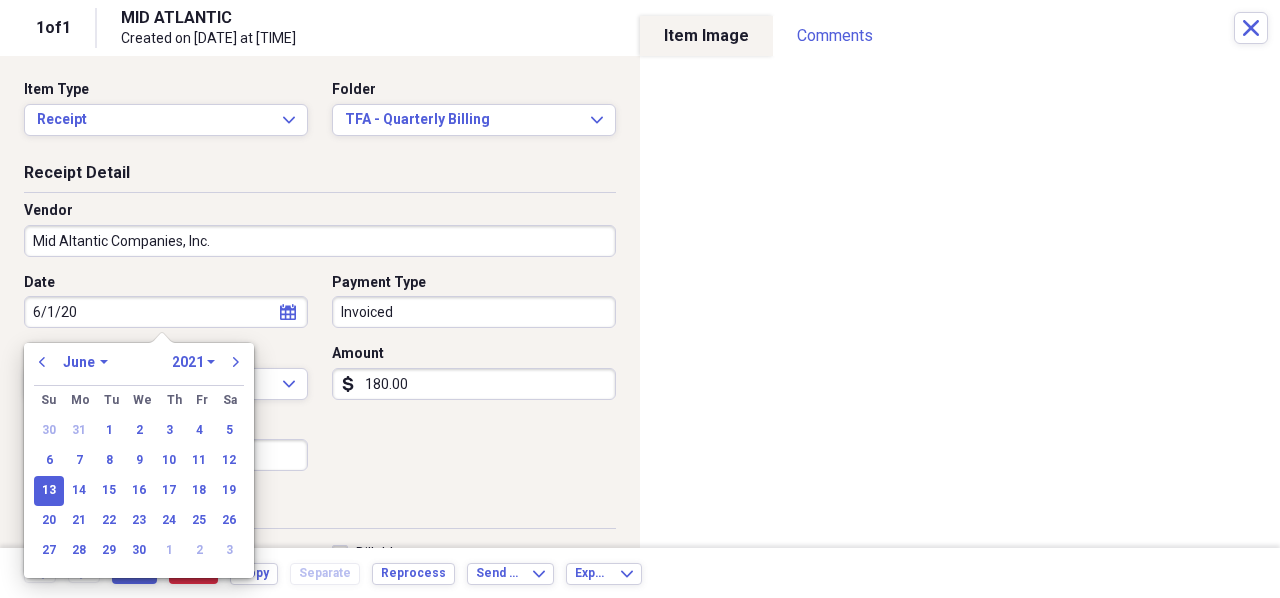 select on "2020" 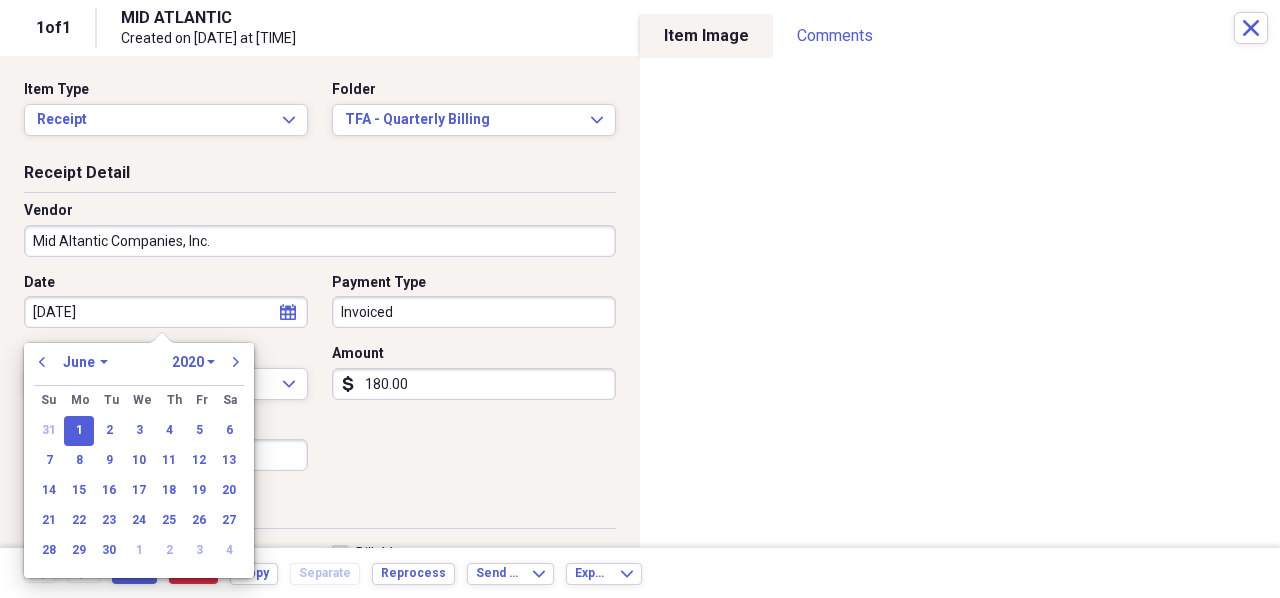 type on "[DATE]" 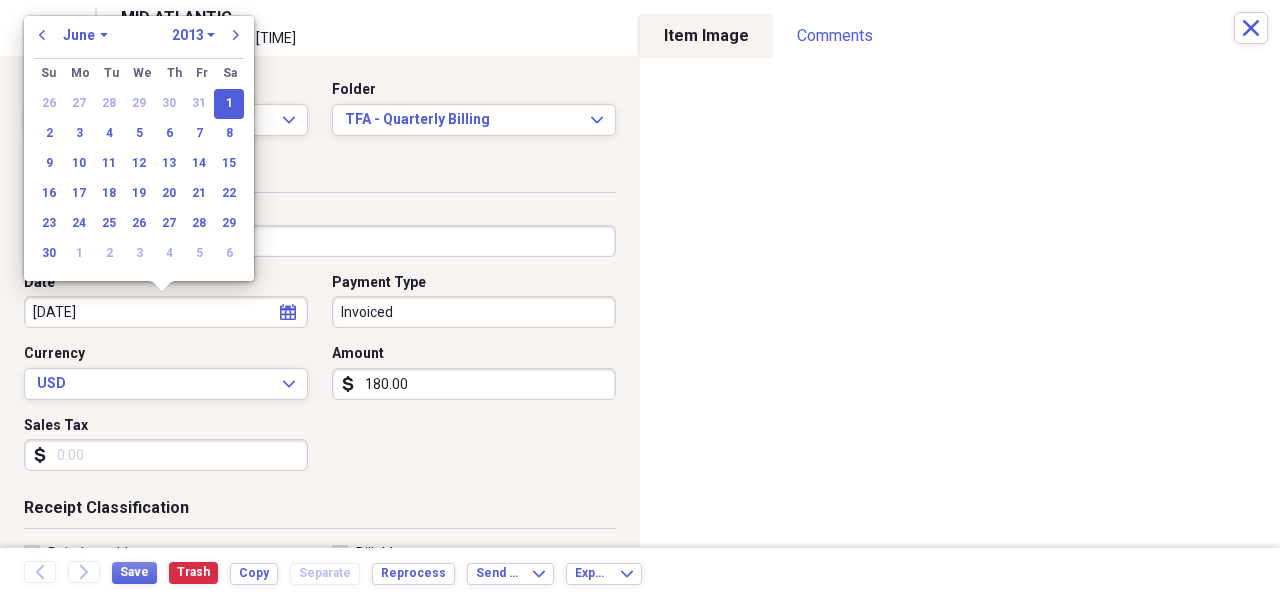 type on "[DATE]" 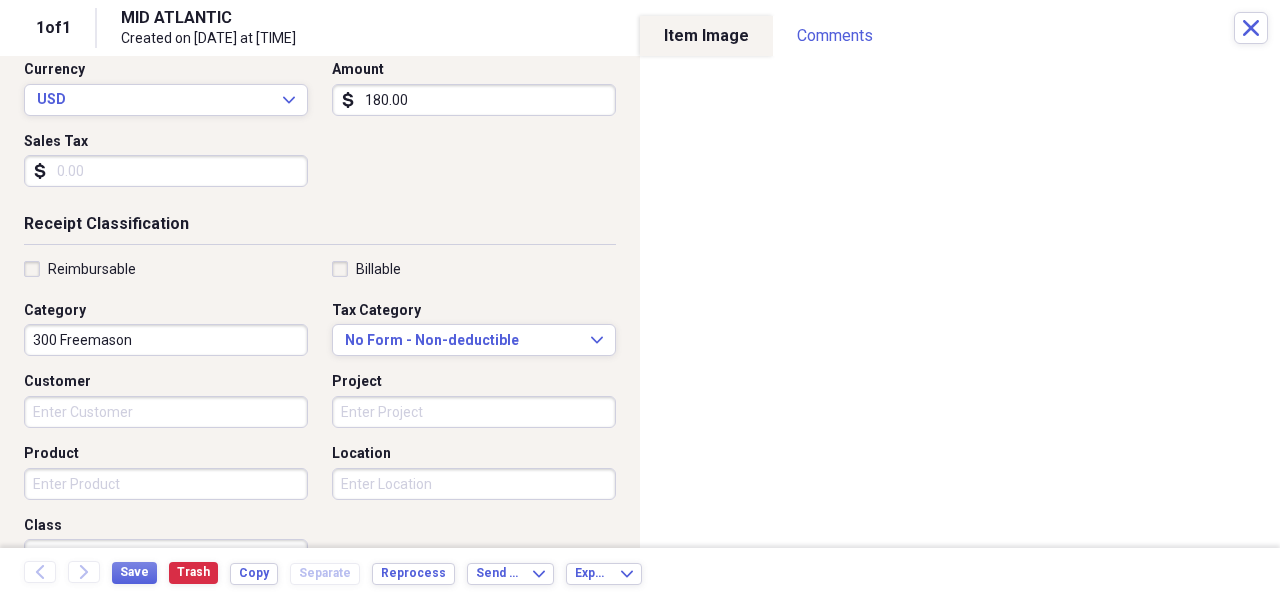 scroll, scrollTop: 300, scrollLeft: 0, axis: vertical 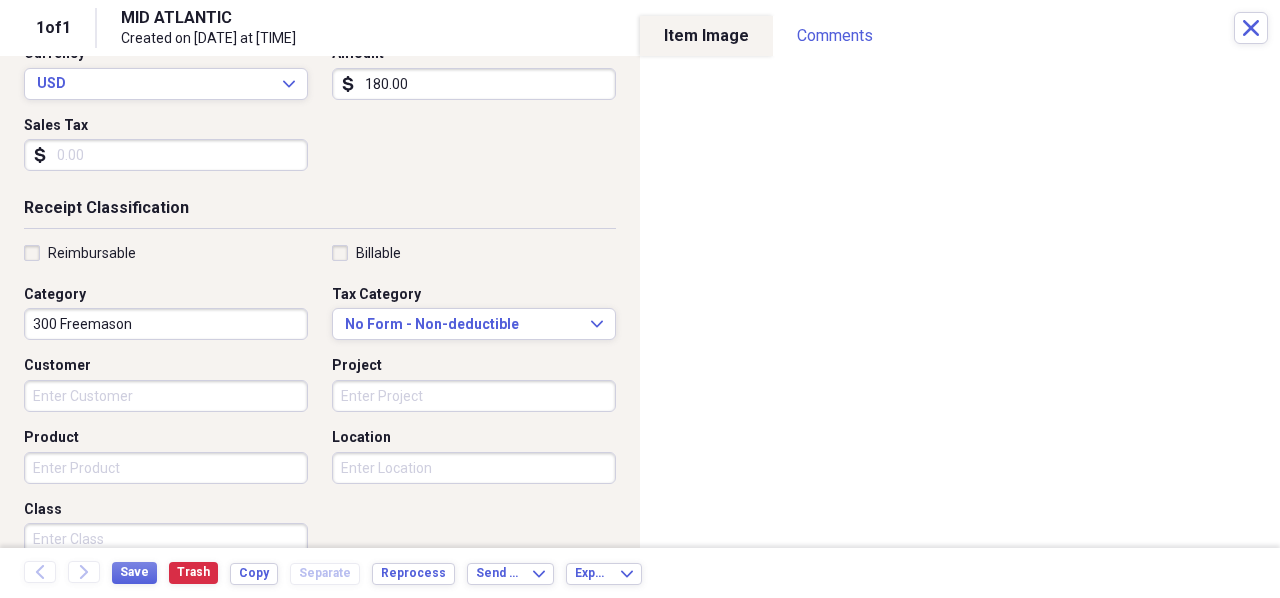click on "Organize My Files Collapse Unfiled Needs Review Unfiled All Files Unfiled Unfiled Unfiled Saved Reports Collapse My Cabinet [FIRST]'s Cabinet Add Folder Folder Credit Card Acknowledgement Forms Add Folder Collapse Open Folder DBF Add Folder Expand Folder Alpha Omega Farm, Inc. Add Folder Folder Christmas Gifts Add Folder Folder Christmas Lists Add Folder Expand Folder Condo - [NUMBER] [STREET] Add Folder Expand Folder Condo - Florida Add Folder Folder Documents - DBF Add Folder Expand Folder FP Agua, LLC Add Folder Folder Millwood Cleaners Add Folder Folder Miscellaneous Add Folder Folder Personal Receipts Add Folder Expand Folder Sandbridge Add Folder Expand Folder Snowshoe Add Folder Expand Folder South [NUMBER] Add Folder Expand Folder Virginia Beach Polo Club Add Folder Folder Virginia Beach Polo Foundation Add Folder Folder Employee Payroll Deductions Add Folder Folder Equipment/Uniform Agreement Forms Add Folder Collapse Open Folder Frye Properties Add Folder Folder Cameras Add Folder [NUMBER]" at bounding box center (640, 299) 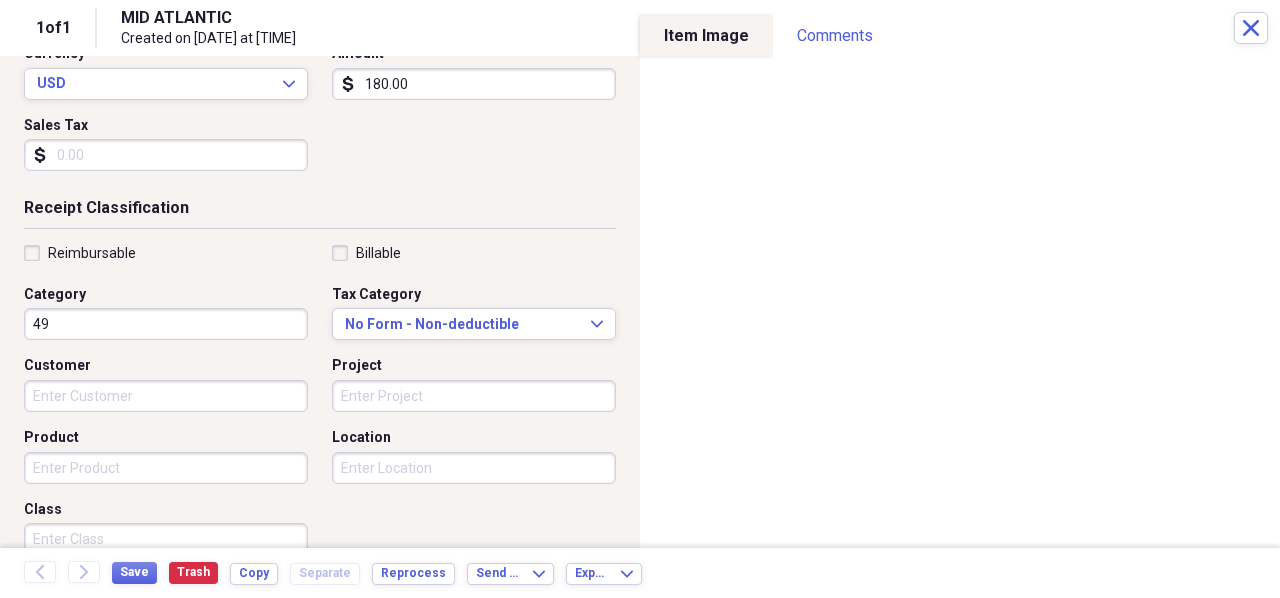 type on "4" 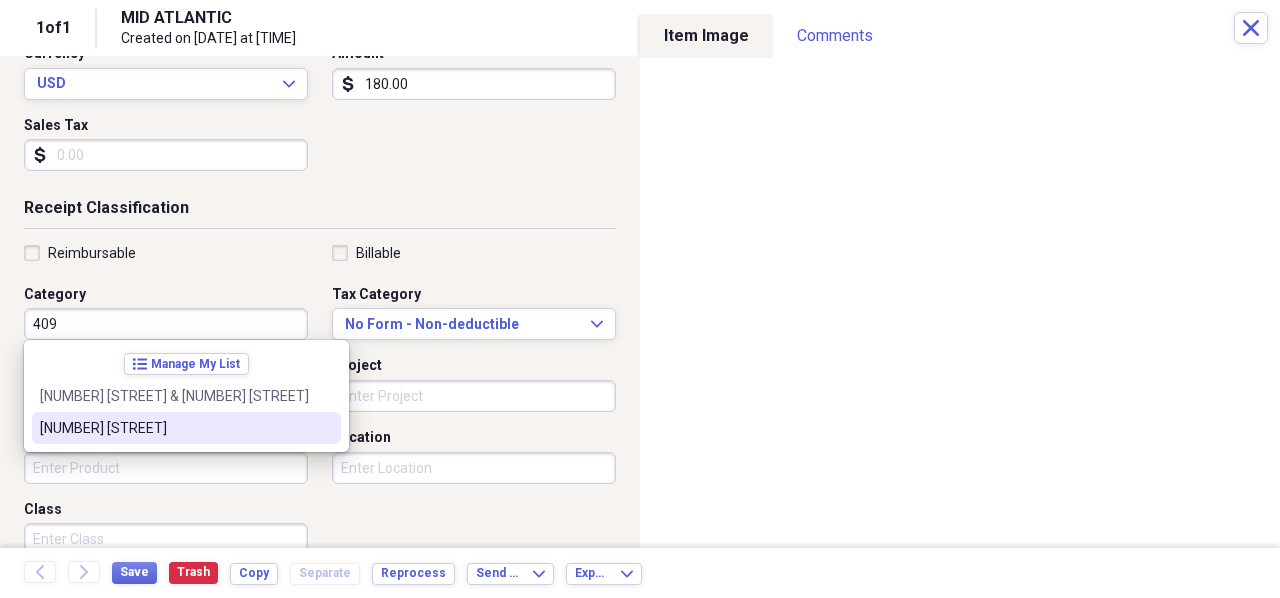 click on "[NUMBER] [STREET]" at bounding box center (174, 428) 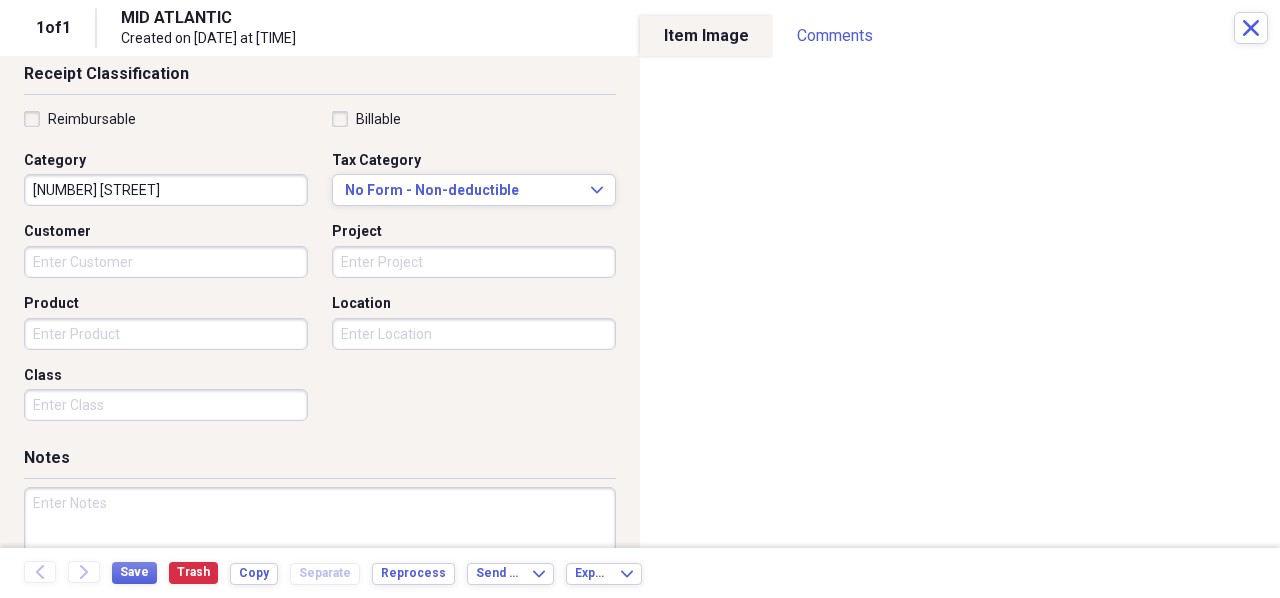 scroll, scrollTop: 500, scrollLeft: 0, axis: vertical 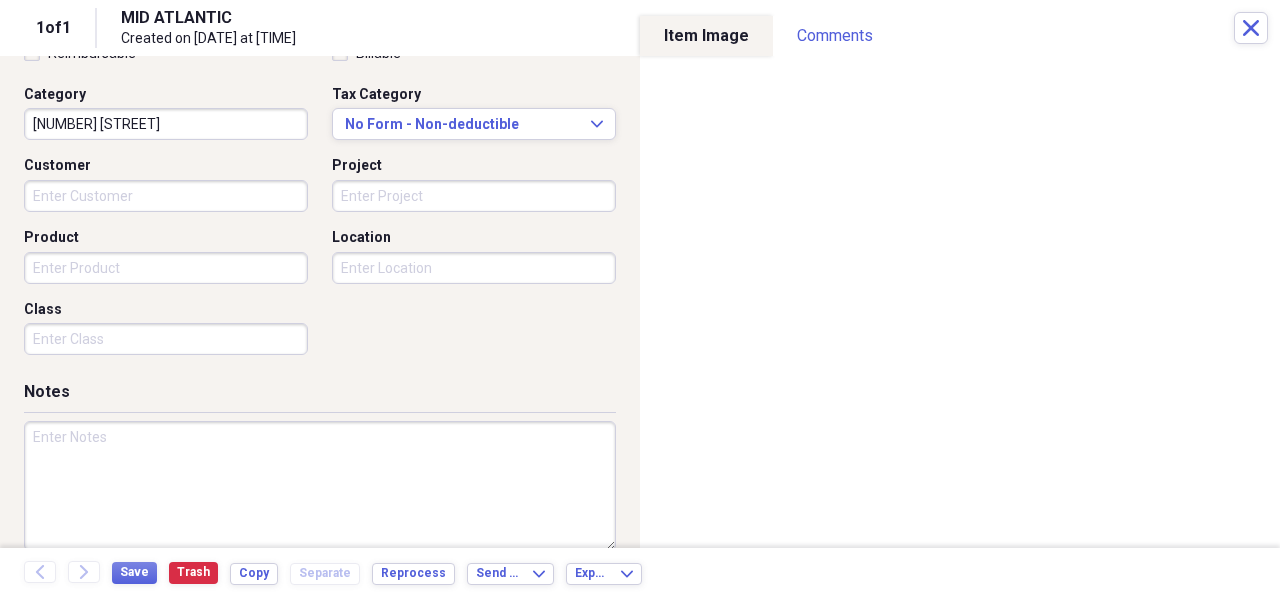 click on "Product" at bounding box center (166, 268) 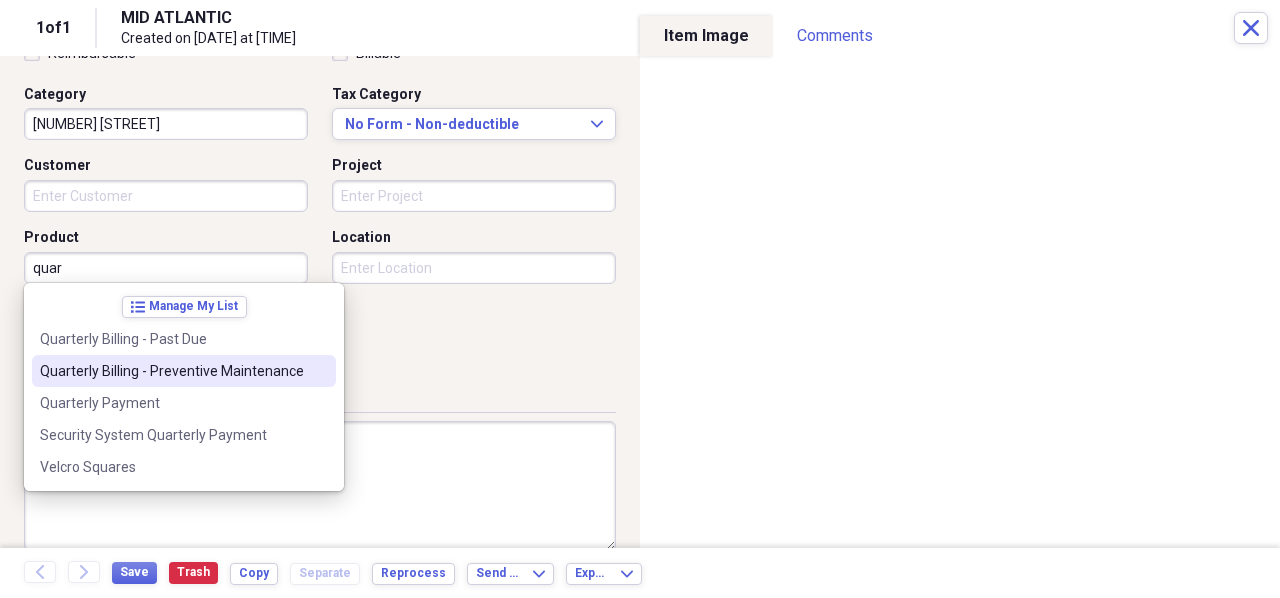 click on "Quarterly Billing - Preventive Maintenance" at bounding box center [172, 371] 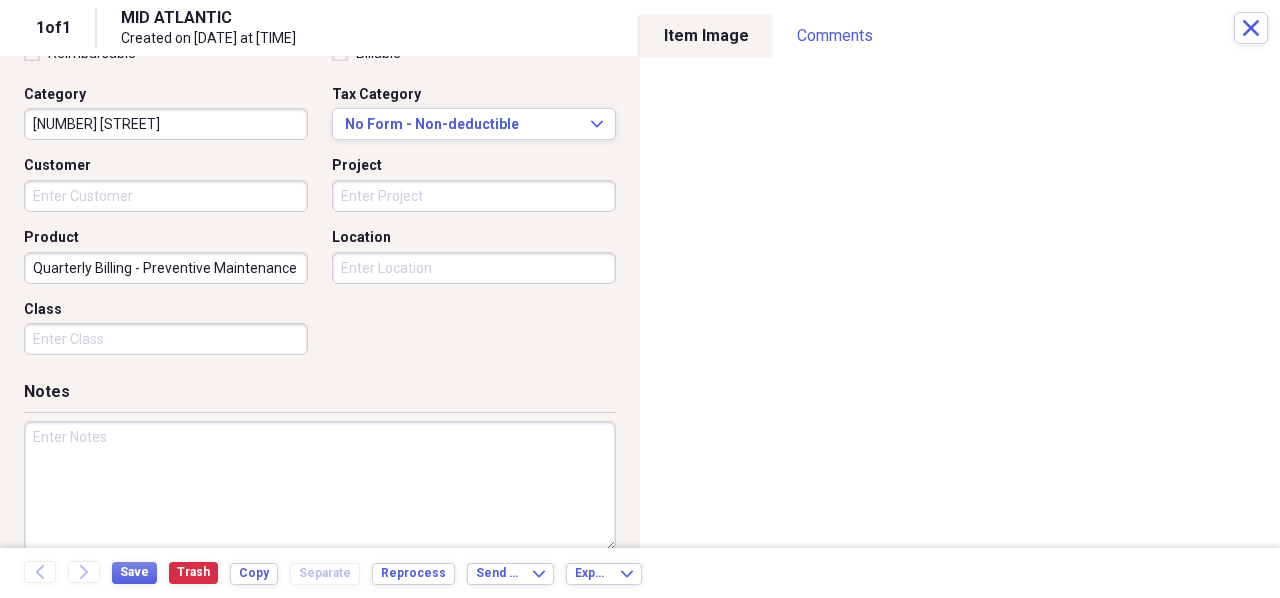 click at bounding box center [320, 486] 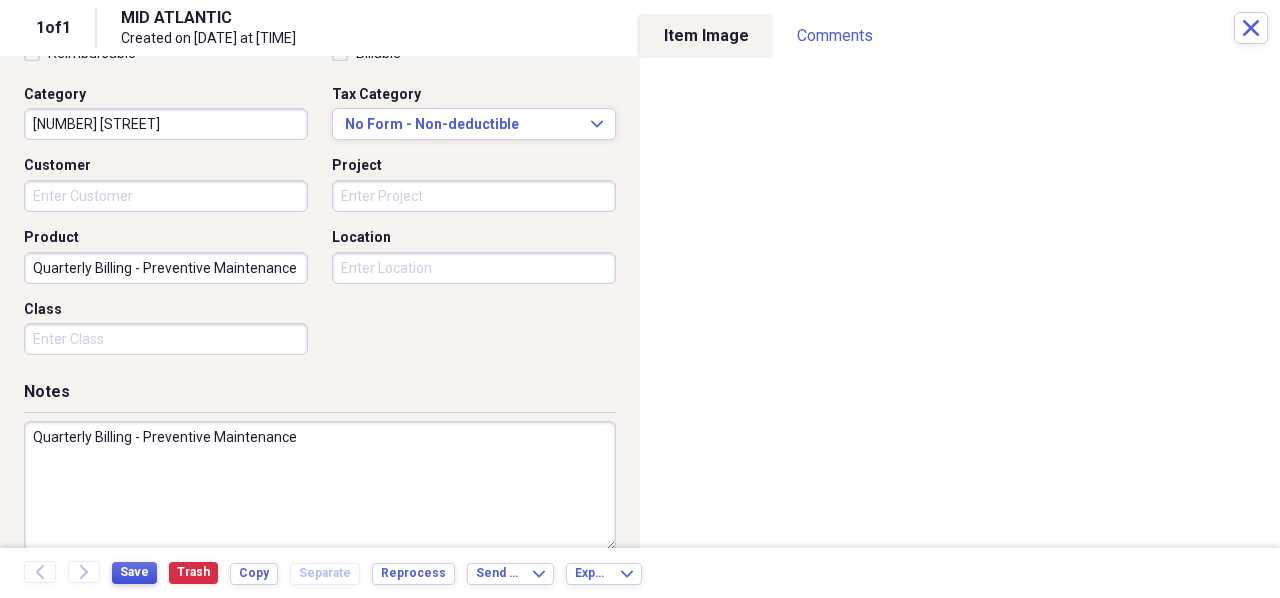 type on "Quarterly Billing - Preventive Maintenance" 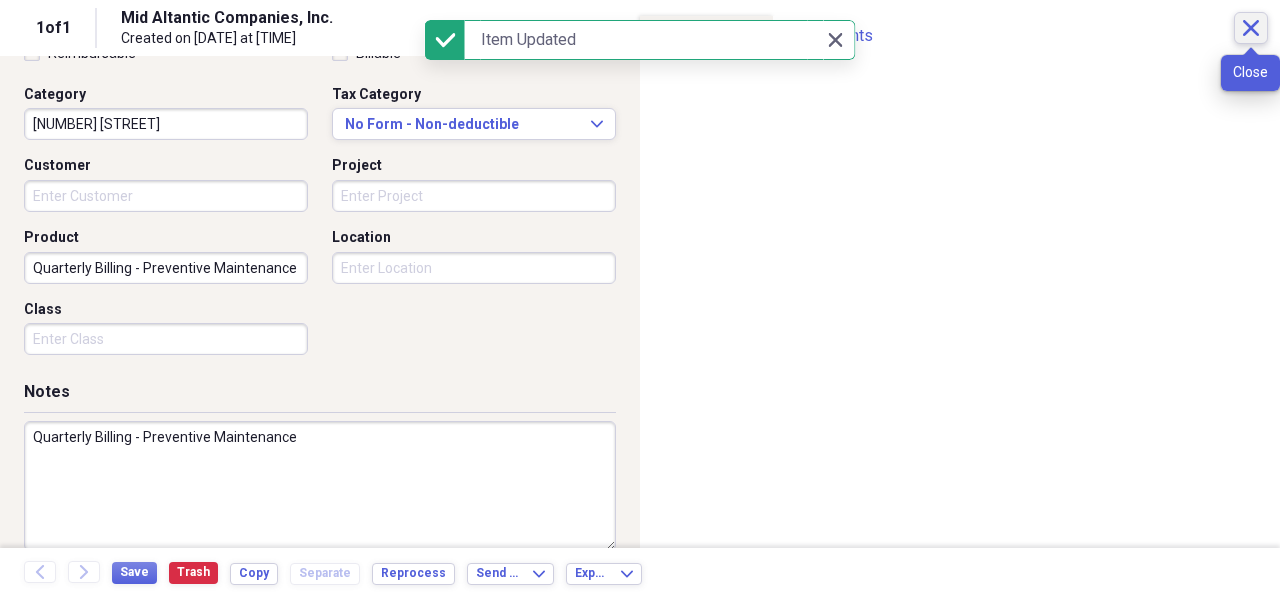 click on "Close" at bounding box center [1251, 28] 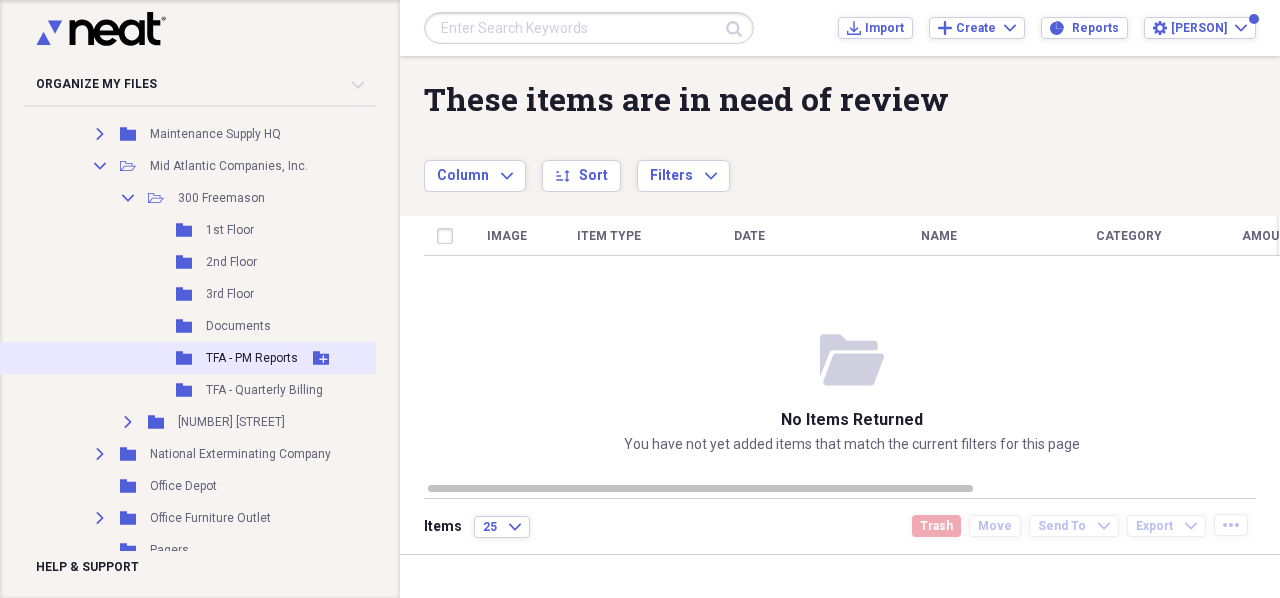 scroll, scrollTop: 3900, scrollLeft: 0, axis: vertical 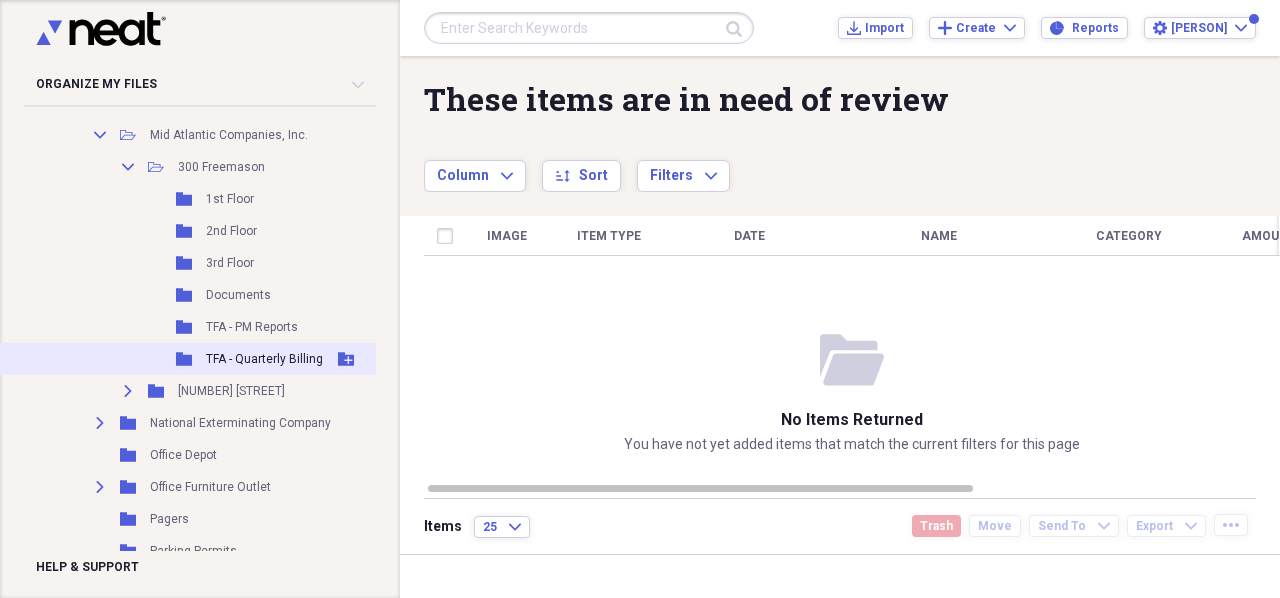 click on "TFA - Quarterly Billing" at bounding box center [264, 359] 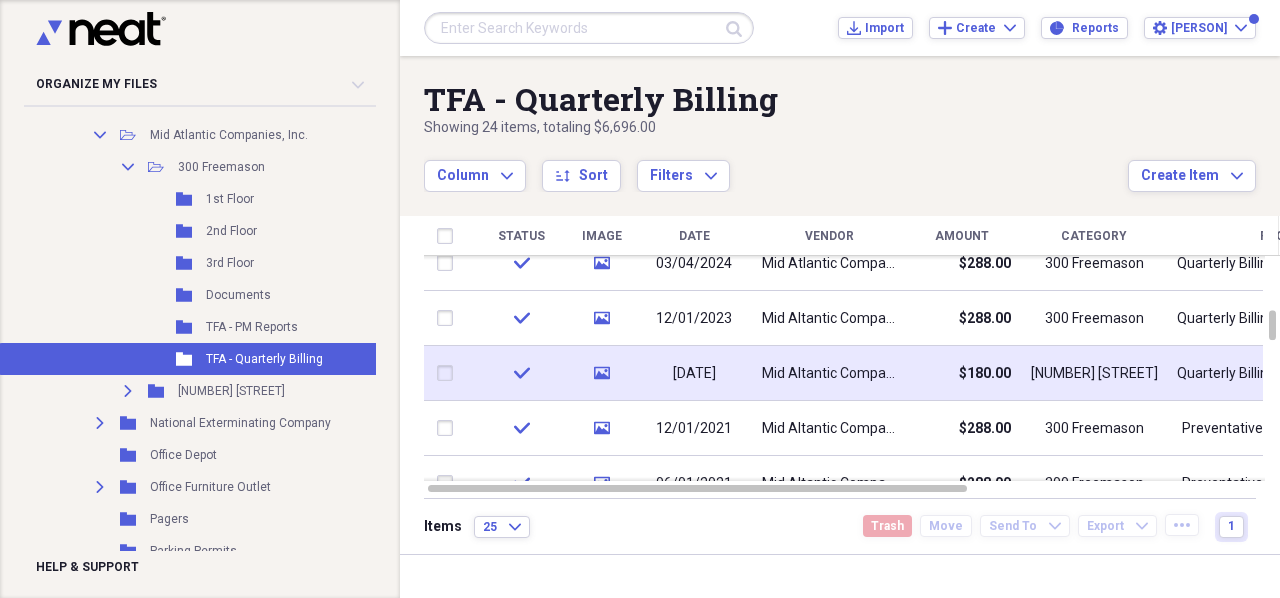 click on "Mid Altantic Companies, Inc." at bounding box center [829, 374] 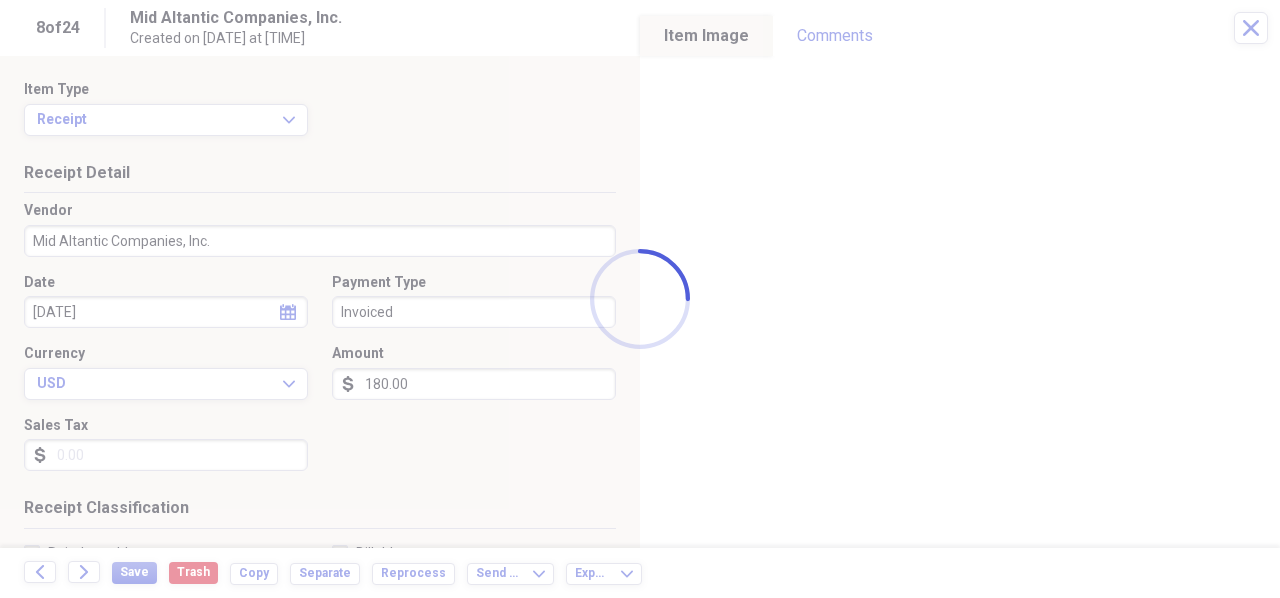 click on "Organize My Files Collapse Unfiled Needs Review Unfiled All Files Unfiled Unfiled Unfiled Saved Reports Collapse My Cabinet [FIRST]'s Cabinet Add Folder Folder Credit Card Acknowledgement Forms Add Folder Collapse Open Folder DBF Add Folder Expand Folder Alpha Omega Farm, Inc. Add Folder Folder Christmas Gifts Add Folder Folder Christmas Lists Add Folder Expand Folder Condo - [NUMBER] [STREET] Add Folder Expand Folder Condo - Florida Add Folder Folder Documents - DBF Add Folder Expand Folder FP Agua, LLC Add Folder Folder Millwood Cleaners Add Folder Folder Miscellaneous Add Folder Folder Personal Receipts Add Folder Expand Folder Sandbridge Add Folder Expand Folder Snowshoe Add Folder Expand Folder South [NUMBER] Add Folder Expand Folder Virginia Beach Polo Club Add Folder Folder Virginia Beach Polo Foundation Add Folder Folder Employee Payroll Deductions Add Folder Folder Equipment/Uniform Agreement Forms Add Folder Collapse Open Folder Frye Properties Add Folder Folder Cameras Add Folder [NUMBER]" at bounding box center [640, 299] 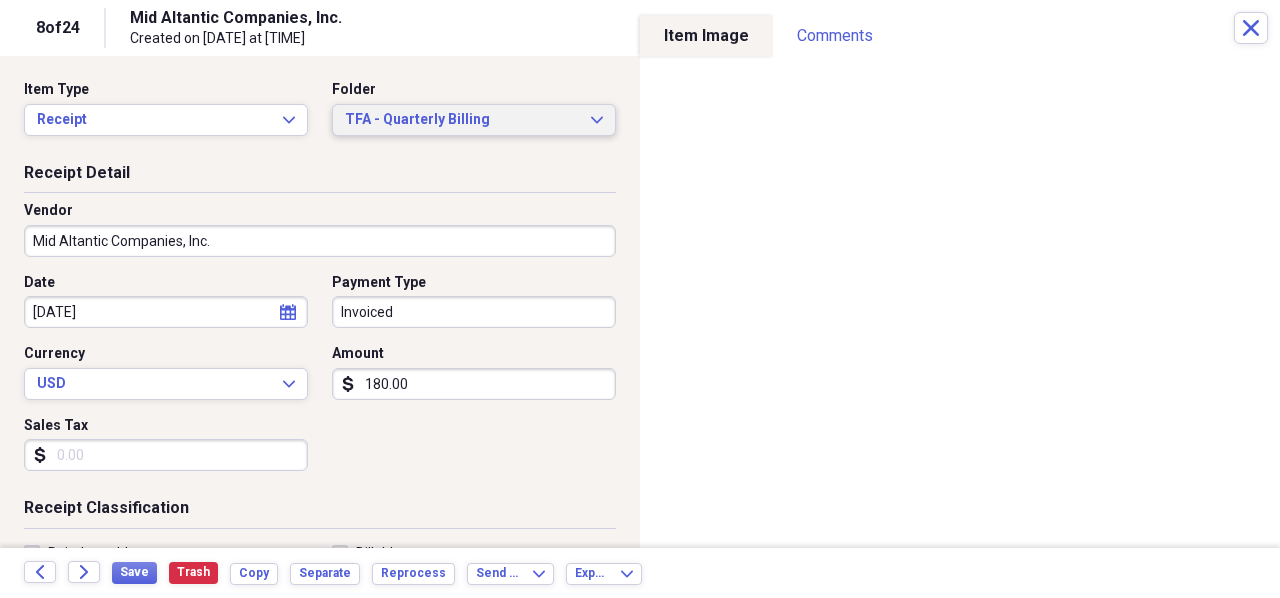 click on "Expand" 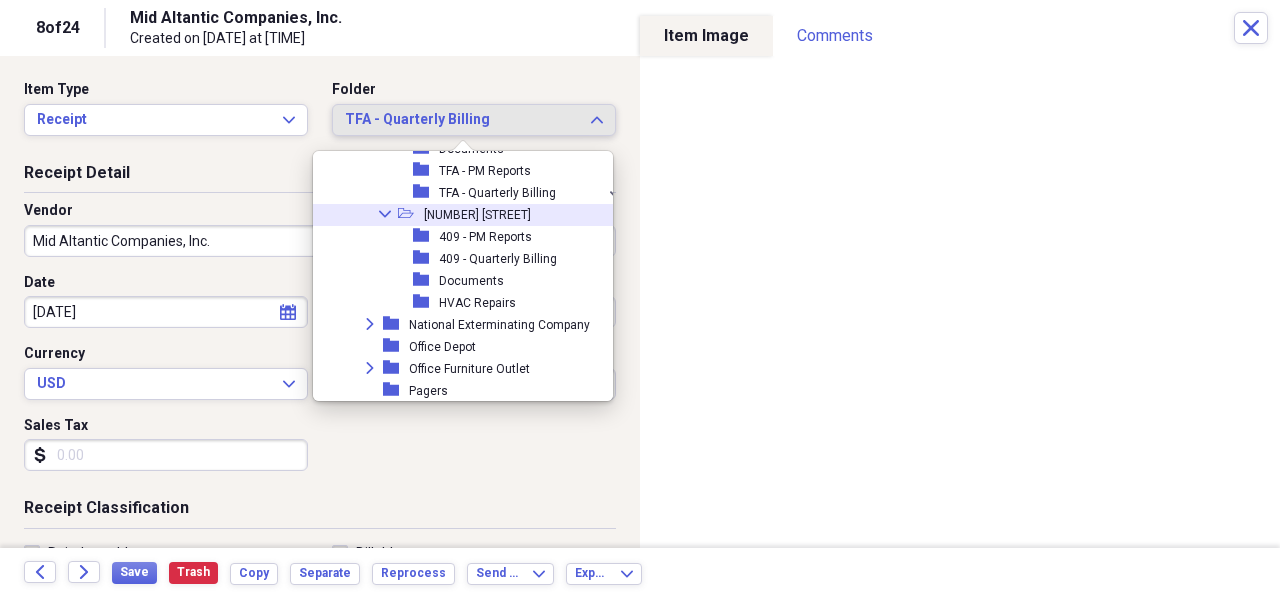 scroll, scrollTop: 3066, scrollLeft: 0, axis: vertical 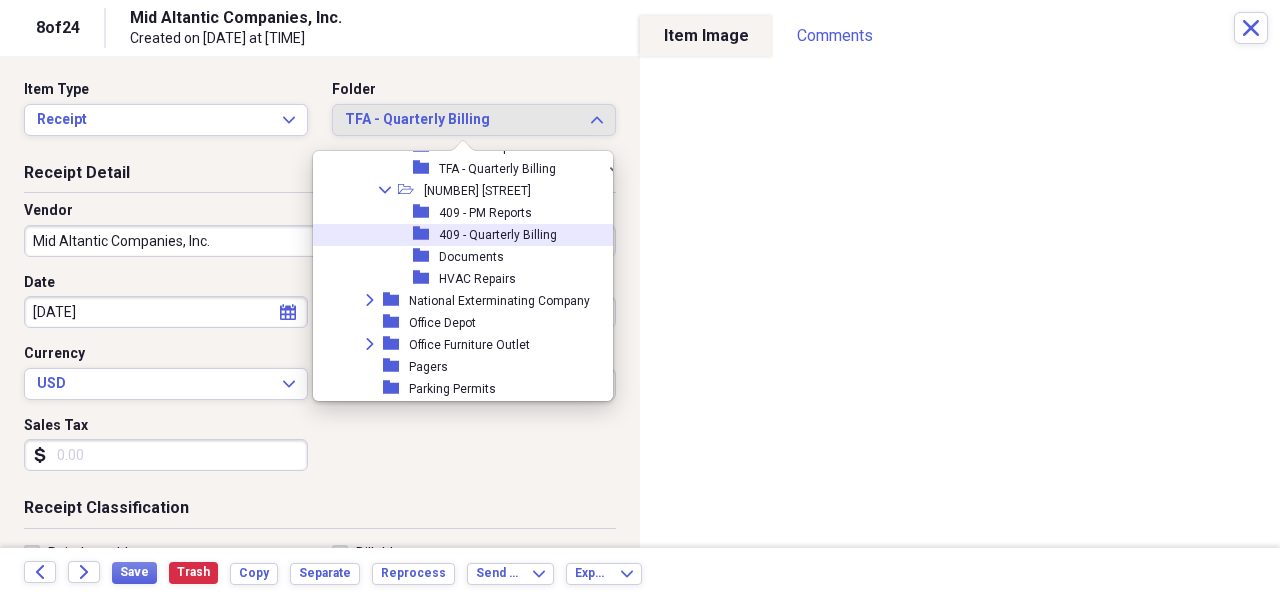 click on "409 - Quarterly Billing" at bounding box center [498, 235] 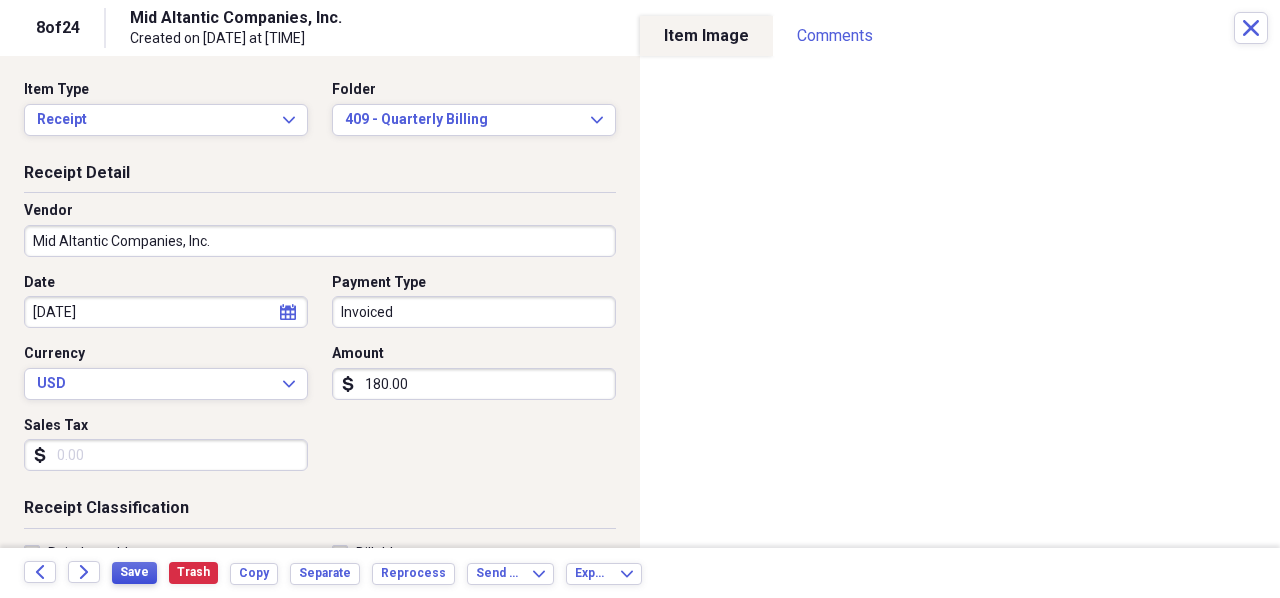 click on "Save" at bounding box center (134, 572) 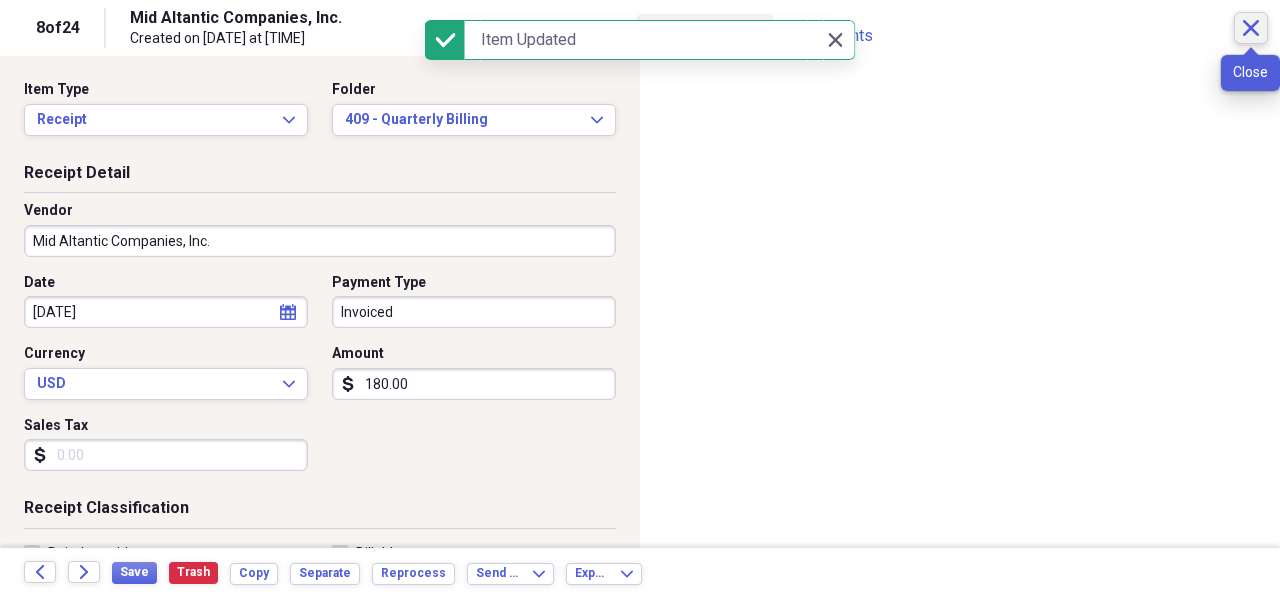 click on "Close" at bounding box center [1251, 28] 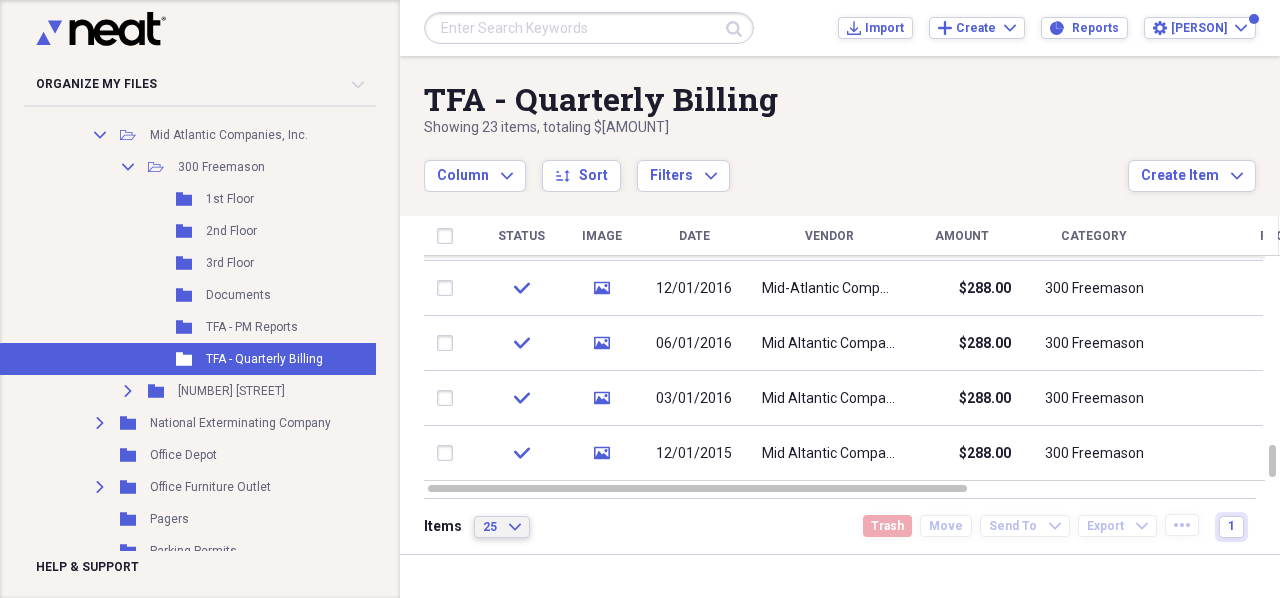 click on "Expand" 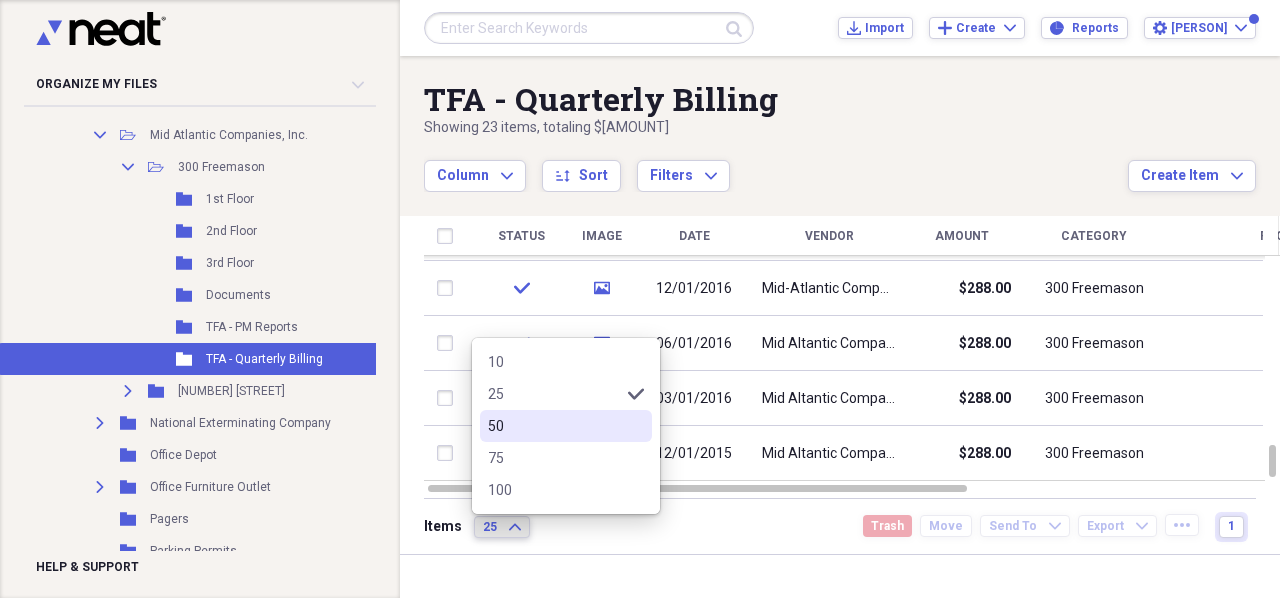 click on "50" at bounding box center [554, 426] 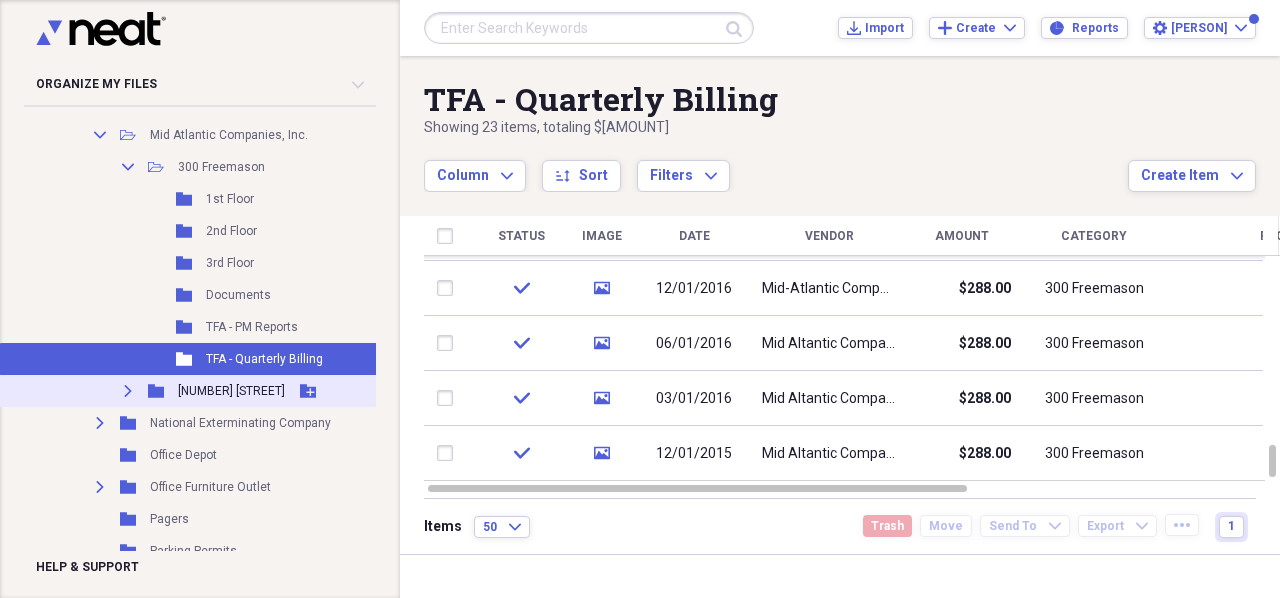 click 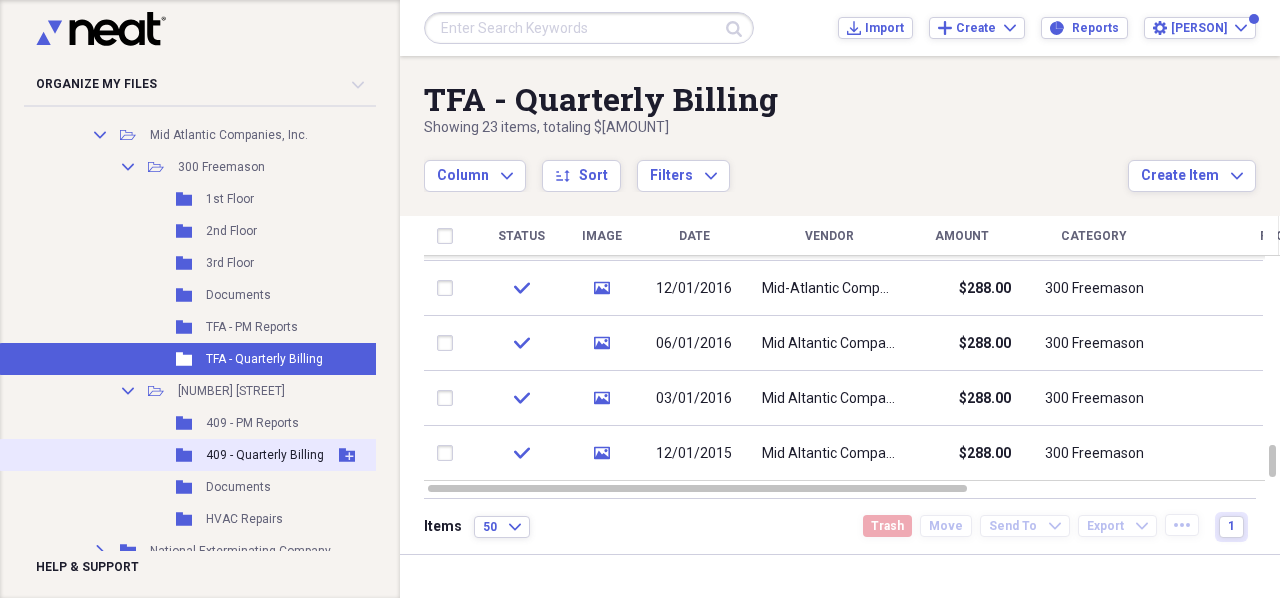 click on "409 - Quarterly Billing" at bounding box center (265, 455) 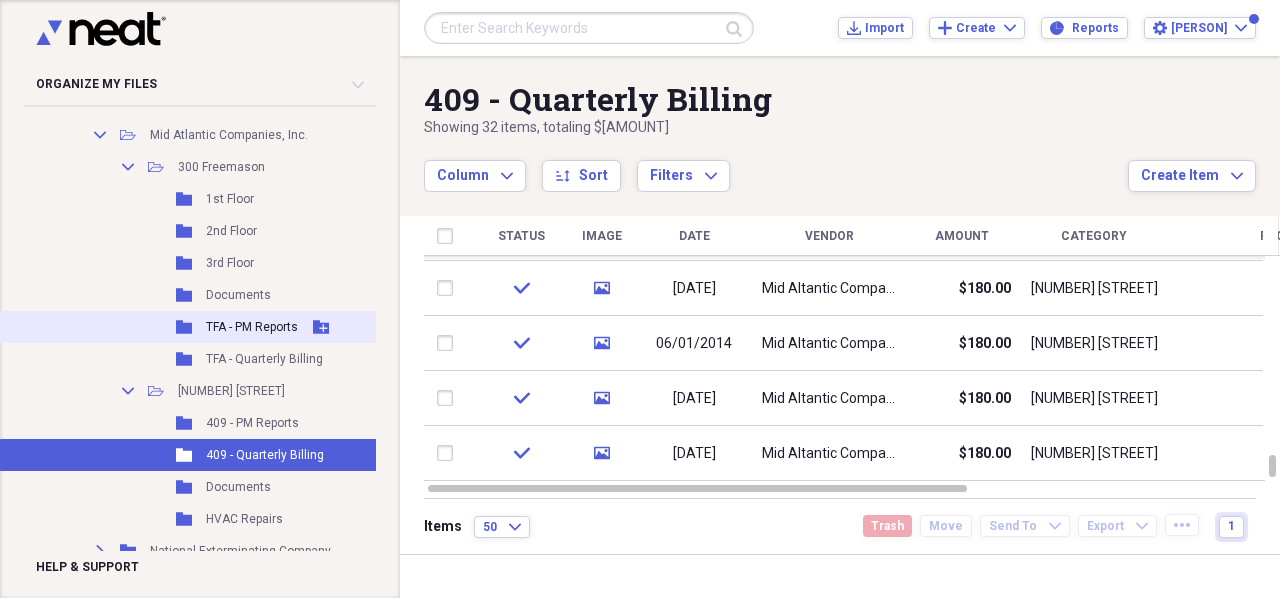 click on "TFA - PM Reports" at bounding box center [252, 327] 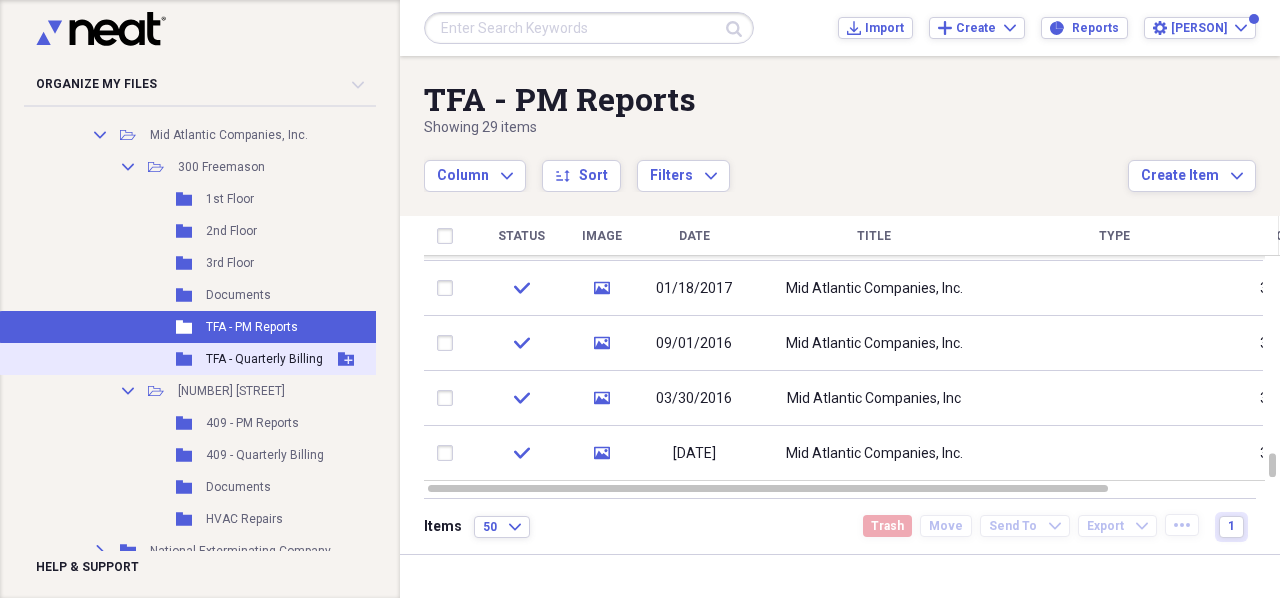 click on "TFA - Quarterly Billing" at bounding box center (264, 359) 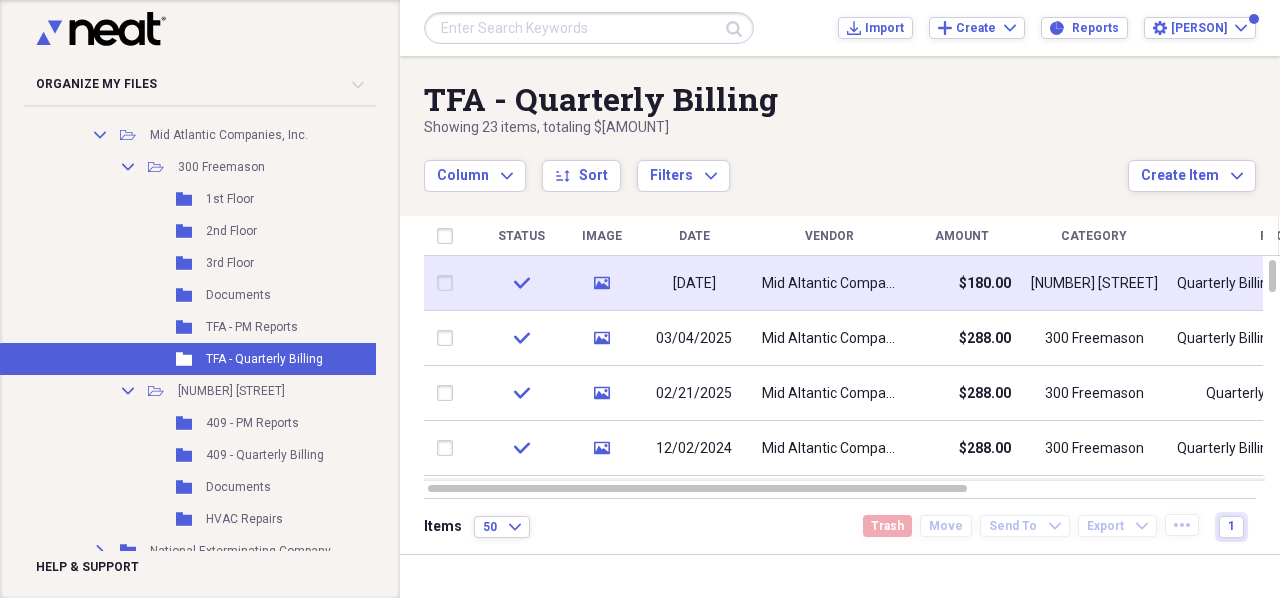click on "Mid Altantic Companies, Inc." at bounding box center (829, 284) 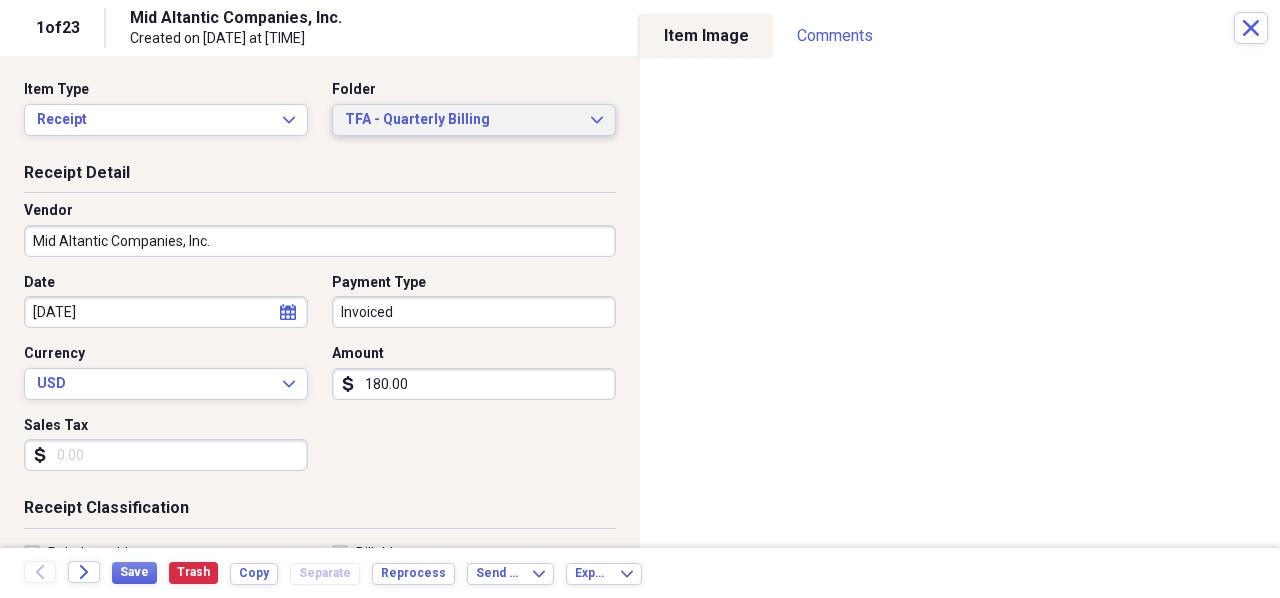 click on "Expand" 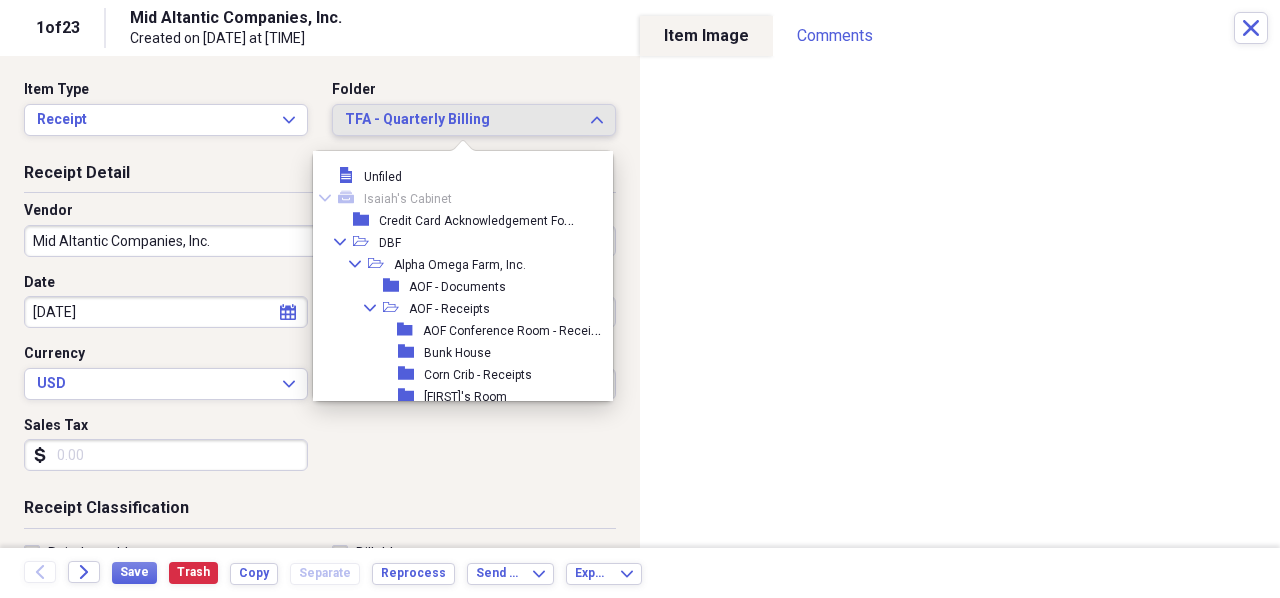 scroll, scrollTop: 2966, scrollLeft: 0, axis: vertical 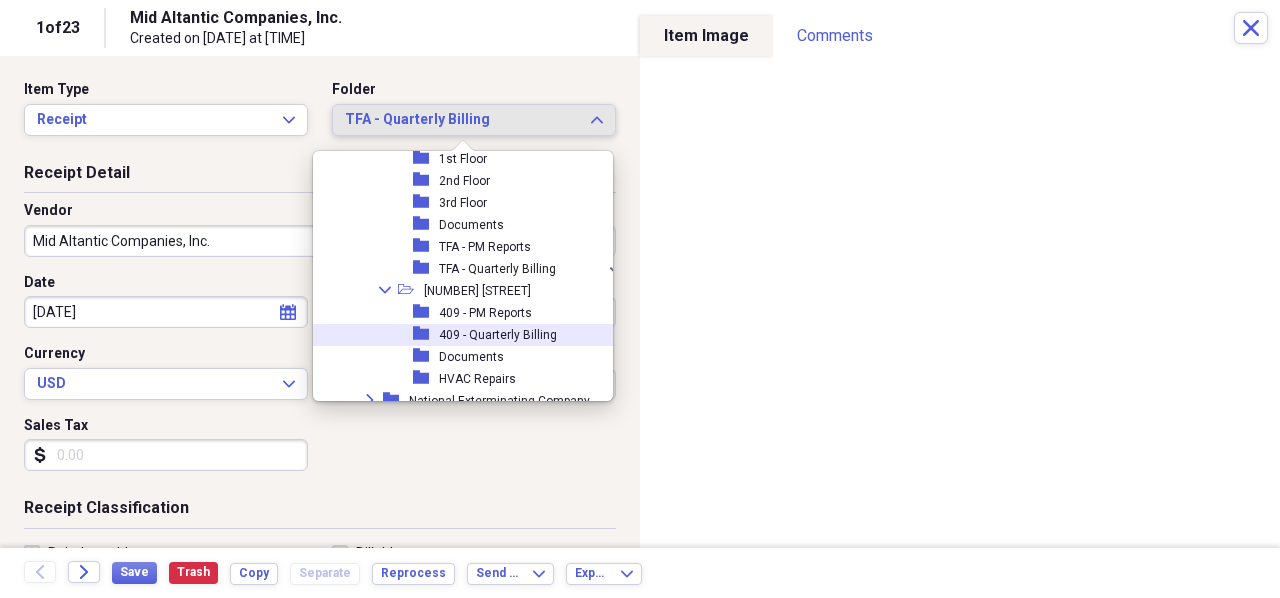 click on "409 - Quarterly Billing" at bounding box center [498, 335] 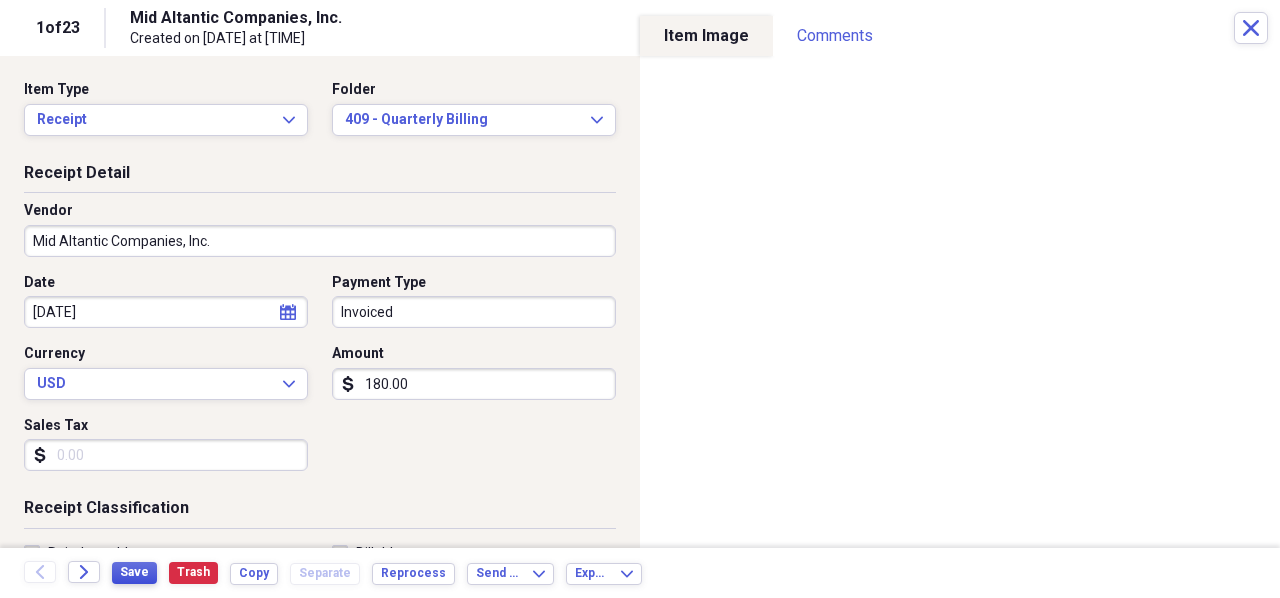 click on "Save" at bounding box center [134, 572] 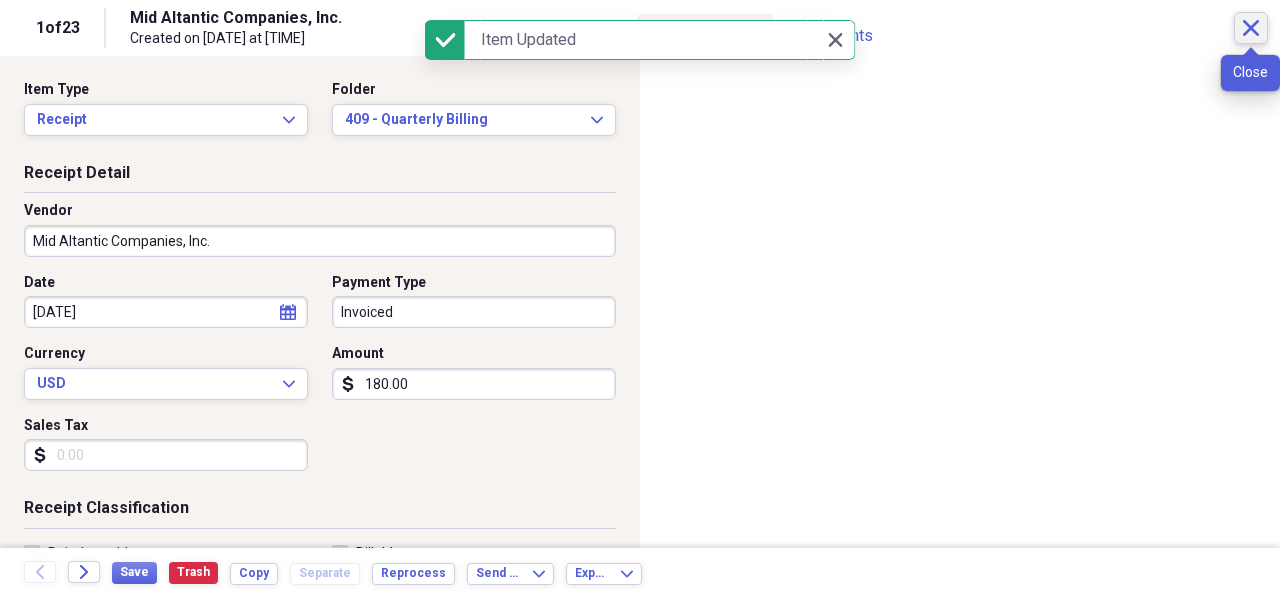 click 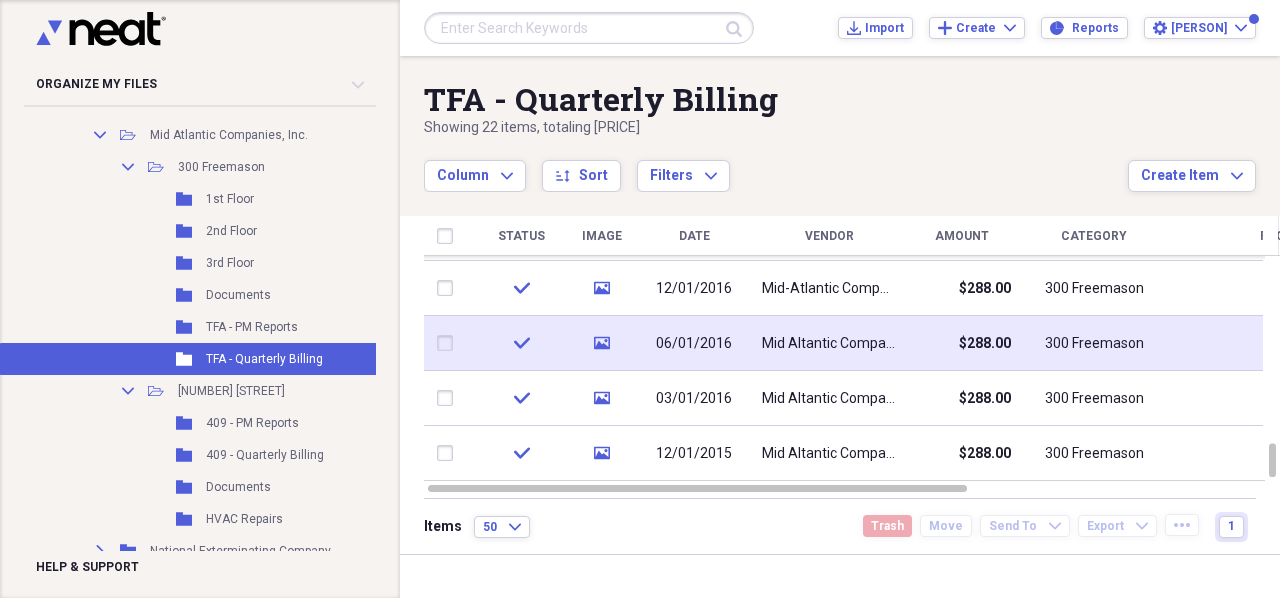 click on "06/01/2016" at bounding box center [694, 343] 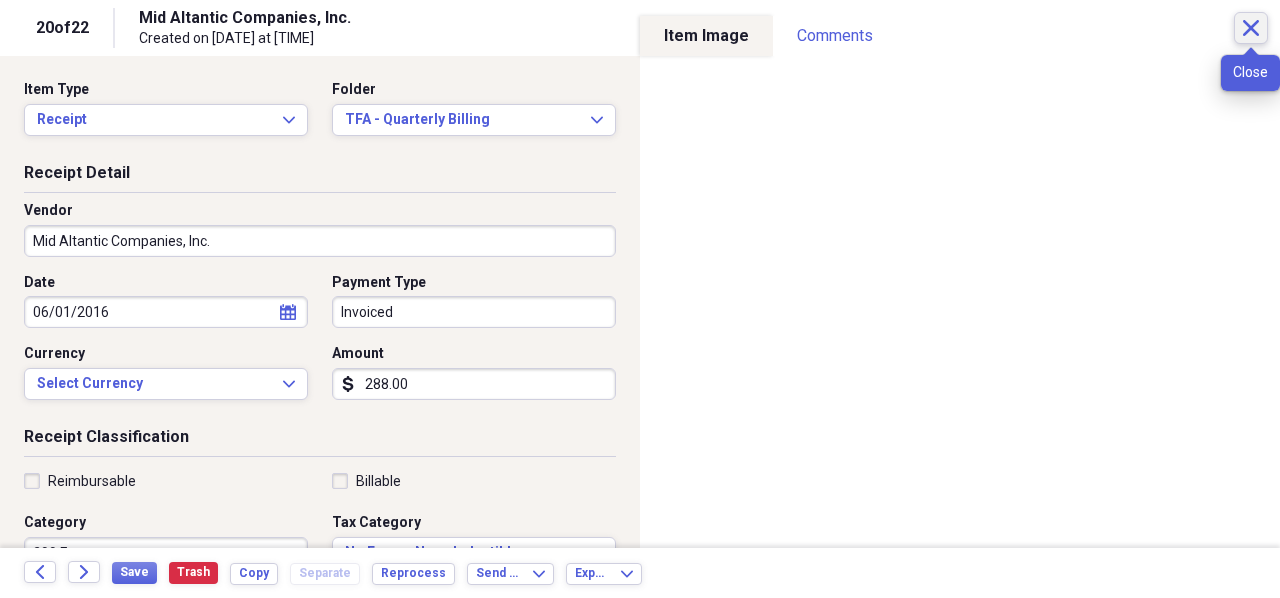 click on "Close" at bounding box center (1251, 28) 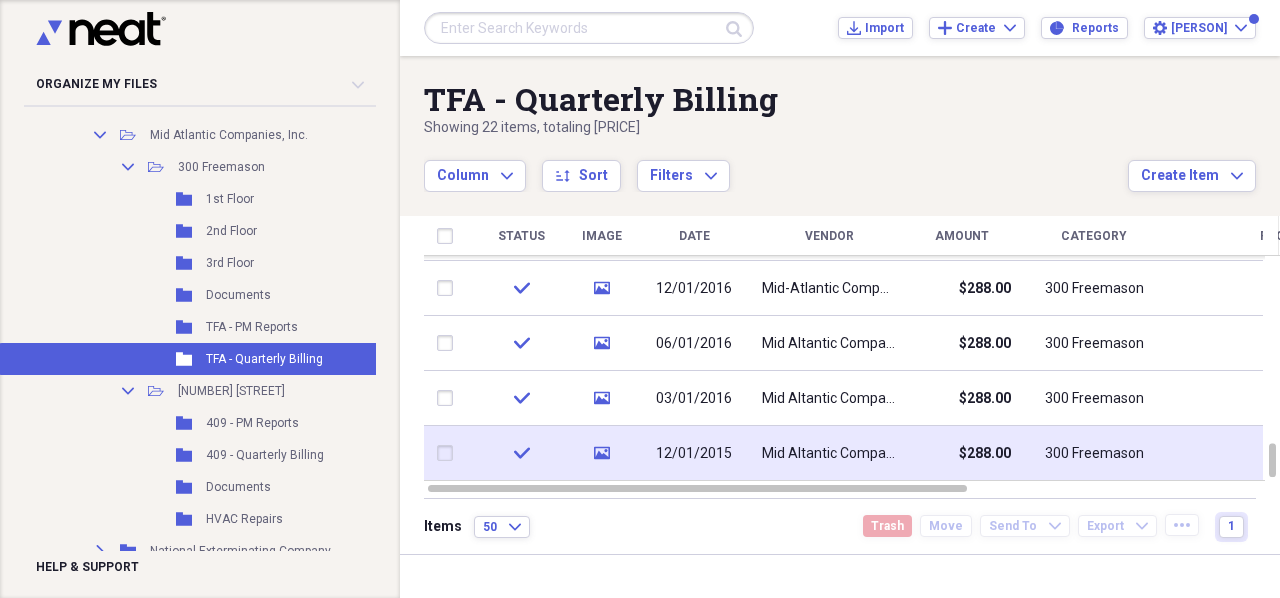 click on "12/01/2015" at bounding box center [694, 454] 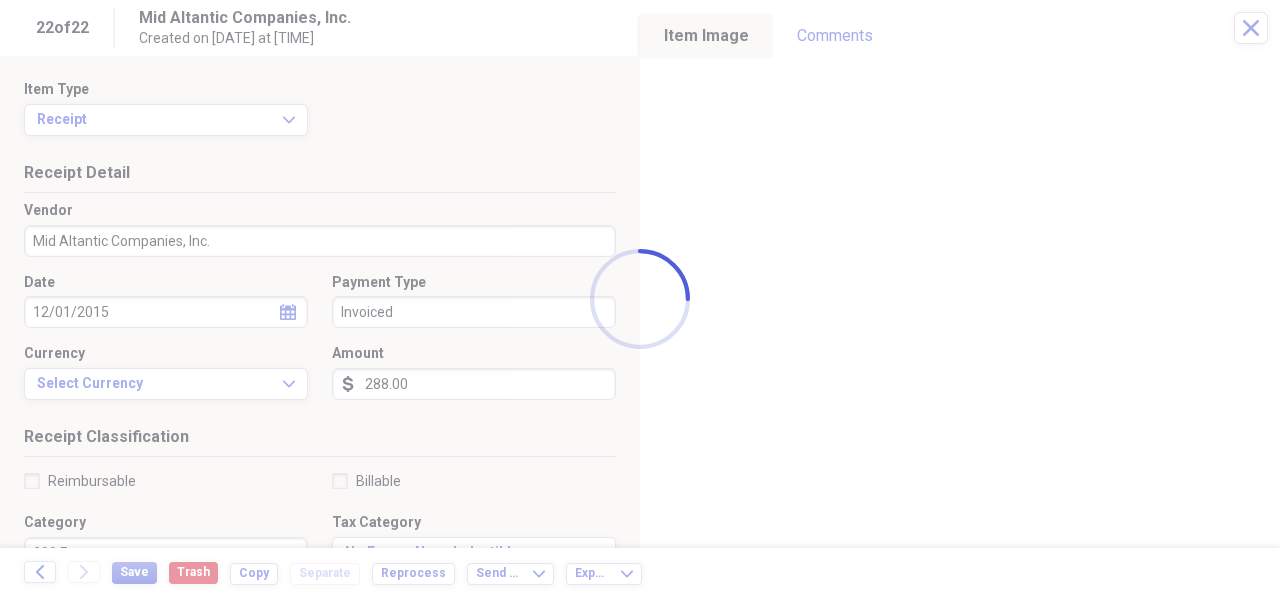 click on "Organize My Files Collapse Unfiled Needs Review Unfiled All Files Unfiled Unfiled Unfiled Saved Reports Collapse My Cabinet [FIRST]'s Cabinet Add Folder Folder Credit Card Acknowledgement Forms Add Folder Collapse Open Folder DBF Add Folder Expand Folder Alpha Omega Farm, Inc. Add Folder Folder Christmas Gifts Add Folder Folder Christmas Lists Add Folder Expand Folder Condo - [NUMBER] [STREET] Add Folder Expand Folder Condo - Florida Add Folder Folder Documents - DBF Add Folder Expand Folder FP Agua, LLC Add Folder Folder Maharlika Add Folder Folder Millwood Cleaners Add Folder Folder Miscellaneous Add Folder Folder Personal Receipts Add Folder Expand Folder Sandbridge Add Folder Expand Folder Snowshoe Add Folder Expand Folder South 40 Add Folder Expand Folder Virginia Beach Polo Club Add Folder Folder Virginia Beach Polo Foundation Add Folder Folder Employee Payroll Deductions Add Folder Folder Equipment/Uniform Agreement Forms Add Folder Collapse Open Folder Frye Properties Add Folder Folder Cameras Add Folder 50" at bounding box center [640, 299] 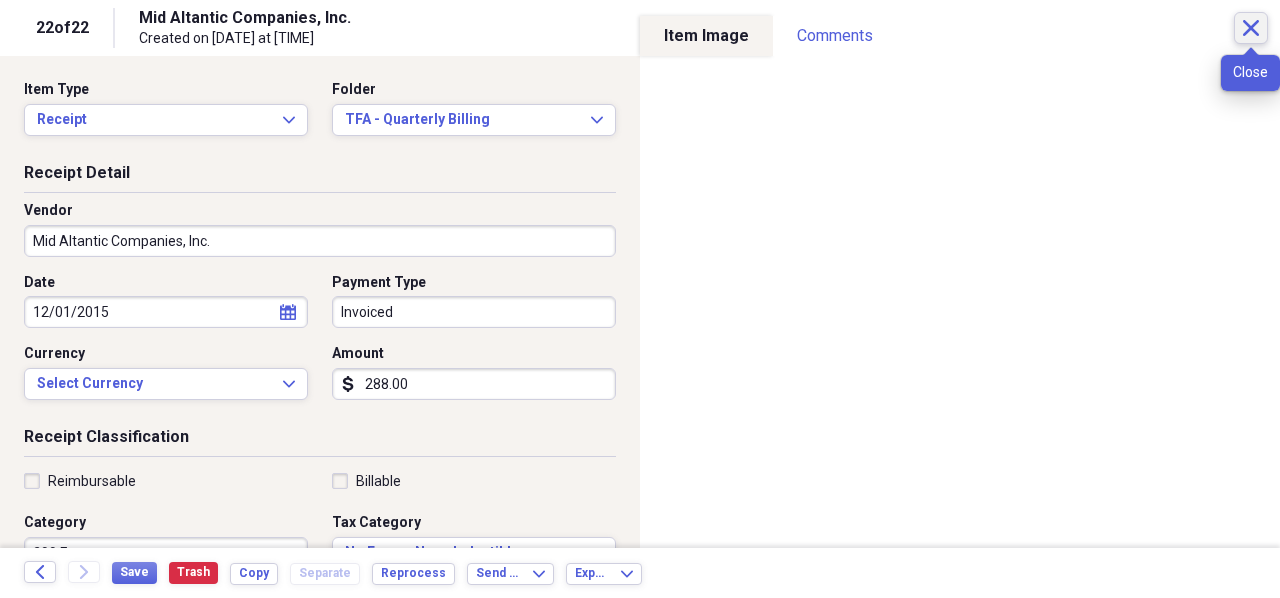 click 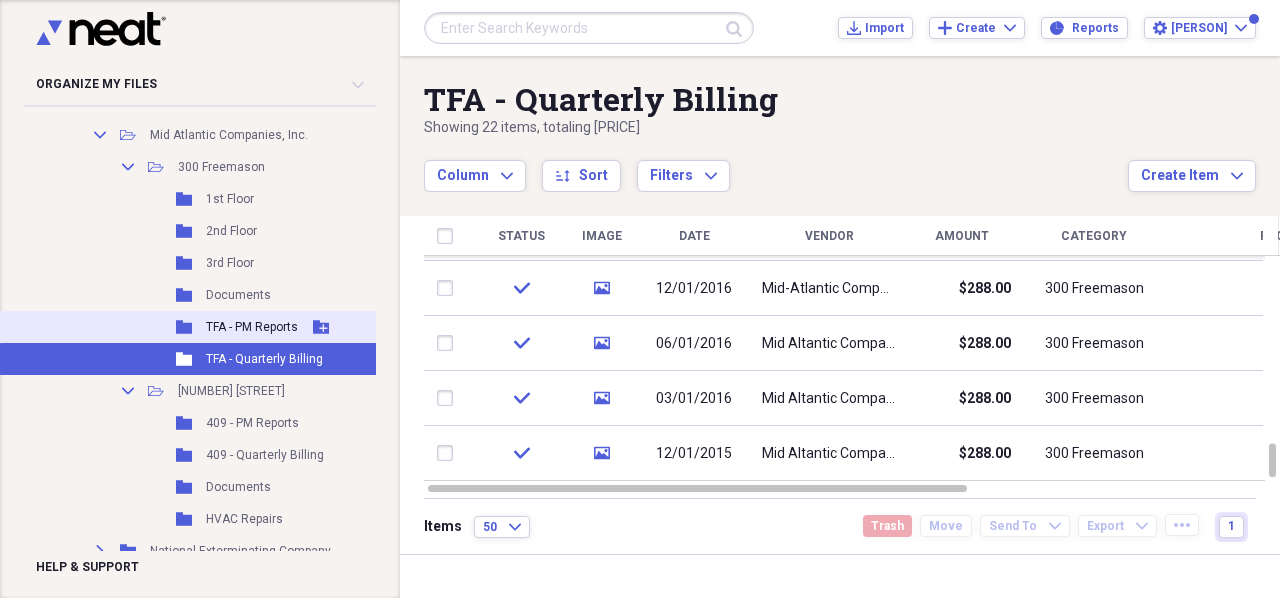 click on "TFA - PM Reports" at bounding box center [252, 327] 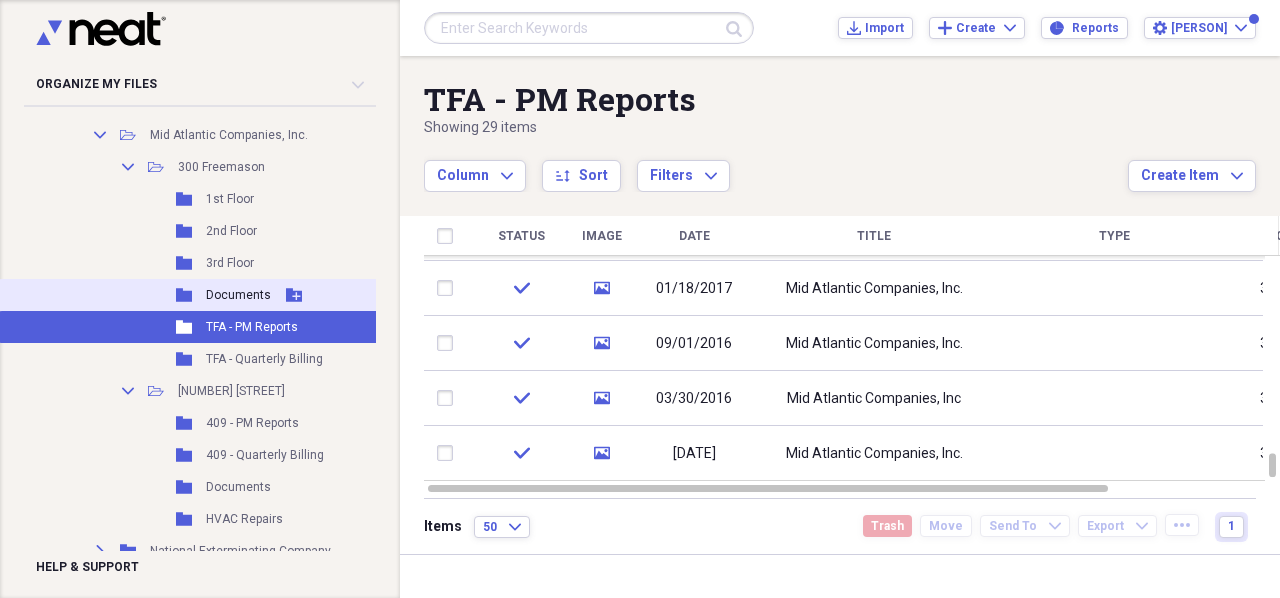 click on "Folder Documents Add Folder" at bounding box center (211, 295) 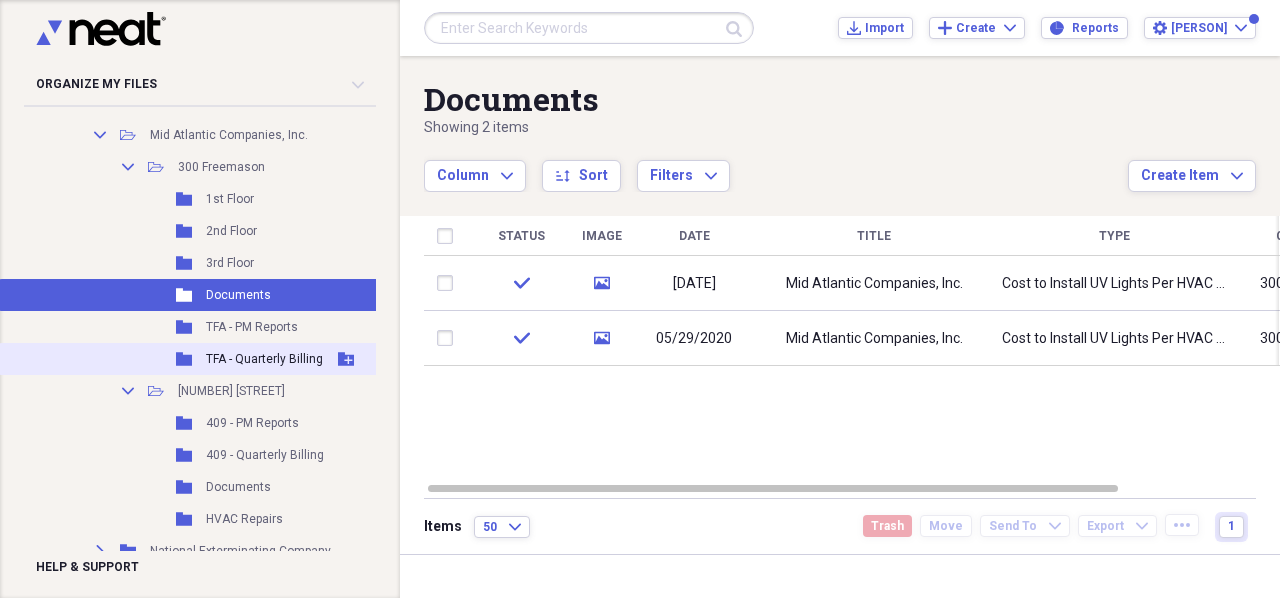 click on "TFA - Quarterly Billing" at bounding box center [264, 359] 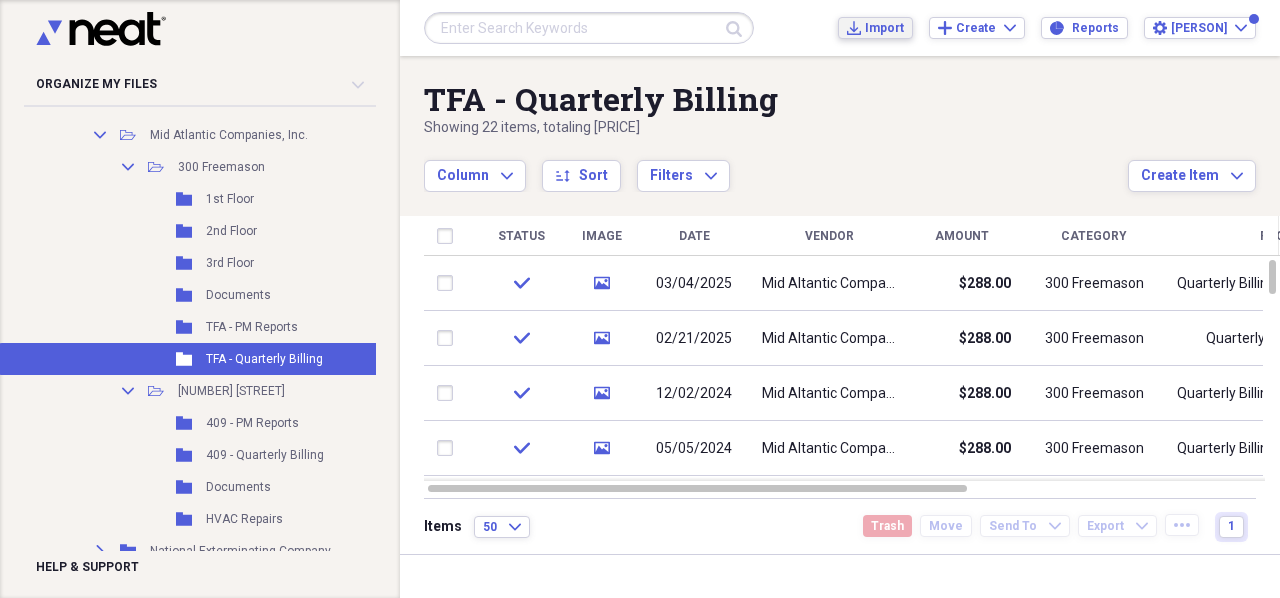 click on "Import" at bounding box center (884, 28) 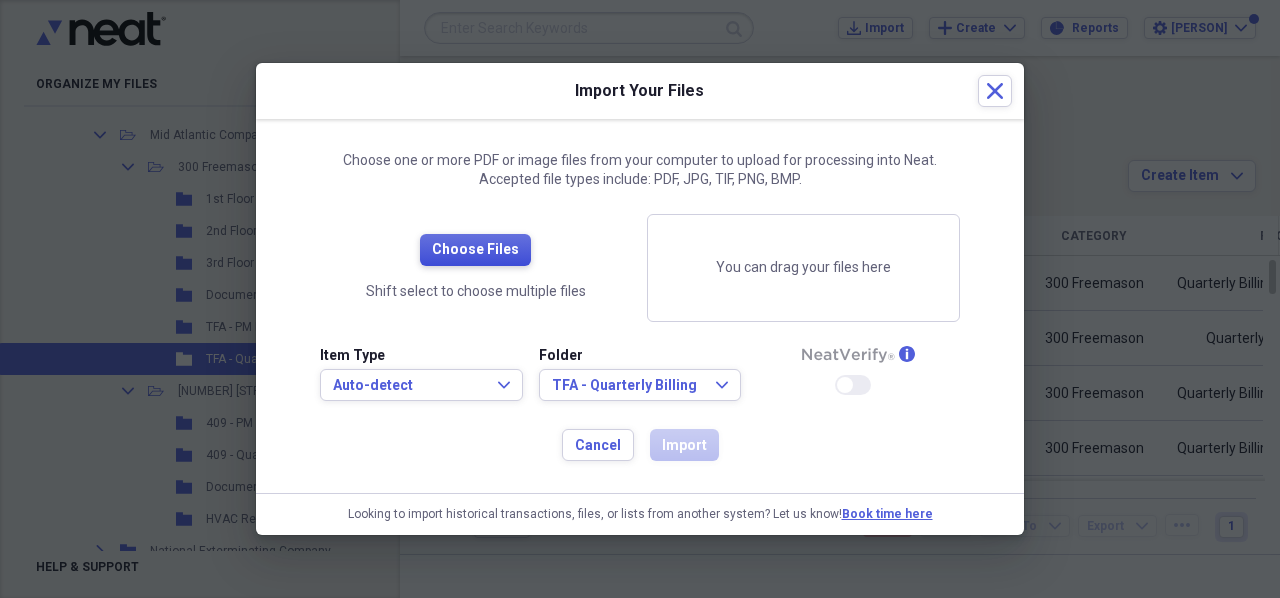 click on "Choose Files" at bounding box center [475, 250] 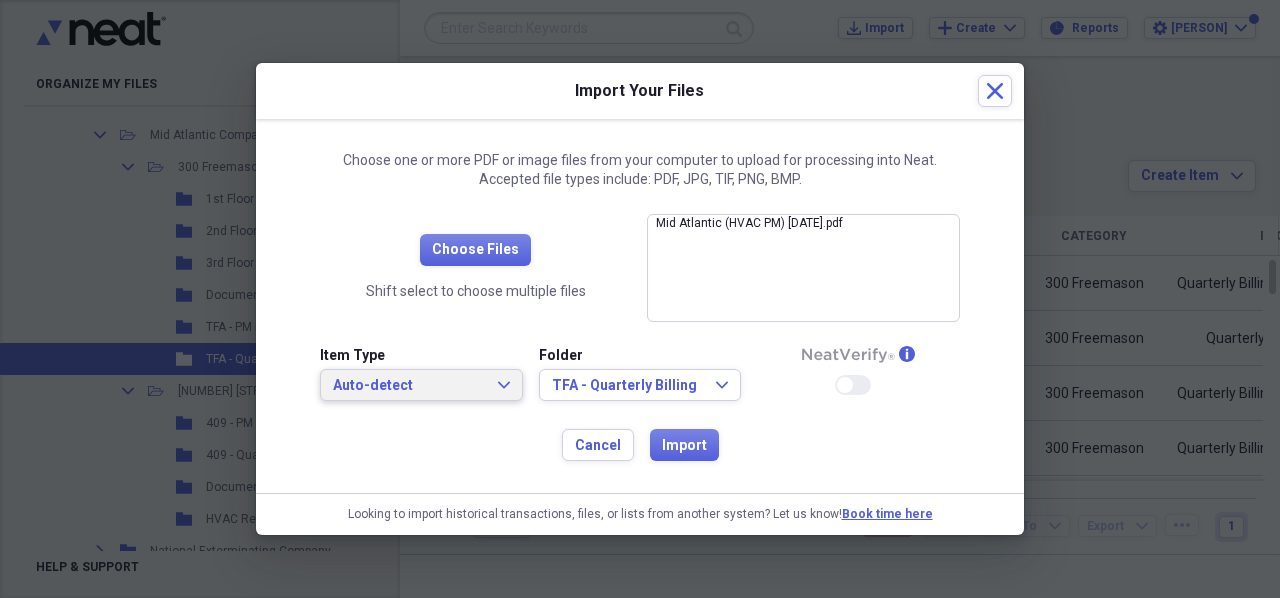 click on "Auto-detect" at bounding box center (409, 386) 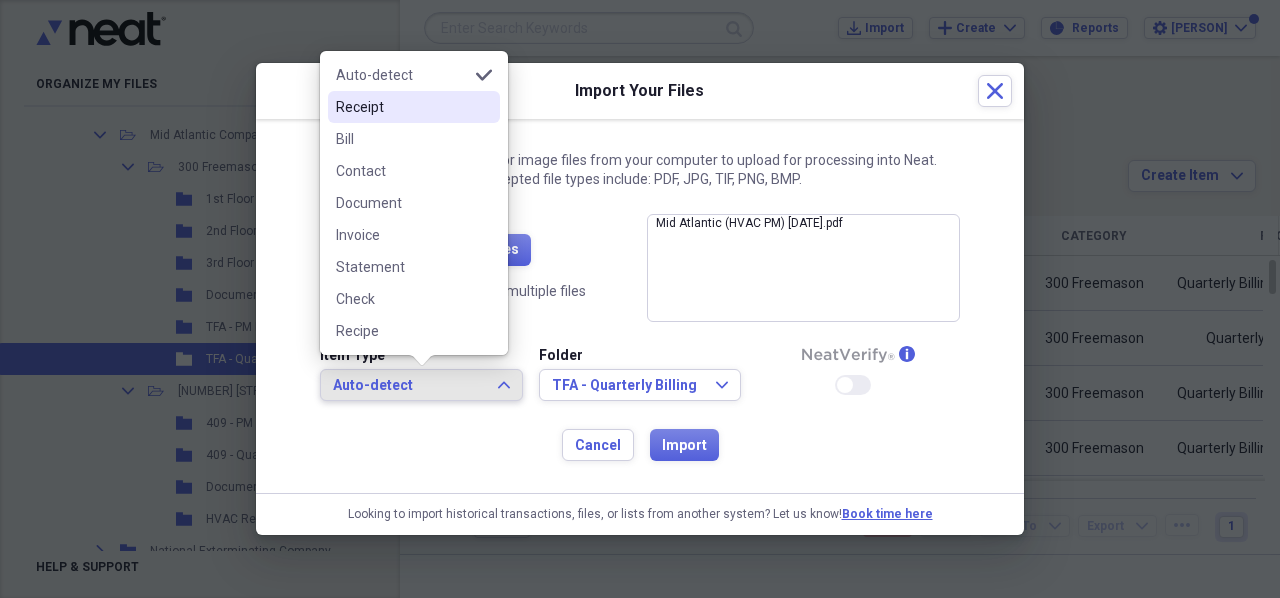 click on "Receipt" at bounding box center [402, 107] 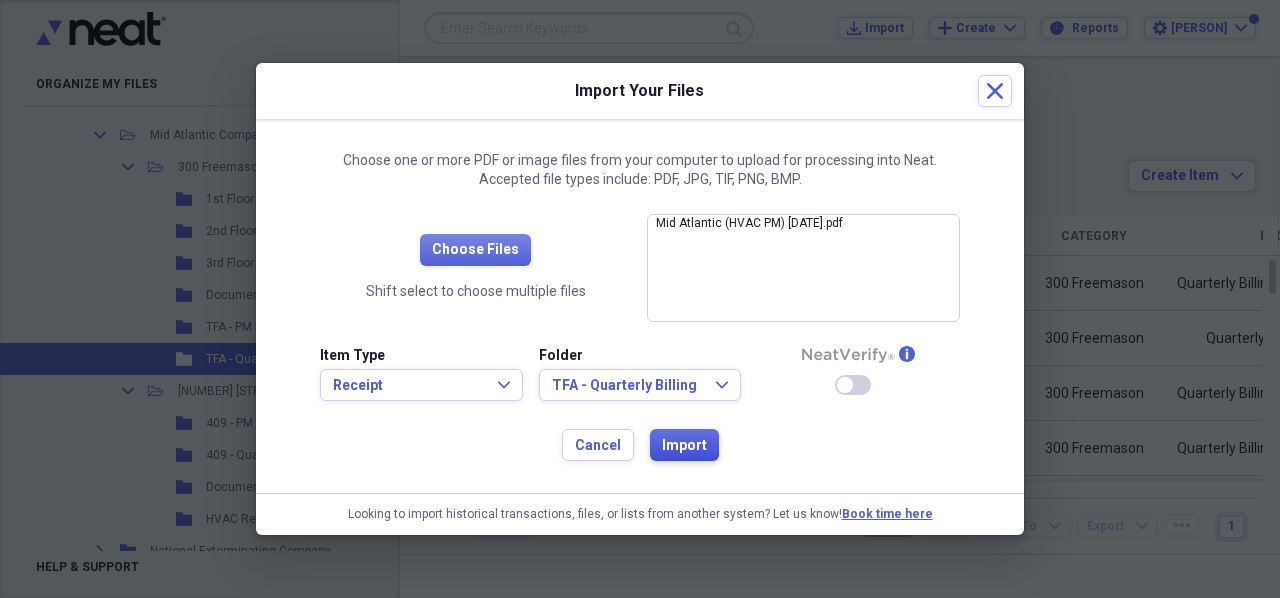 click on "Import" at bounding box center (684, 446) 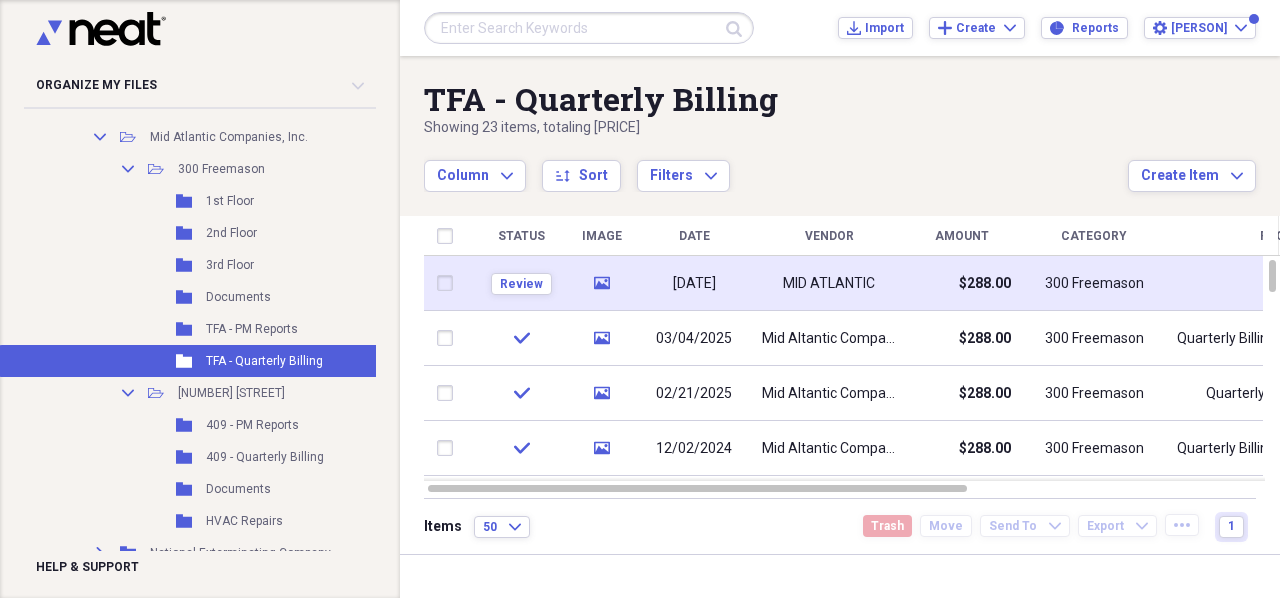 click on "[DATE]" at bounding box center (694, 284) 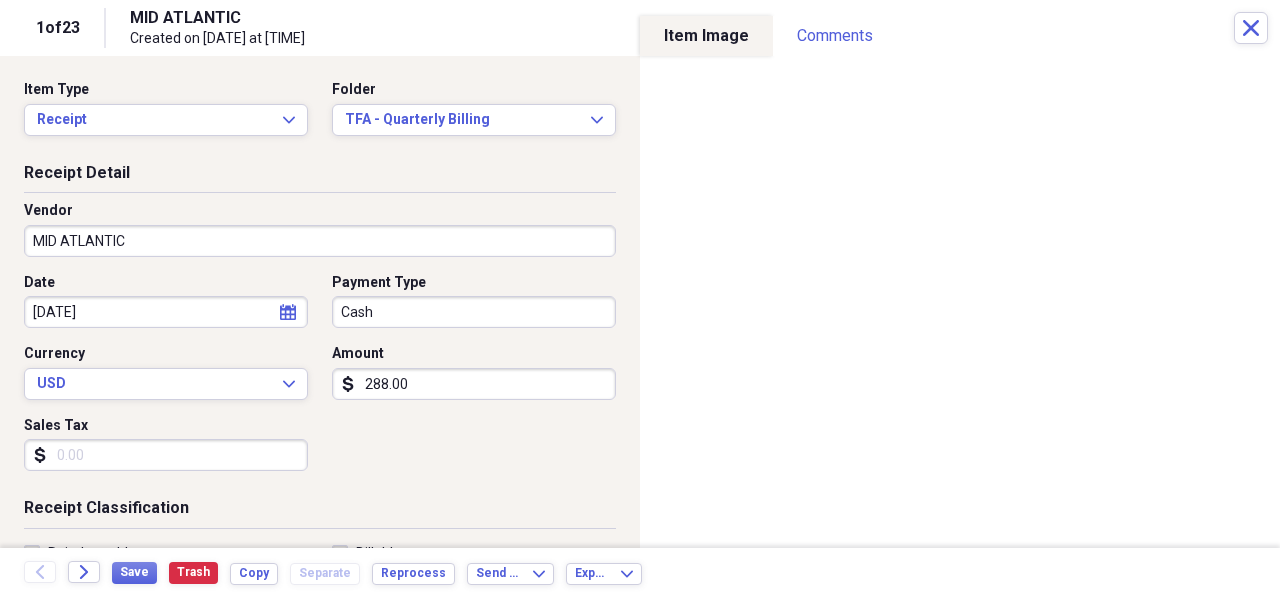 click on "MID ATLANTIC" at bounding box center [320, 241] 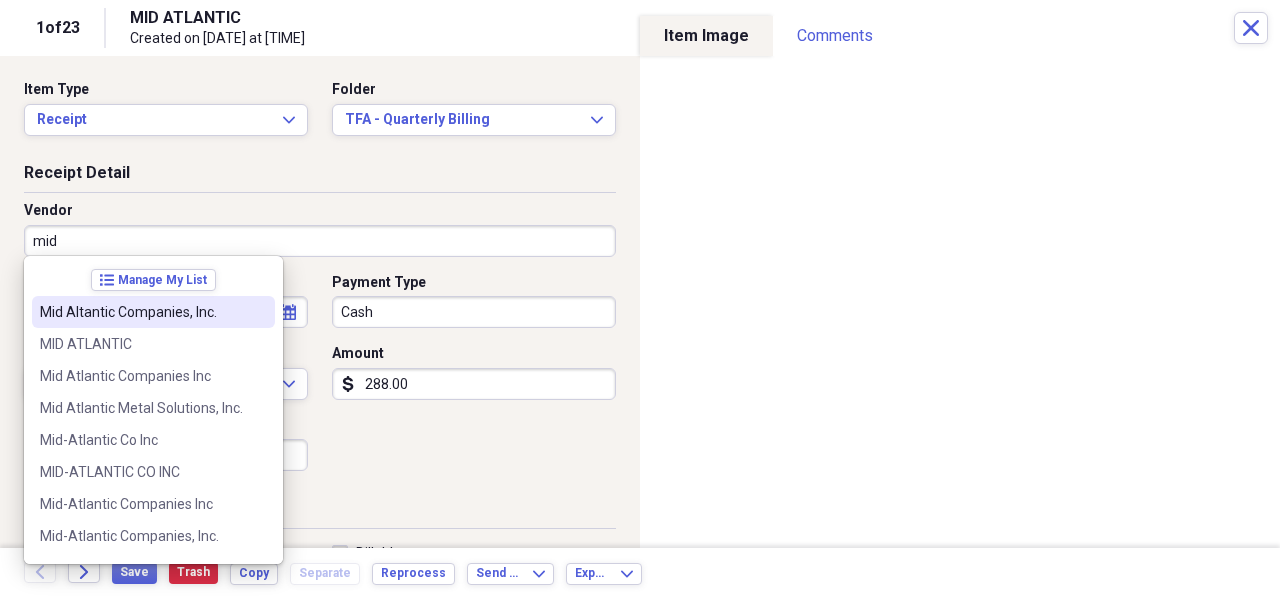 click on "Mid Altantic Companies, Inc." at bounding box center [141, 312] 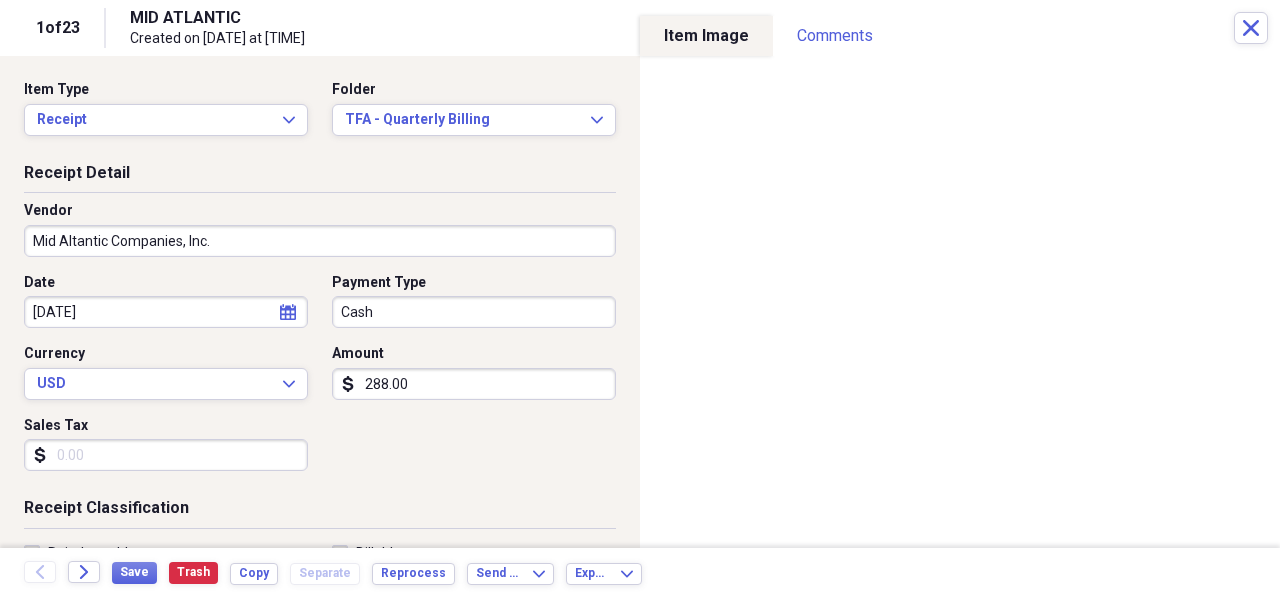 click on "Organize My Files Collapse Unfiled Needs Review Unfiled All Files Unfiled Unfiled Unfiled Saved Reports Collapse My Cabinet [FIRST]'s Cabinet Add Folder Folder Credit Card Acknowledgement Forms Add Folder Collapse Open Folder DBF Add Folder Expand Folder Alpha Omega Farm, Inc. Add Folder Folder Christmas Gifts Add Folder Folder Christmas Lists Add Folder Expand Folder Condo - [NUMBER] [STREET] Add Folder Expand Folder Condo - Florida Add Folder Folder Documents - DBF Add Folder Expand Folder FP Agua, LLC Add Folder Folder Maharlika Add Folder Folder Millwood Cleaners Add Folder Folder Miscellaneous Add Folder Folder Personal Receipts Add Folder Expand Folder Sandbridge Add Folder Expand Folder Snowshoe Add Folder Expand Folder South 40 Add Folder Expand Folder Virginia Beach Polo Club Add Folder Folder Virginia Beach Polo Foundation Add Folder Folder Employee Payroll Deductions Add Folder Folder Equipment/Uniform Agreement Forms Add Folder Collapse Open Folder Frye Properties Add Folder Folder Cameras Add Folder 50" at bounding box center [640, 299] 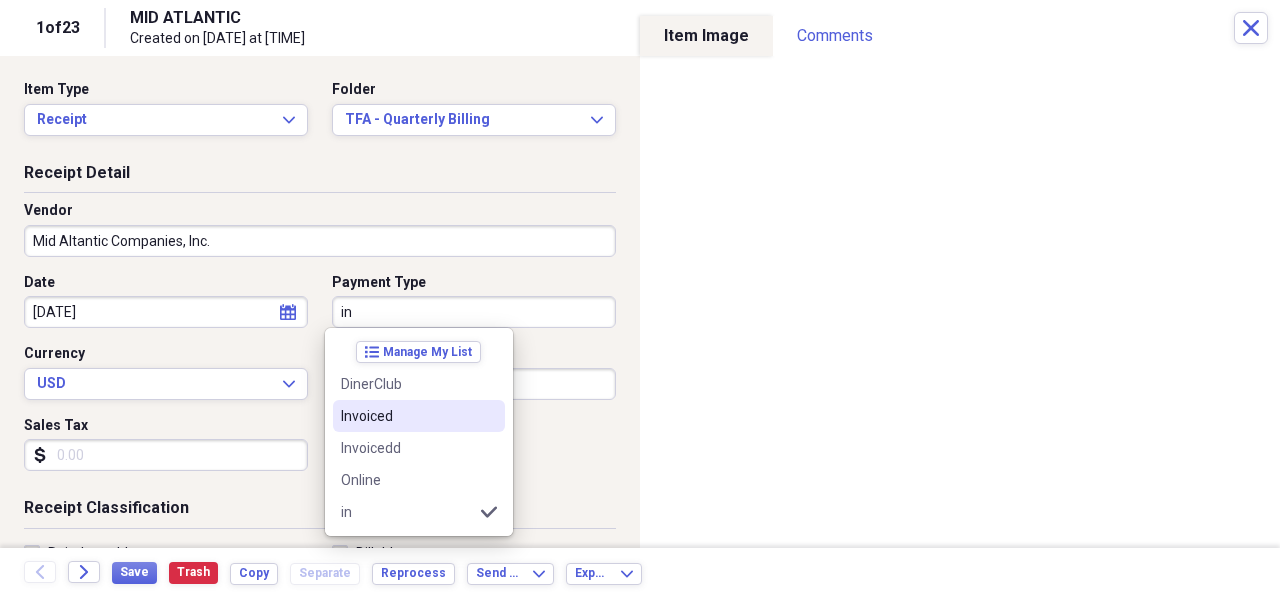 click on "Invoiced" at bounding box center (407, 416) 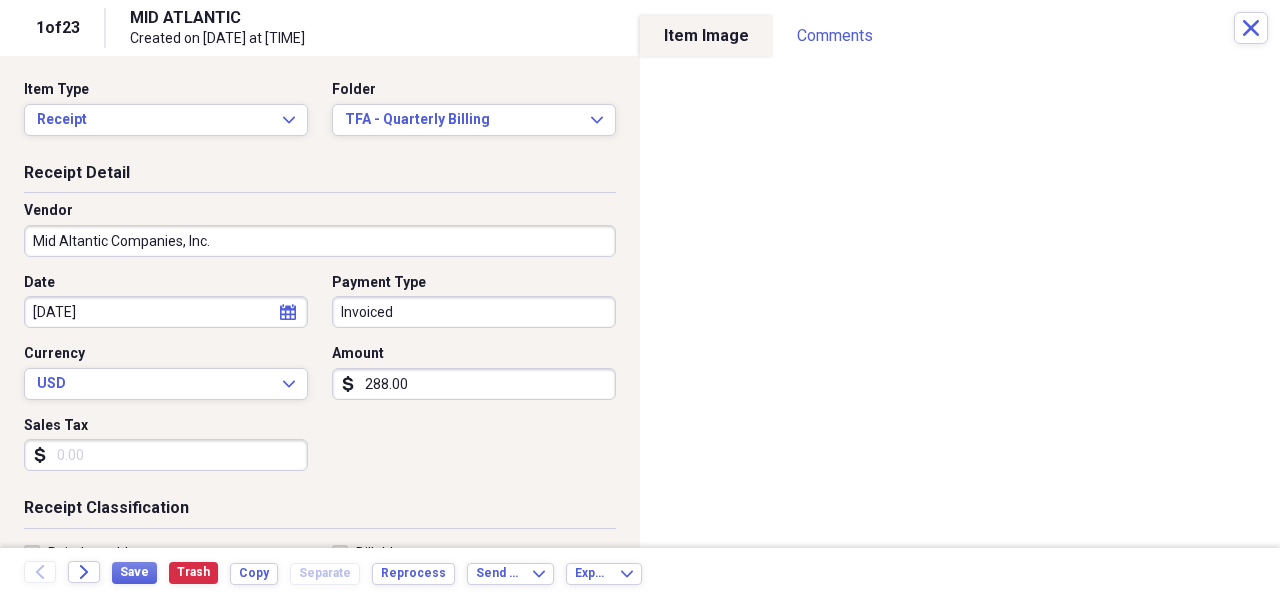 click on "[DATE]" at bounding box center [166, 312] 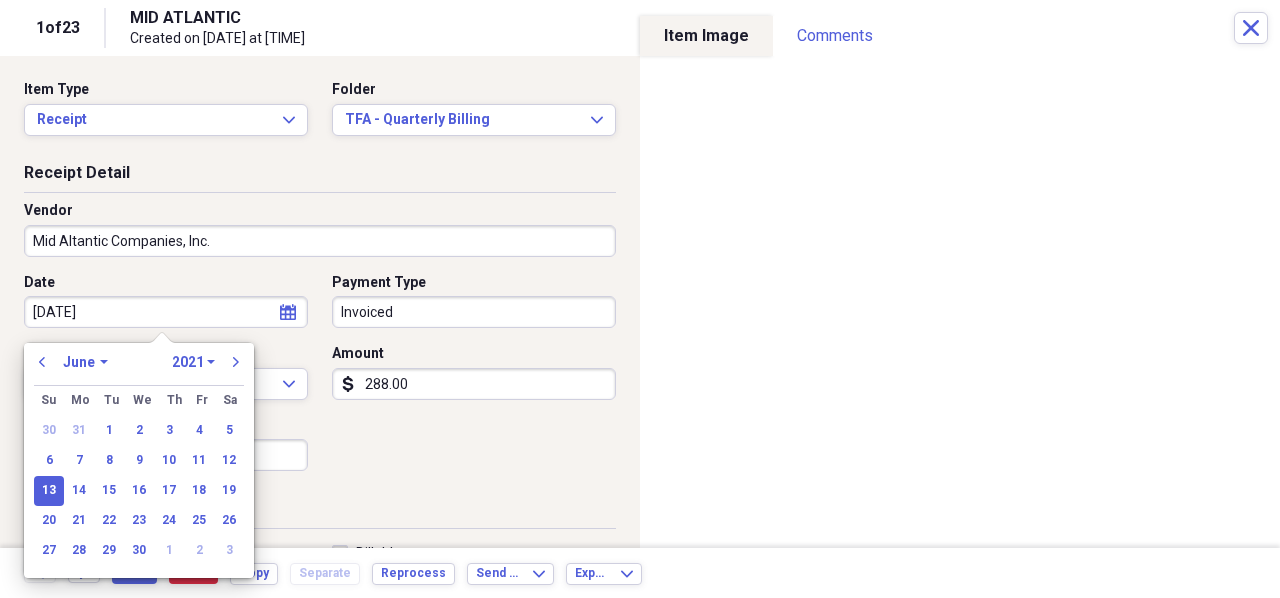 drag, startPoint x: 112, startPoint y: 304, endPoint x: -66, endPoint y: 293, distance: 178.33957 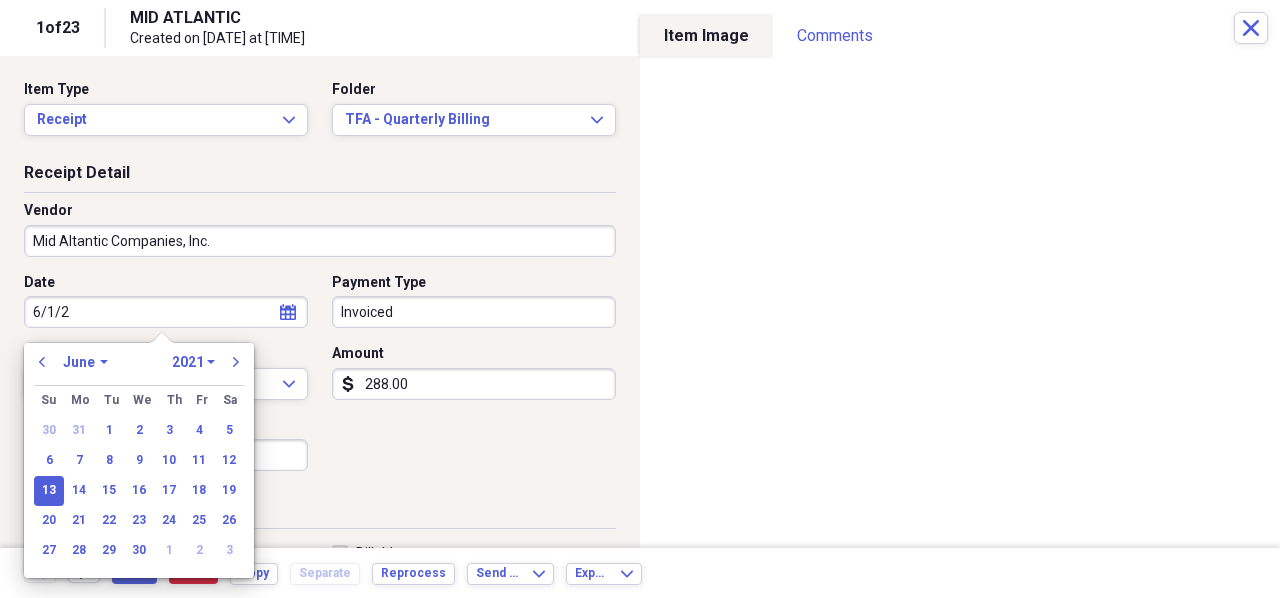 type on "6/1/20" 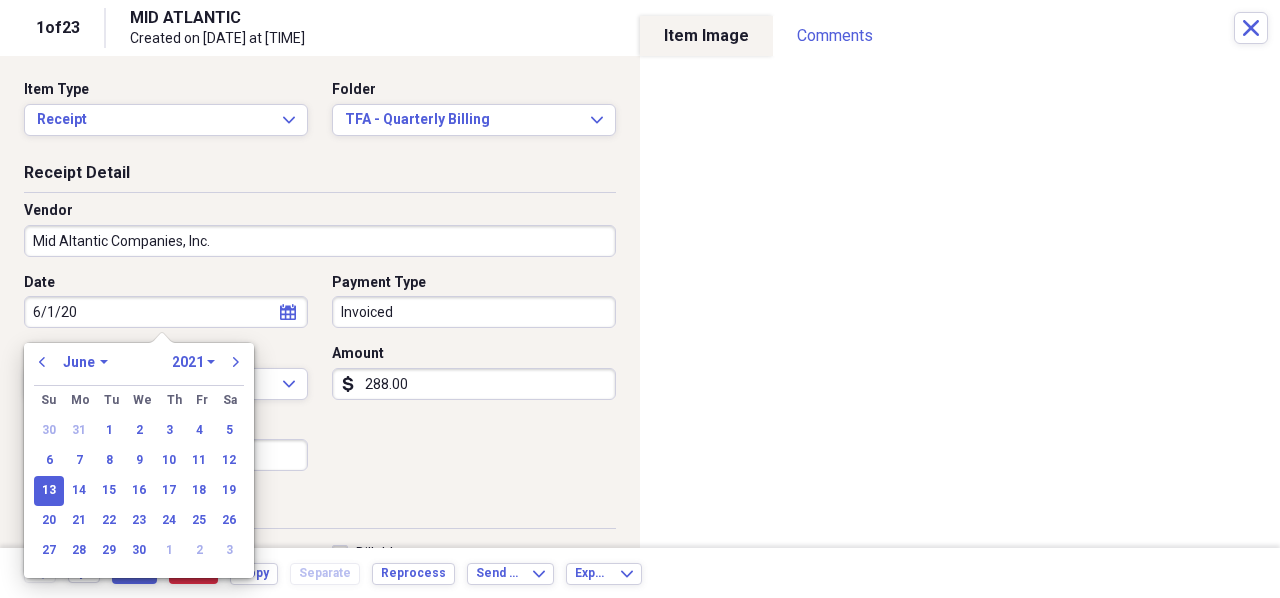 select on "2020" 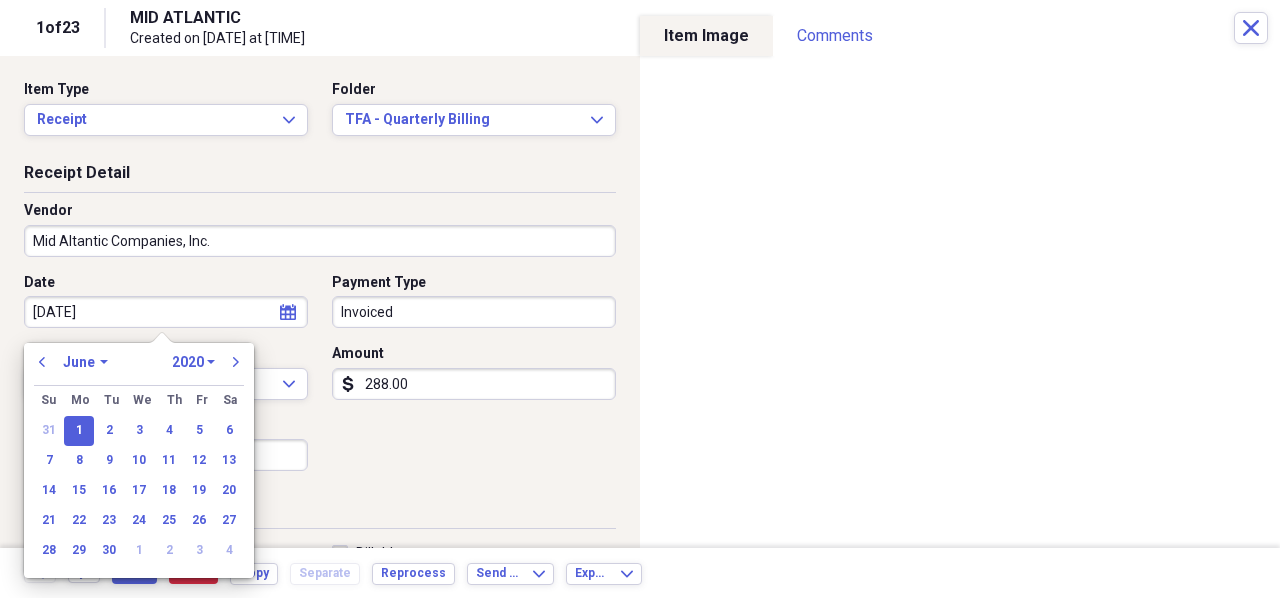 type on "[DATE]" 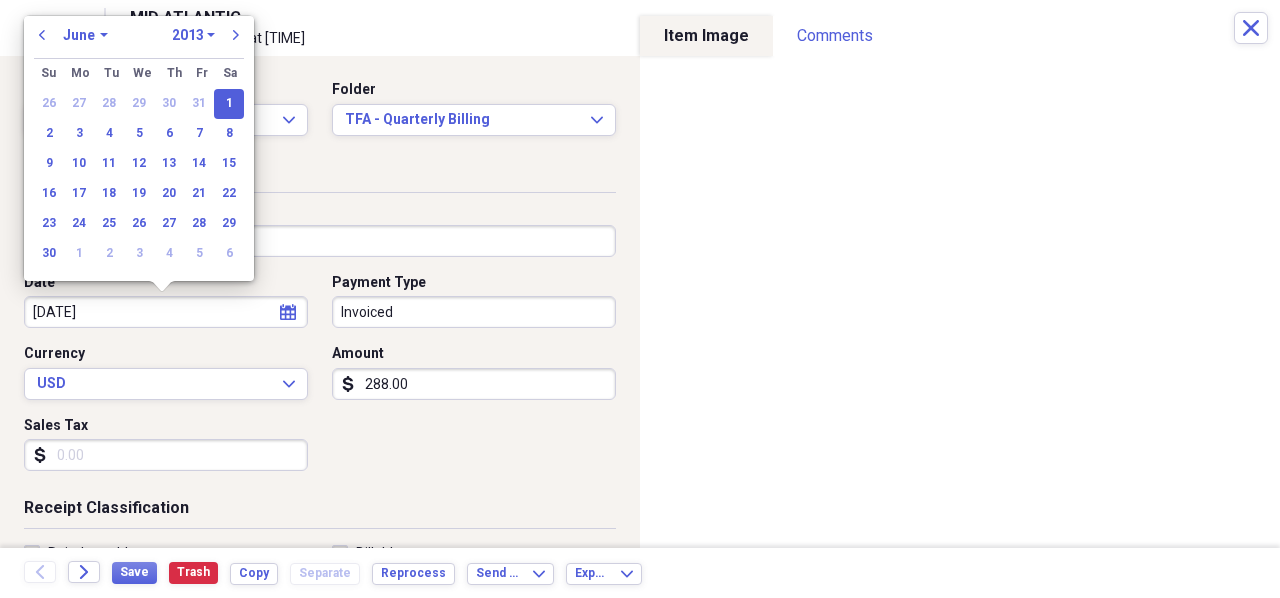 type on "[DATE]" 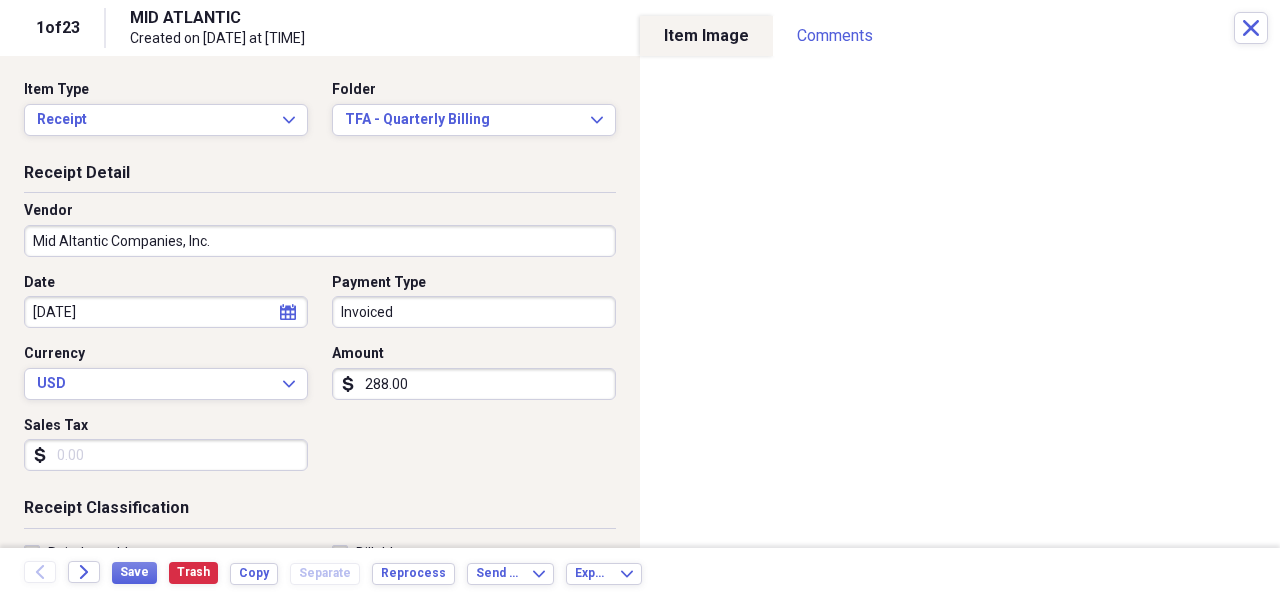 click on "Date [DATE] calendar Calendar Payment Type Invoiced Currency USD Expand Amount dollar-sign [AMOUNT] Sales Tax dollar-sign" at bounding box center [320, 380] 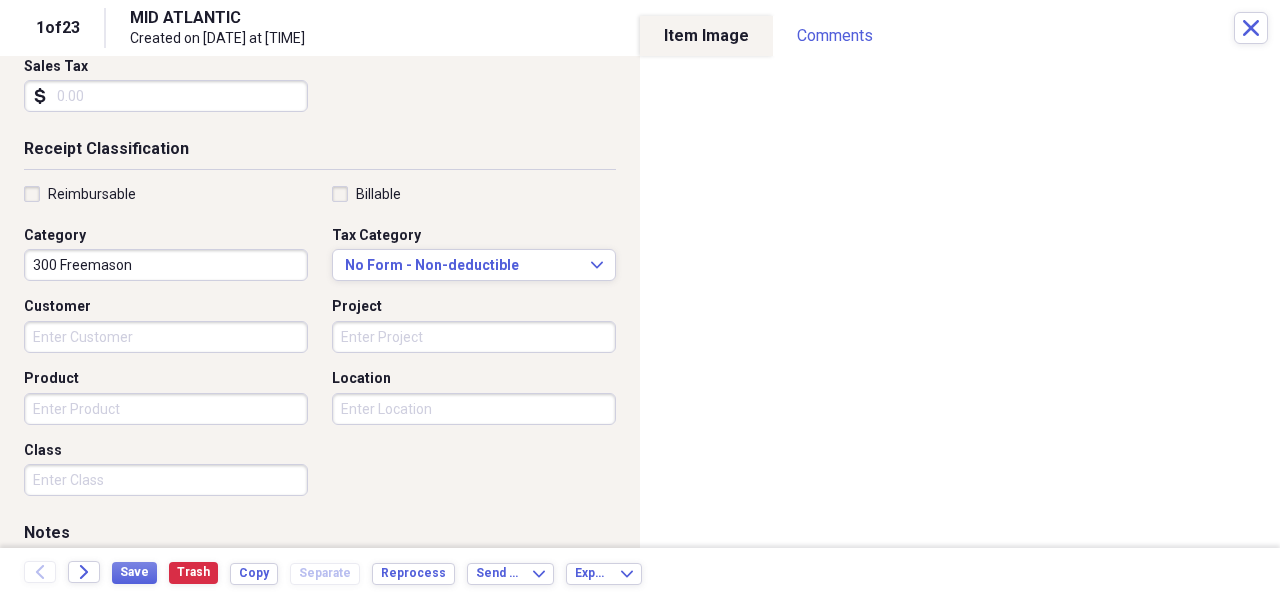 scroll, scrollTop: 400, scrollLeft: 0, axis: vertical 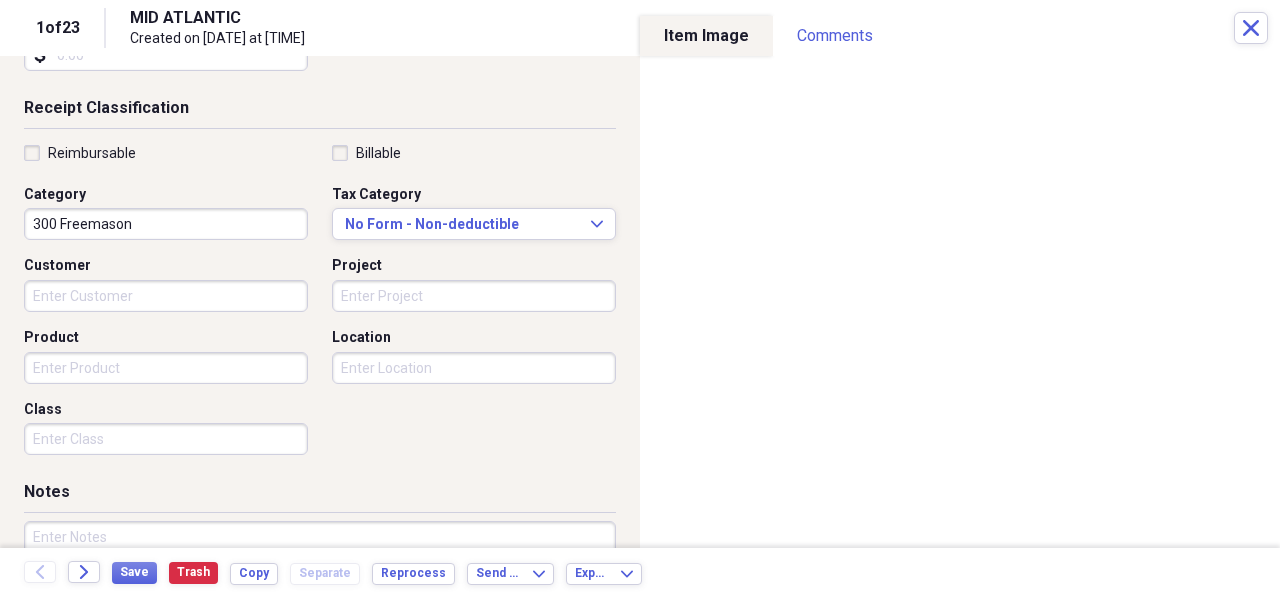 click on "Product" at bounding box center [166, 368] 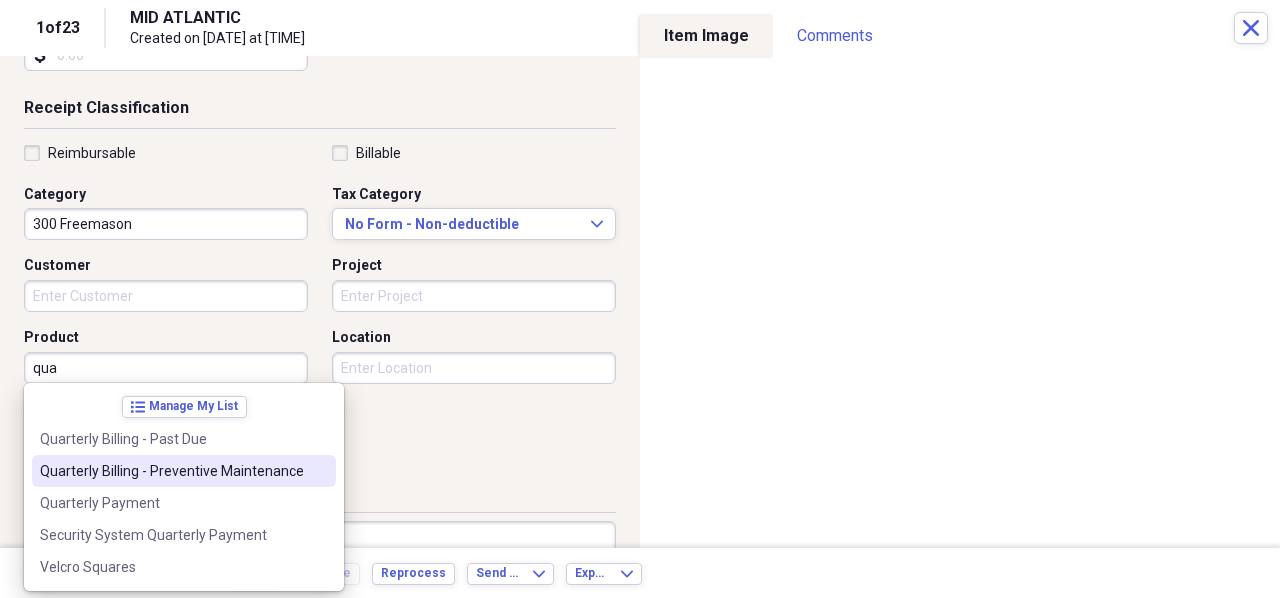 click on "Quarterly Billing - Preventive Maintenance" at bounding box center [172, 471] 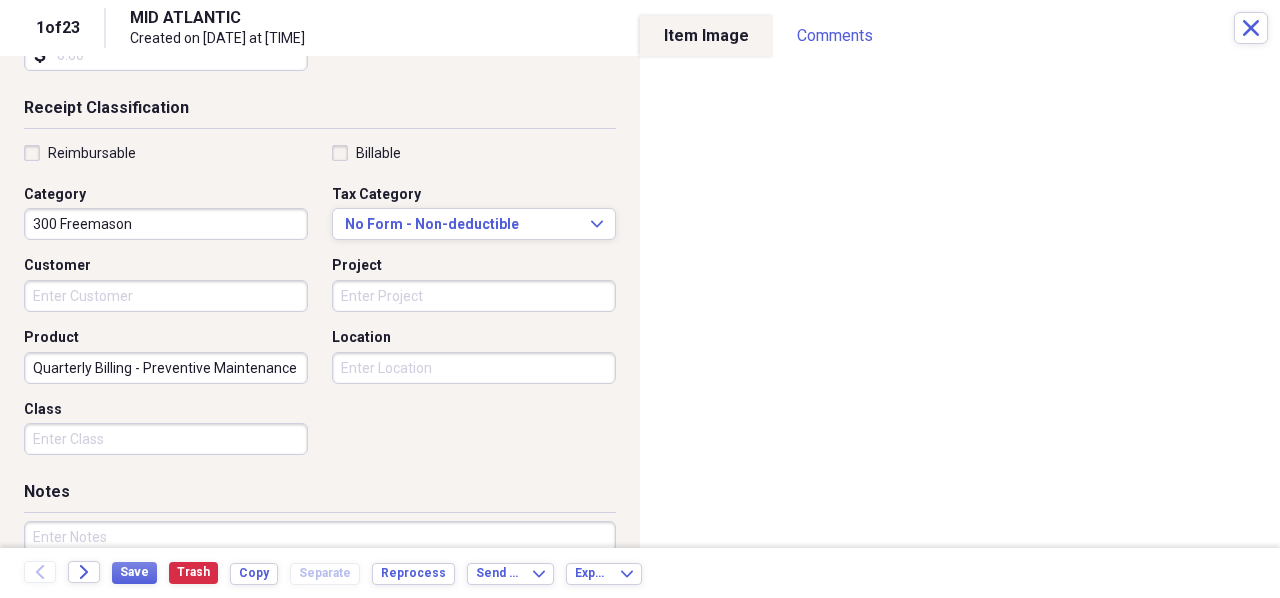 drag, startPoint x: 294, startPoint y: 363, endPoint x: -146, endPoint y: 319, distance: 442.19452 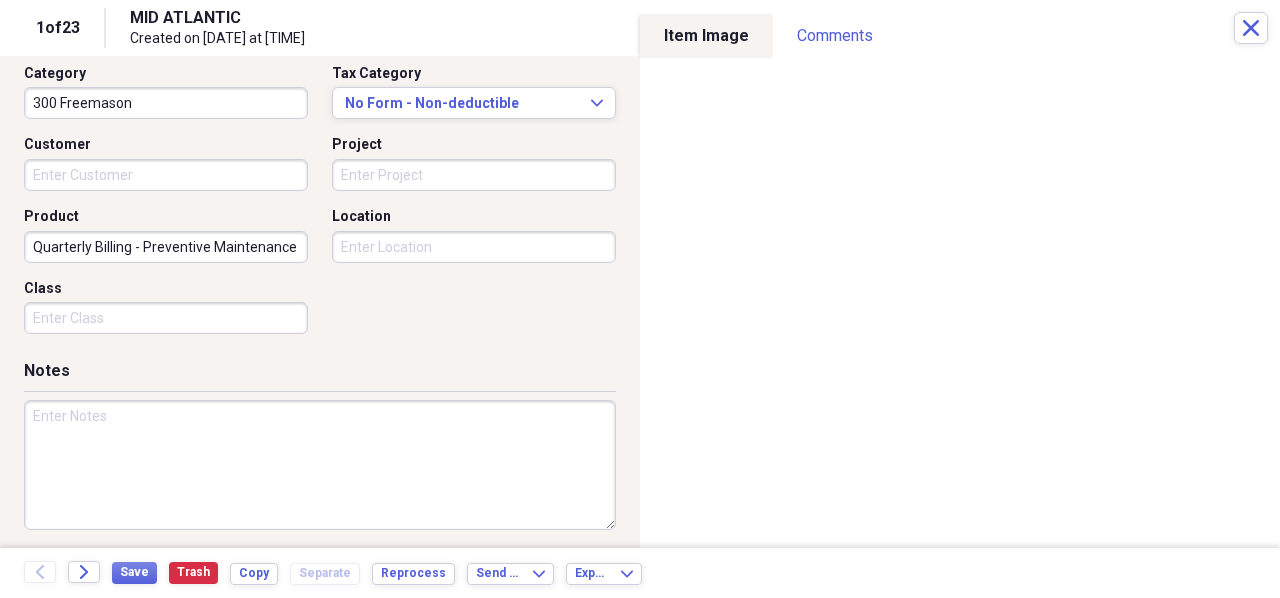 scroll, scrollTop: 526, scrollLeft: 0, axis: vertical 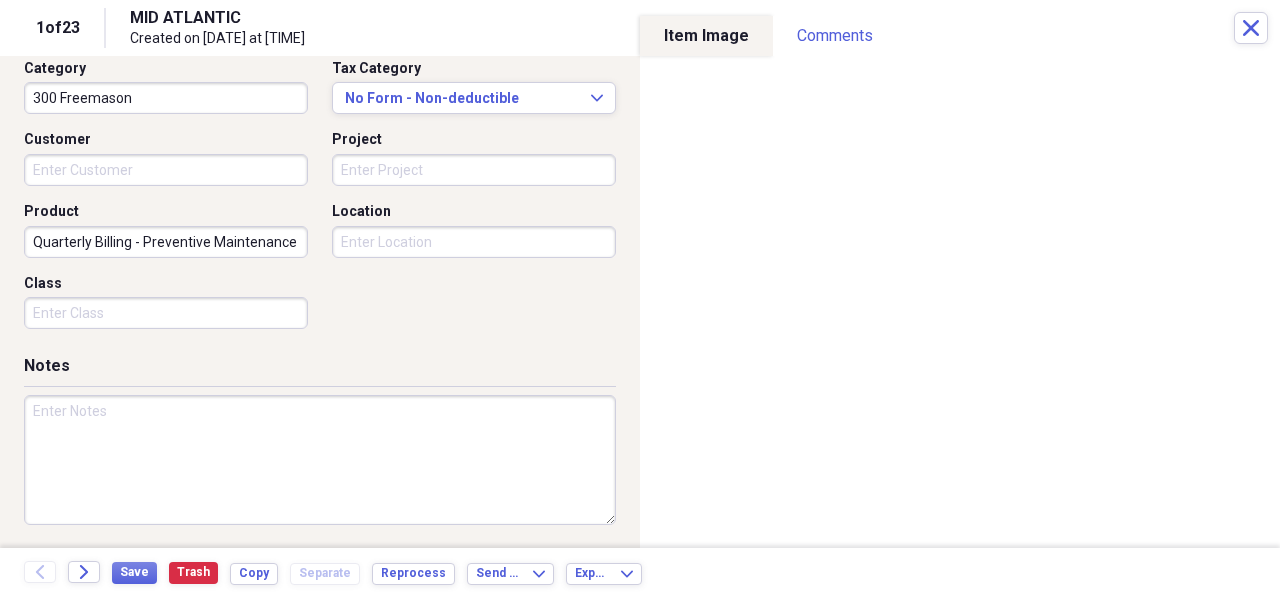 click at bounding box center (320, 460) 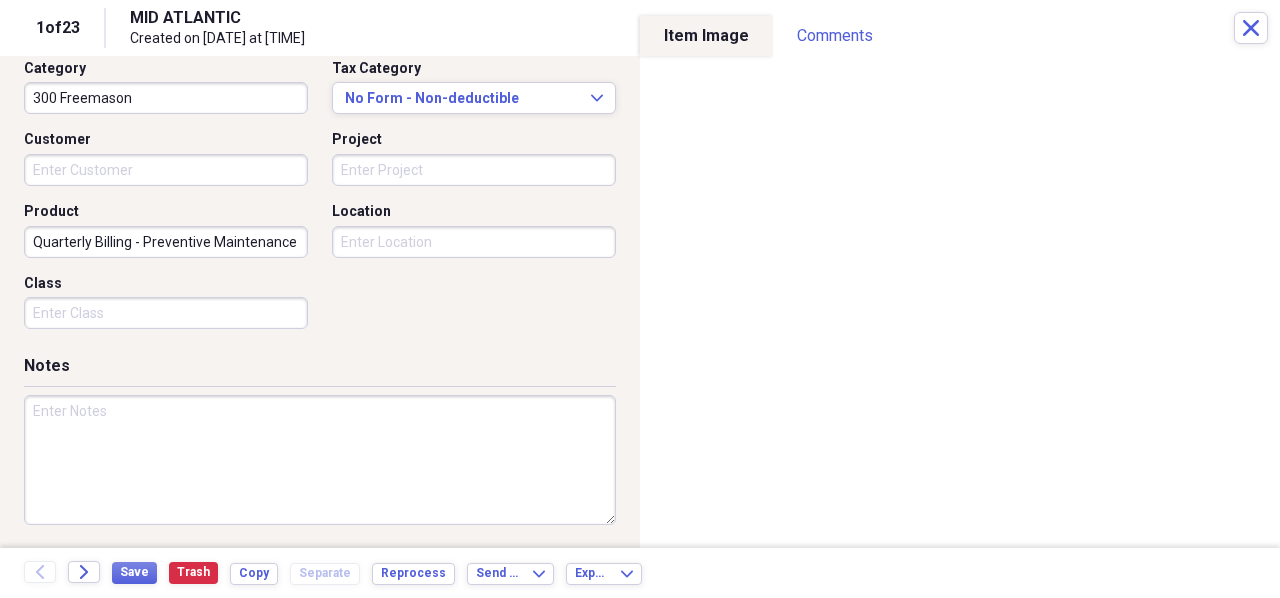 paste on "Quarterly Billing - Preventive Maintenance" 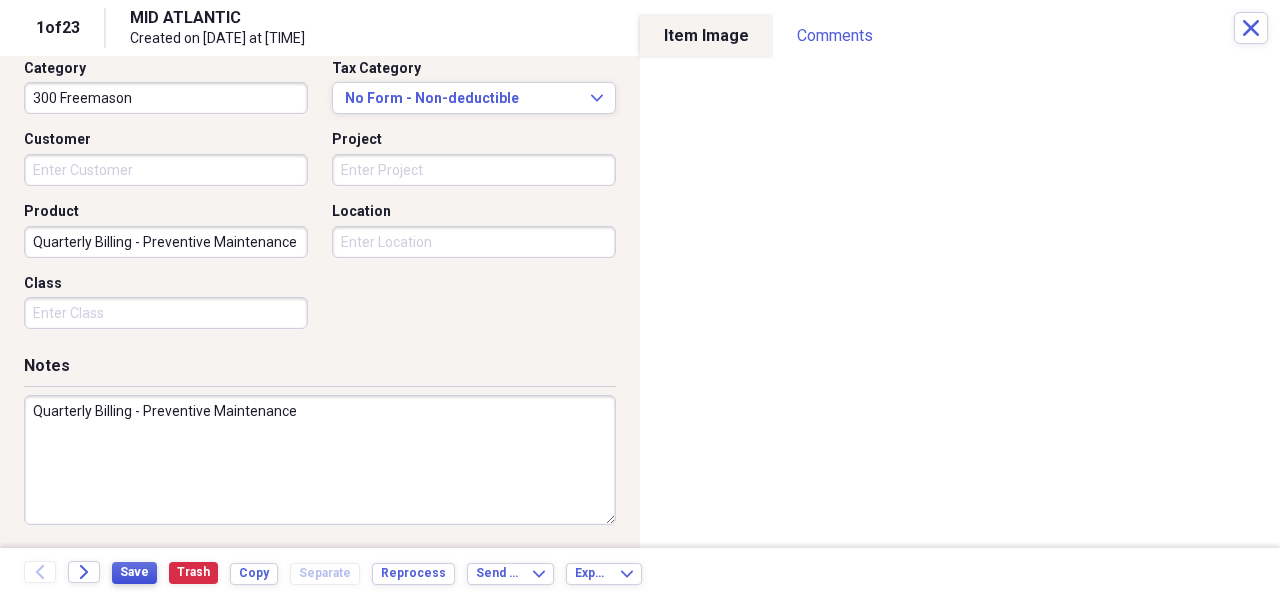 type on "Quarterly Billing - Preventive Maintenance" 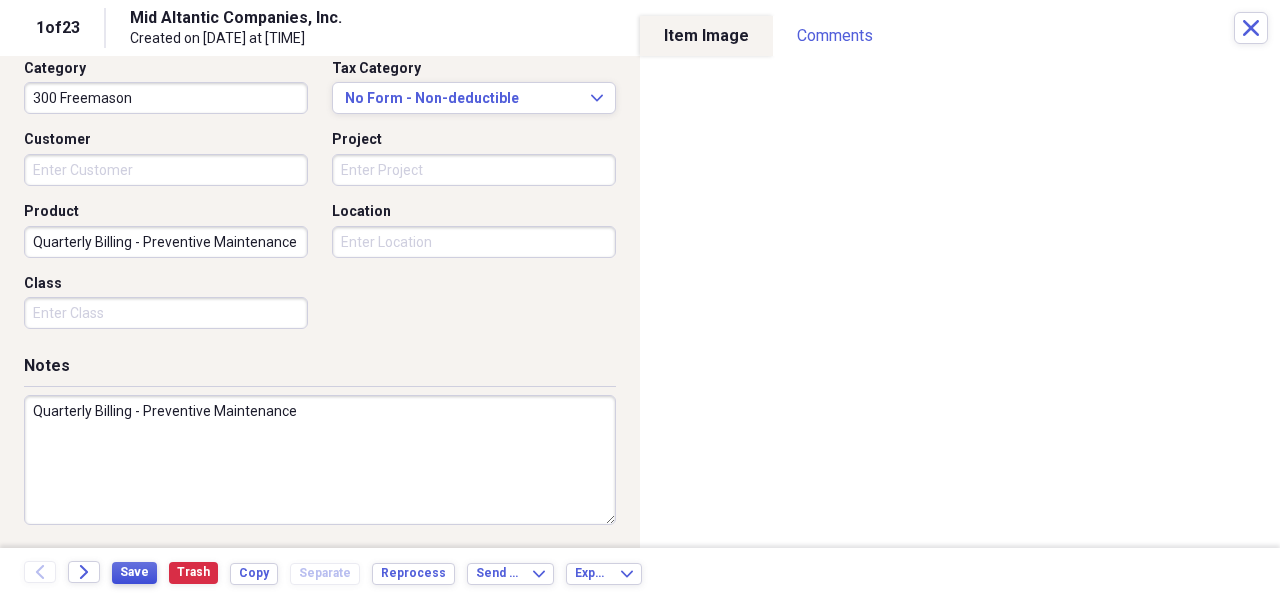 click on "Save" at bounding box center [134, 572] 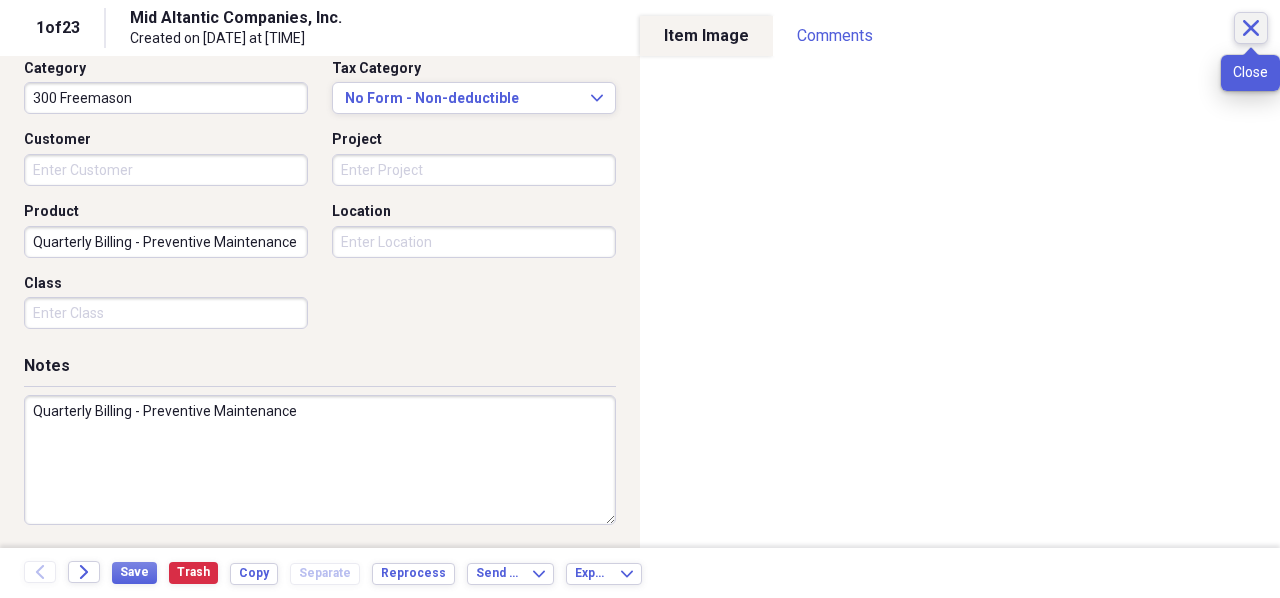 click 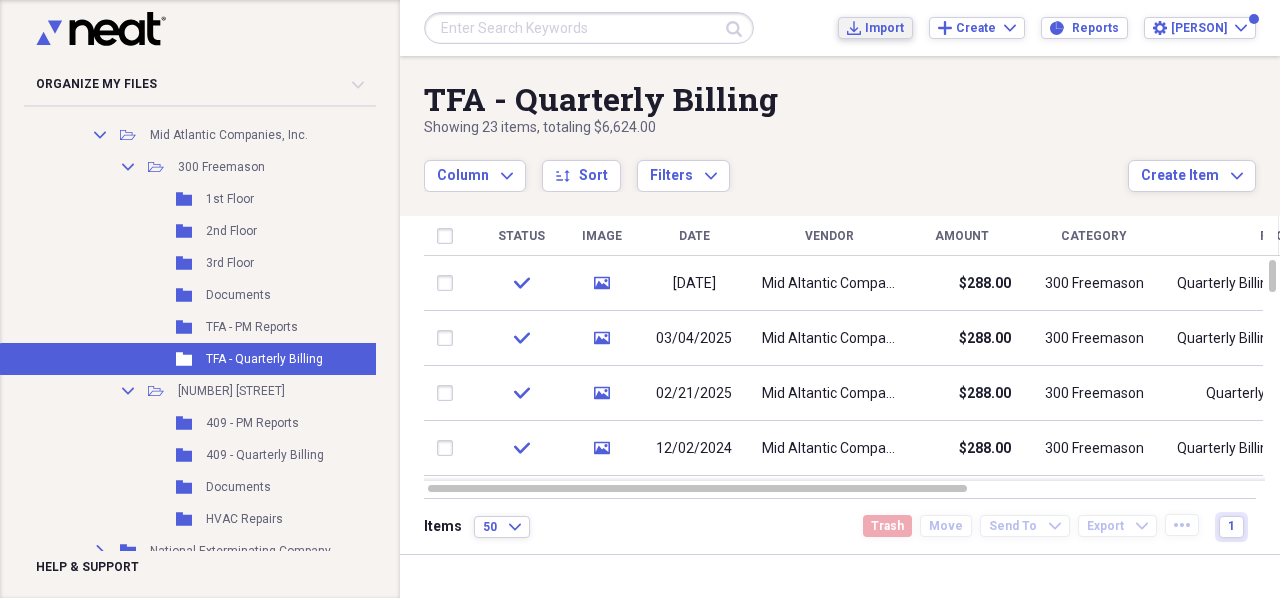 click on "Import" at bounding box center (884, 28) 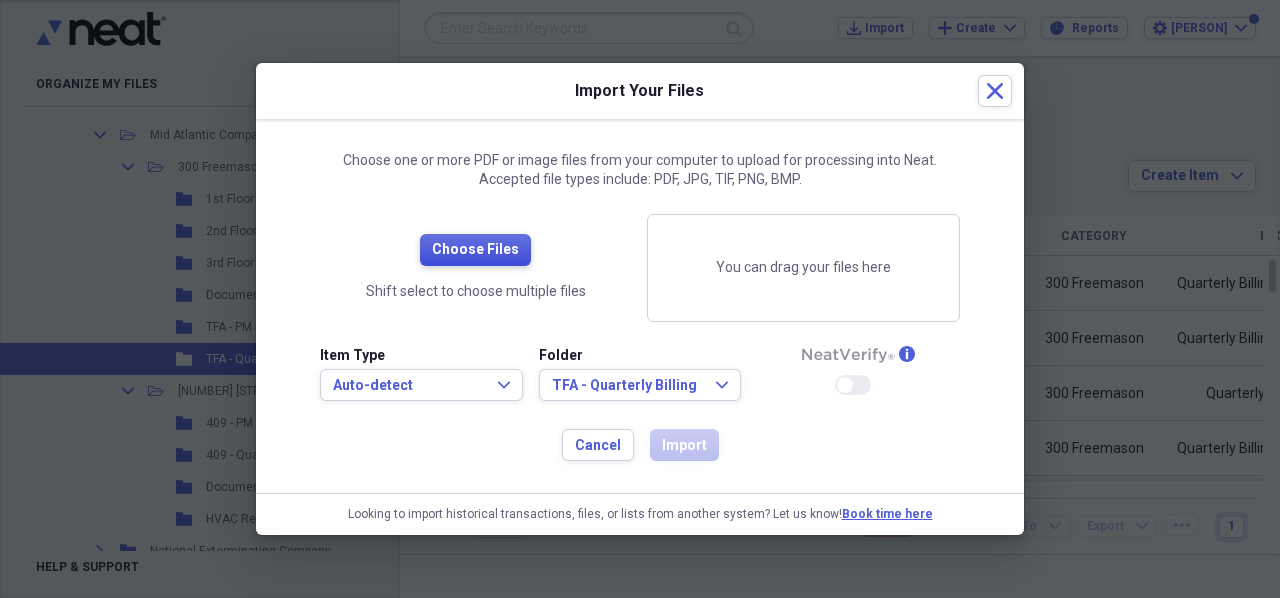 click on "Choose Files" at bounding box center (475, 250) 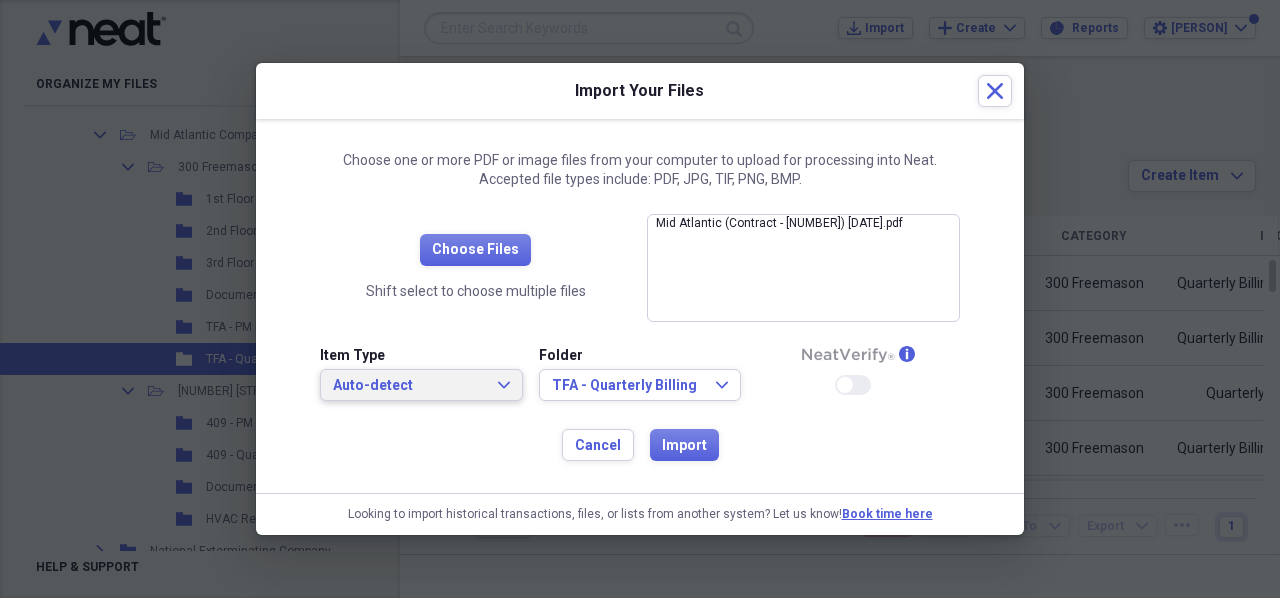 click on "Auto-detect" at bounding box center (409, 386) 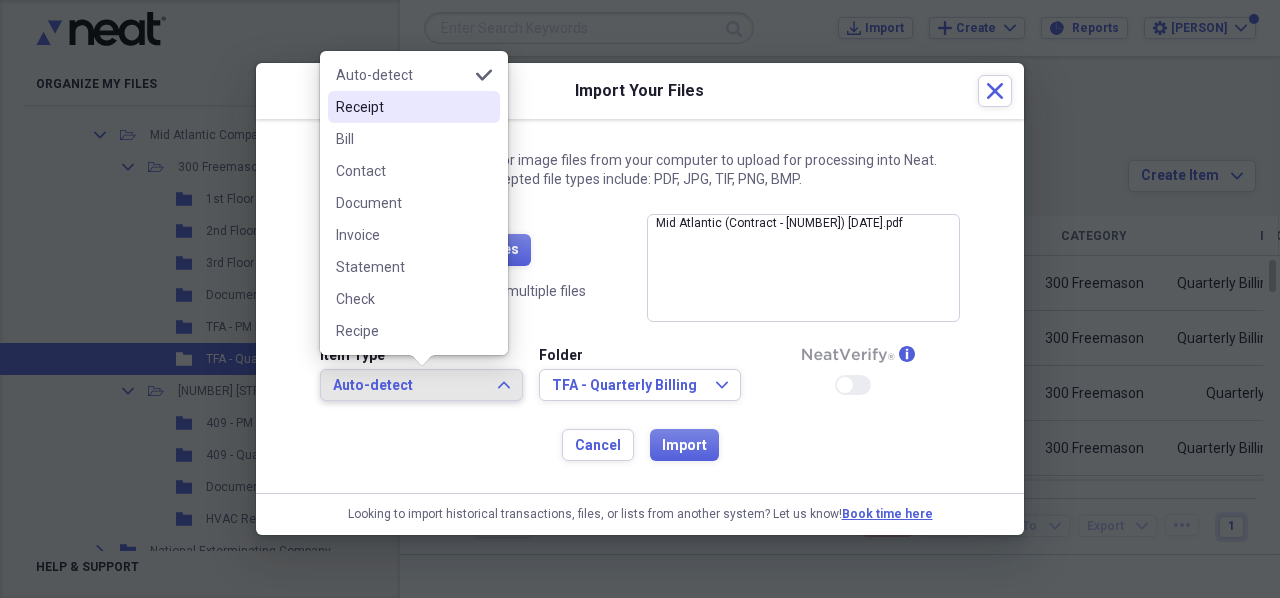 click on "Receipt" at bounding box center (402, 107) 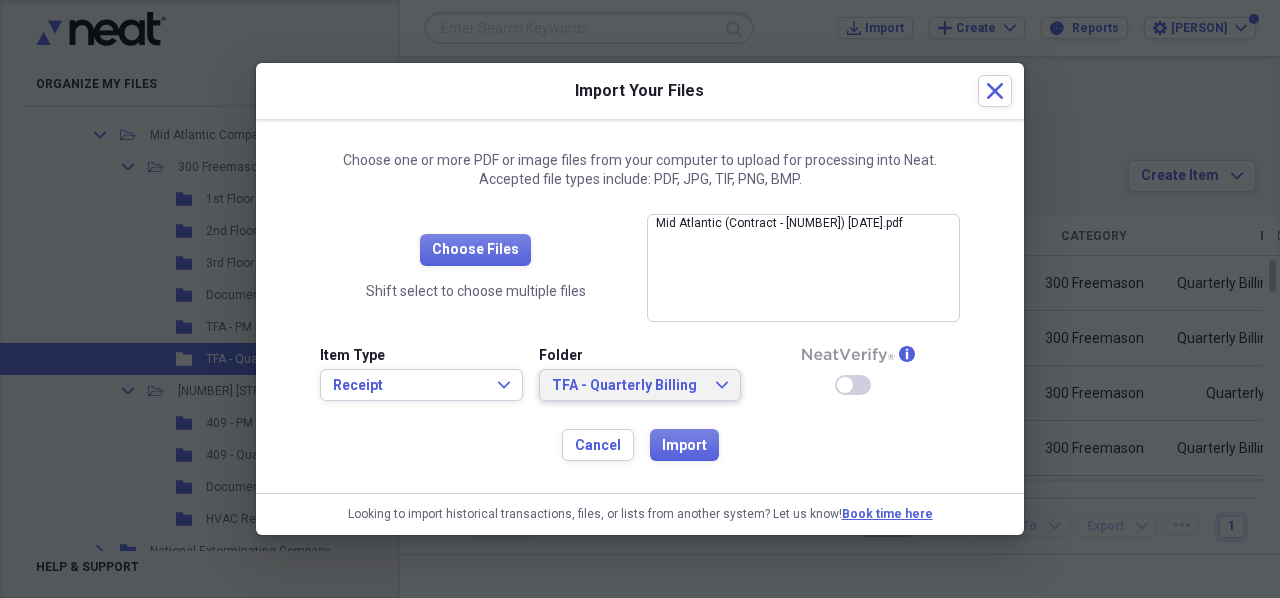click on "Expand" 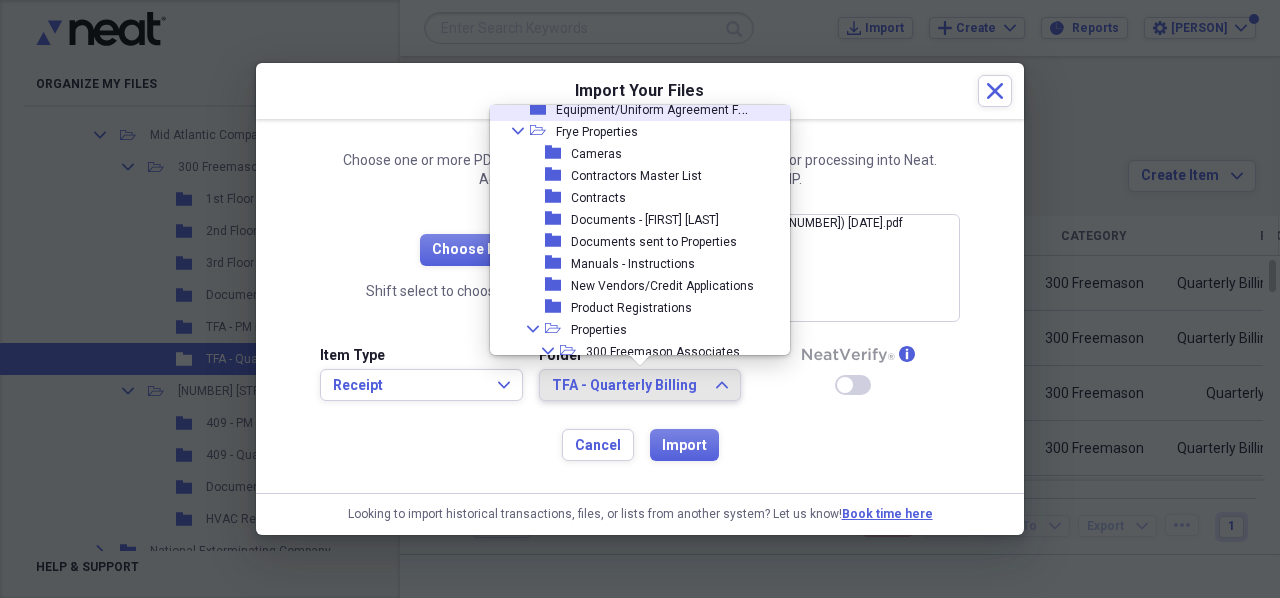 scroll, scrollTop: 732, scrollLeft: 0, axis: vertical 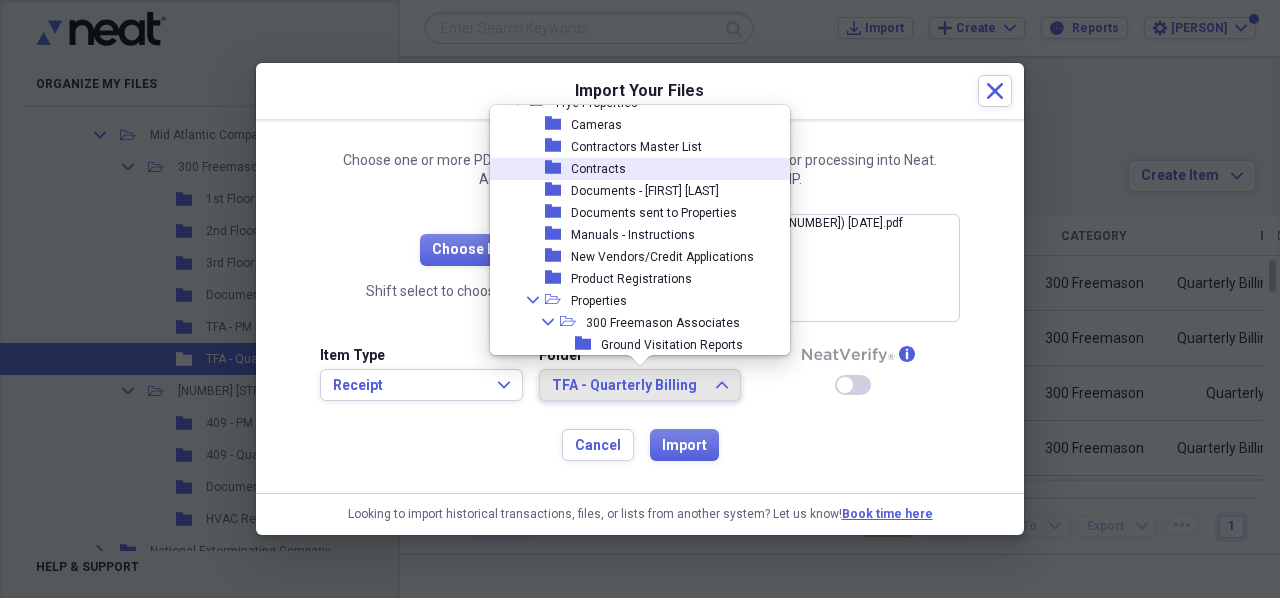 click on "Contracts" at bounding box center (598, 169) 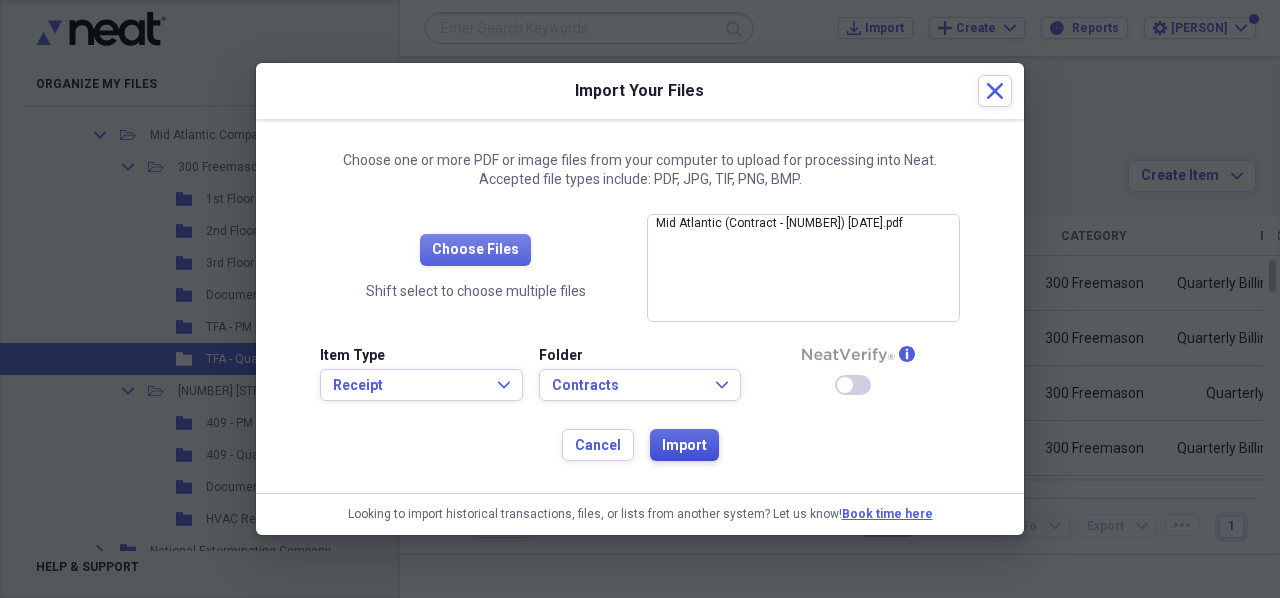 click on "Import" at bounding box center [684, 446] 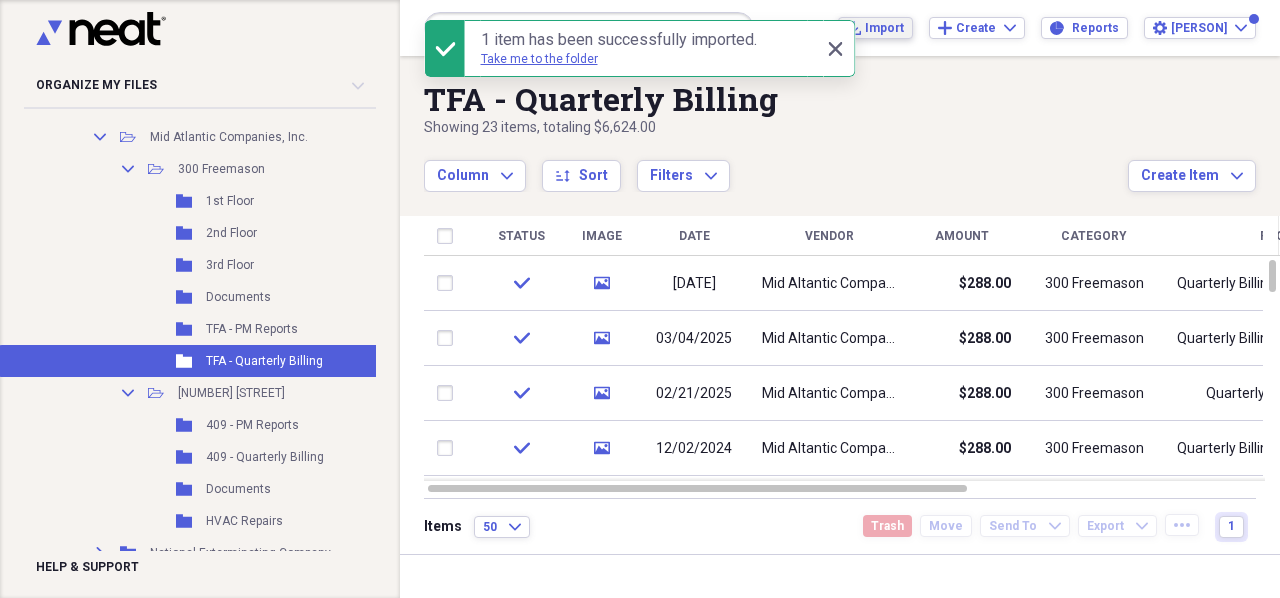 click on "Import" at bounding box center (884, 28) 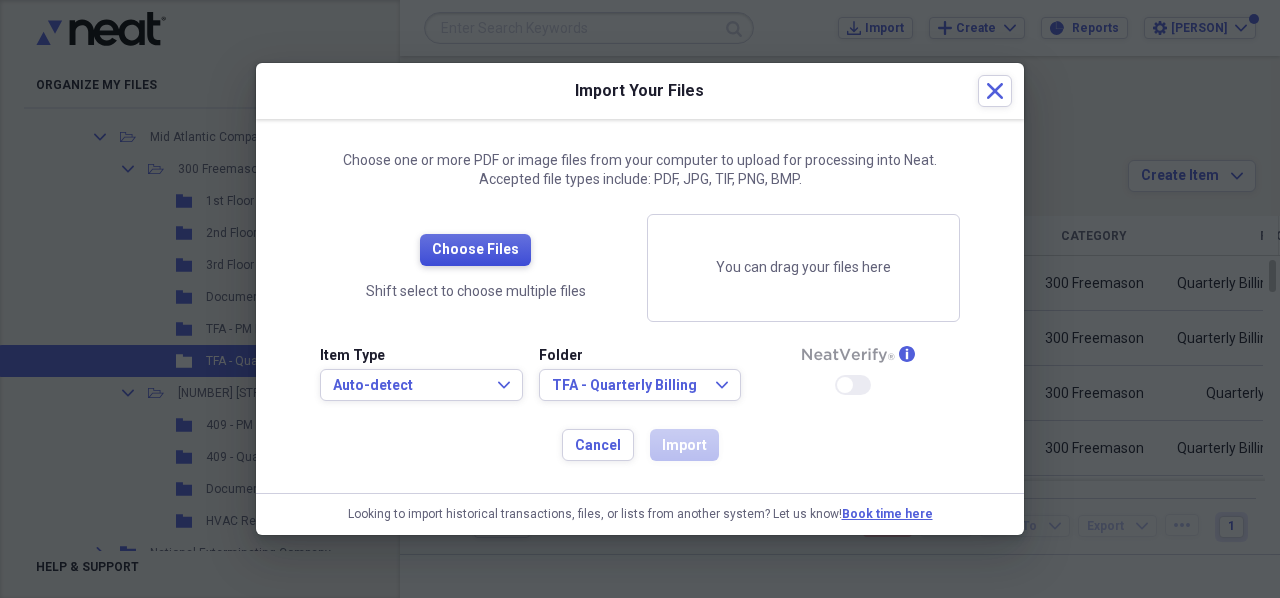 click on "Choose Files" at bounding box center (475, 250) 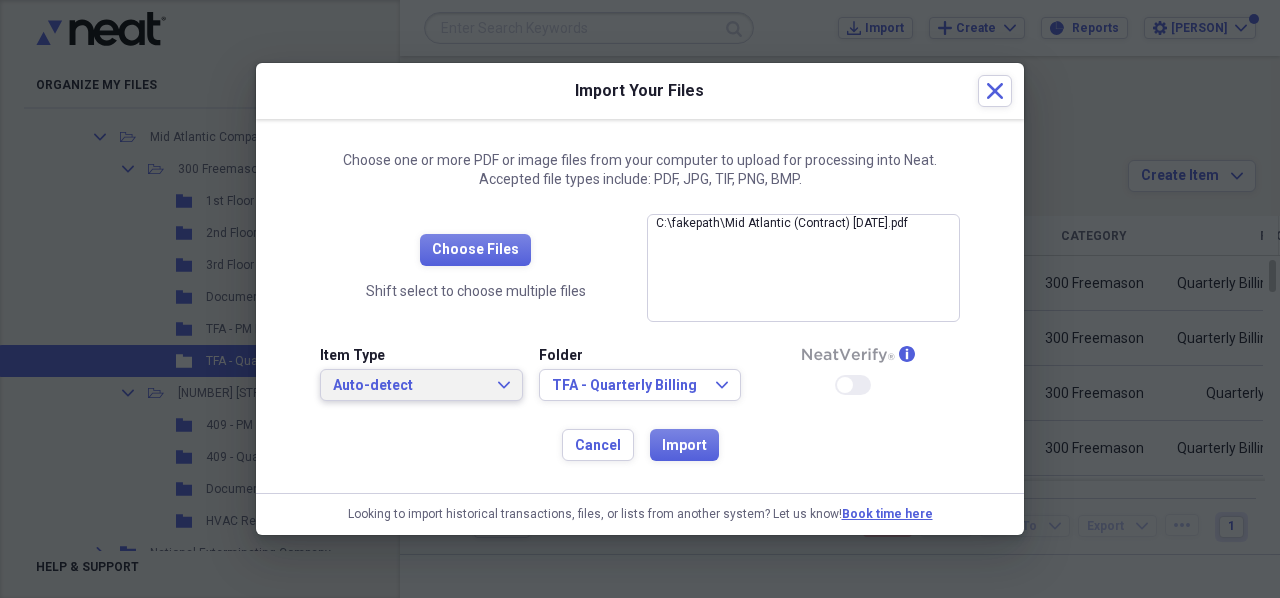 click on "Auto-detect" at bounding box center (409, 386) 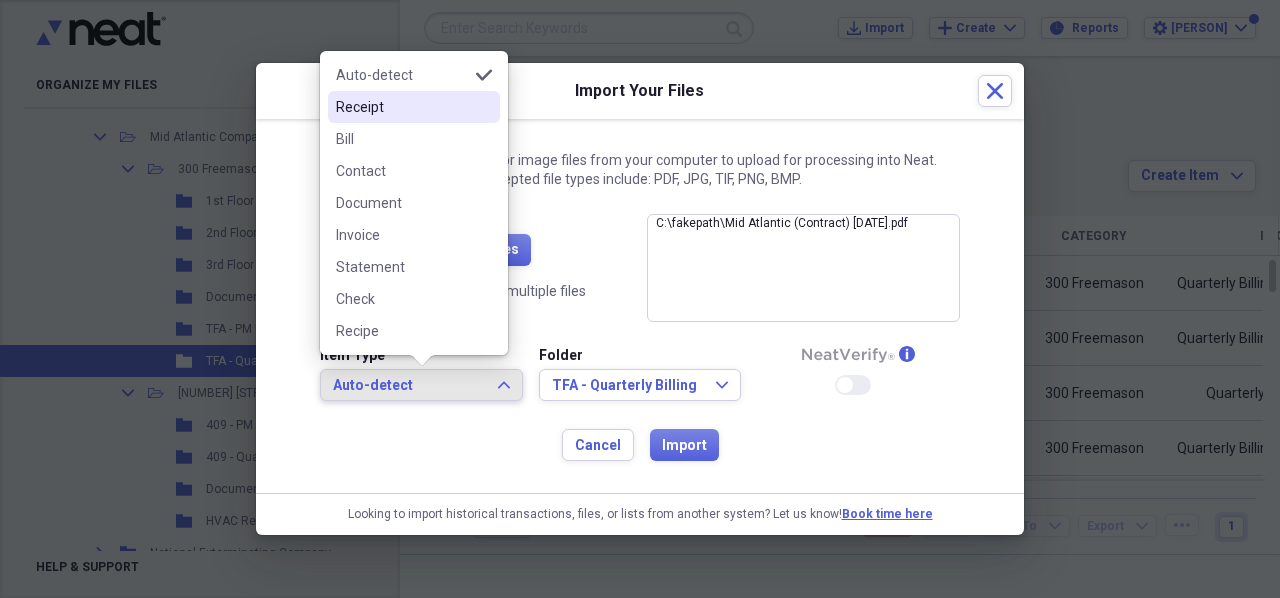 click on "Receipt" at bounding box center [402, 107] 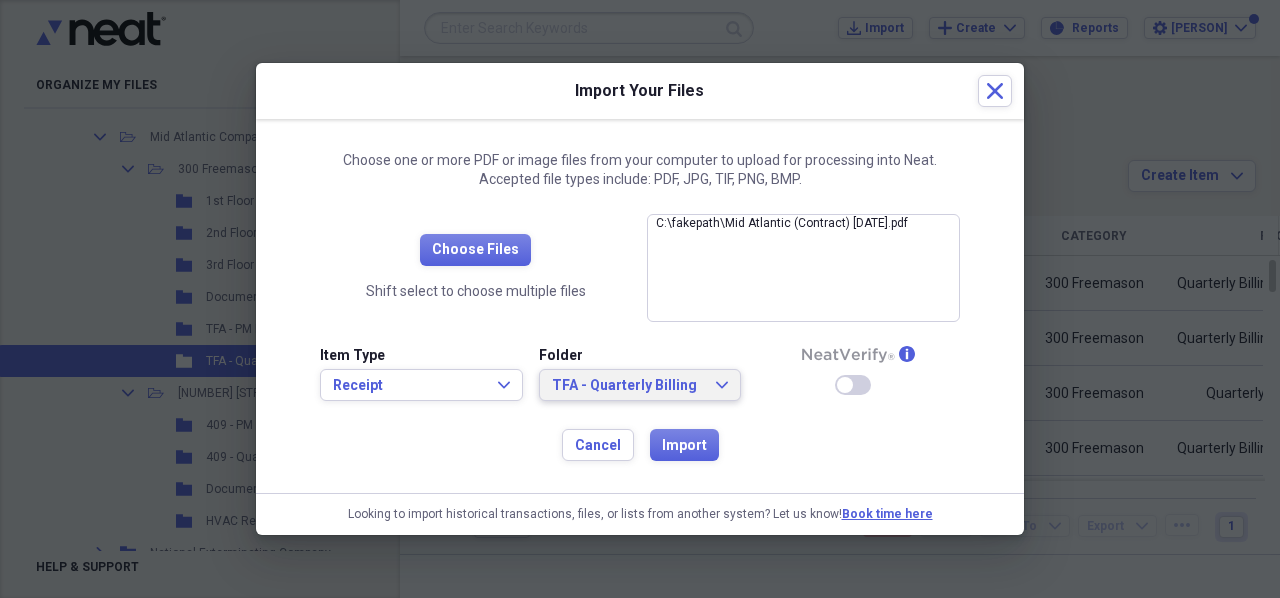 click on "Expand" 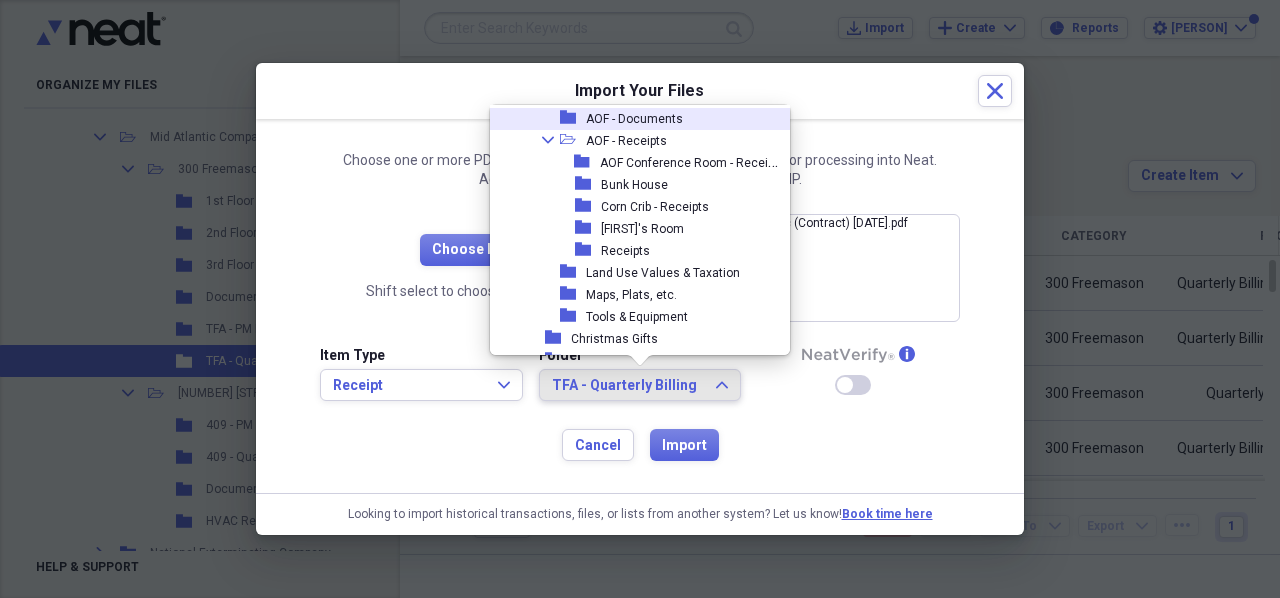 scroll, scrollTop: 100, scrollLeft: 0, axis: vertical 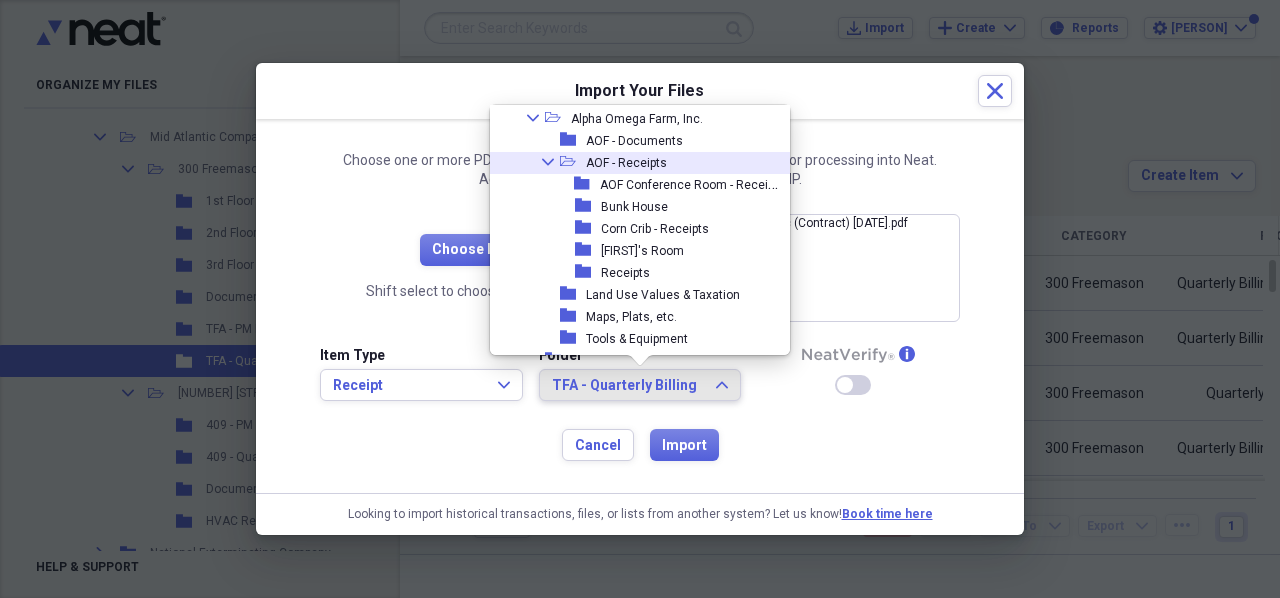 click on "Collapse" 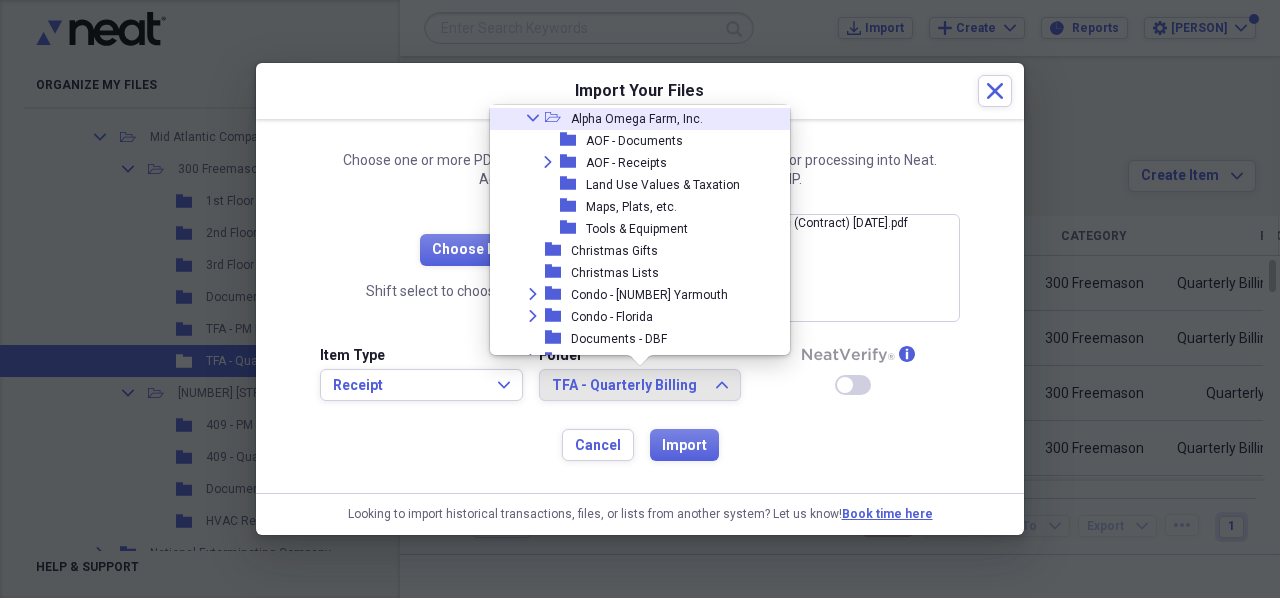 click 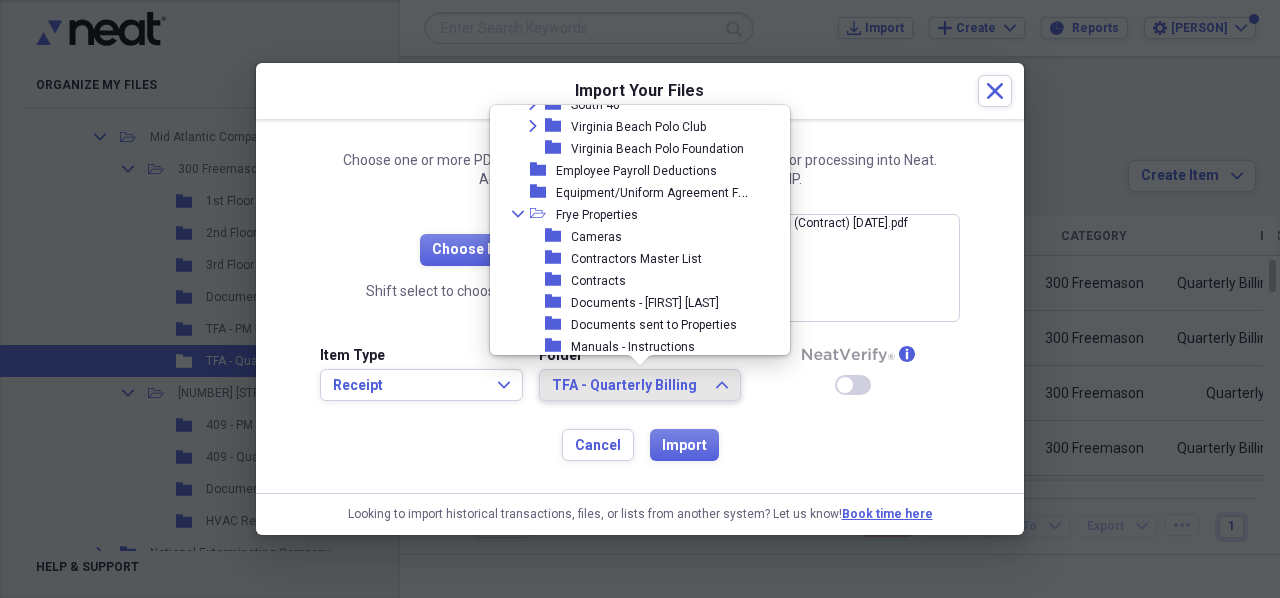 scroll, scrollTop: 500, scrollLeft: 0, axis: vertical 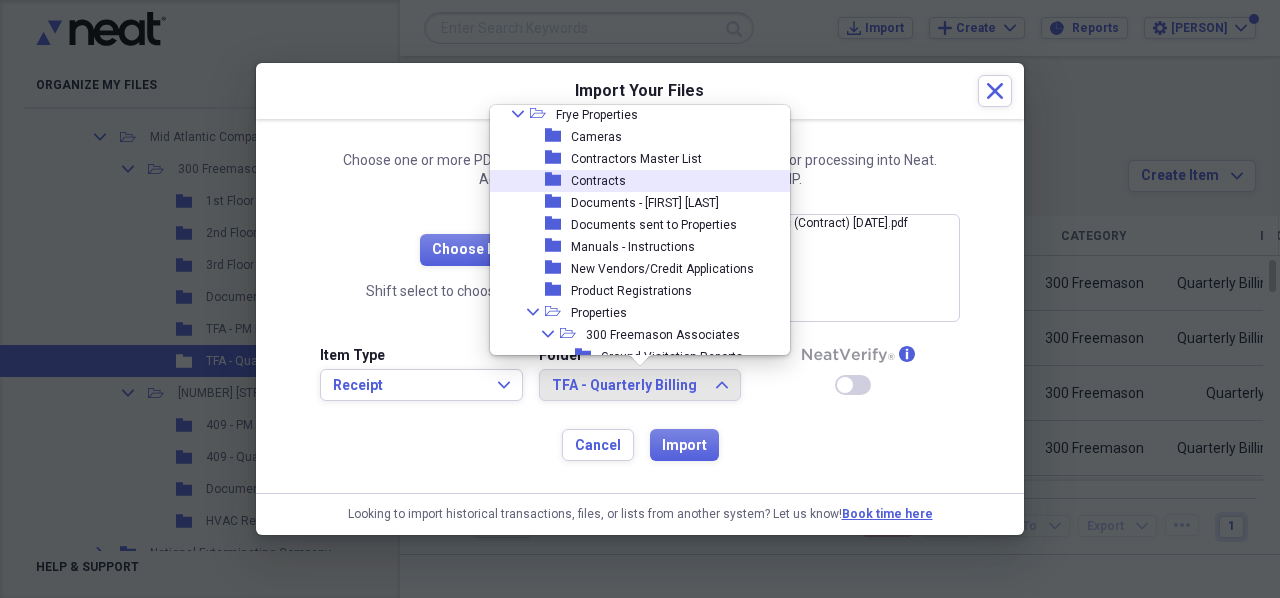 click on "Contracts" at bounding box center [598, 181] 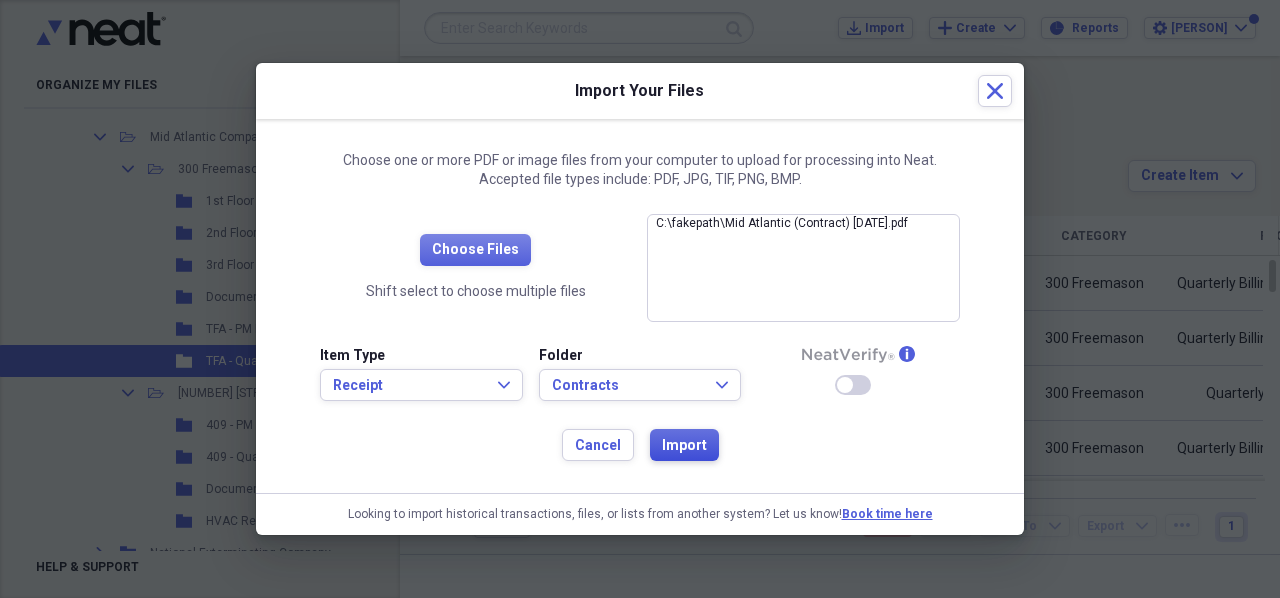 click on "Import" at bounding box center [684, 446] 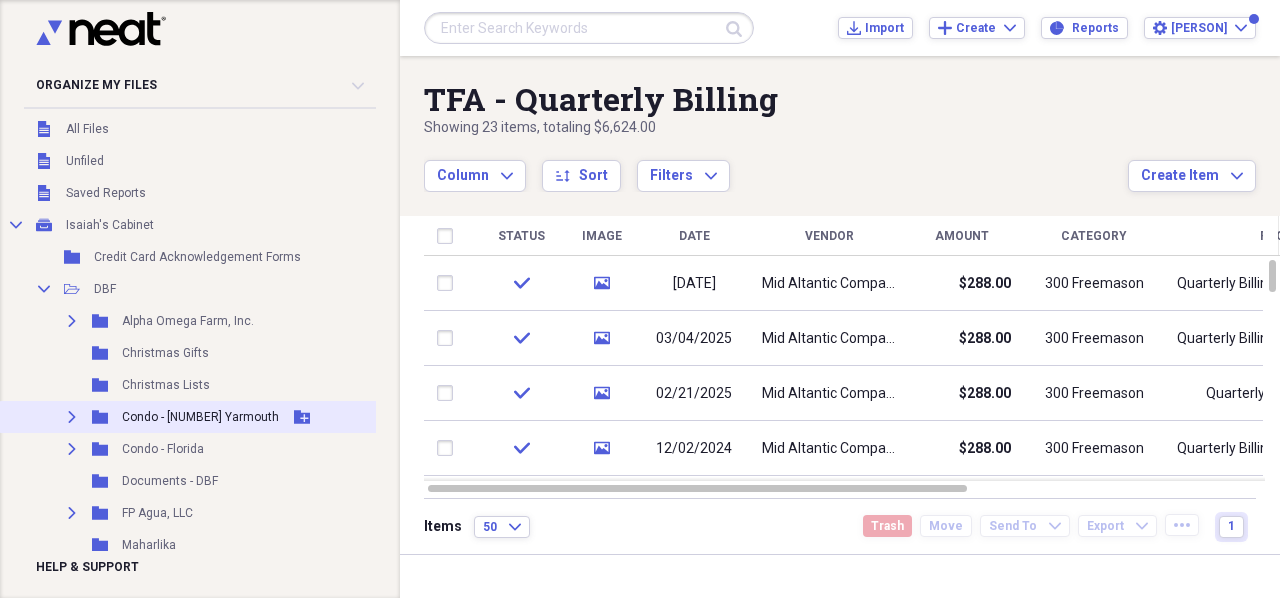 scroll, scrollTop: 0, scrollLeft: 0, axis: both 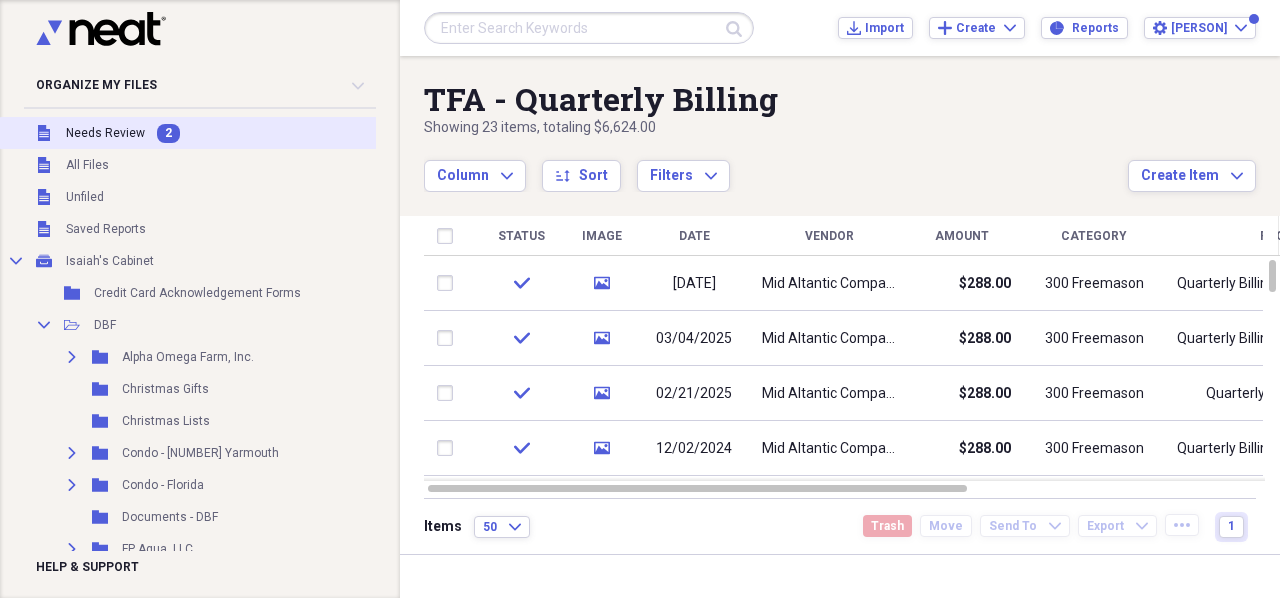 click on "Unfiled Needs Review 2" at bounding box center [211, 133] 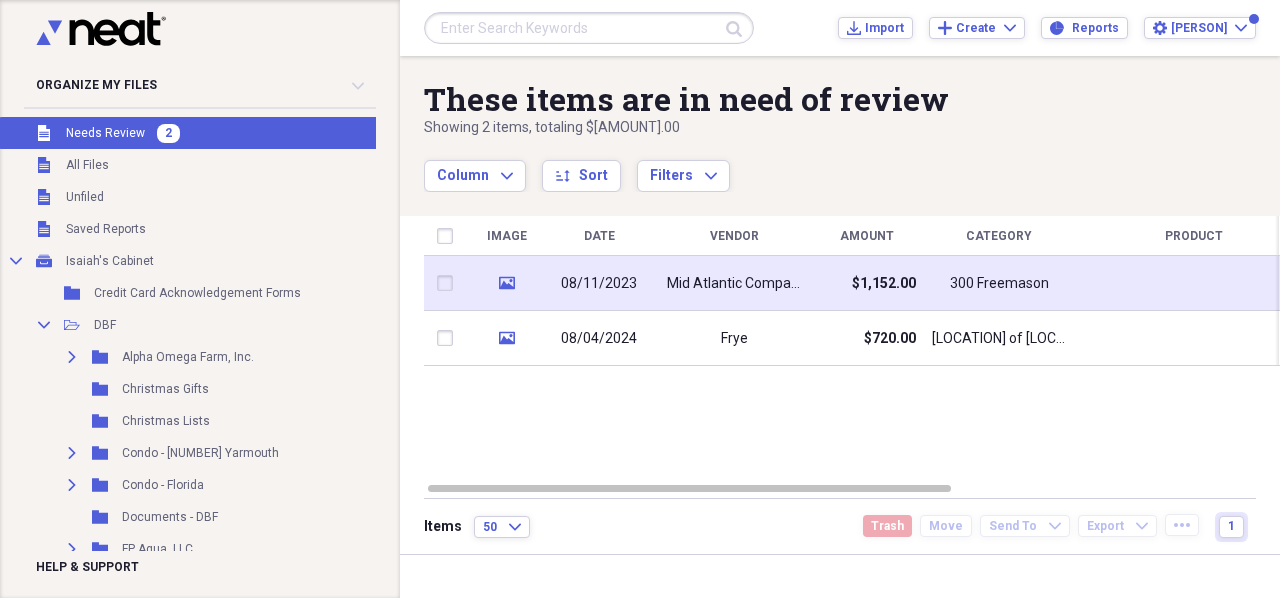 click on "$1,152.00" at bounding box center (866, 283) 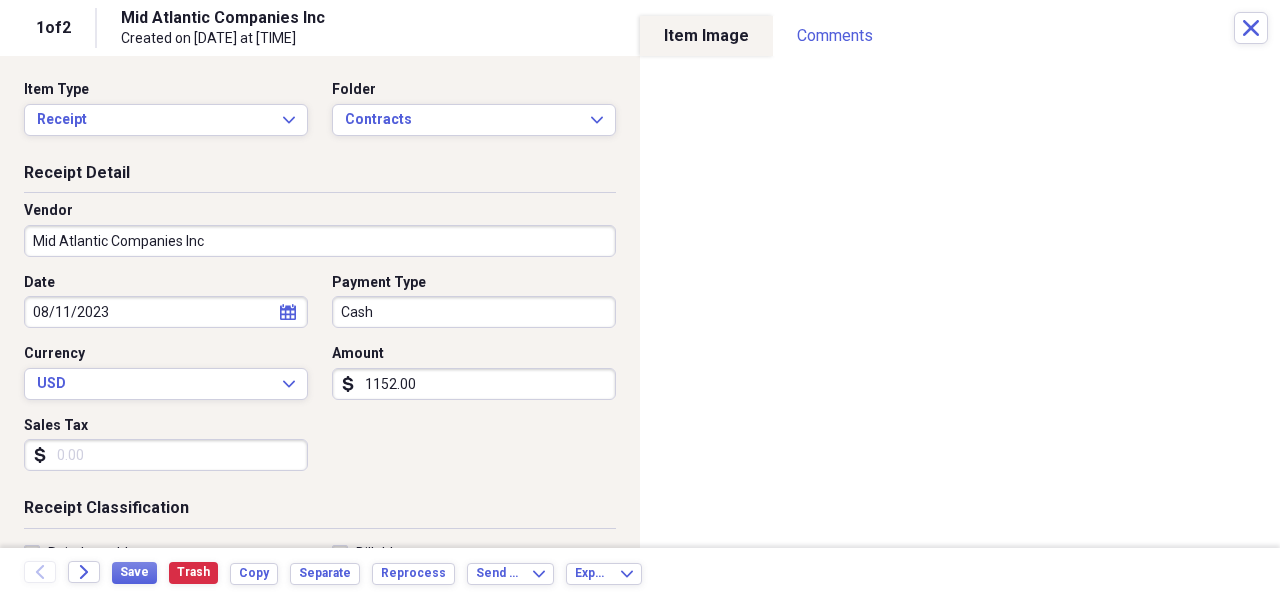 click on "Mid Atlantic Companies Inc" at bounding box center [320, 241] 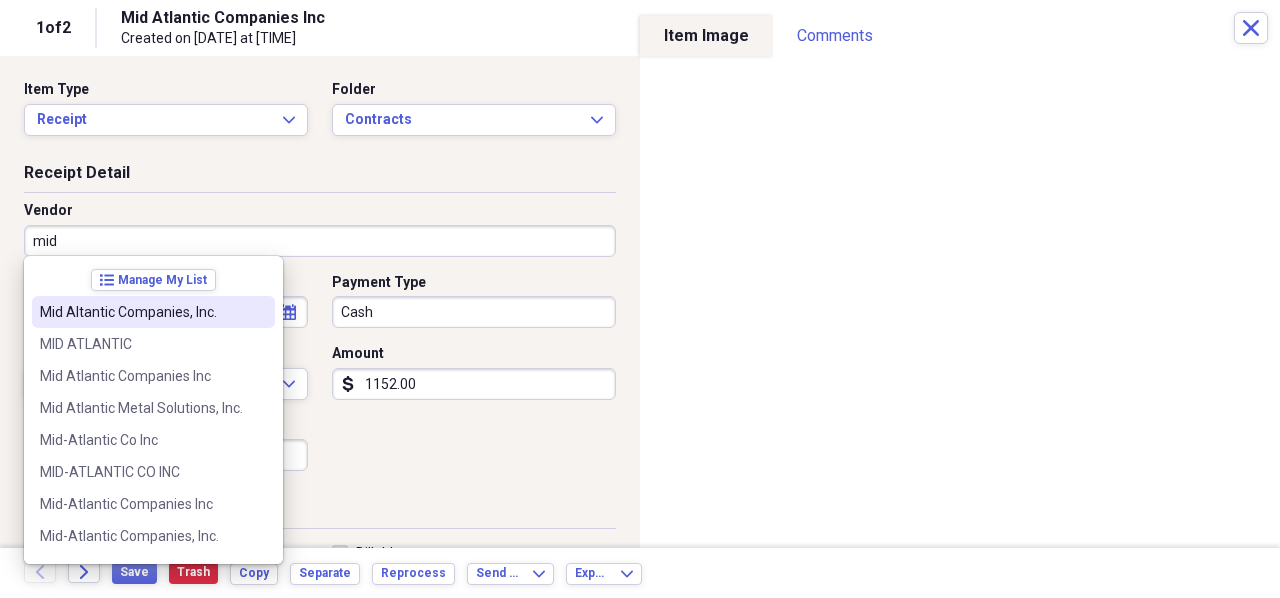 click on "Mid Altantic Companies, Inc." at bounding box center [141, 312] 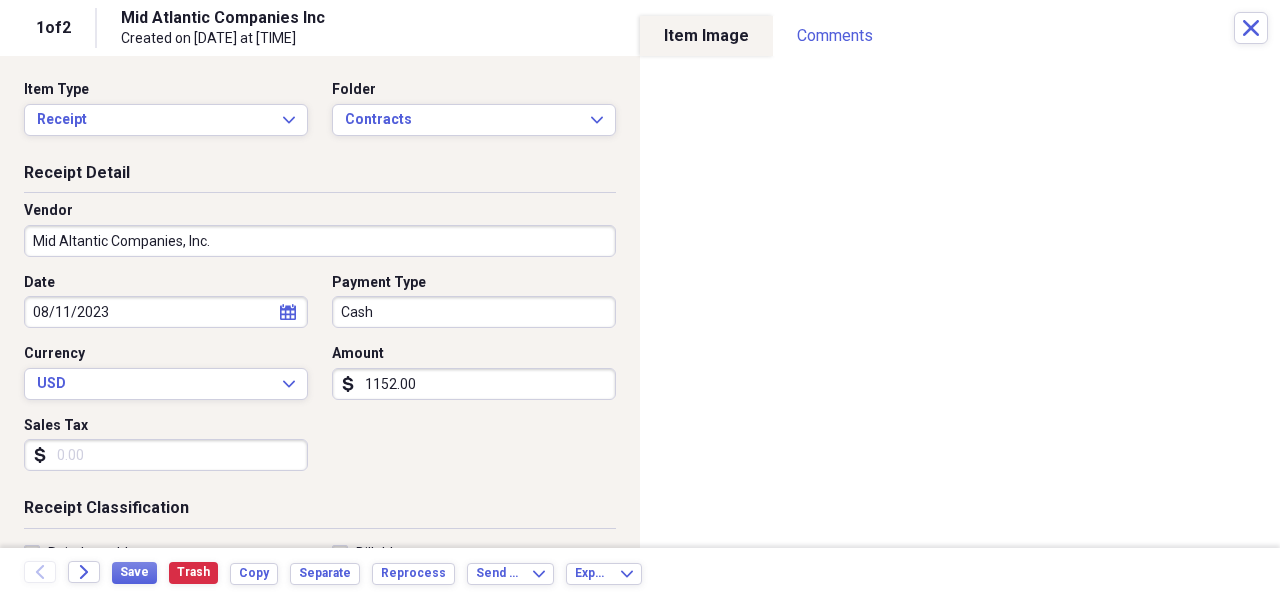 click on "Payment Type" at bounding box center [379, 283] 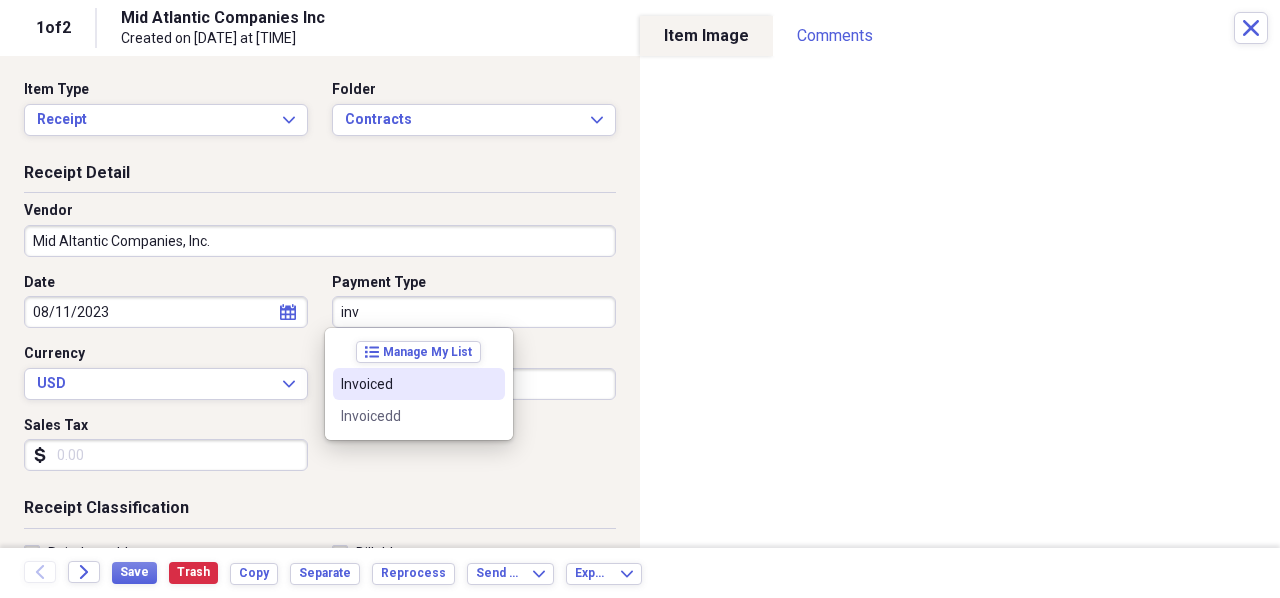 click on "Invoiced" at bounding box center (407, 384) 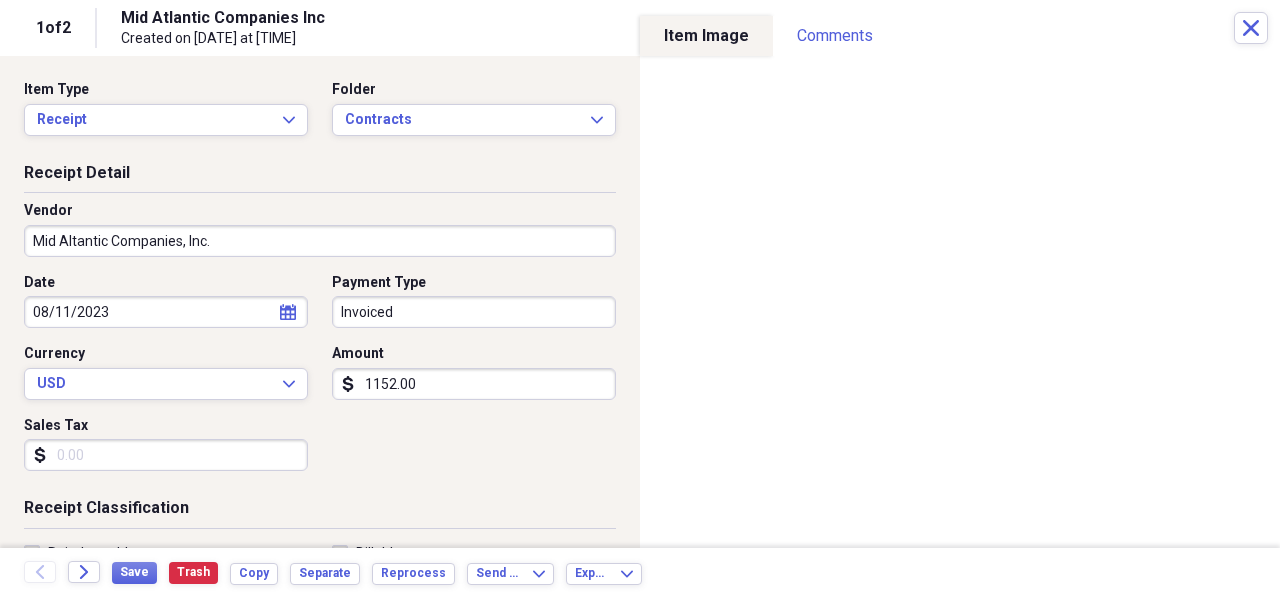 click on "08/11/2023" at bounding box center (166, 312) 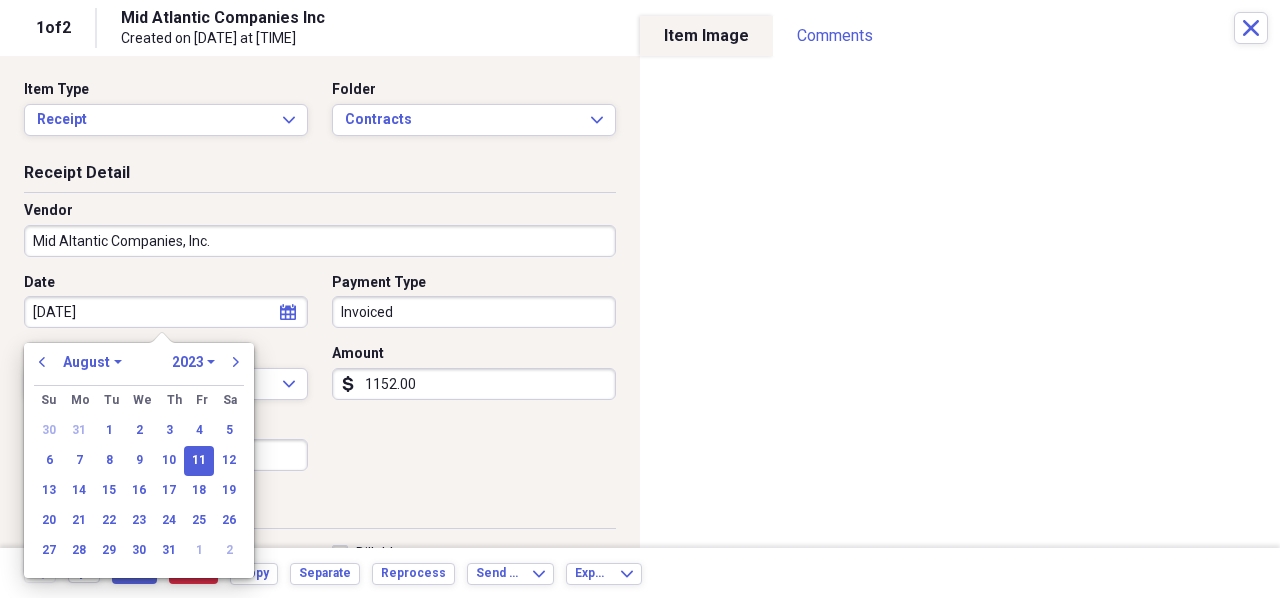 type on "[DATE]" 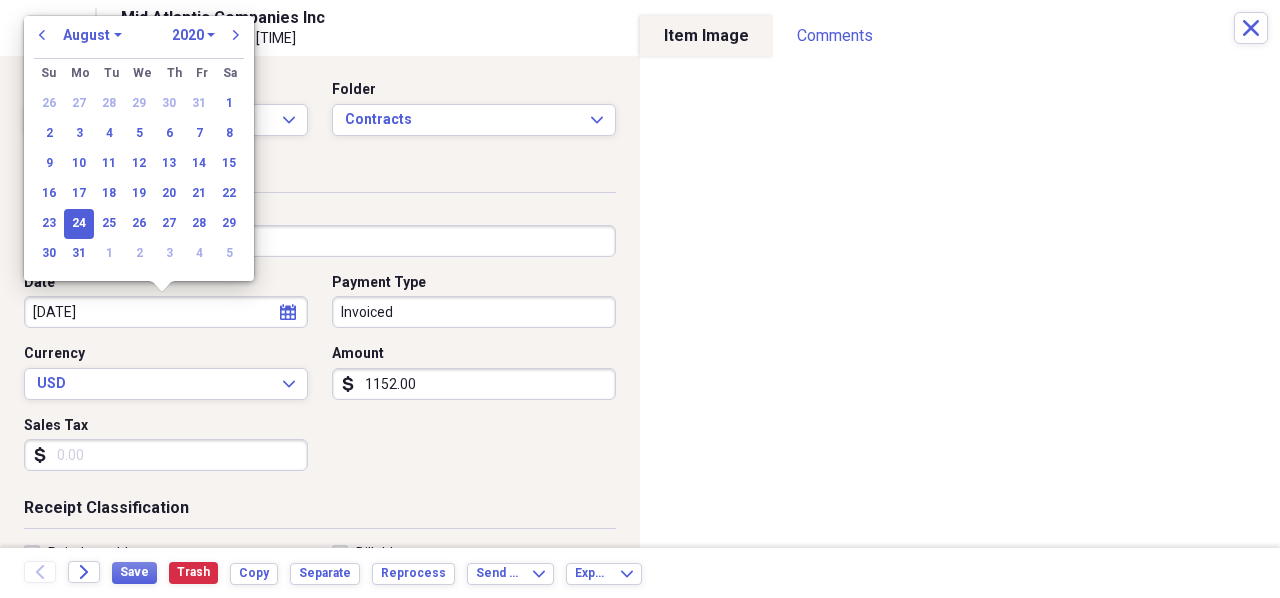 type on "[MONTH]/[DAY]/[YEAR]" 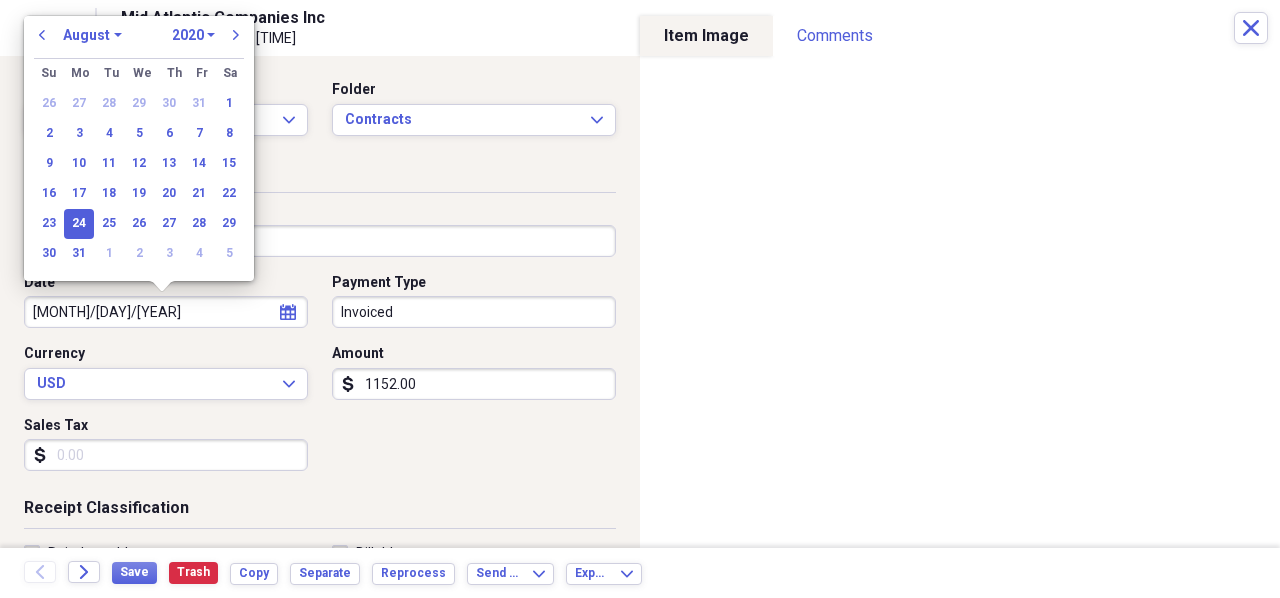 select on "2011" 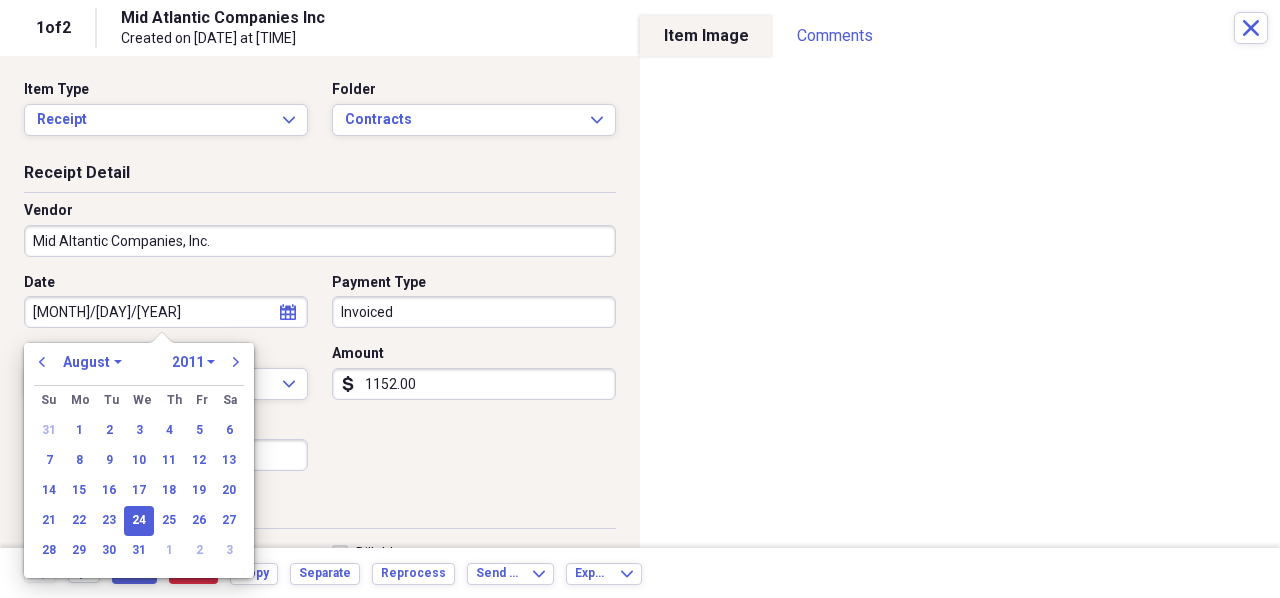 type on "[MONTH]/[DAY]/[YEAR]" 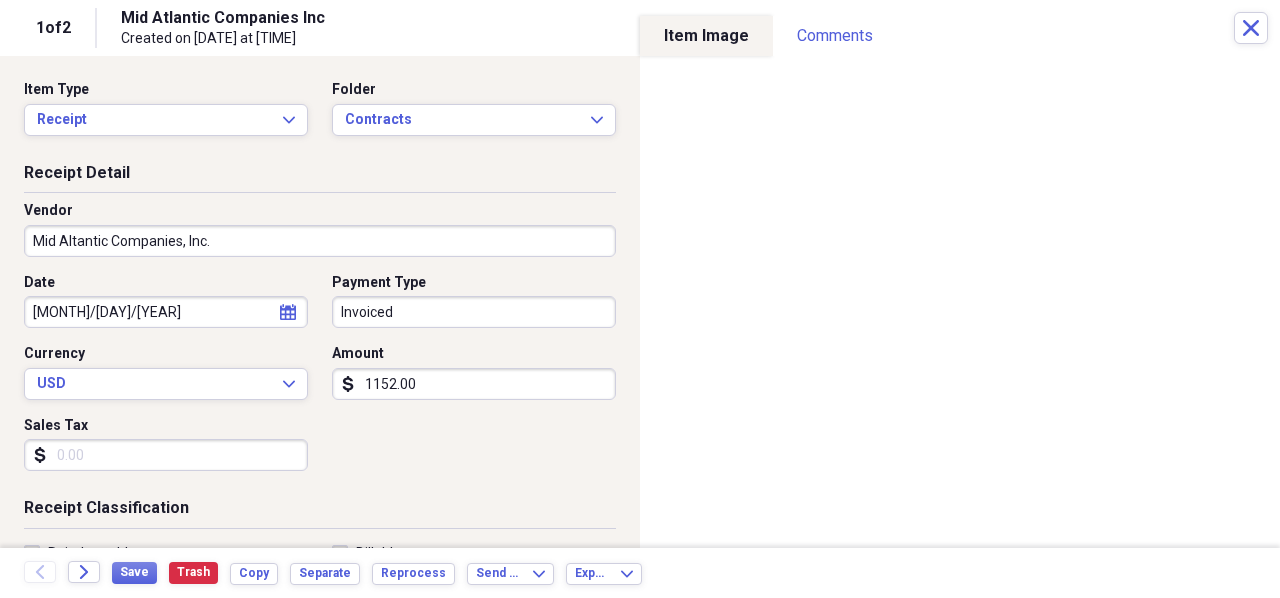 click on "Date [DATE] calendar Calendar Payment Type Invoiced Currency USD Expand Amount dollar-sign [AMOUNT] Sales Tax dollar-sign" at bounding box center (320, 380) 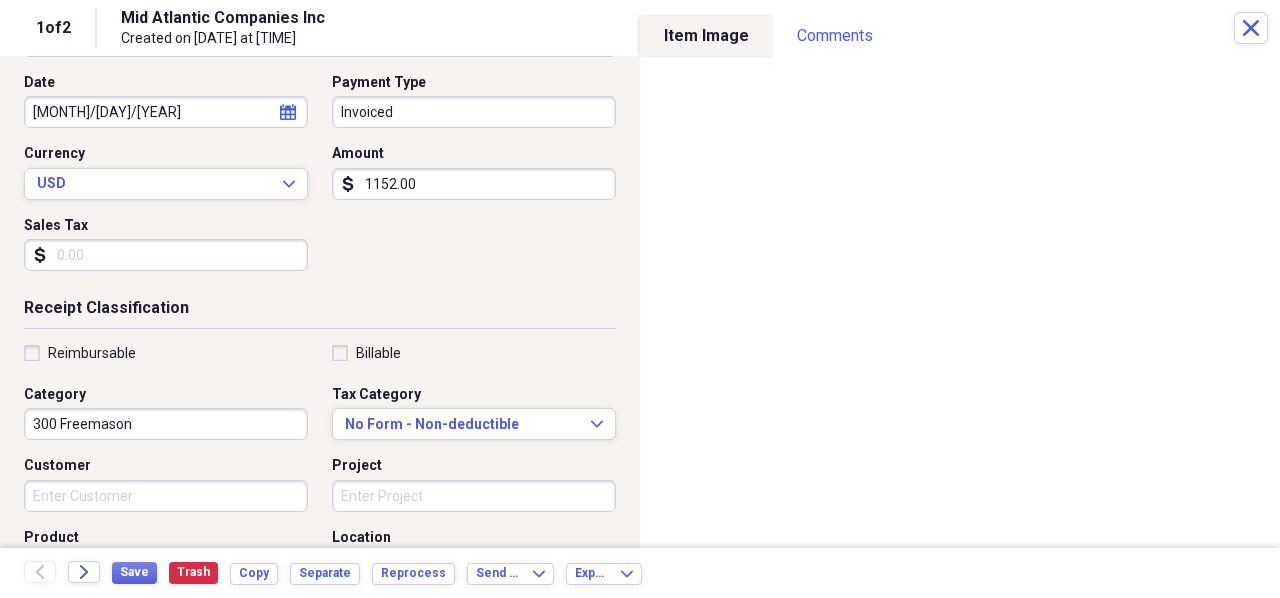 scroll, scrollTop: 300, scrollLeft: 0, axis: vertical 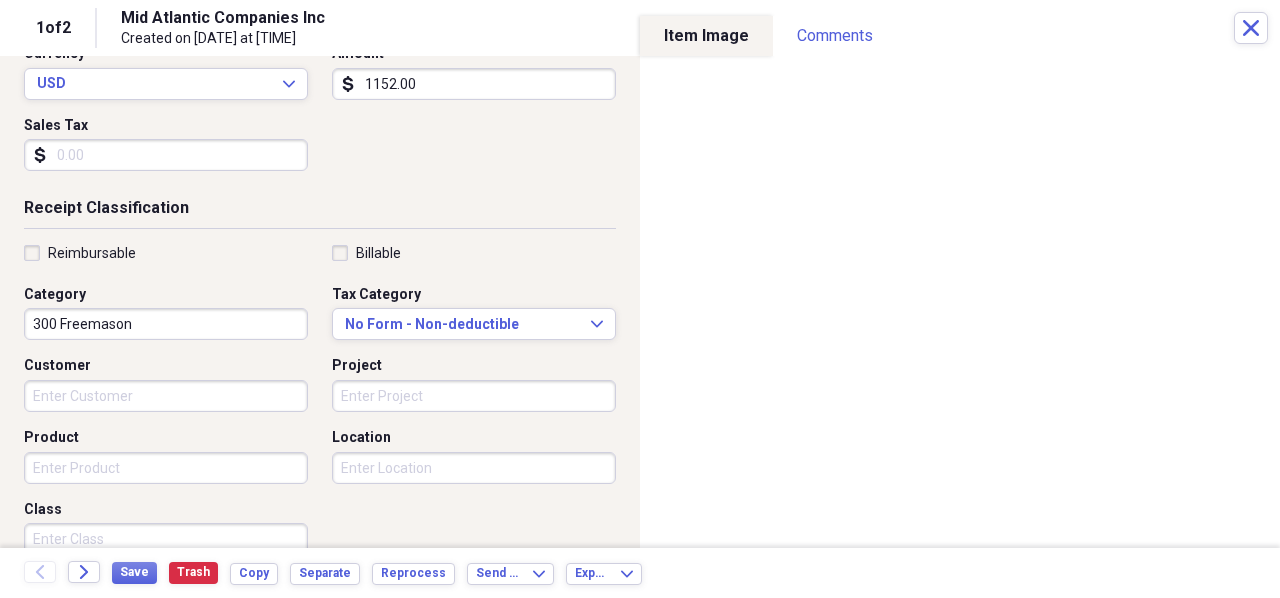 click on "Product" at bounding box center (166, 468) 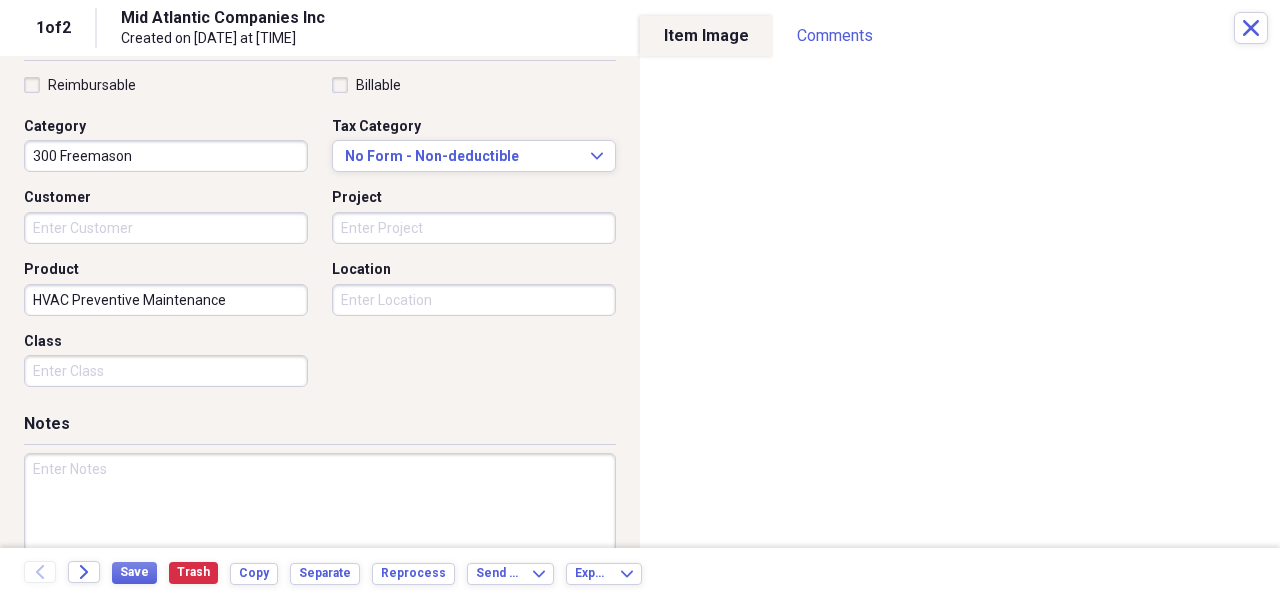 scroll, scrollTop: 500, scrollLeft: 0, axis: vertical 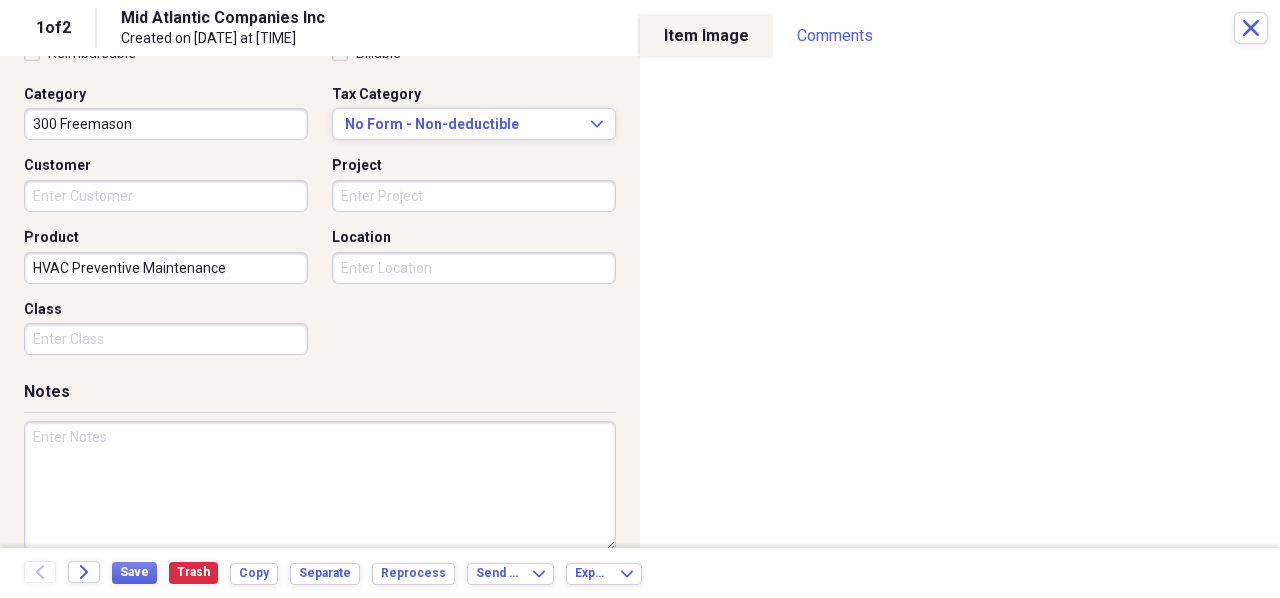type on "HVAC Preventive Maintenance" 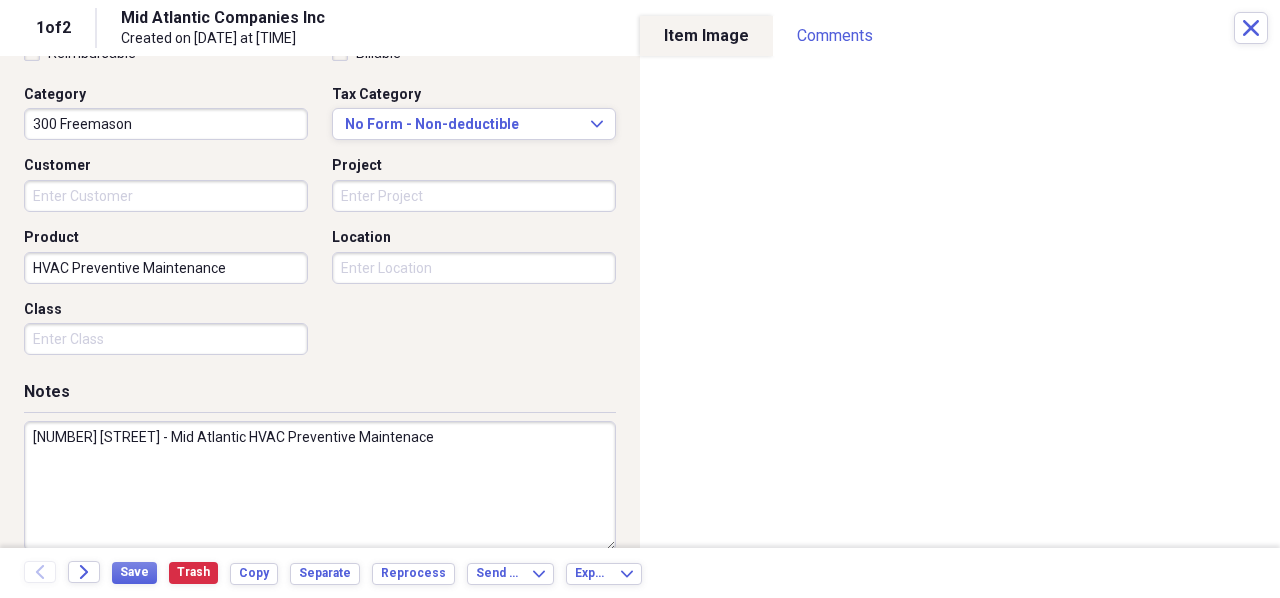 click on "[NUMBER] [STREET] - Mid Atlantic HVAC Preventive Maintenace" at bounding box center (320, 486) 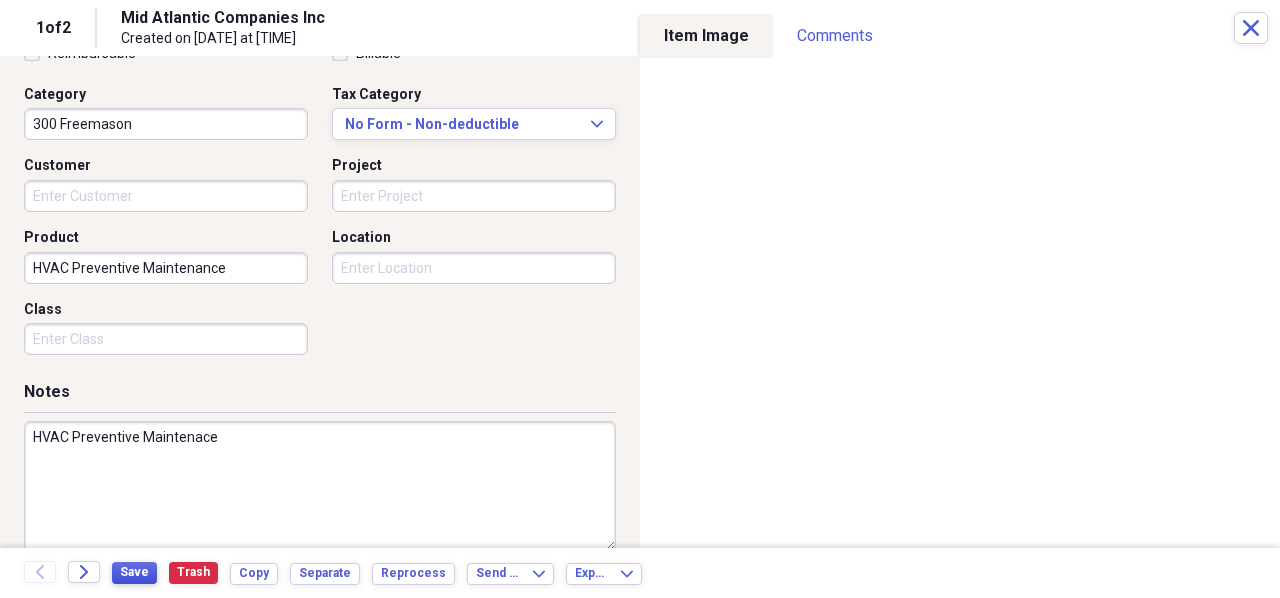 type on "HVAC Preventive Maintenace" 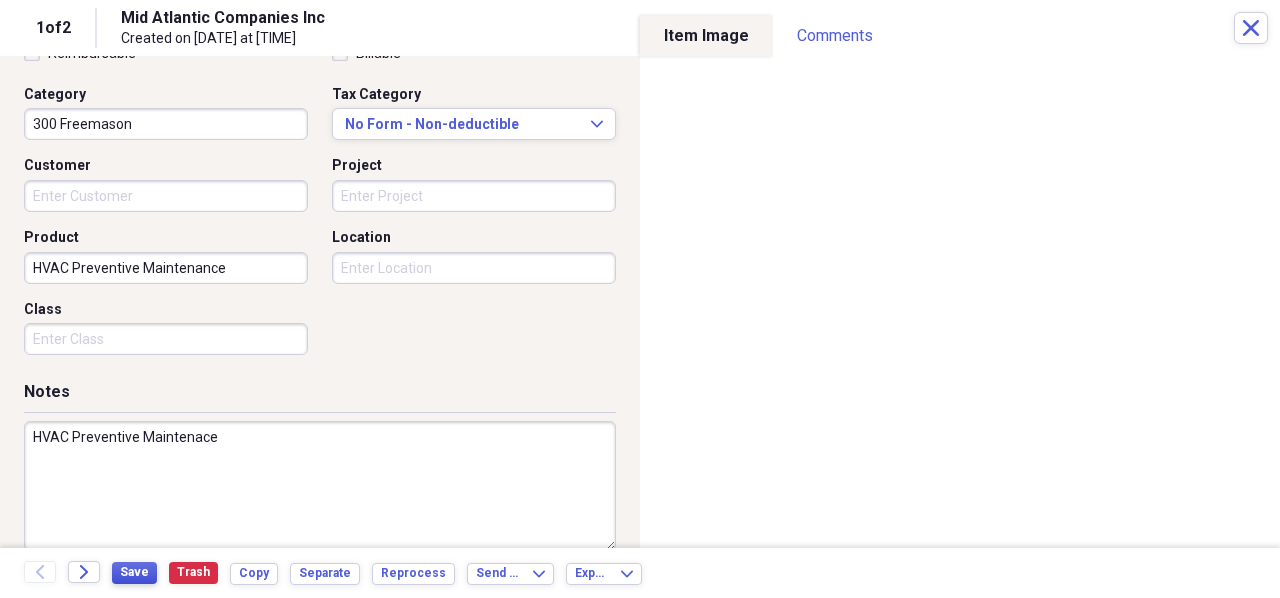 click on "Save" at bounding box center (134, 572) 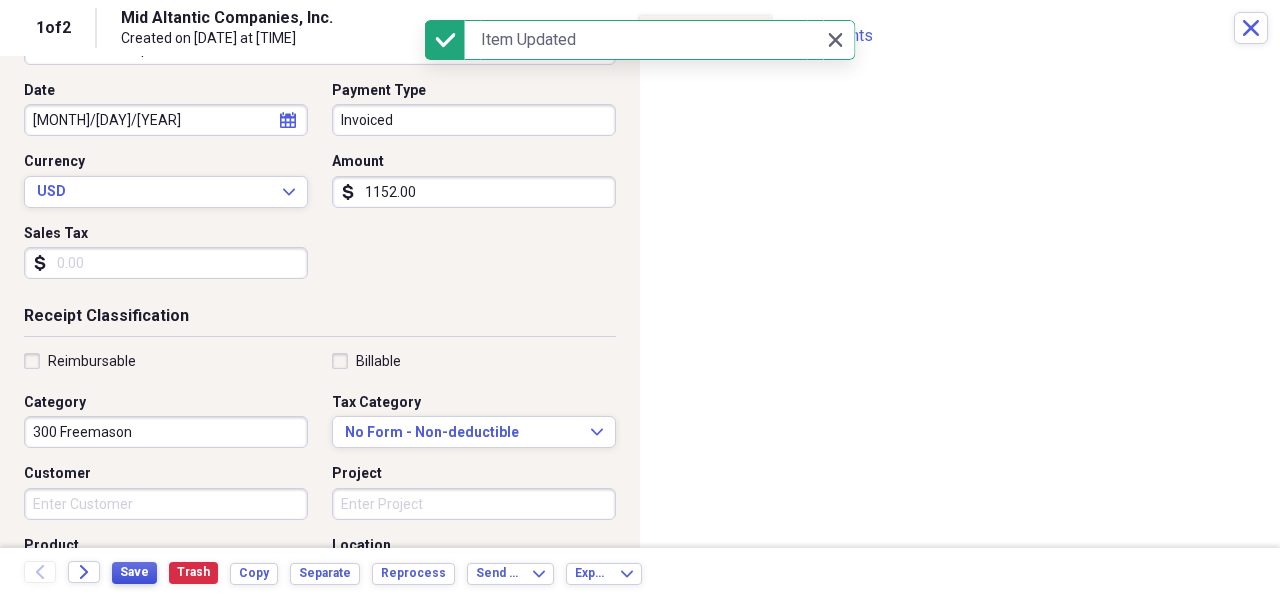 scroll, scrollTop: 200, scrollLeft: 0, axis: vertical 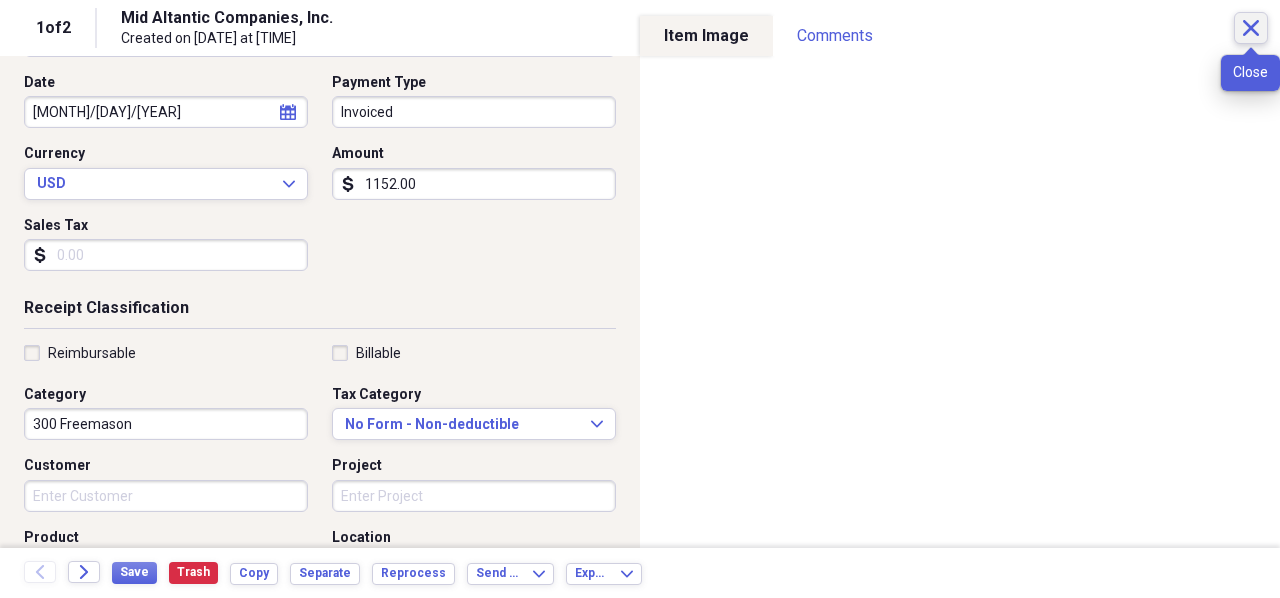click 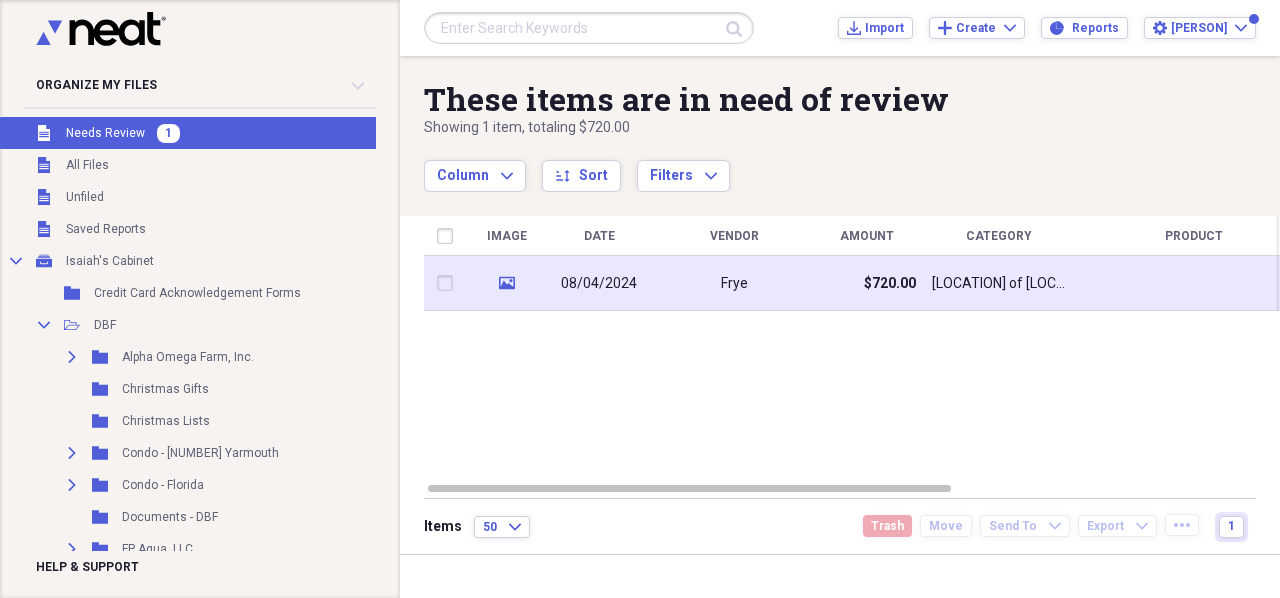 click on "Frye" at bounding box center [734, 284] 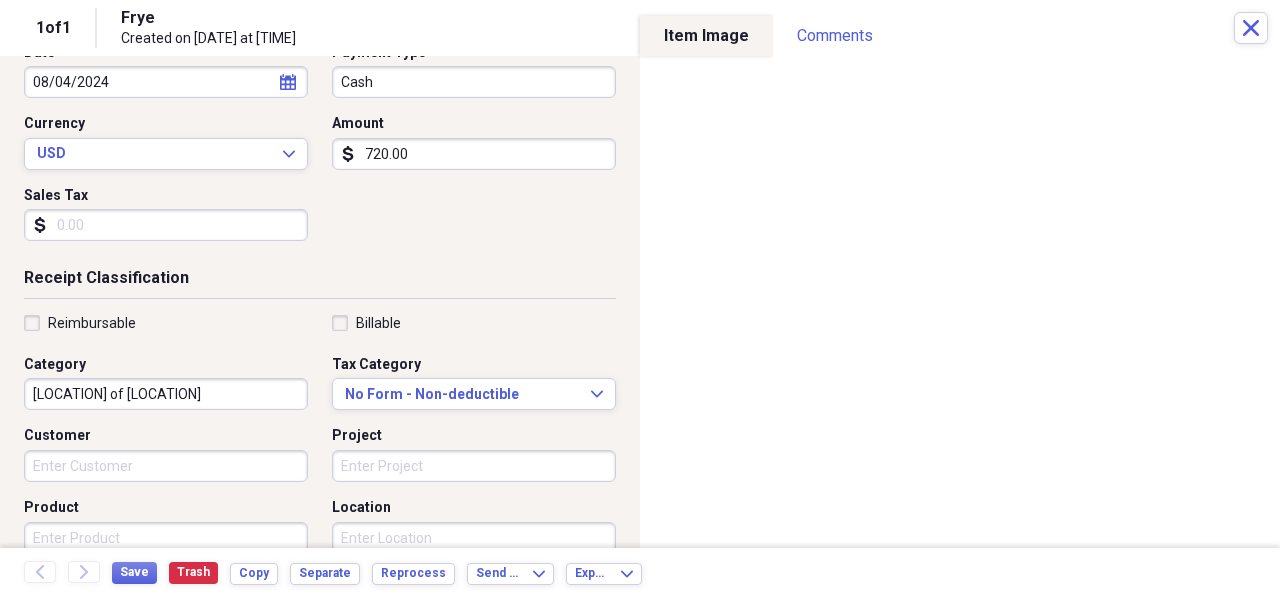 scroll, scrollTop: 300, scrollLeft: 0, axis: vertical 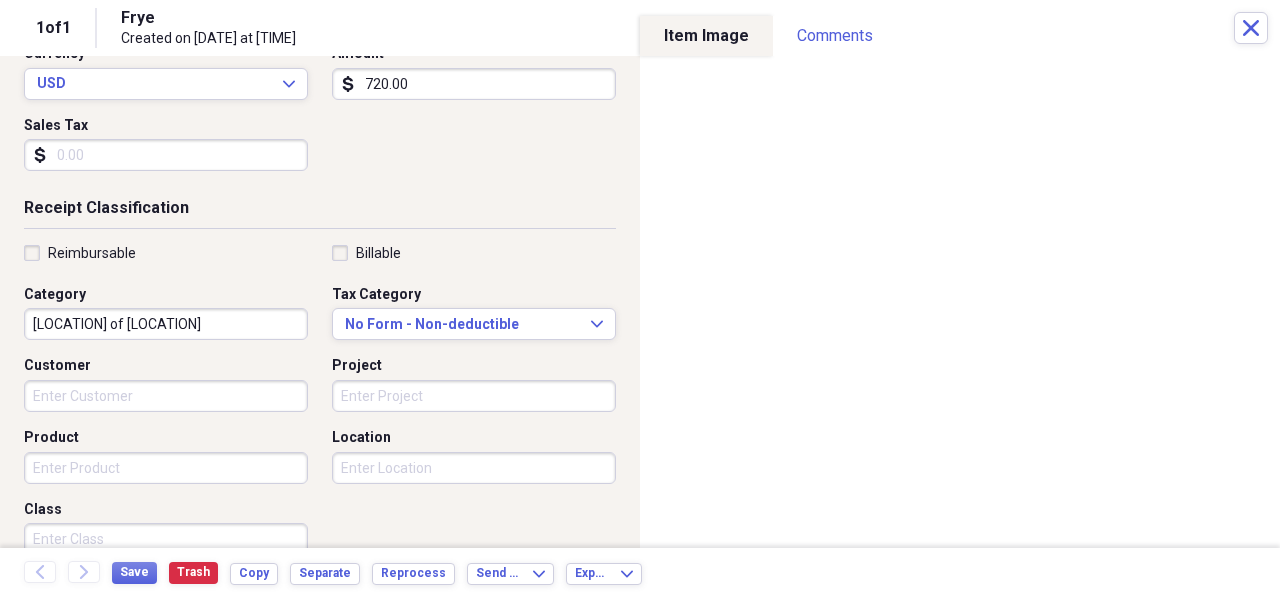 click on "Organize My Files Collapse Unfiled Needs Review Unfiled All Files Unfiled Unfiled Unfiled Saved Reports Collapse My Cabinet [FIRST]'s Cabinet Add Folder Folder Credit Card Acknowledgement Forms Add Folder Collapse Open Folder DBF Add Folder Expand Folder Alpha Omega Farm, Inc. Add Folder Folder Christmas Gifts Add Folder Folder Christmas Lists Add Folder Expand Folder Condo - [NUMBER] [STREET] Add Folder Expand Folder Condo - Florida Add Folder Folder Documents - DBF Add Folder Expand Folder FP Agua, LLC Add Folder Folder Maharlika Add Folder Folder Millwood Cleaners Add Folder Folder Miscellaneous Add Folder Folder Personal Receipts Add Folder Expand Folder Sandbridge Add Folder Expand Folder Snowshoe Add Folder Expand Folder South 40 Add Folder Expand Folder Virginia Beach Polo Club Add Folder Folder Virginia Beach Polo Foundation Add Folder Folder Employee Payroll Deductions Add Folder Folder Equipment/Uniform Agreement Forms Add Folder Collapse Open Folder Frye Properties Add Folder Folder Cameras Add Folder 50" at bounding box center [640, 299] 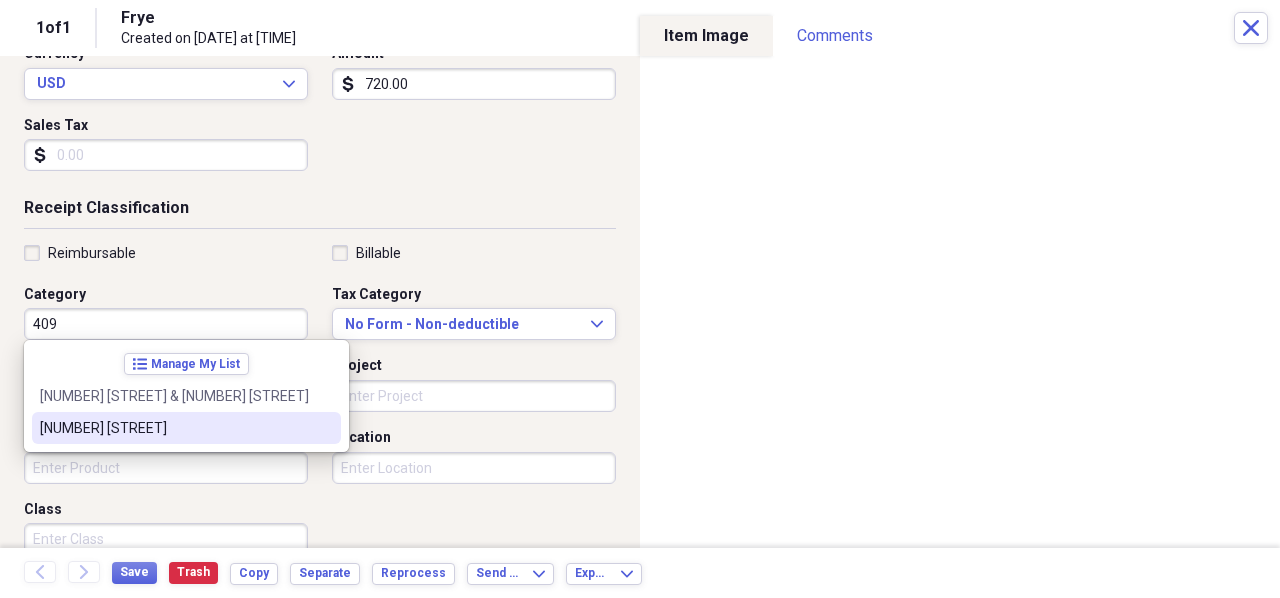 click on "[NUMBER] [STREET]" at bounding box center (174, 428) 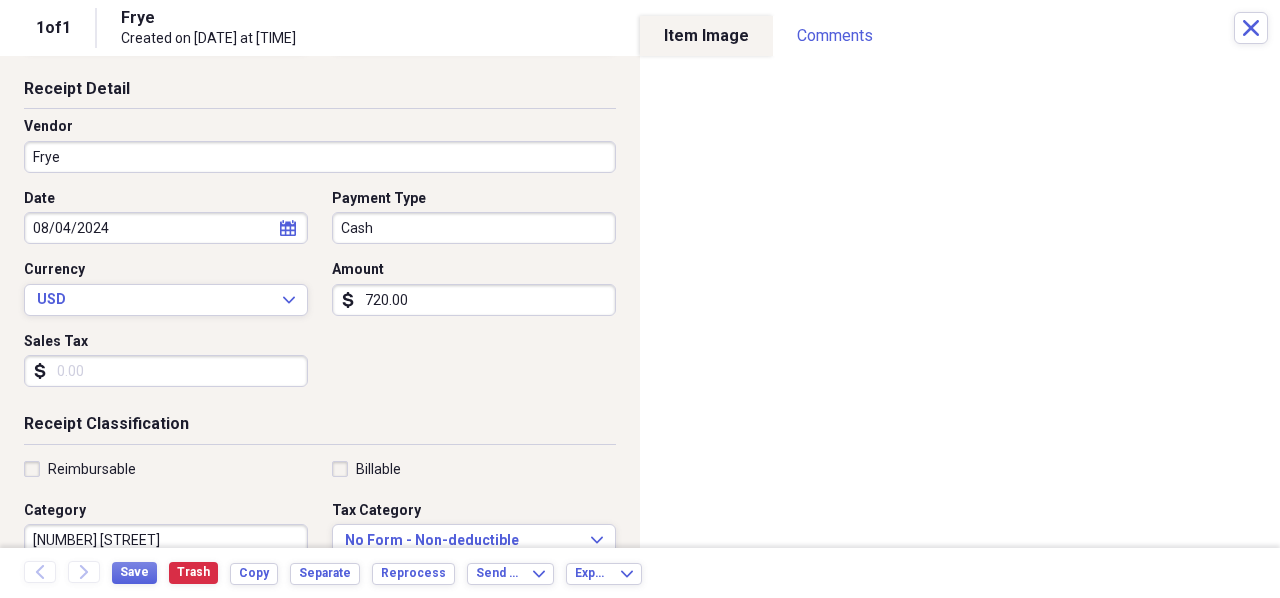 scroll, scrollTop: 0, scrollLeft: 0, axis: both 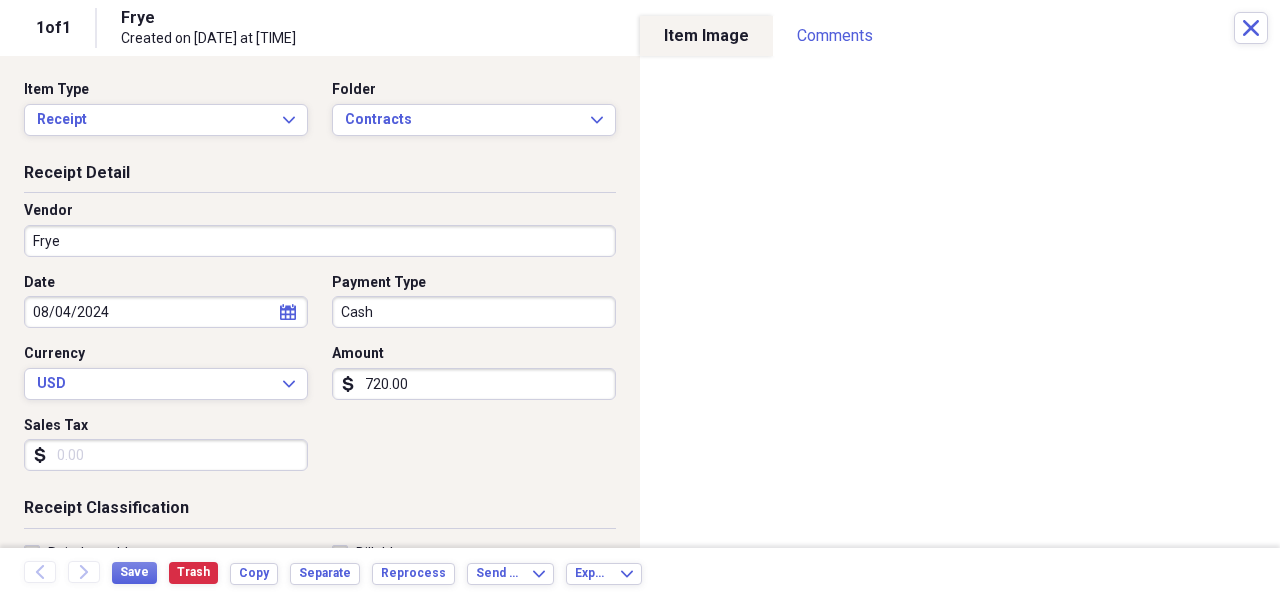 click on "Frye" at bounding box center (320, 241) 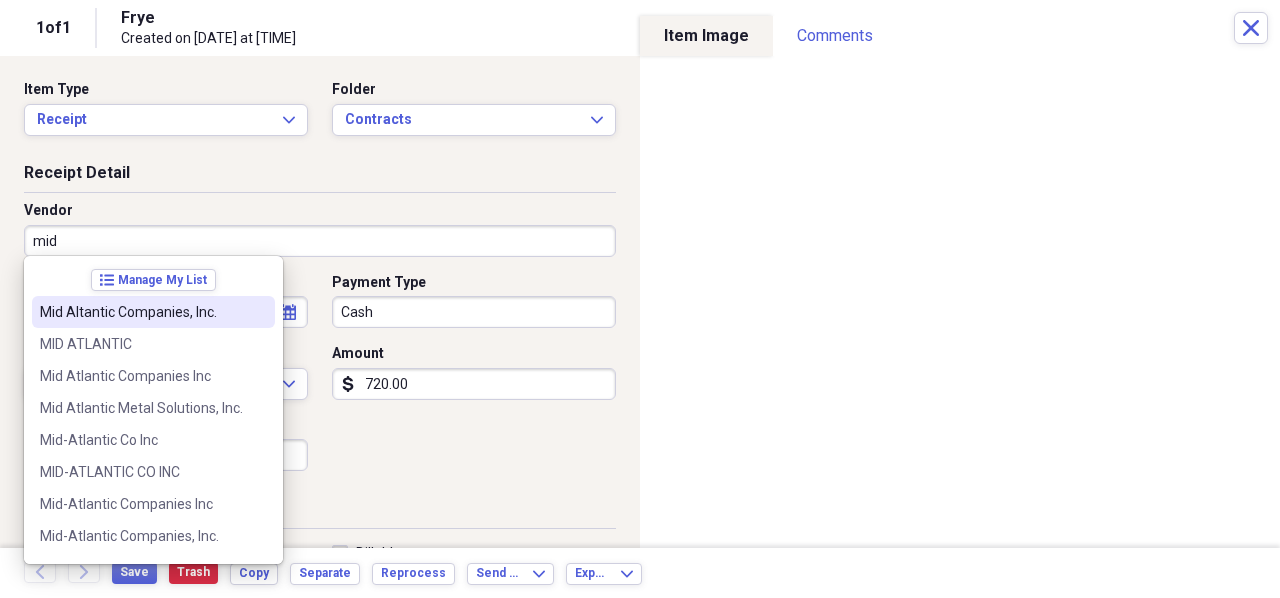 click on "Mid Altantic Companies, Inc." at bounding box center [141, 312] 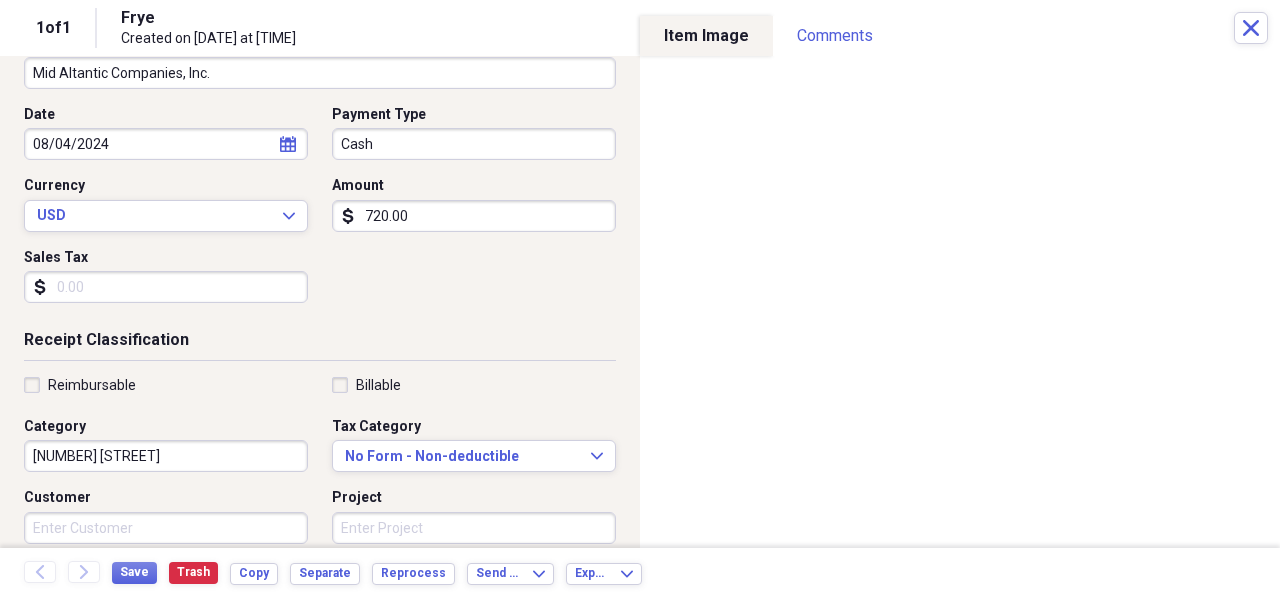 scroll, scrollTop: 200, scrollLeft: 0, axis: vertical 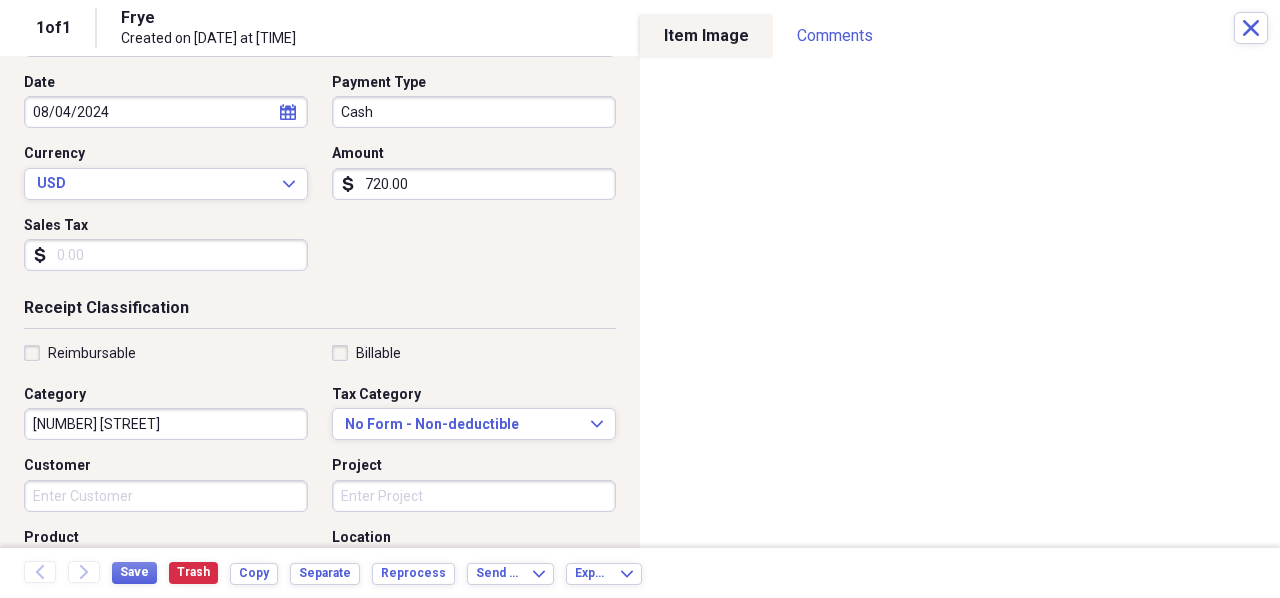 click on "Cash" at bounding box center [474, 112] 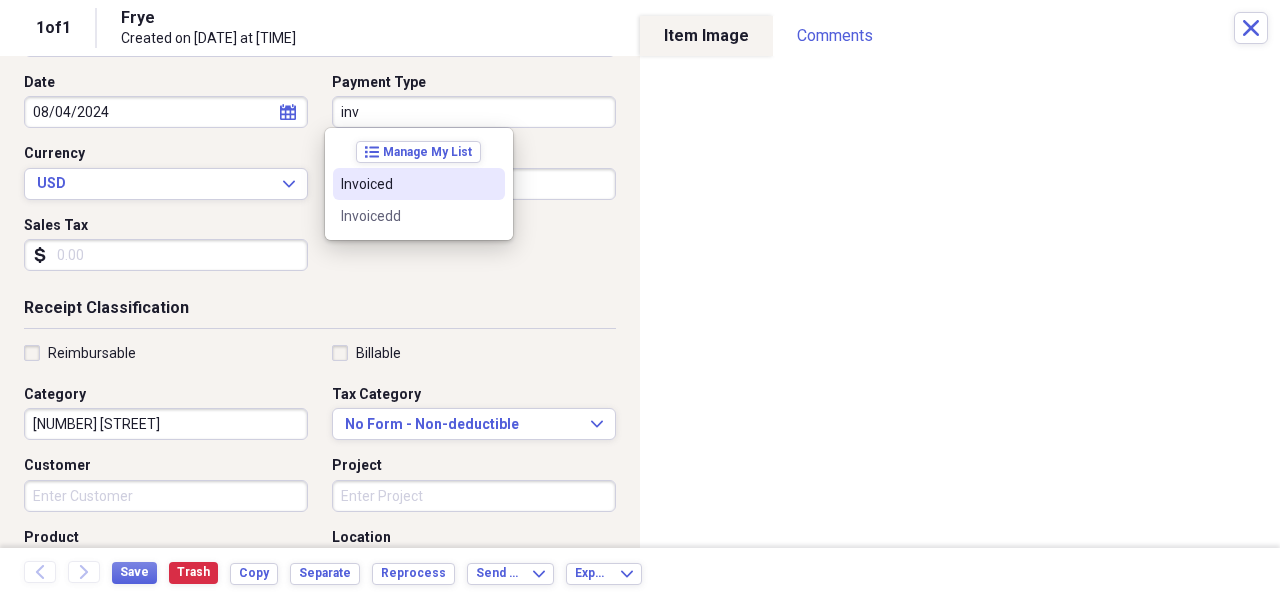 click on "Invoiced" at bounding box center (407, 184) 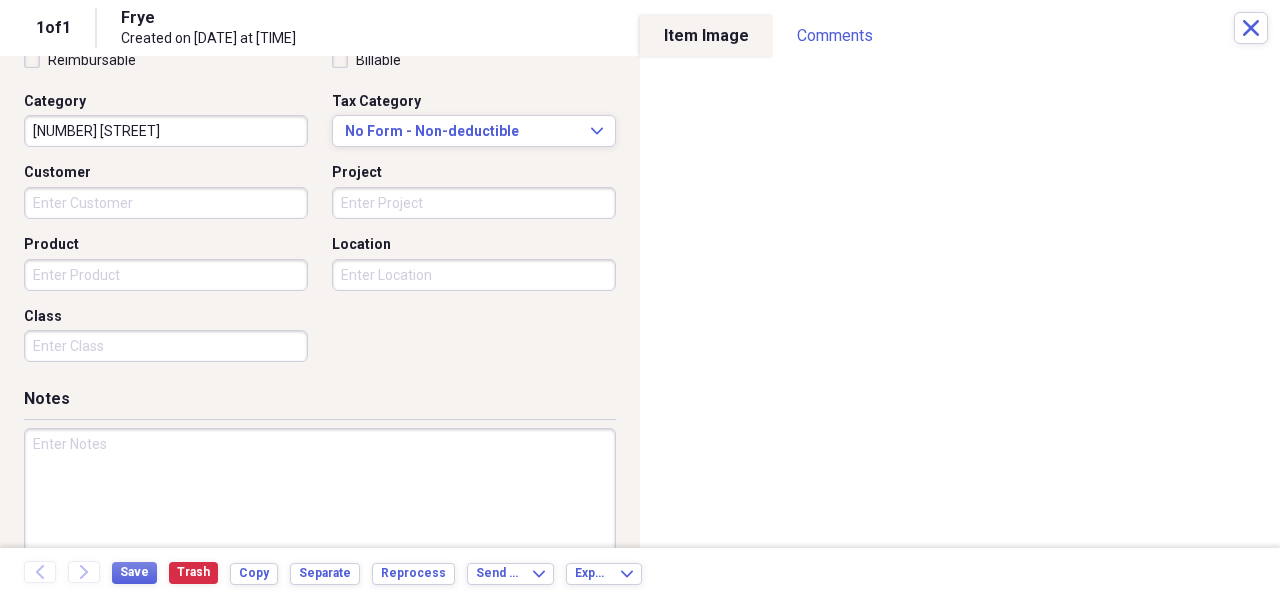 scroll, scrollTop: 500, scrollLeft: 0, axis: vertical 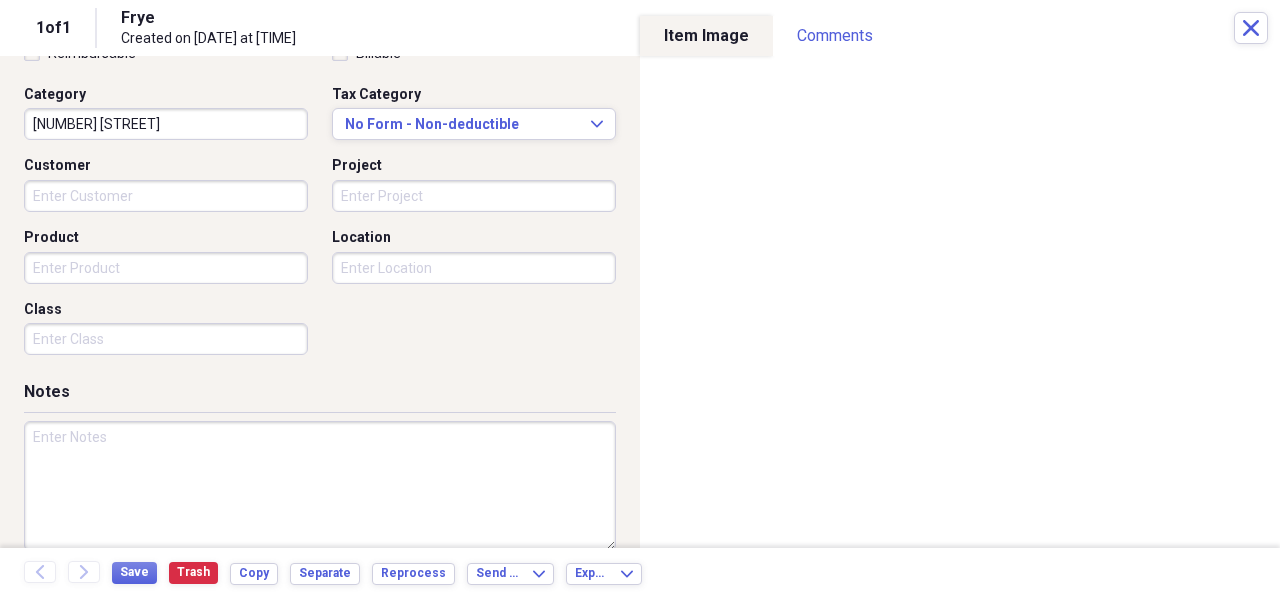 click on "Product" at bounding box center [166, 268] 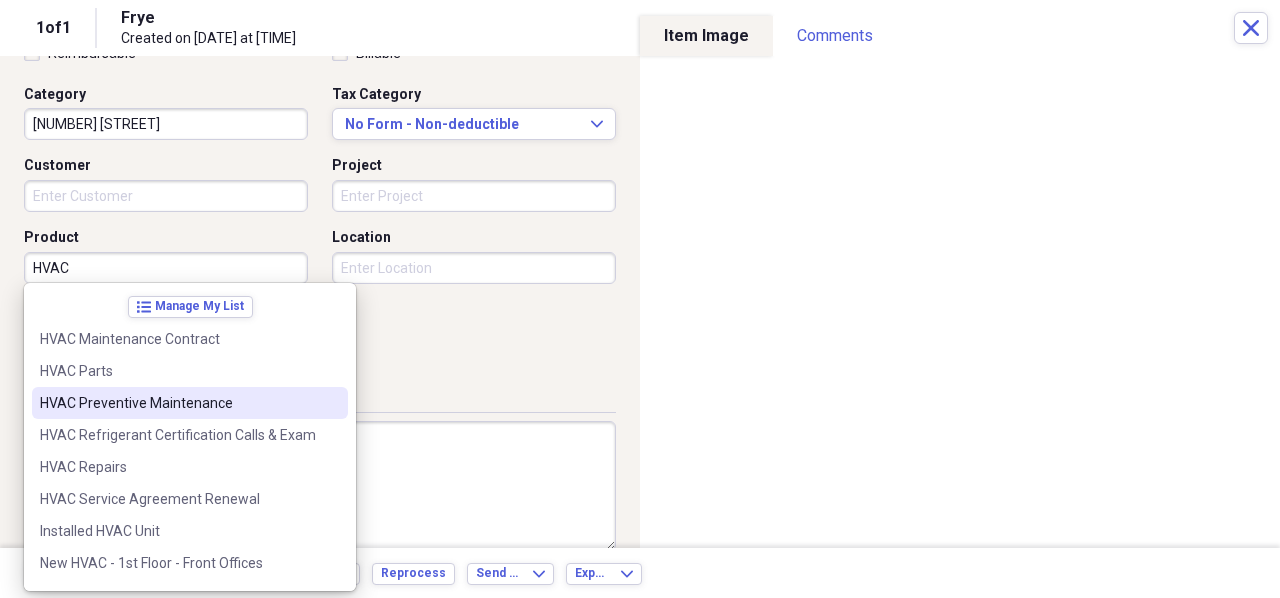click on "HVAC Preventive Maintenance" at bounding box center [178, 403] 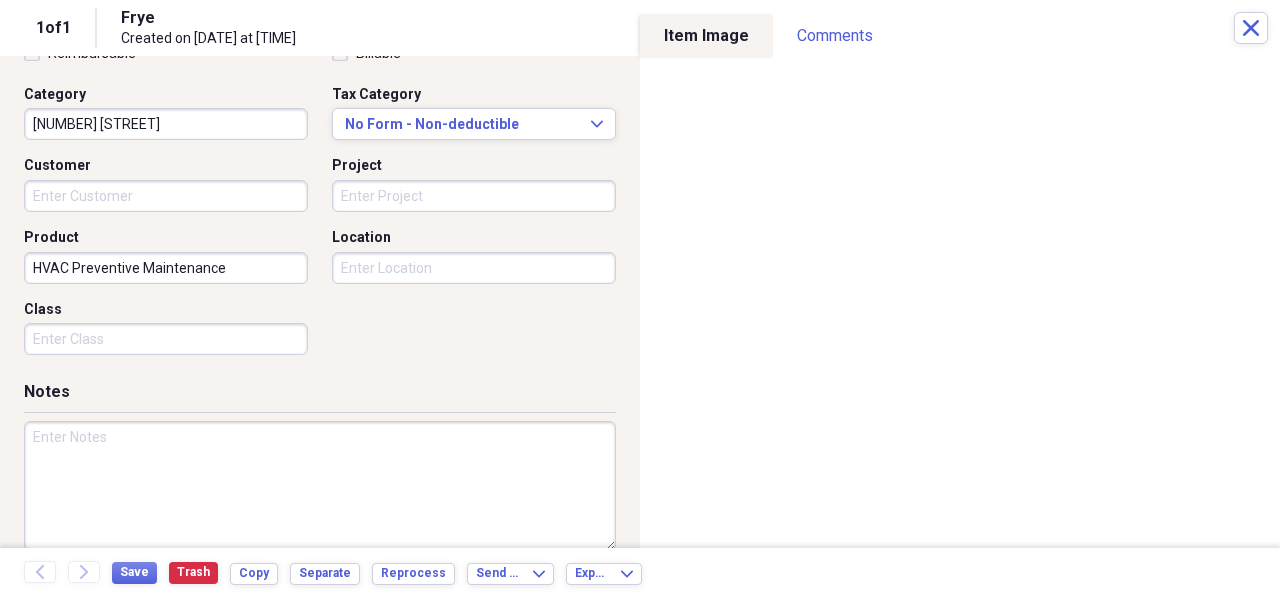 click at bounding box center [320, 486] 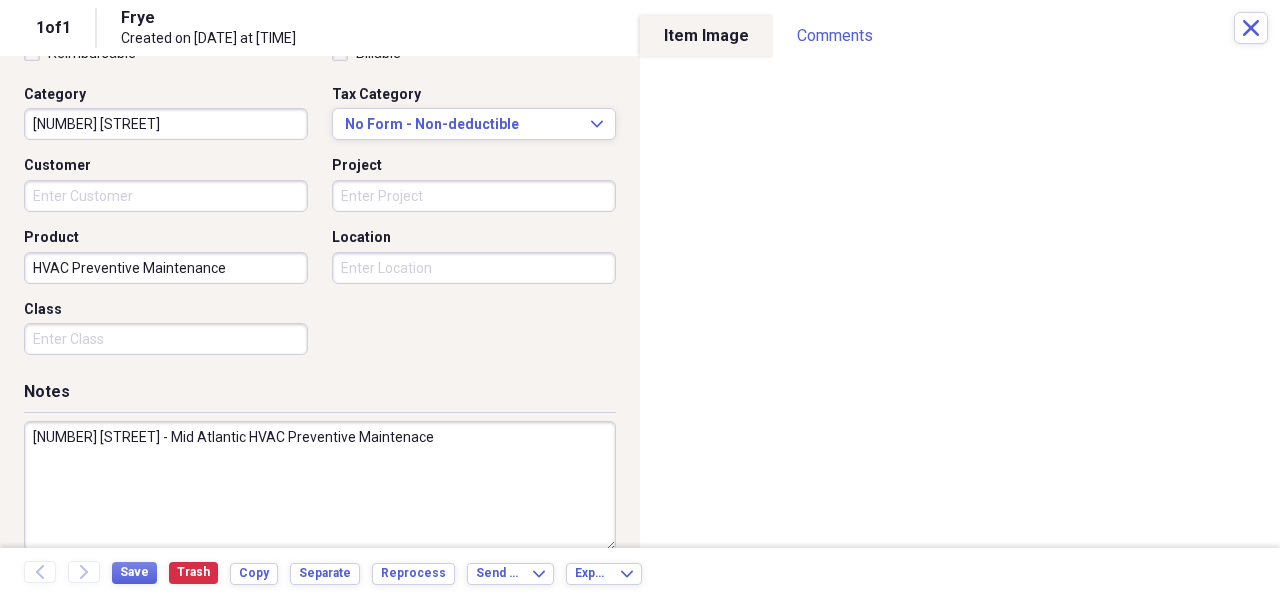 click on "[NUMBER] [STREET] - Mid Atlantic HVAC Preventive Maintenace" at bounding box center (320, 486) 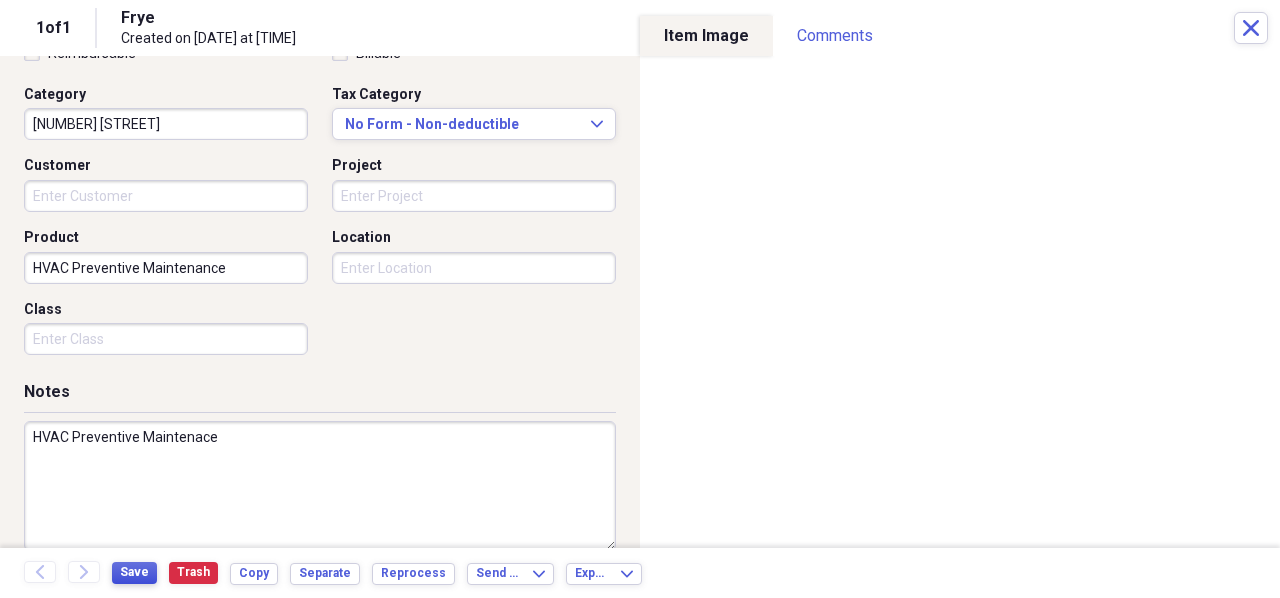 type on "HVAC Preventive Maintenace" 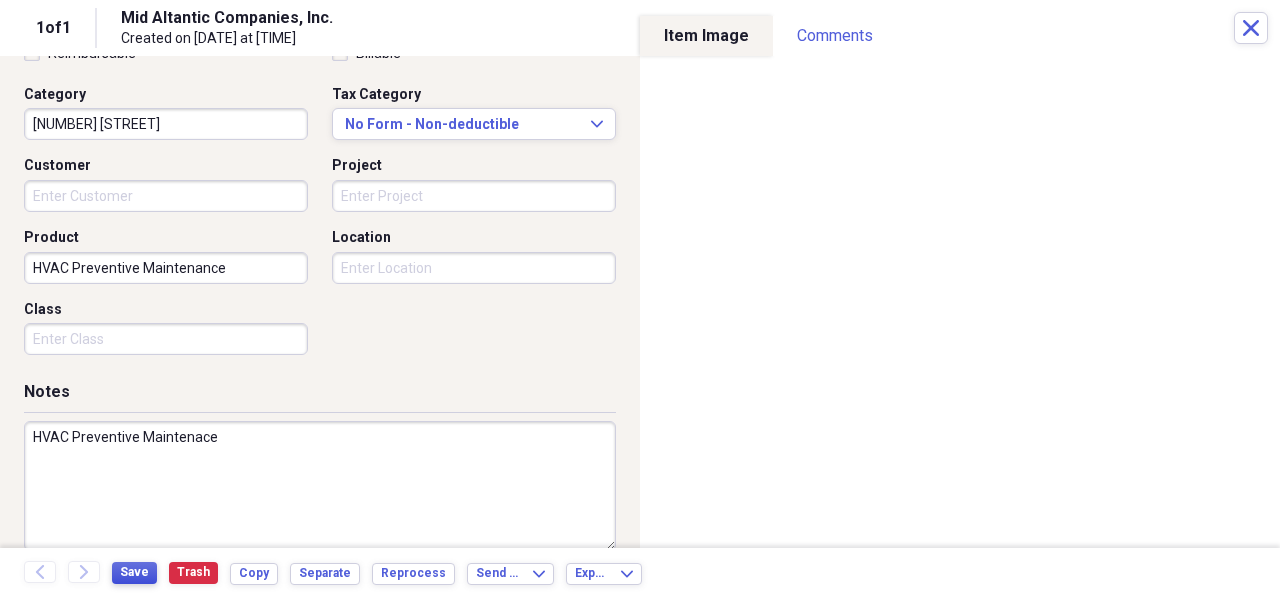 click on "Save" at bounding box center (134, 573) 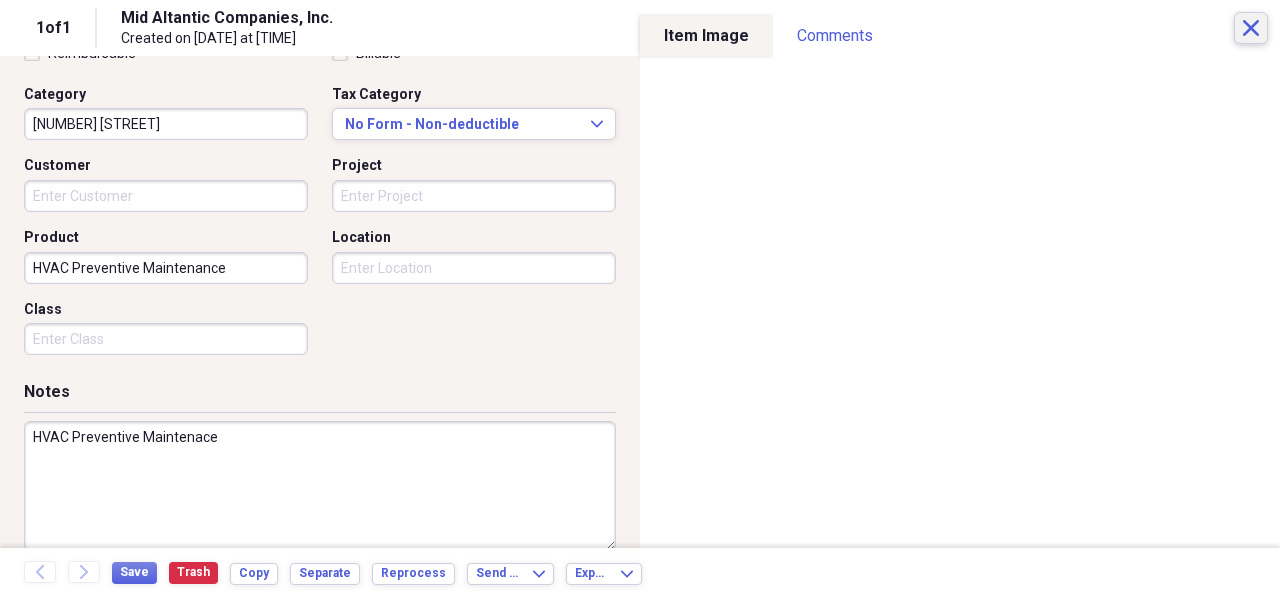 click on "Close" 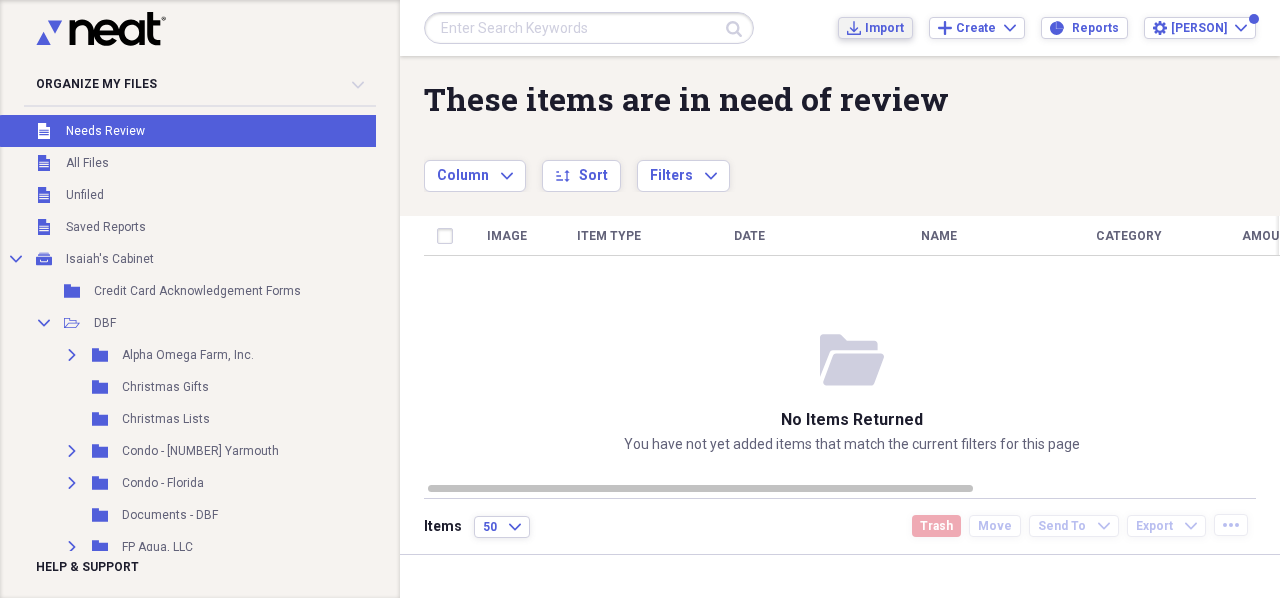 click on "Import" at bounding box center [884, 28] 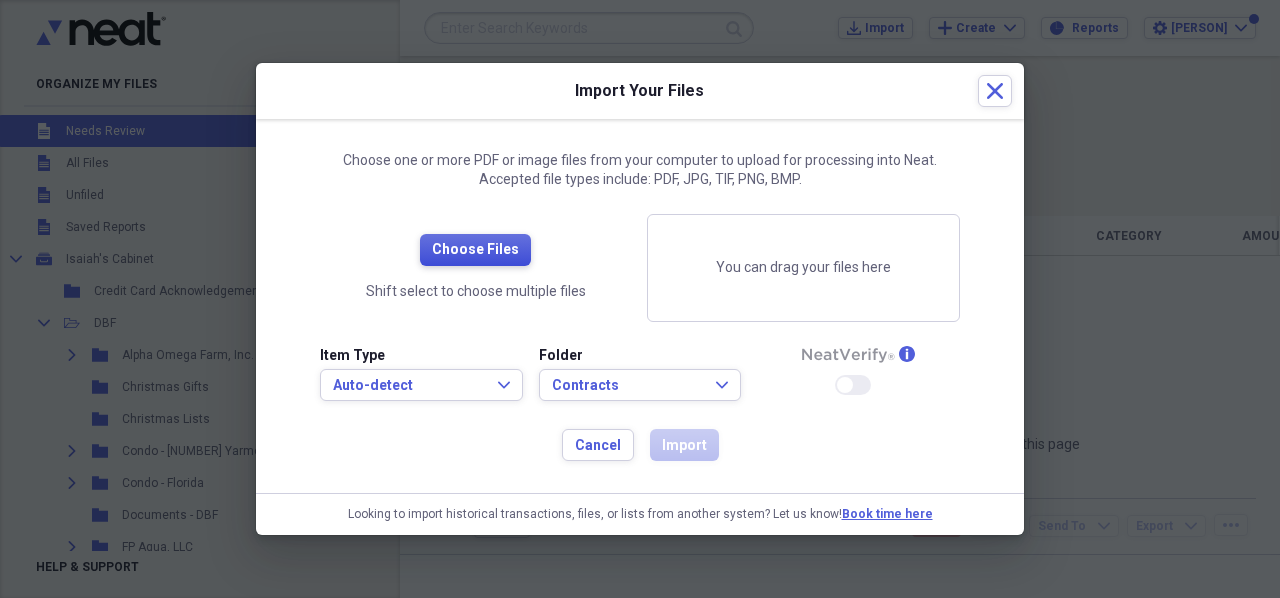 click on "Choose Files" at bounding box center [475, 250] 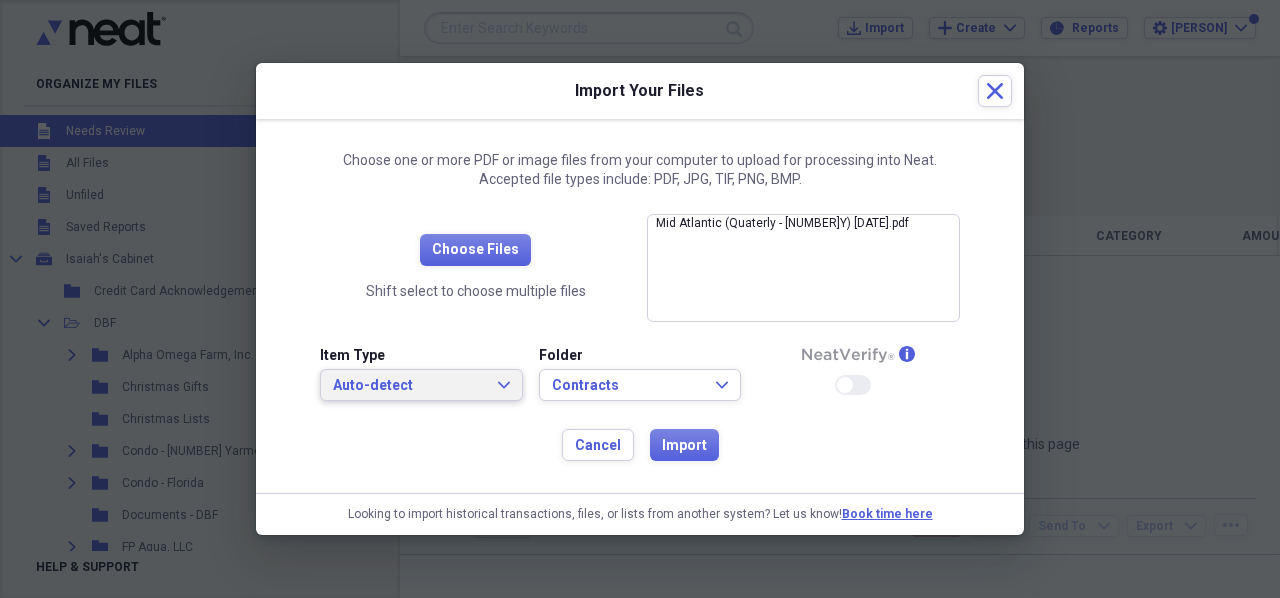 click on "Auto-detect" at bounding box center (409, 386) 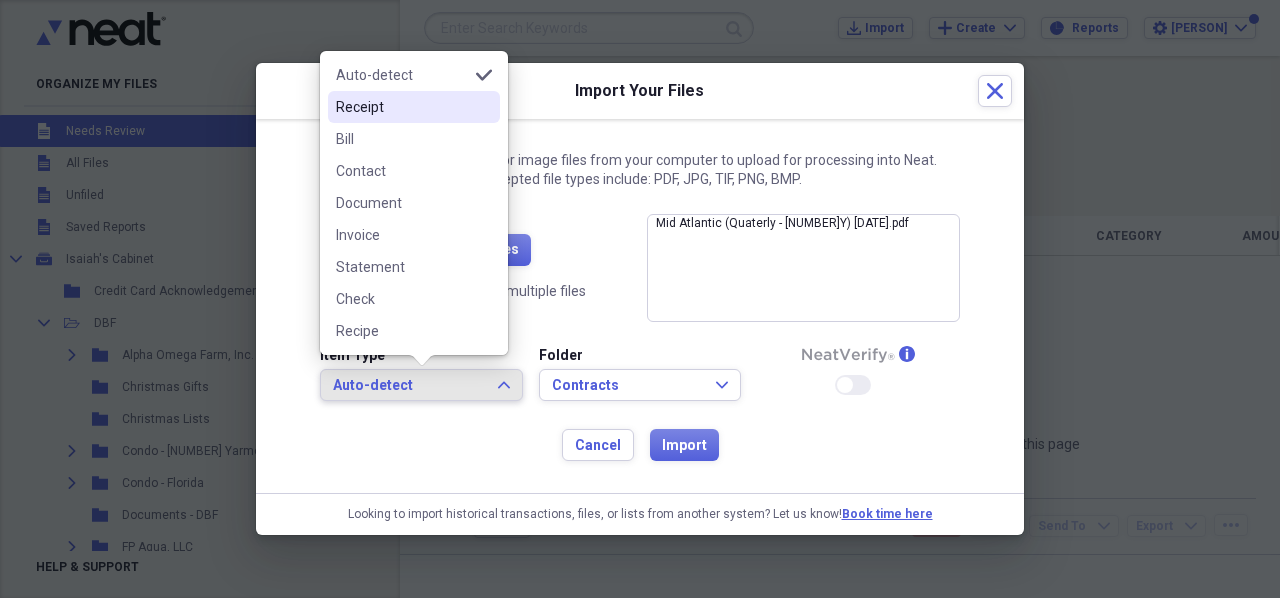 click on "Receipt" at bounding box center (402, 107) 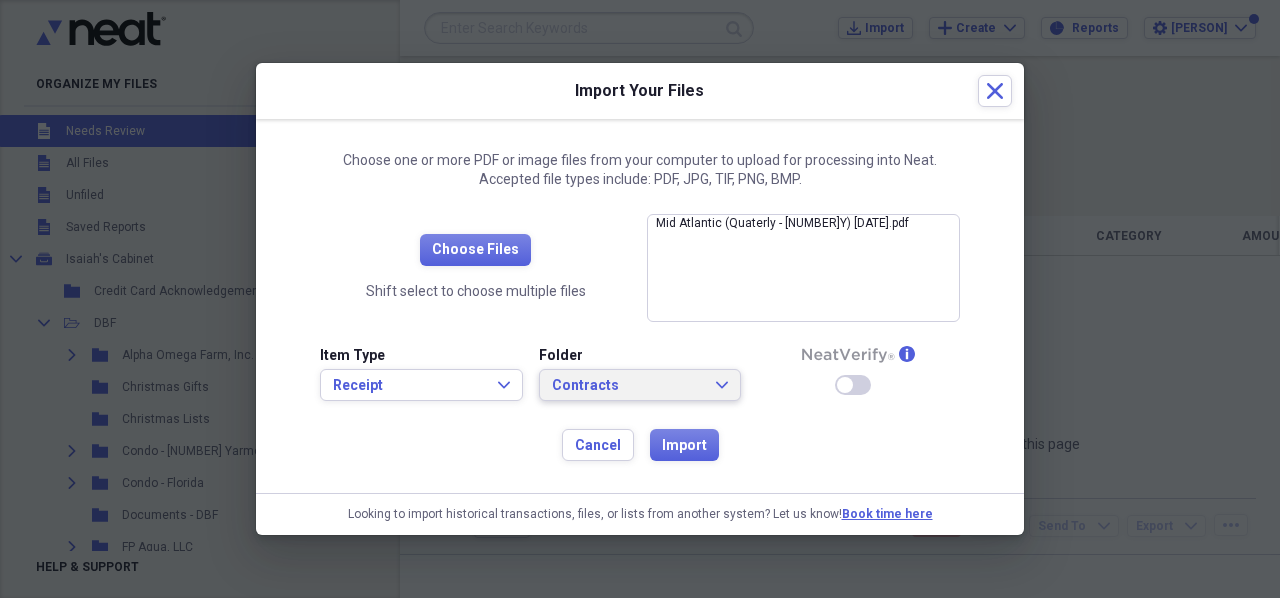 click on "Contracts Expand" at bounding box center (640, 386) 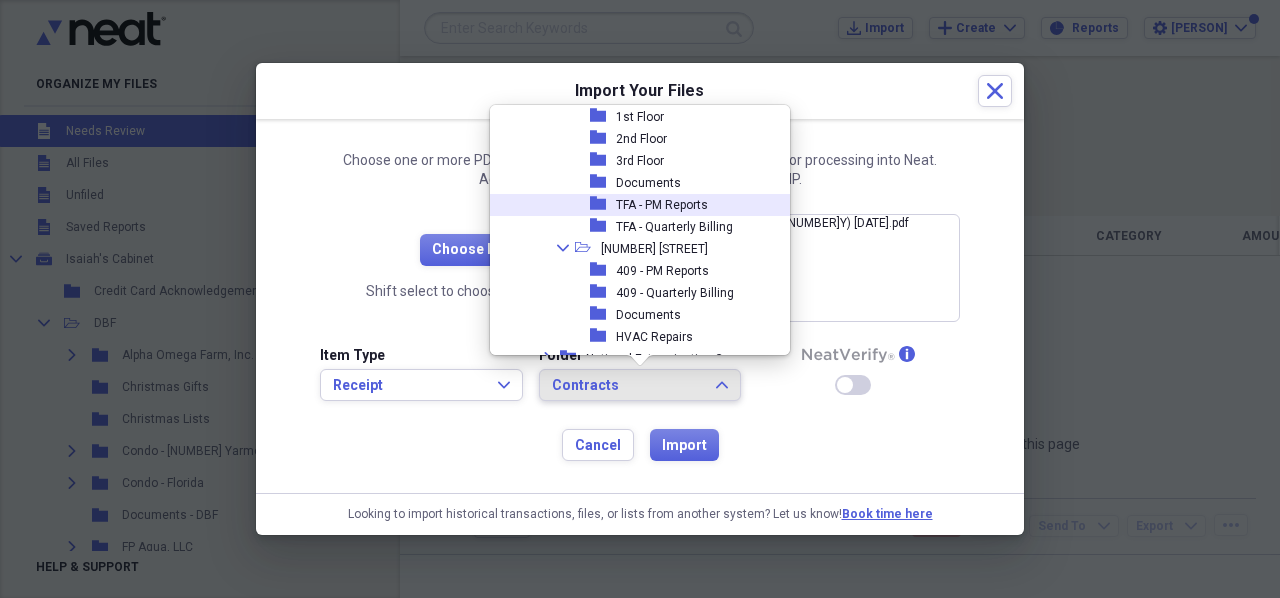 scroll, scrollTop: 2758, scrollLeft: 0, axis: vertical 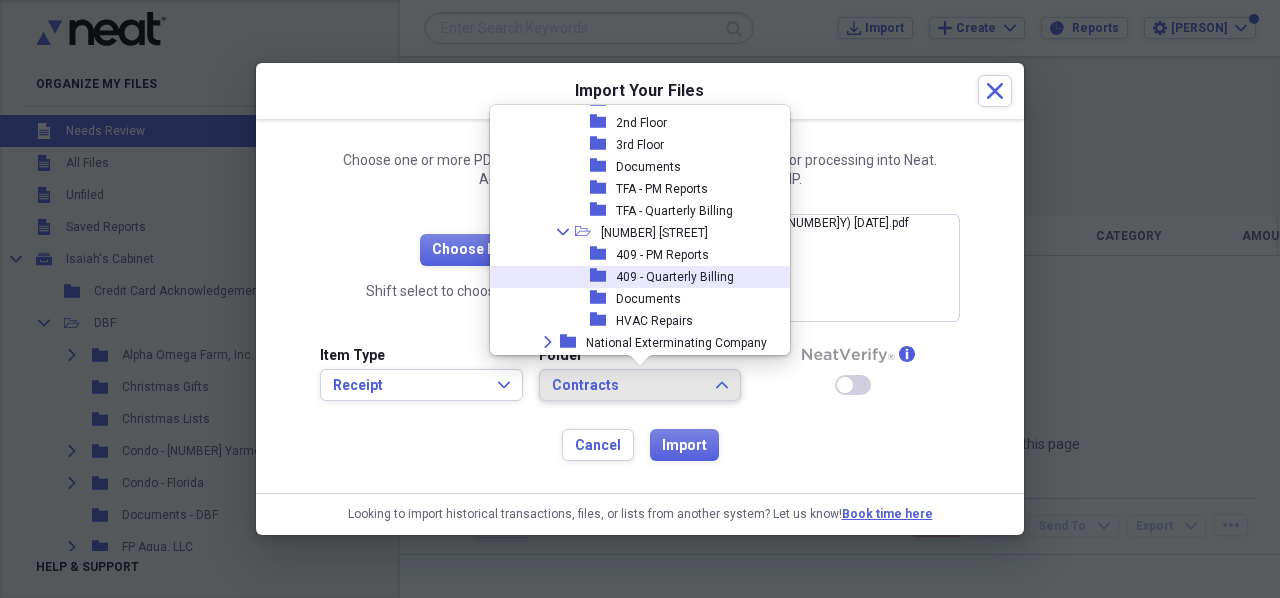 click on "409 - Quarterly Billing" at bounding box center (675, 277) 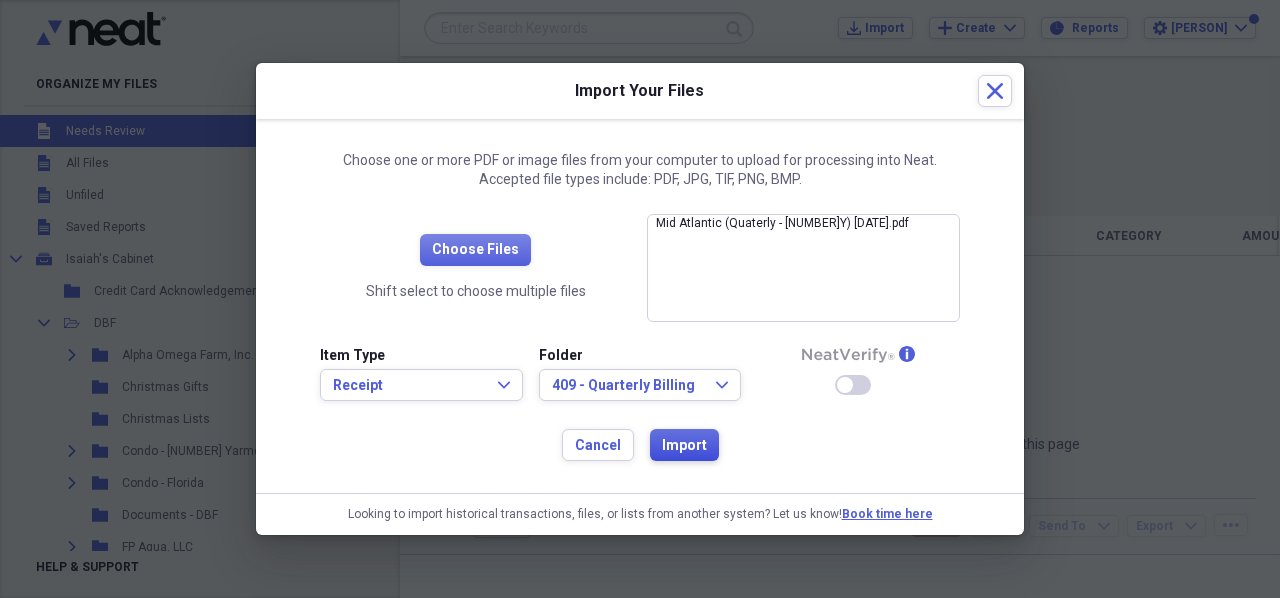 click on "Import" at bounding box center [684, 446] 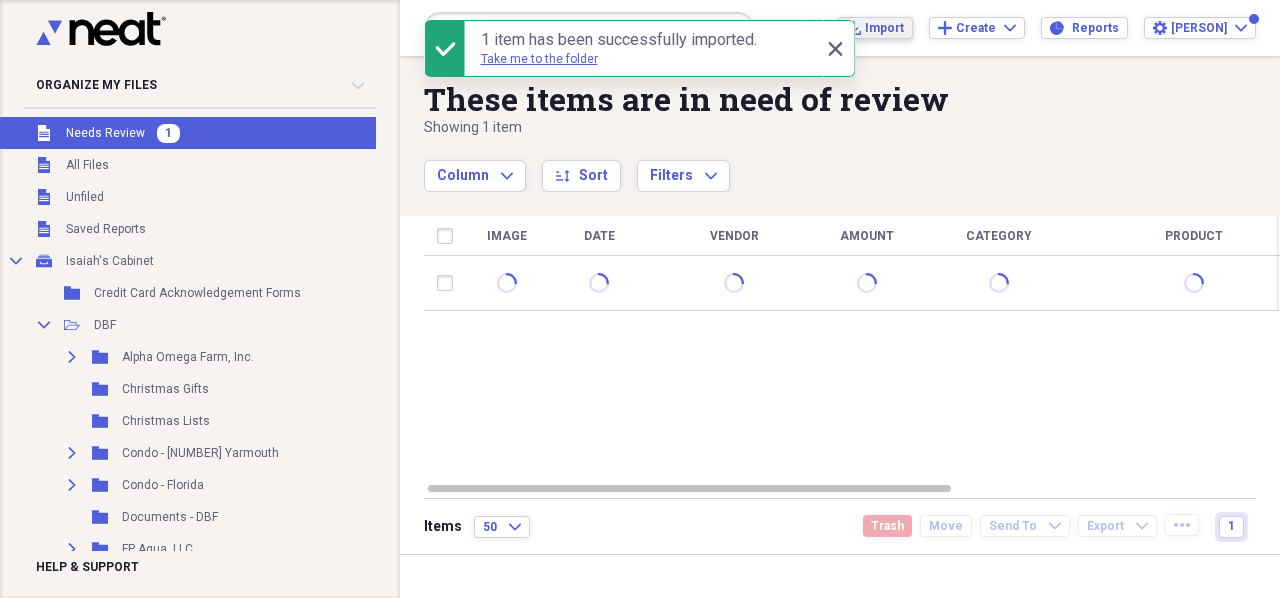 click on "Import" at bounding box center [884, 28] 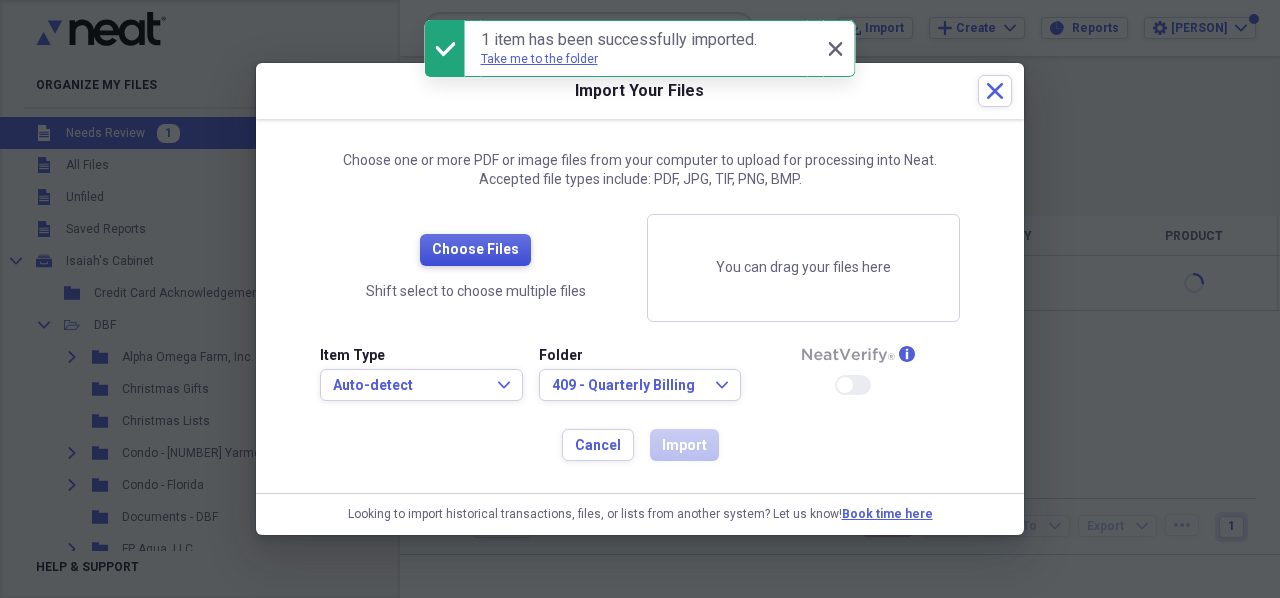 click on "Choose Files" at bounding box center [475, 250] 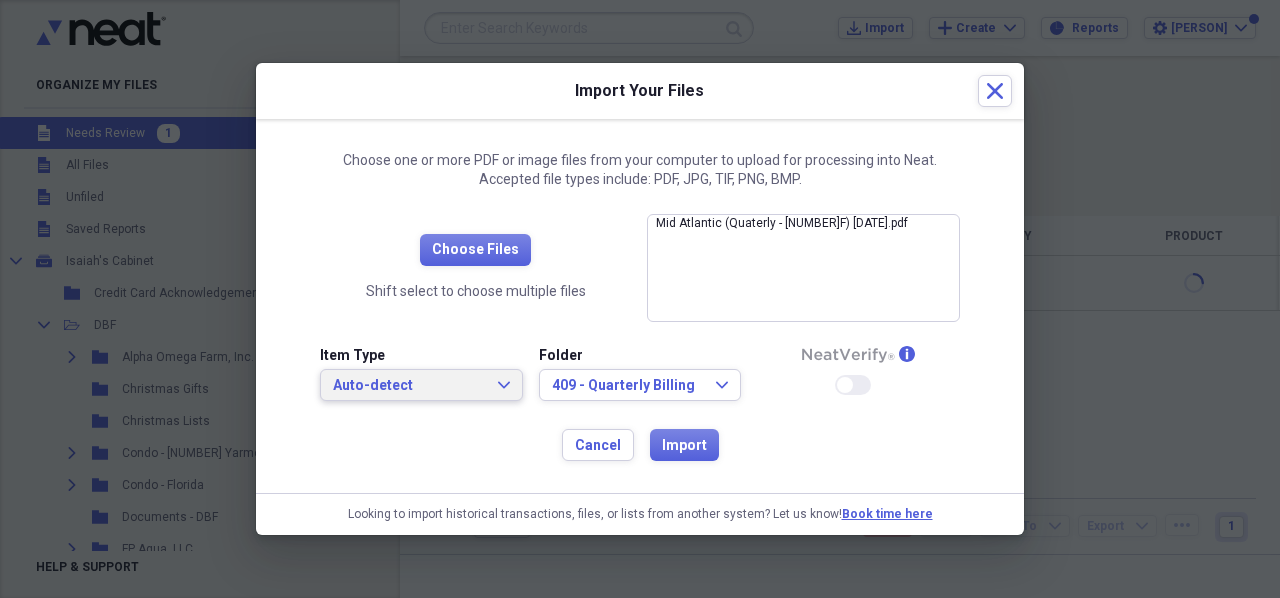 drag, startPoint x: 443, startPoint y: 389, endPoint x: 390, endPoint y: 359, distance: 60.90156 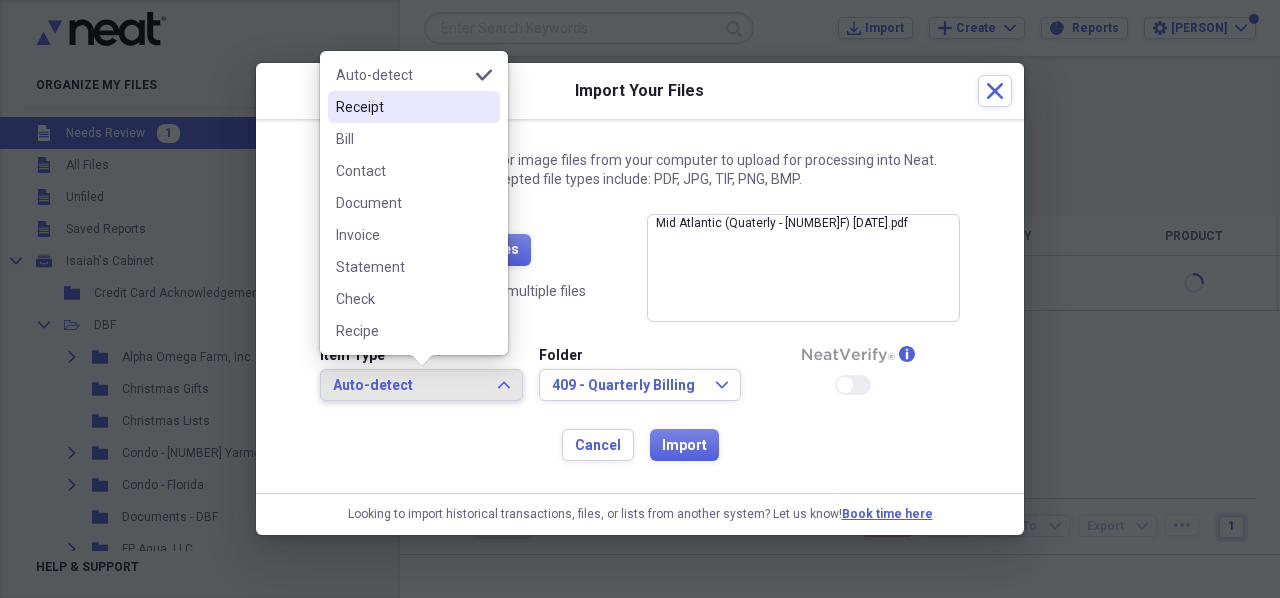click on "Receipt" at bounding box center (402, 107) 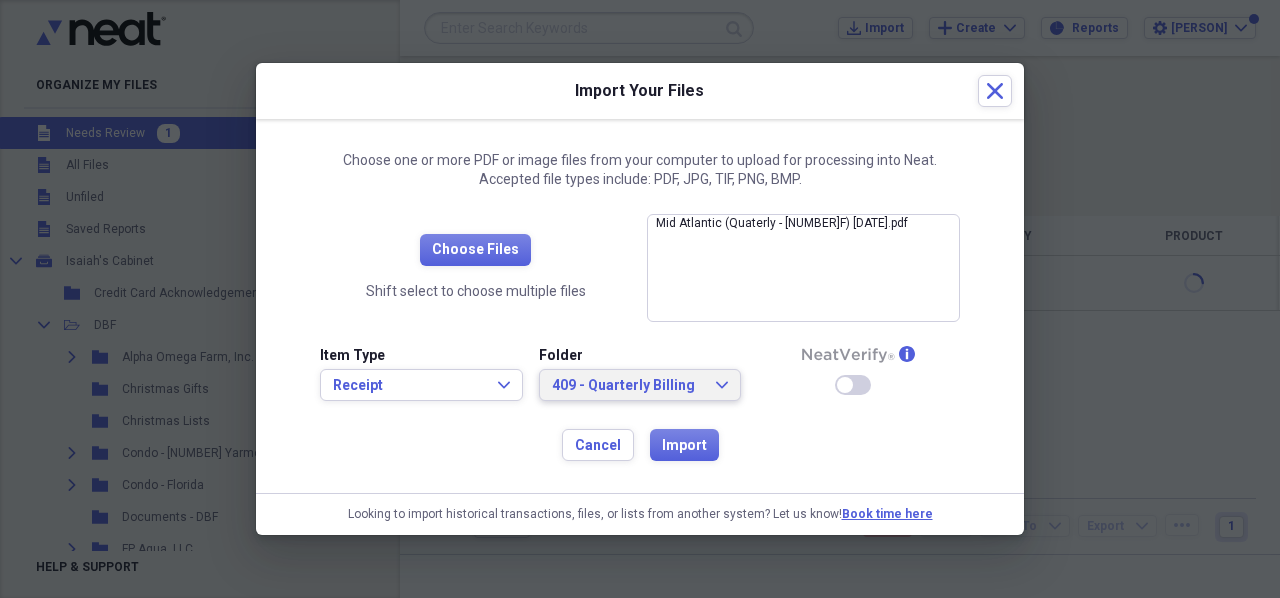 click on "Expand" 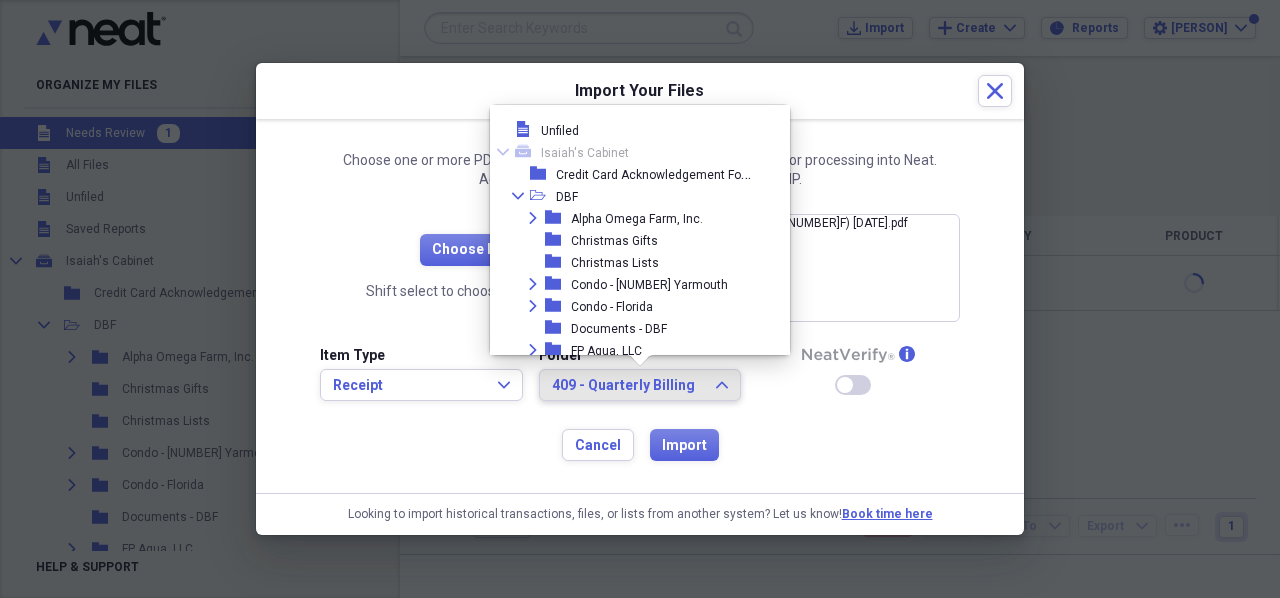scroll, scrollTop: 2812, scrollLeft: 0, axis: vertical 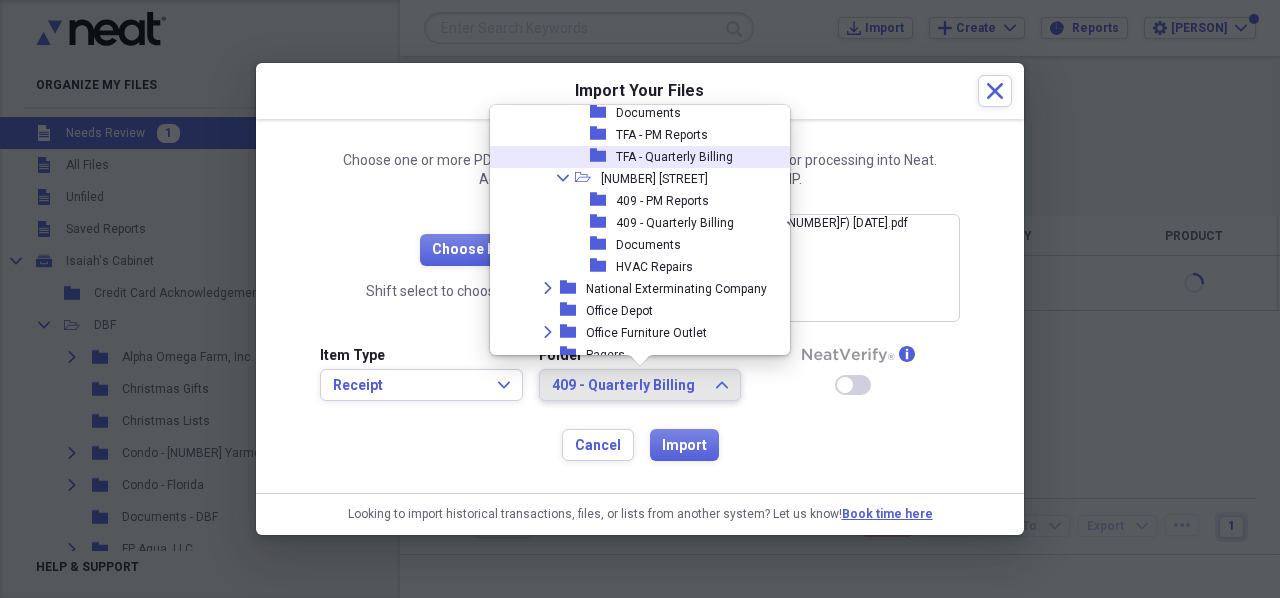 click on "TFA - Quarterly Billing" at bounding box center (674, 157) 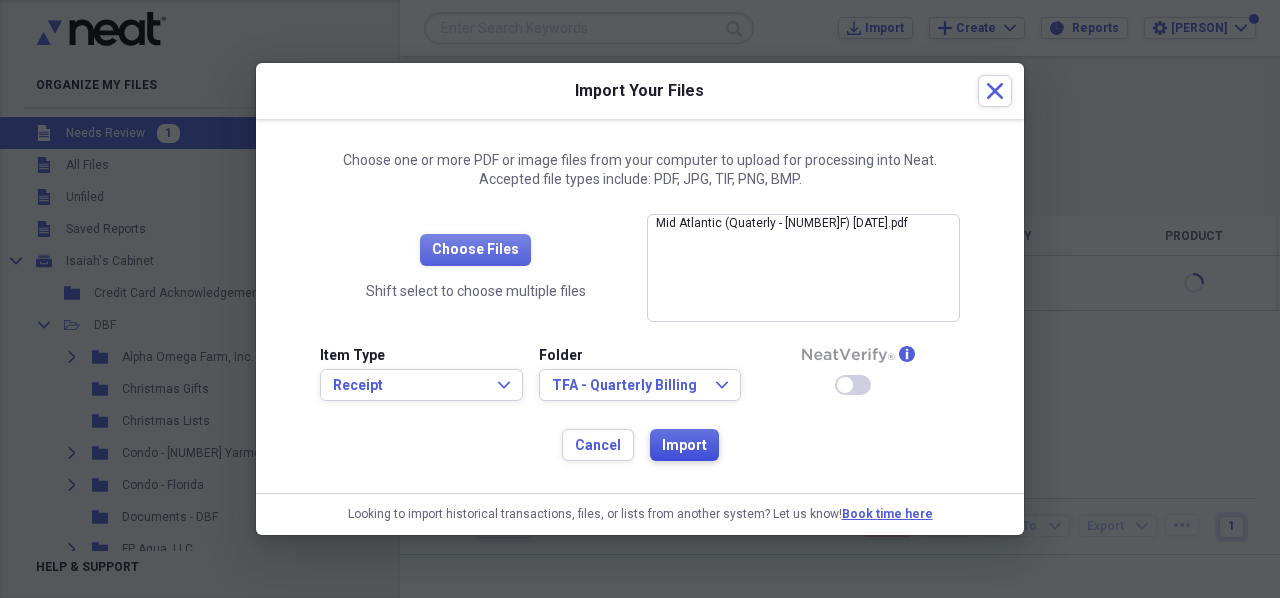 click on "Import" at bounding box center (684, 446) 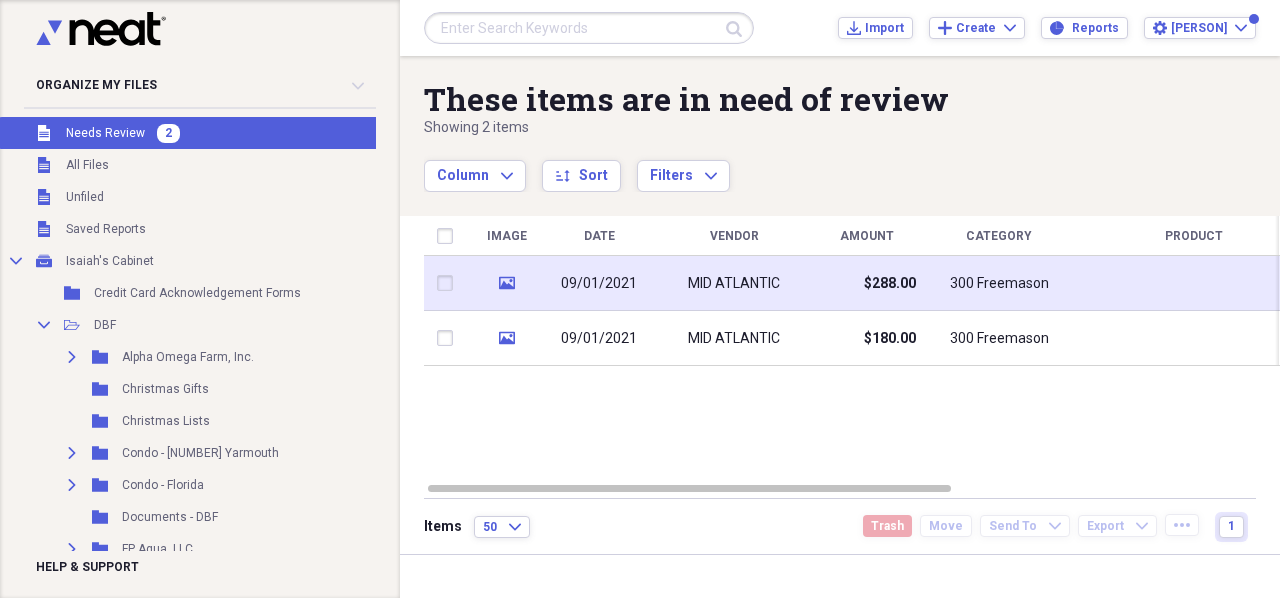 click on "MID ATLANTIC" at bounding box center [734, 283] 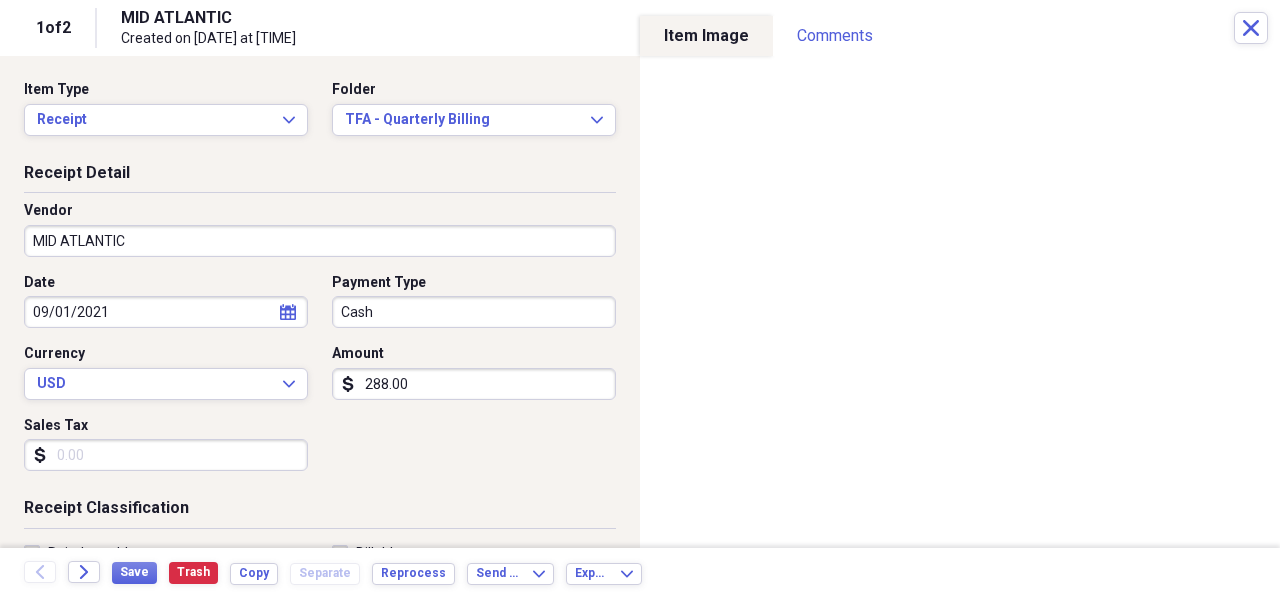 click on "MID ATLANTIC" at bounding box center [320, 241] 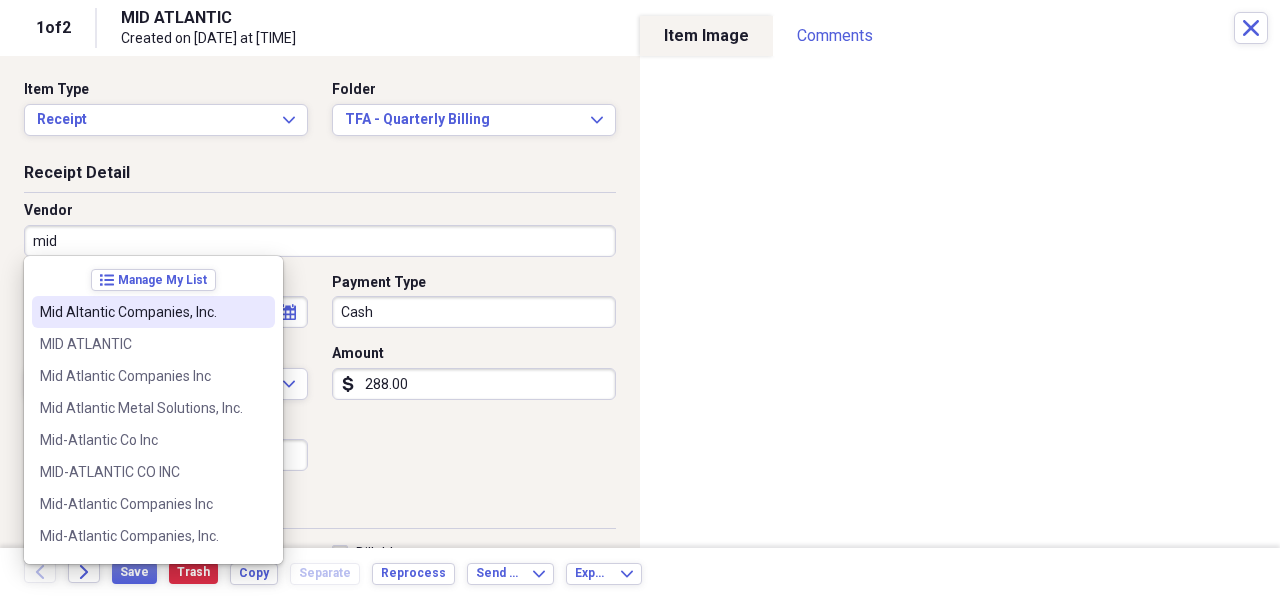 click on "Mid Altantic Companies, Inc." at bounding box center (153, 312) 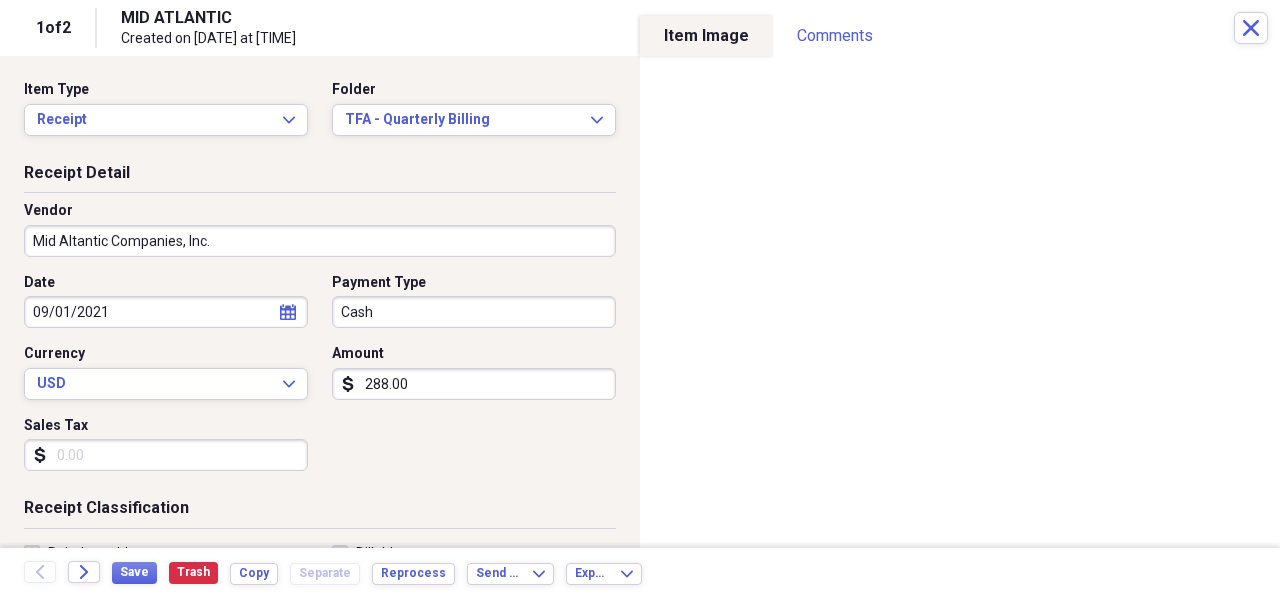 click on "Payment Type Cash" at bounding box center [468, 301] 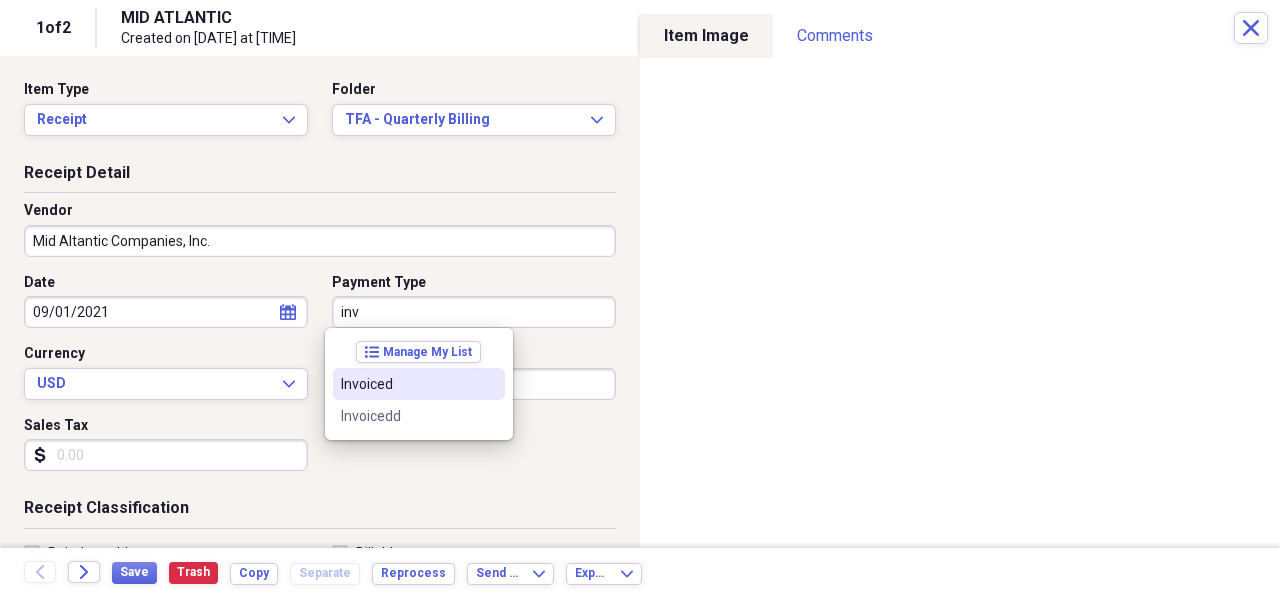 click on "Invoiced" at bounding box center [407, 384] 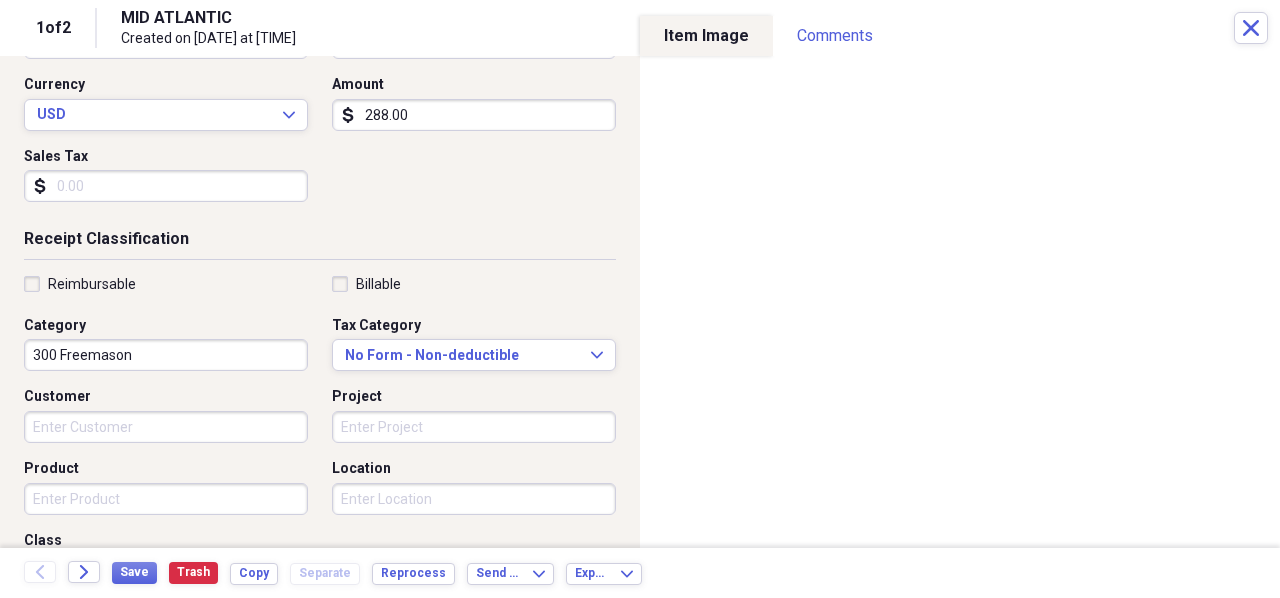 scroll, scrollTop: 300, scrollLeft: 0, axis: vertical 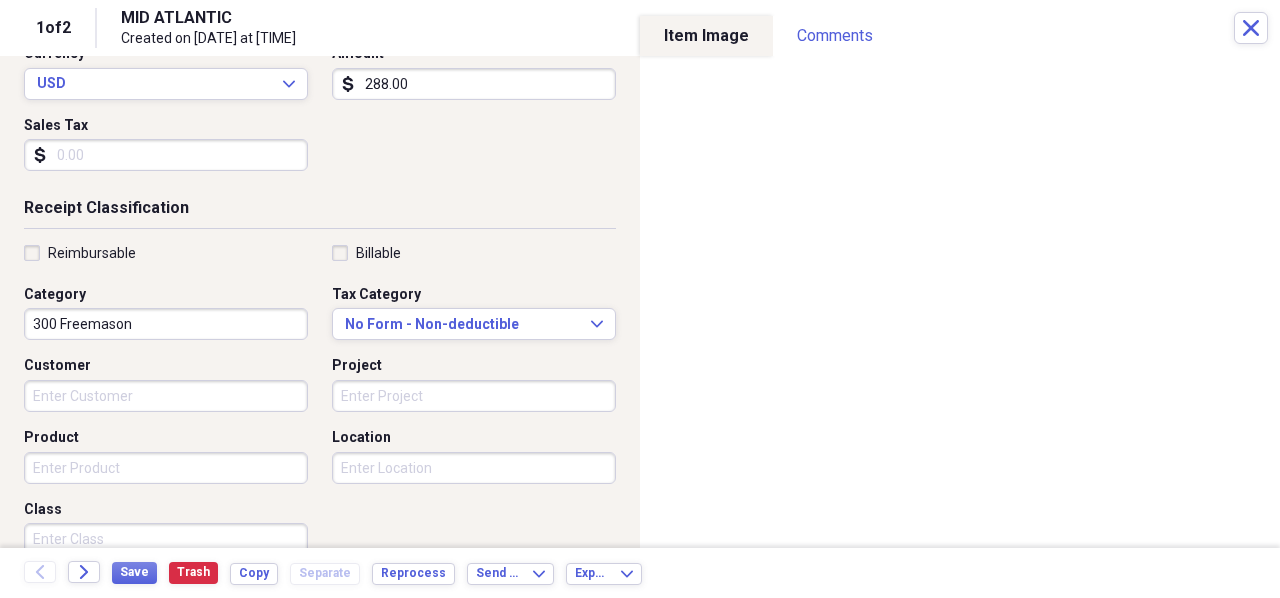 click on "Product" at bounding box center [166, 468] 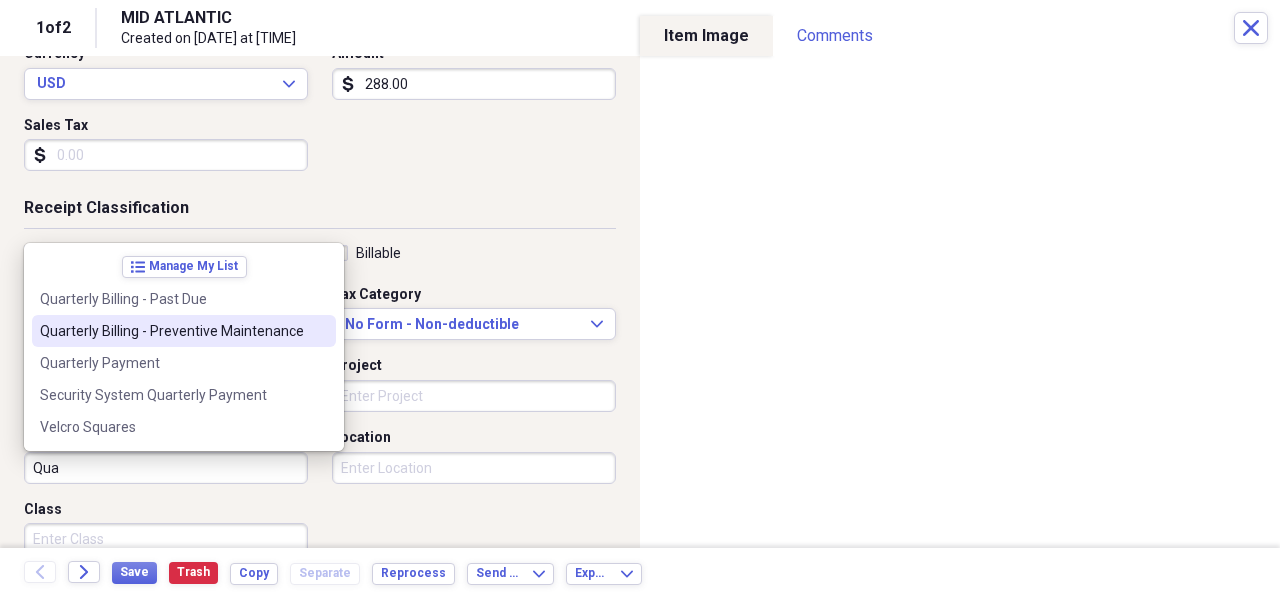 click on "Quarterly Billing - Preventive Maintenance" at bounding box center (172, 331) 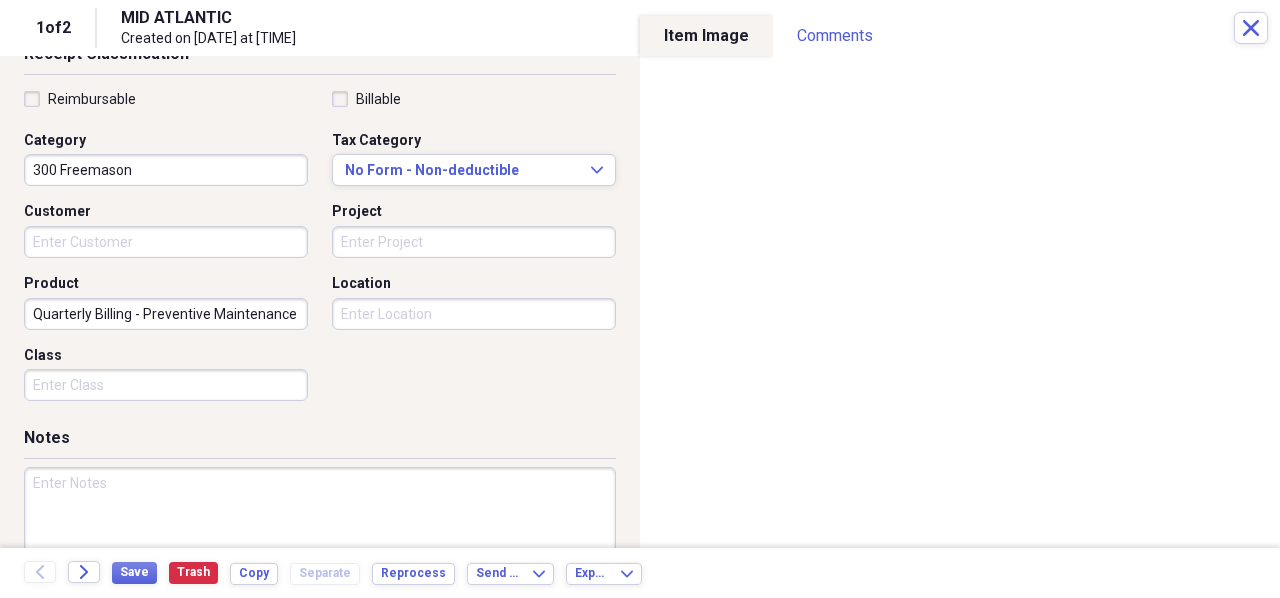 scroll, scrollTop: 500, scrollLeft: 0, axis: vertical 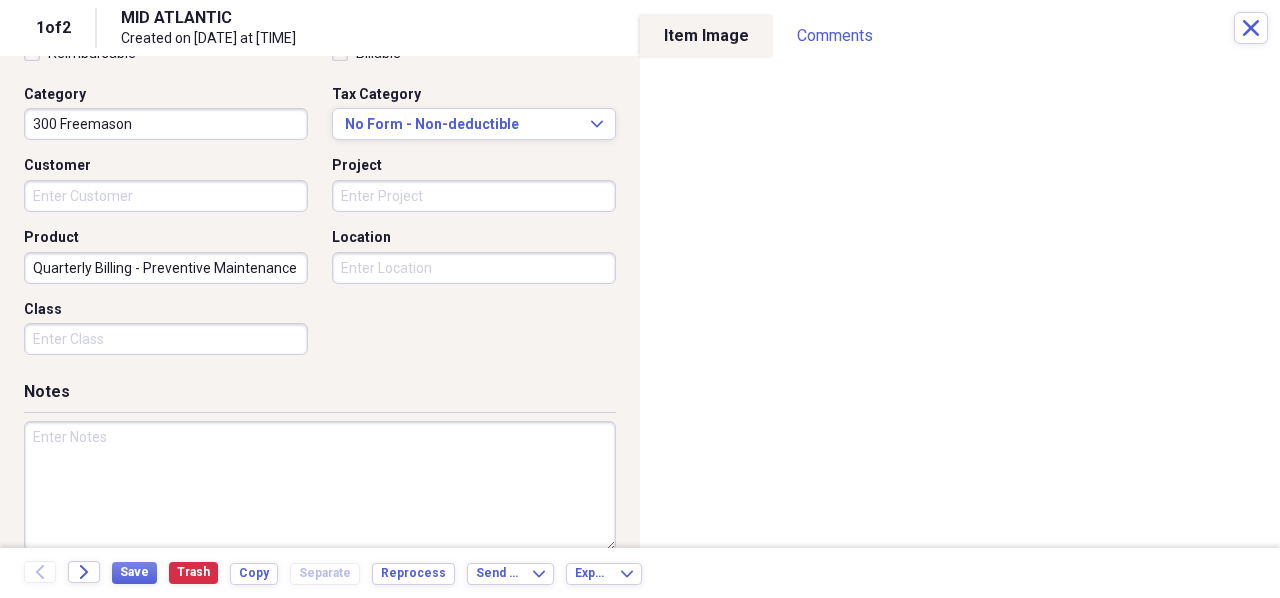 paste on "[NUMBER] [STREET] - [MONTH] [YEAR] - Quarterly Billing" 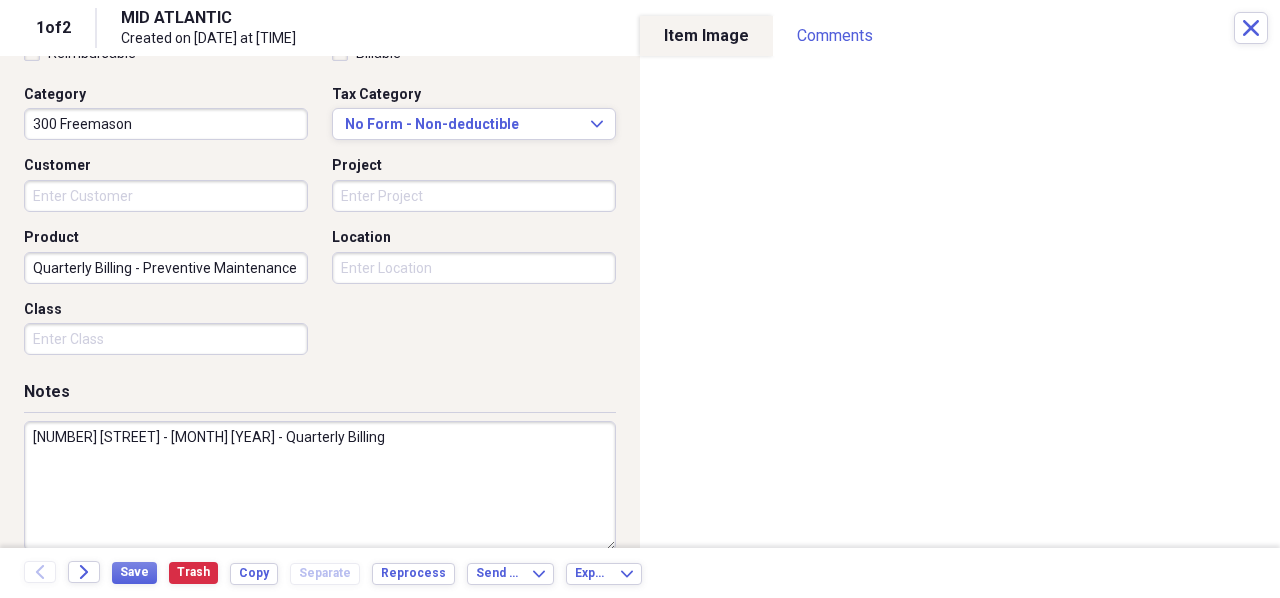 click on "[NUMBER] [STREET] - [MONTH] [YEAR] - Quarterly Billing" at bounding box center [320, 486] 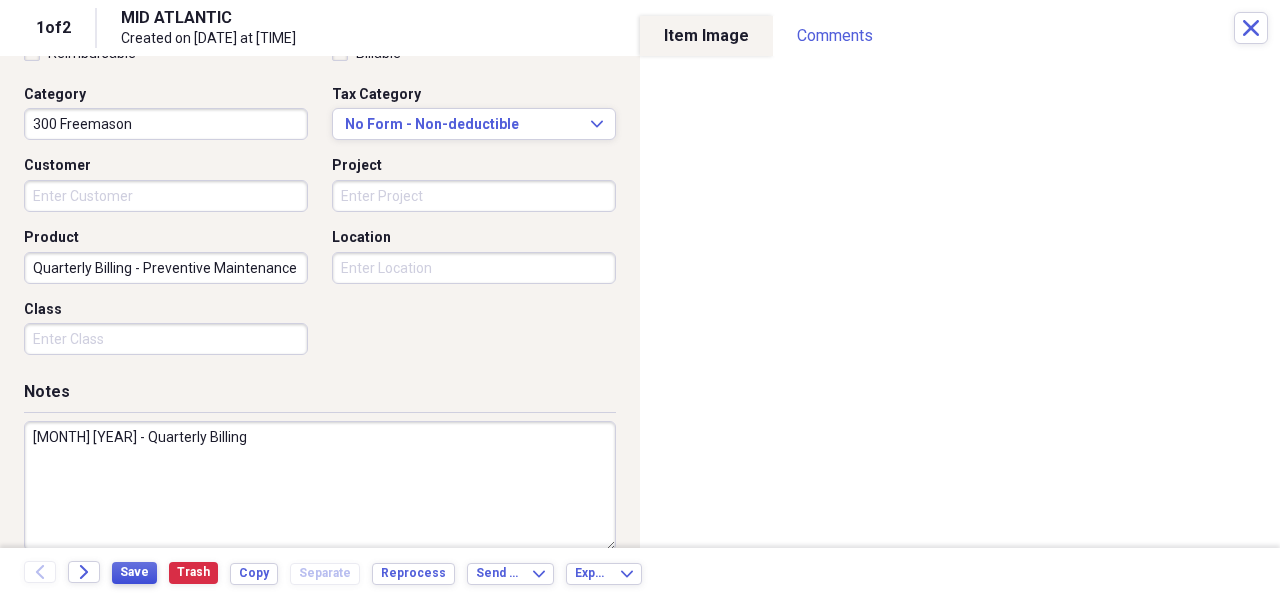 type on "[MONTH] [YEAR] - Quarterly Billing" 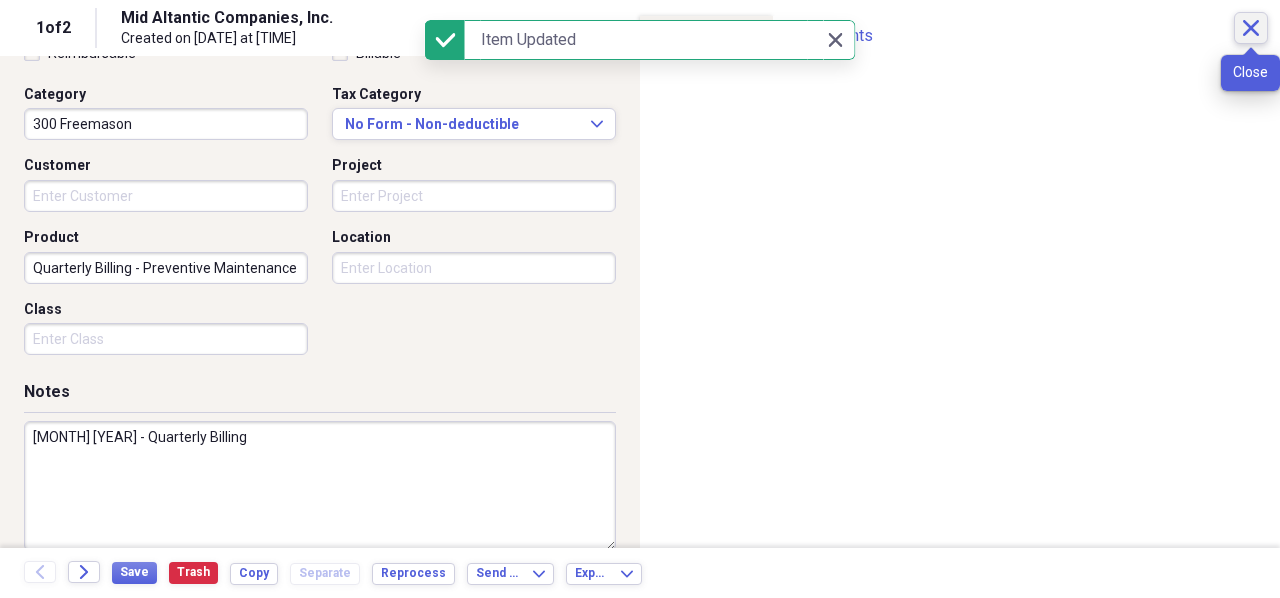 click on "Close" 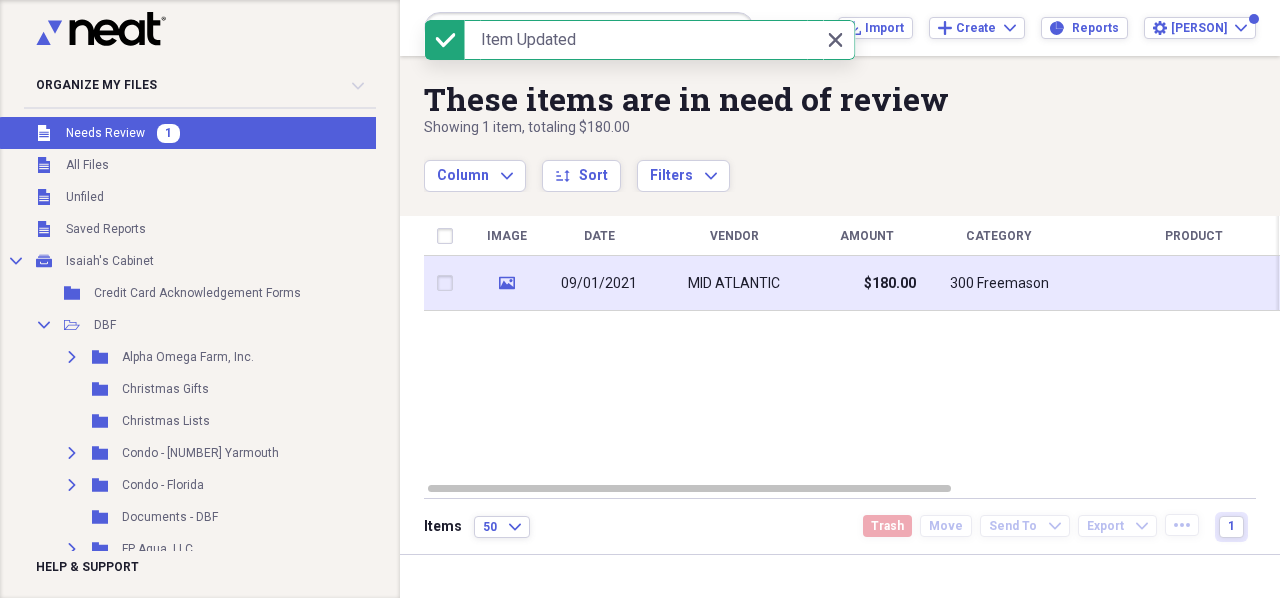 click on "MID ATLANTIC" at bounding box center (734, 283) 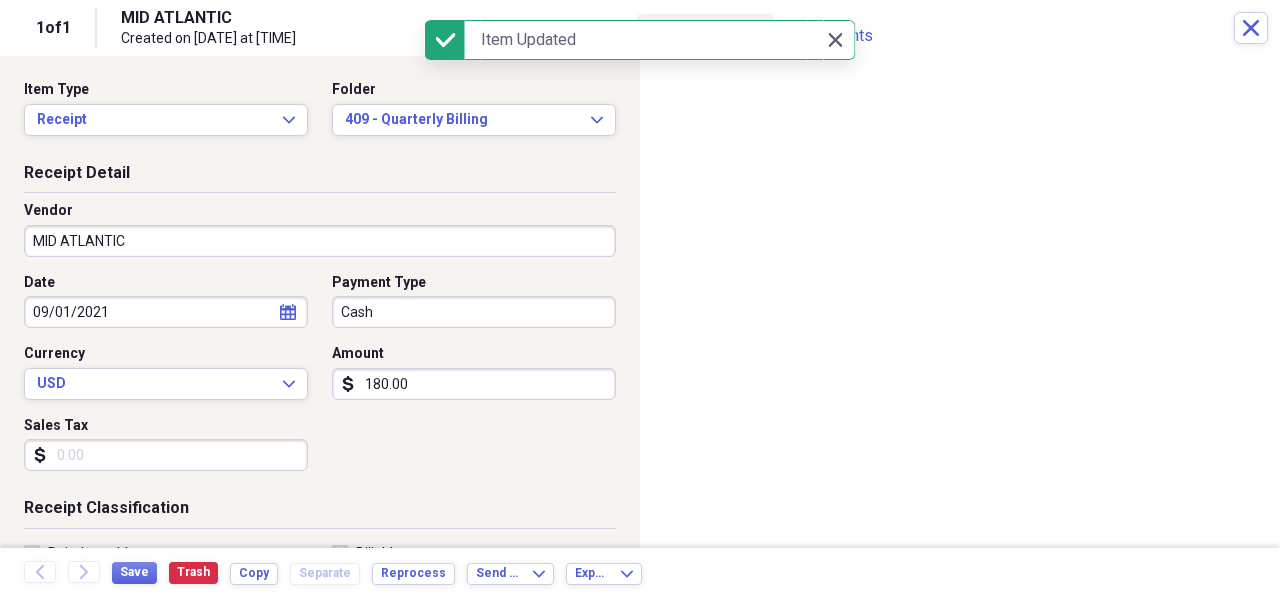 click on "MID ATLANTIC" at bounding box center (320, 241) 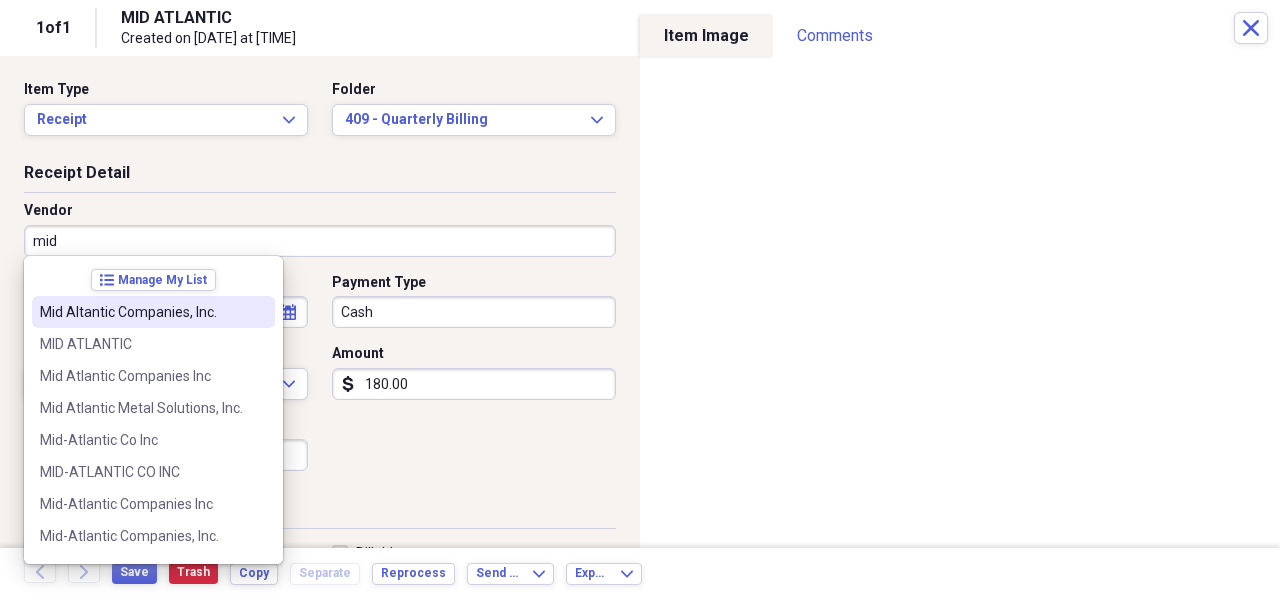 click on "Mid Altantic Companies, Inc." at bounding box center (141, 312) 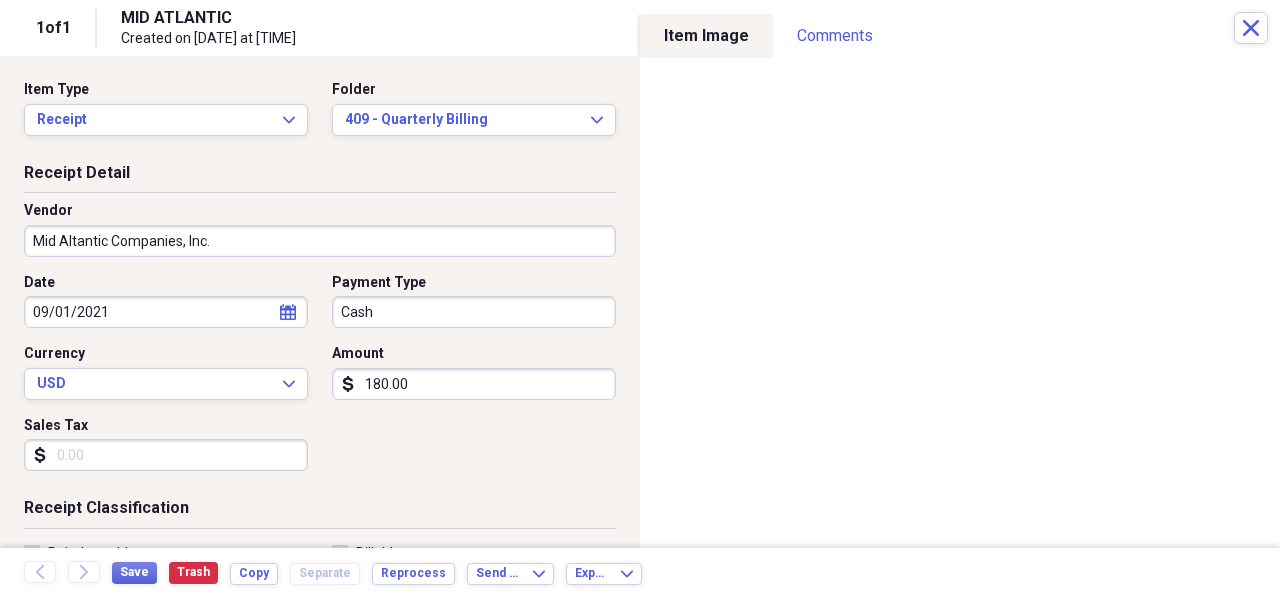 click on "Organize My Files Collapse Unfiled Needs Review Unfiled All Files Unfiled Unfiled Unfiled Saved Reports Collapse My Cabinet [FIRST]'s Cabinet Add Folder Folder Credit Card Acknowledgement Forms Add Folder Collapse Open Folder DBF Add Folder Expand Folder Alpha Omega Farm, Inc. Add Folder Folder Christmas Gifts Add Folder Folder Christmas Lists Add Folder Expand Folder Condo - [NUMBER] [STREET] Add Folder Expand Folder Condo - Florida Add Folder Folder Documents - DBF Add Folder Expand Folder FP Agua, LLC Add Folder Folder Maharlika Add Folder Folder Millwood Cleaners Add Folder Folder Miscellaneous Add Folder Folder Personal Receipts Add Folder Expand Folder Sandbridge Add Folder Expand Folder Snowshoe Add Folder Expand Folder South 40 Add Folder Expand Folder Virginia Beach Polo Club Add Folder Folder Virginia Beach Polo Foundation Add Folder Folder Employee Payroll Deductions Add Folder Folder Equipment/Uniform Agreement Forms Add Folder Collapse Open Folder Frye Properties Add Folder Folder Cameras Add Folder 50" at bounding box center (640, 299) 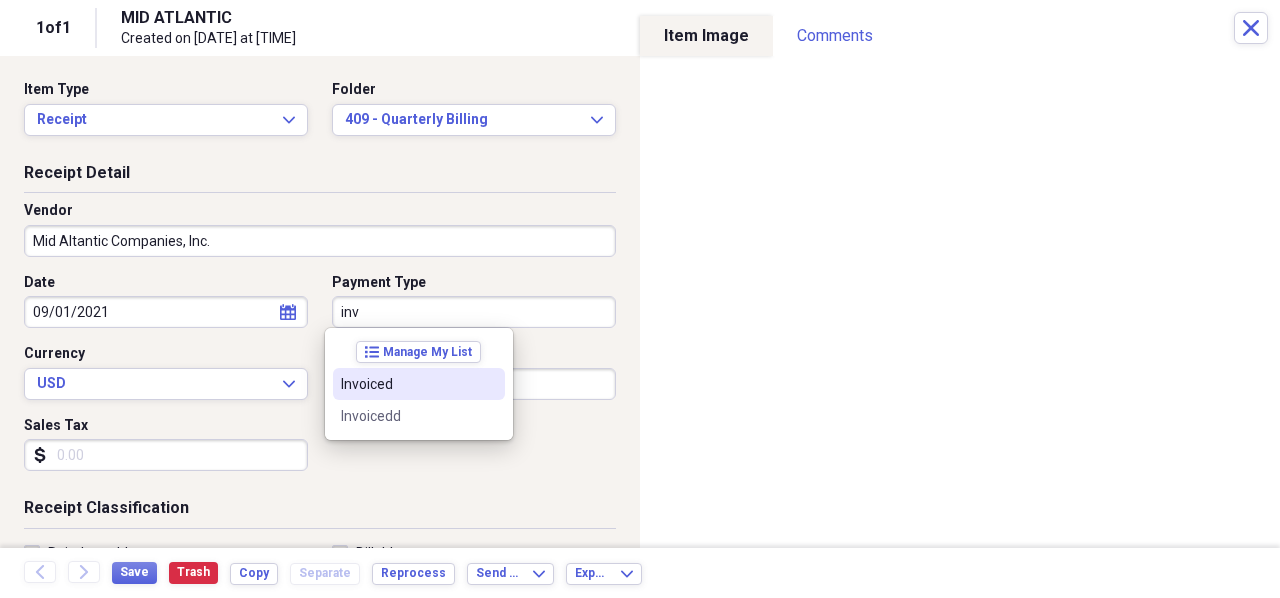 click on "Invoiced" at bounding box center (407, 384) 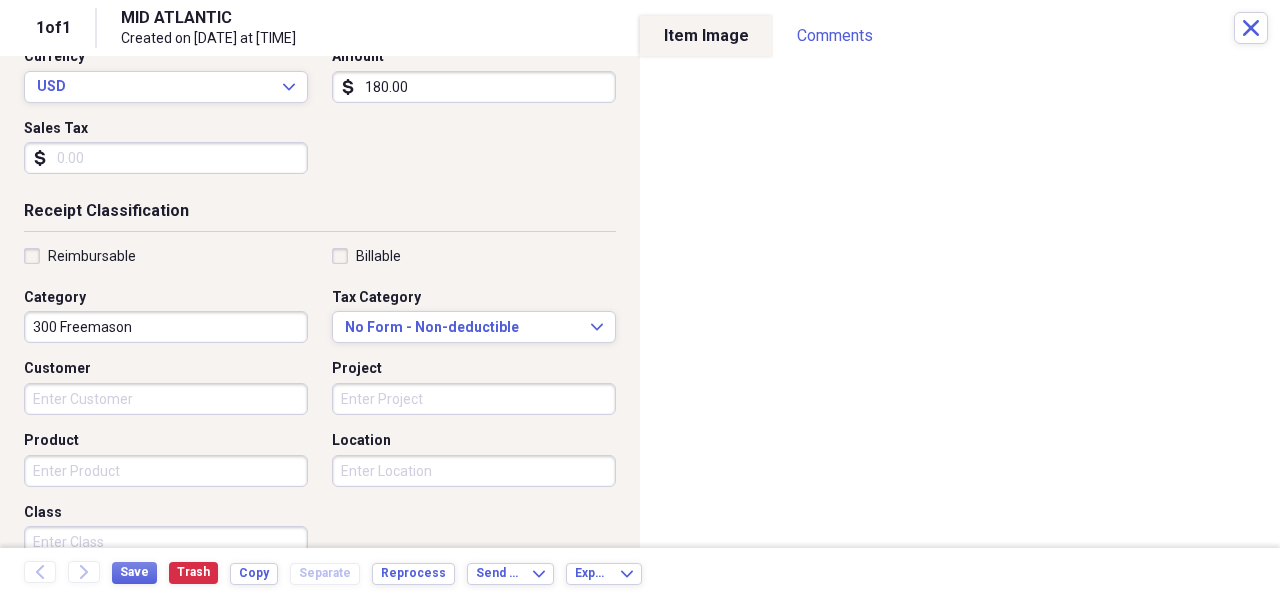 scroll, scrollTop: 300, scrollLeft: 0, axis: vertical 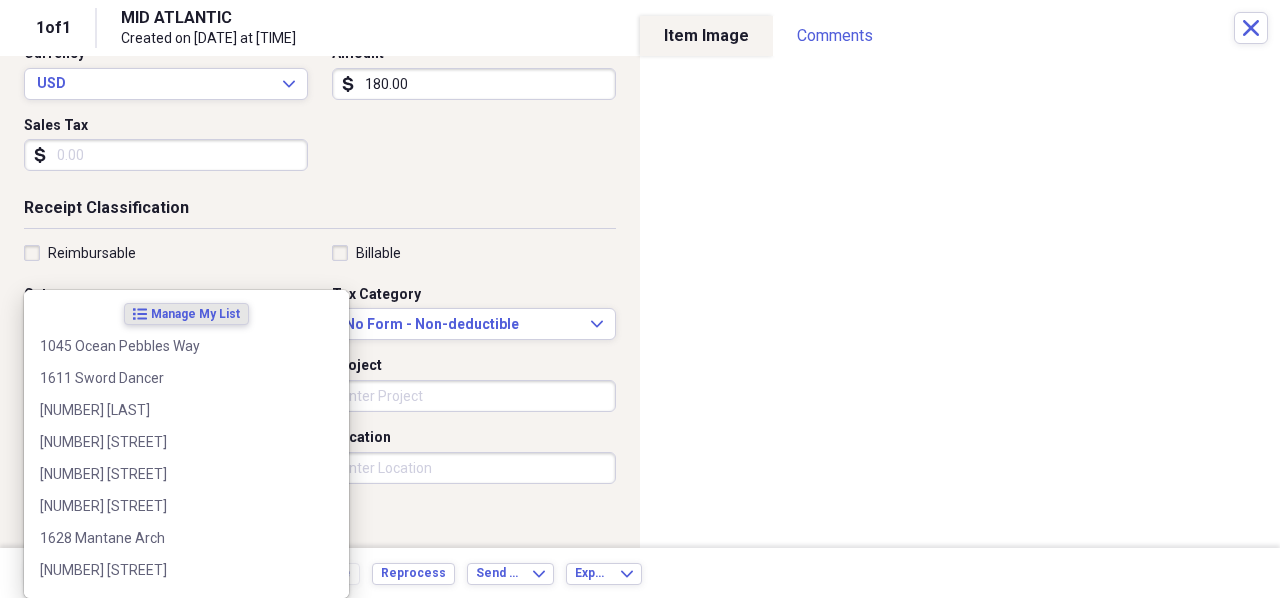 click on "Organize My Files Collapse Unfiled Needs Review Unfiled All Files Unfiled Unfiled Unfiled Saved Reports Collapse My Cabinet [FIRST]'s Cabinet Add Folder Folder Credit Card Acknowledgement Forms Add Folder Collapse Open Folder DBF Add Folder Expand Folder Alpha Omega Farm, Inc. Add Folder Folder Christmas Gifts Add Folder Folder Christmas Lists Add Folder Expand Folder Condo - [NUMBER] [STREET] Add Folder Expand Folder Condo - Florida Add Folder Folder Documents - DBF Add Folder Expand Folder FP Agua, LLC Add Folder Folder Maharlika Add Folder Folder Millwood Cleaners Add Folder Folder Miscellaneous Add Folder Folder Personal Receipts Add Folder Expand Folder Sandbridge Add Folder Expand Folder Snowshoe Add Folder Expand Folder South 40 Add Folder Expand Folder Virginia Beach Polo Club Add Folder Folder Virginia Beach Polo Foundation Add Folder Folder Employee Payroll Deductions Add Folder Folder Equipment/Uniform Agreement Forms Add Folder Collapse Open Folder Frye Properties Add Folder Folder Cameras Add Folder 50" at bounding box center (640, 299) 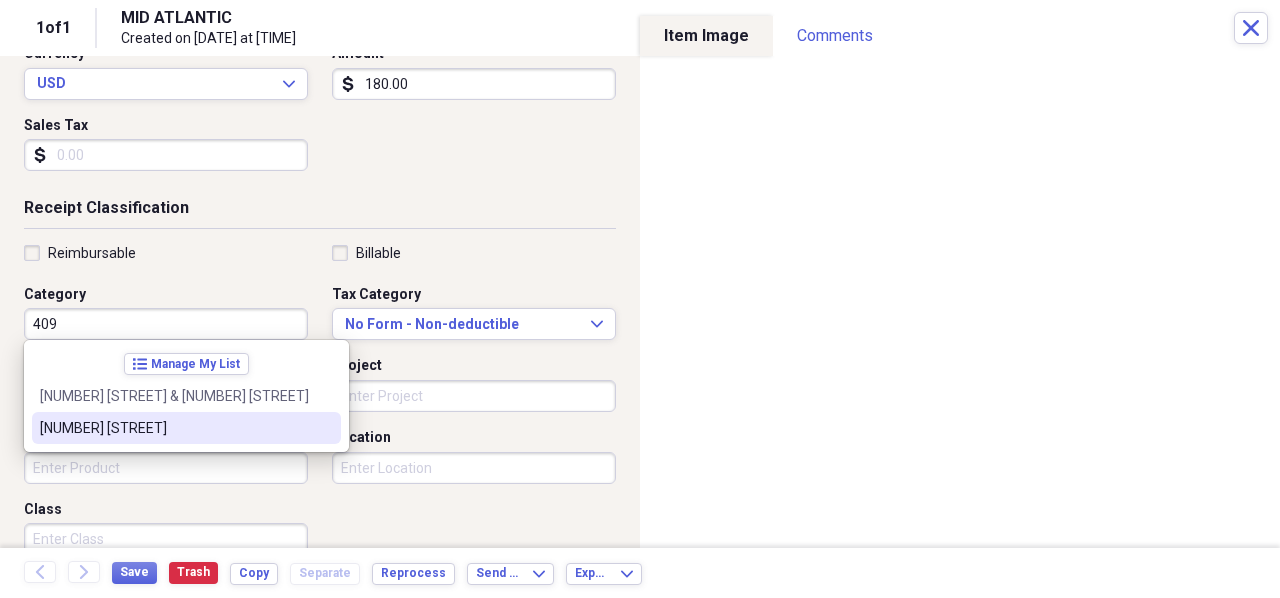 click on "[NUMBER] [STREET]" at bounding box center (186, 428) 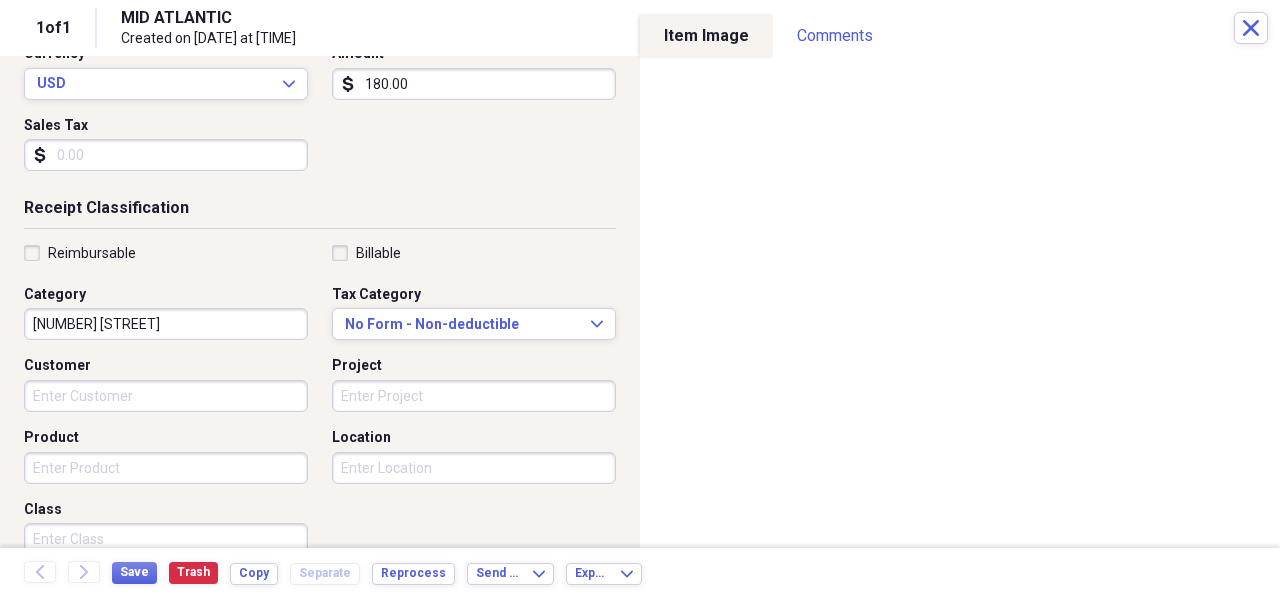 click on "Product" at bounding box center (166, 468) 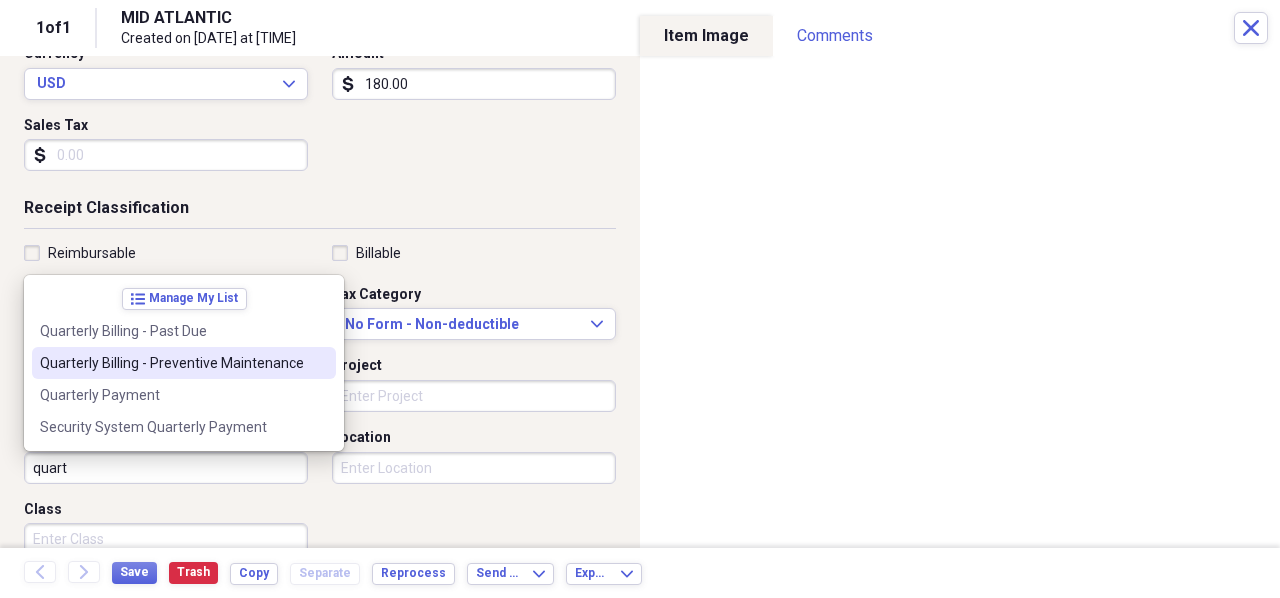 click on "Quarterly Billing - Preventive Maintenance" at bounding box center [172, 363] 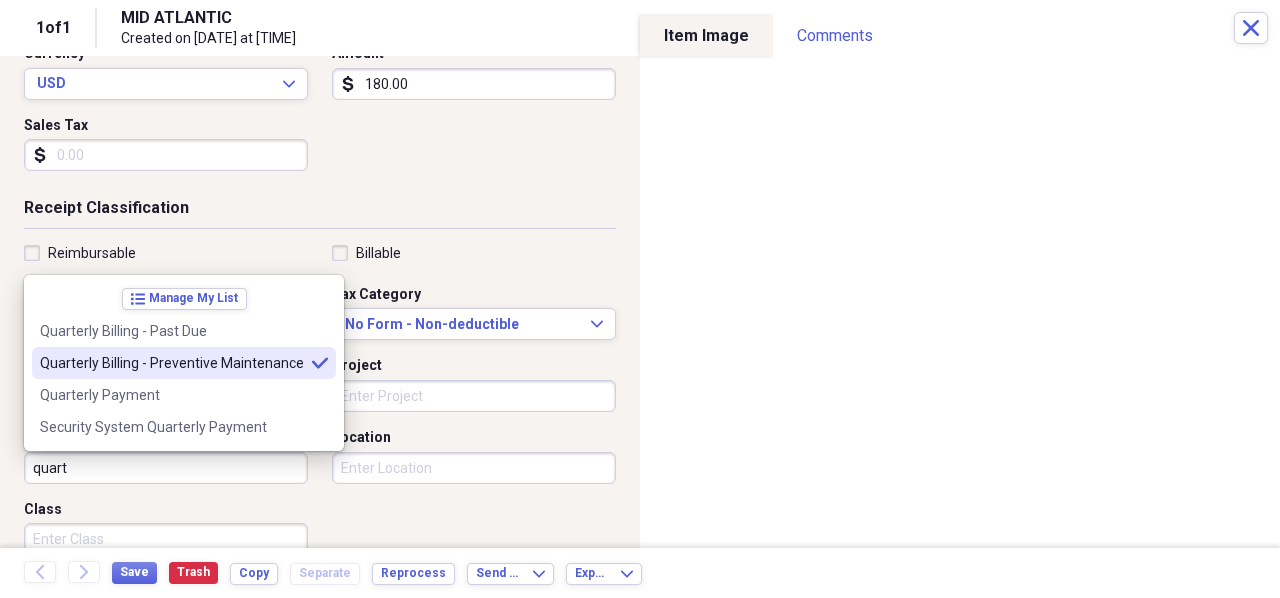 type on "Quarterly Billing - Preventive Maintenance" 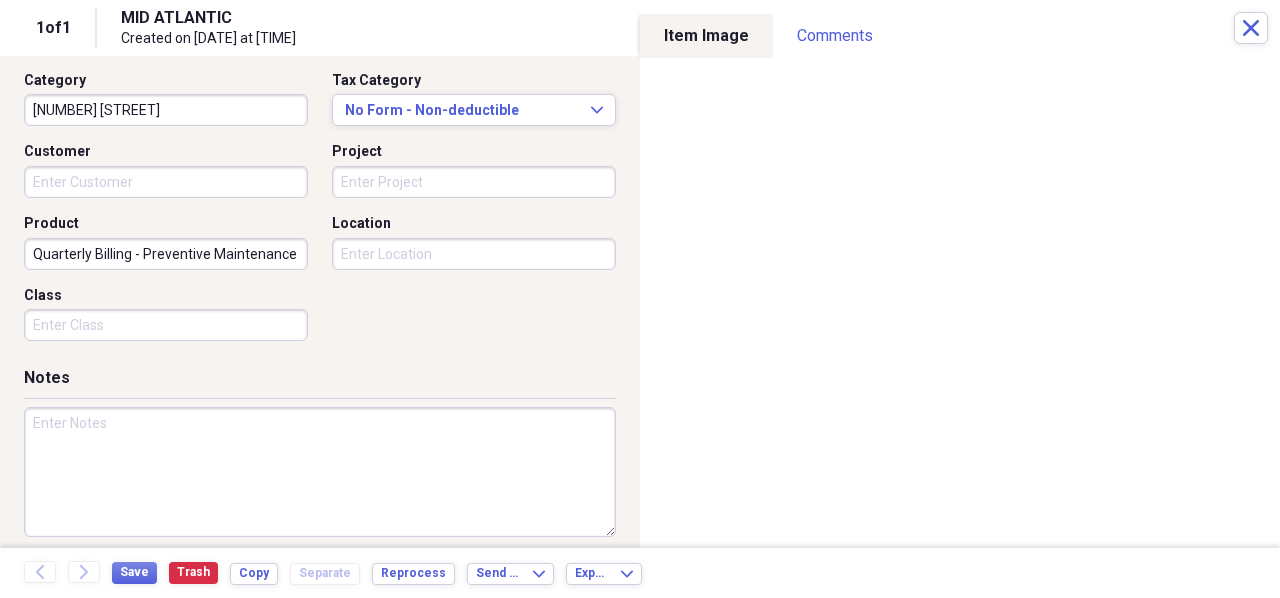 scroll, scrollTop: 526, scrollLeft: 0, axis: vertical 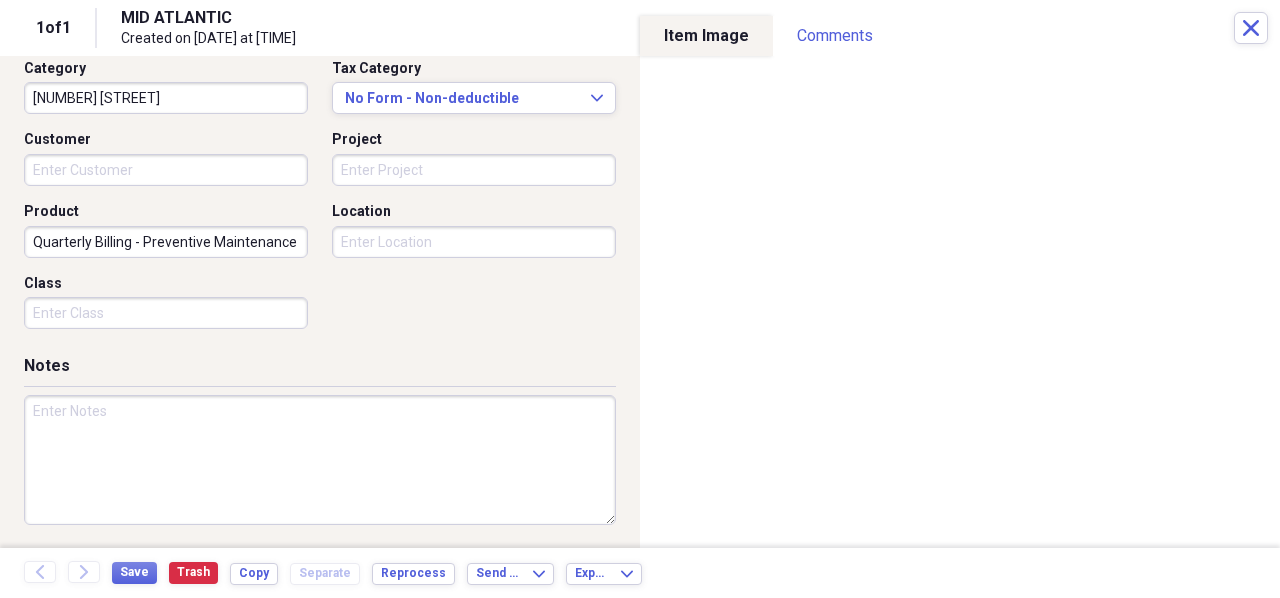 click at bounding box center (320, 460) 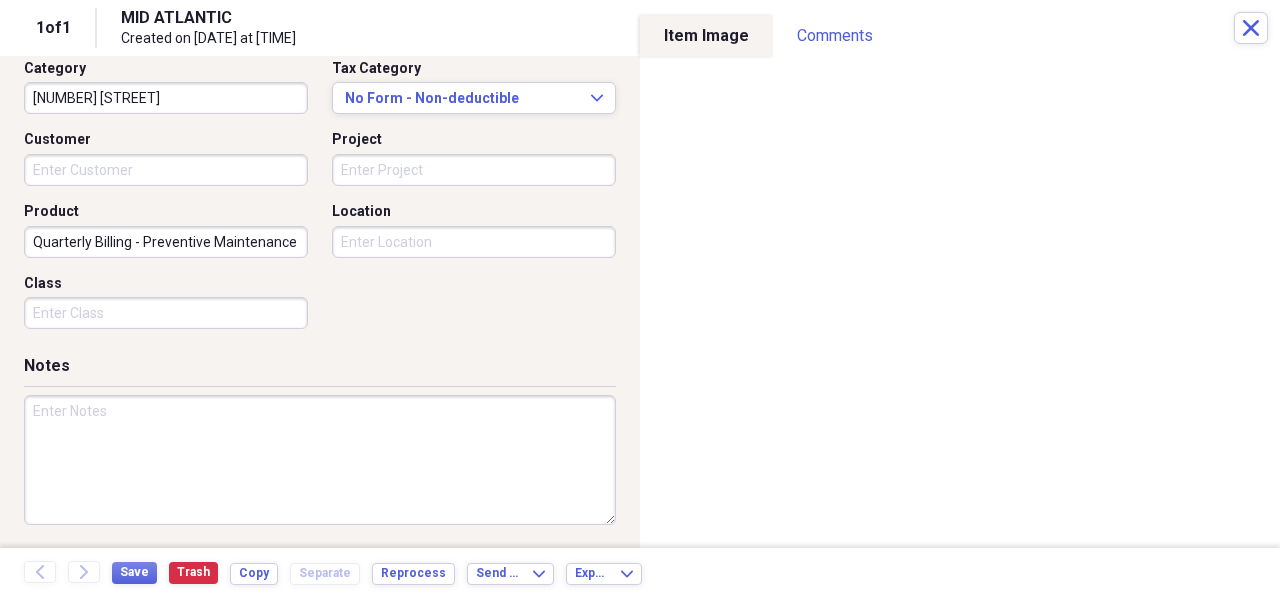 paste on "[NUMBER] [STREET] - [MONTH] [YEAR] - Quarterly Billing" 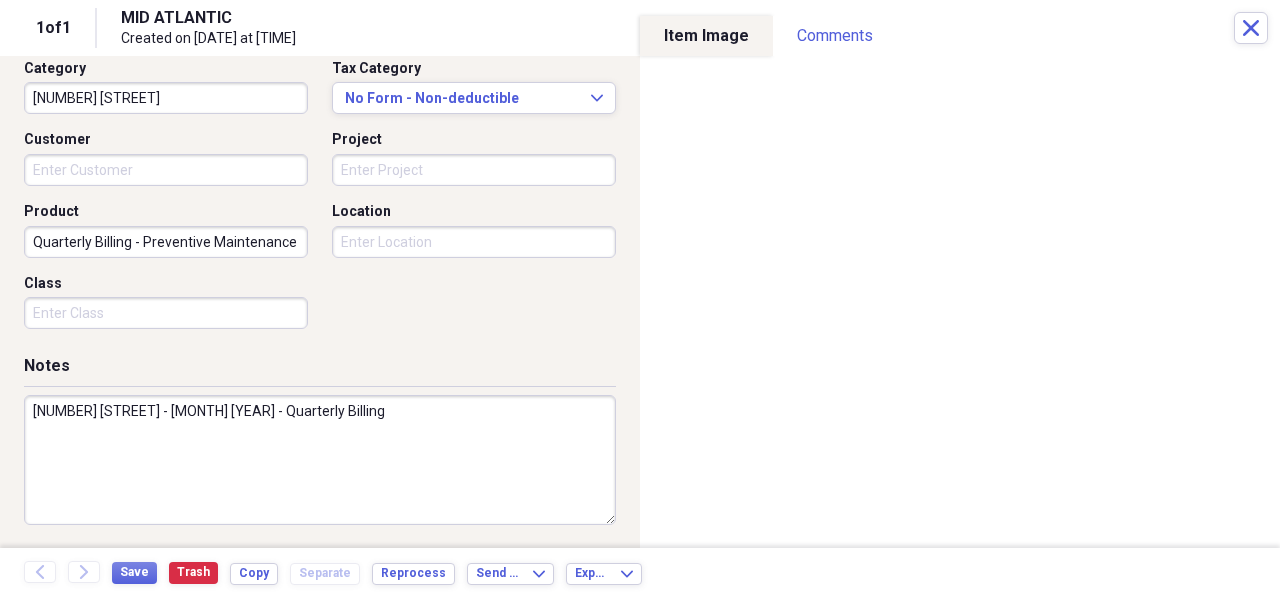 click on "[NUMBER] [STREET] - [MONTH] [YEAR] - Quarterly Billing" at bounding box center [320, 460] 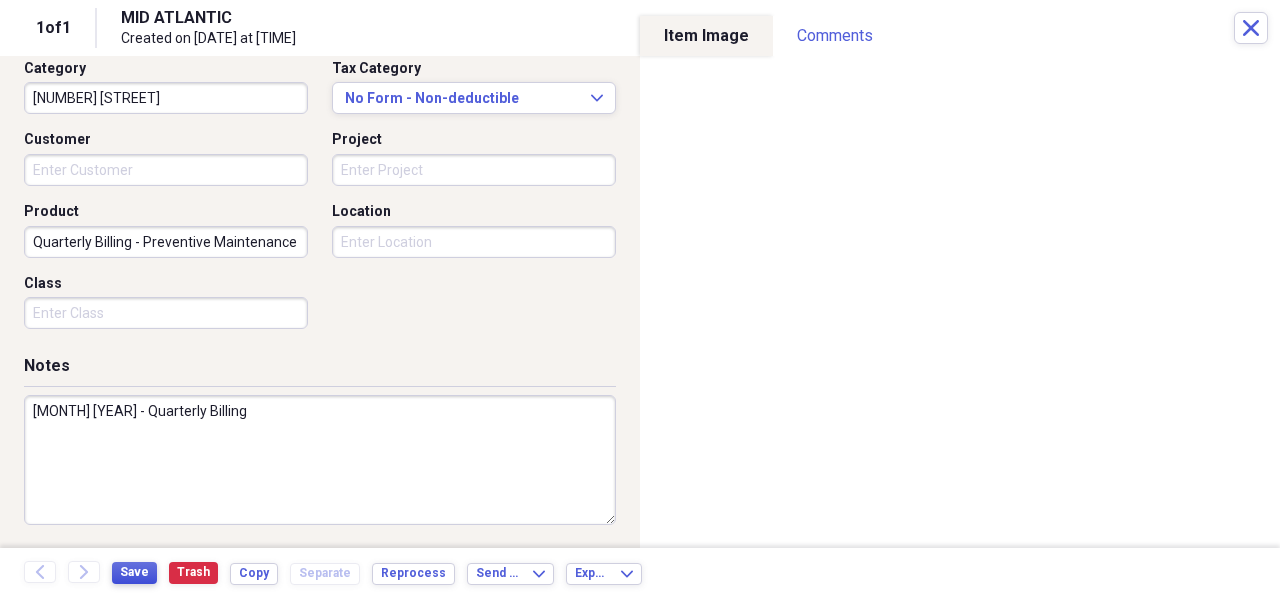type on "[MONTH] [YEAR] - Quarterly Billing" 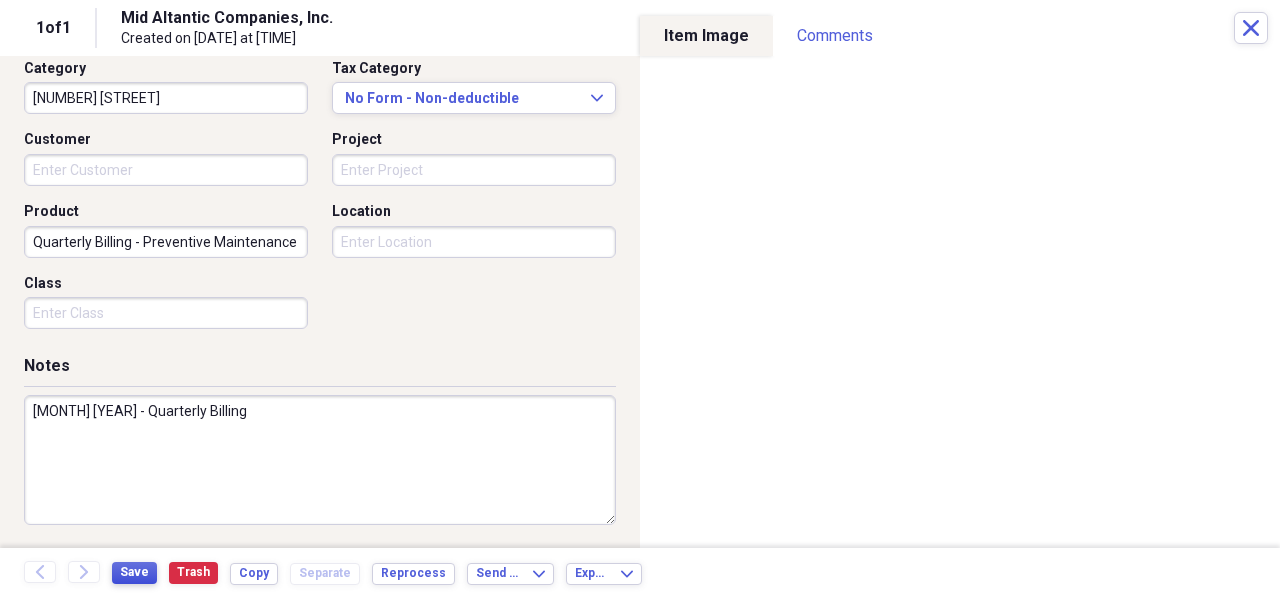 click on "Save" at bounding box center [134, 572] 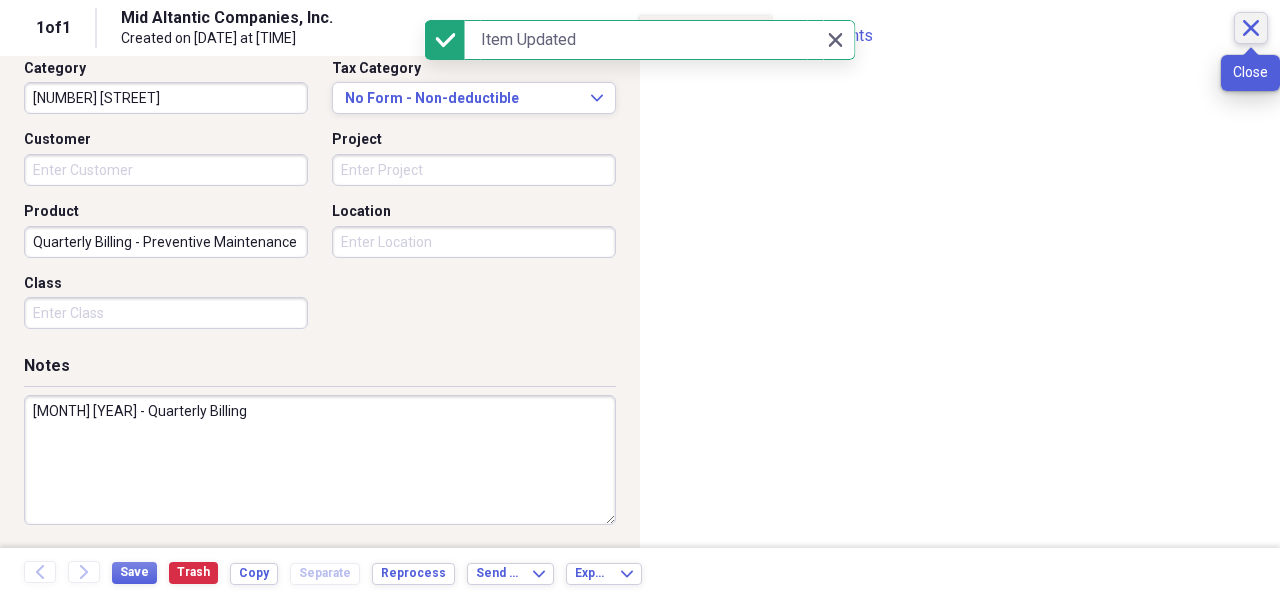 click on "Close" 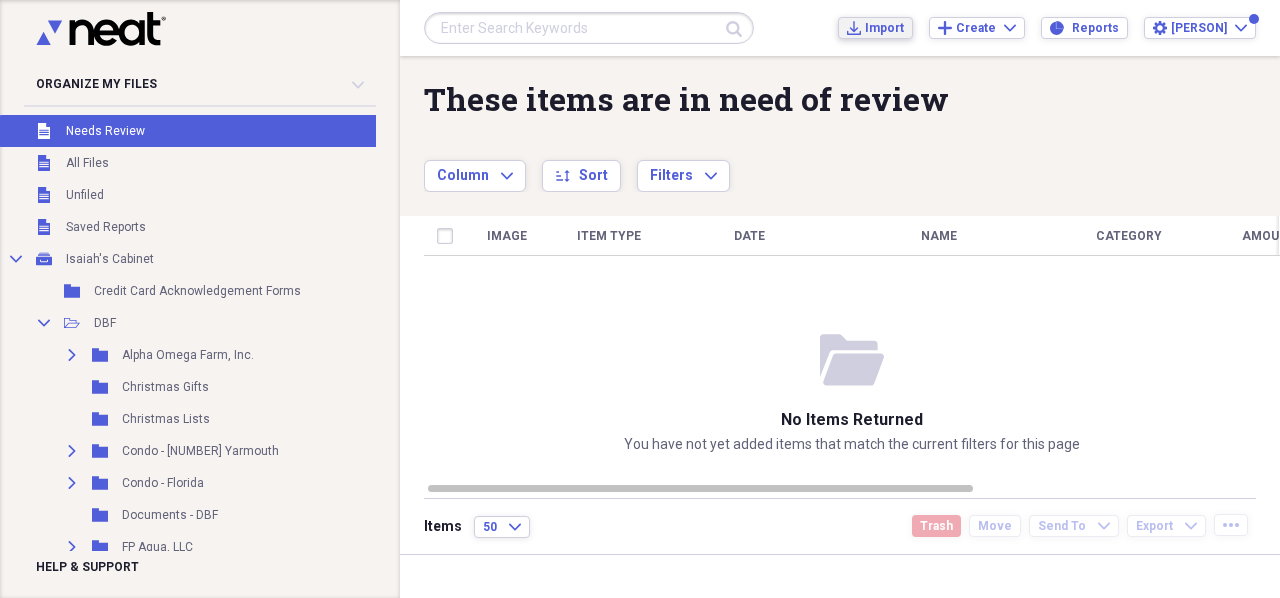 click on "Import" at bounding box center [884, 28] 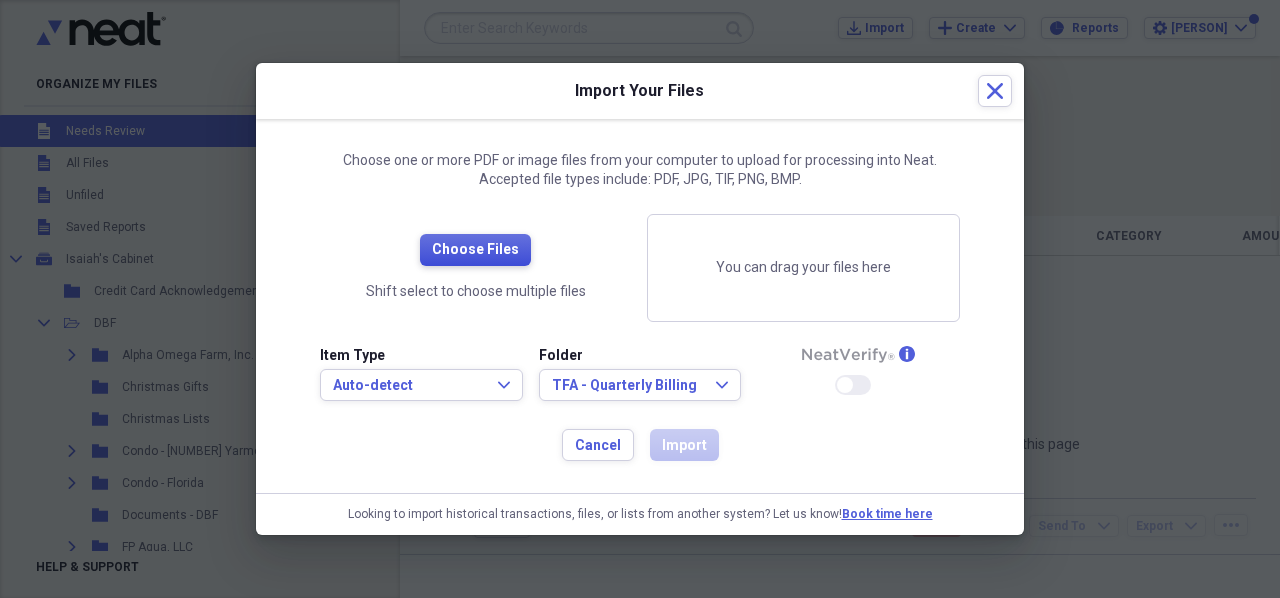 click on "Choose Files" at bounding box center [475, 250] 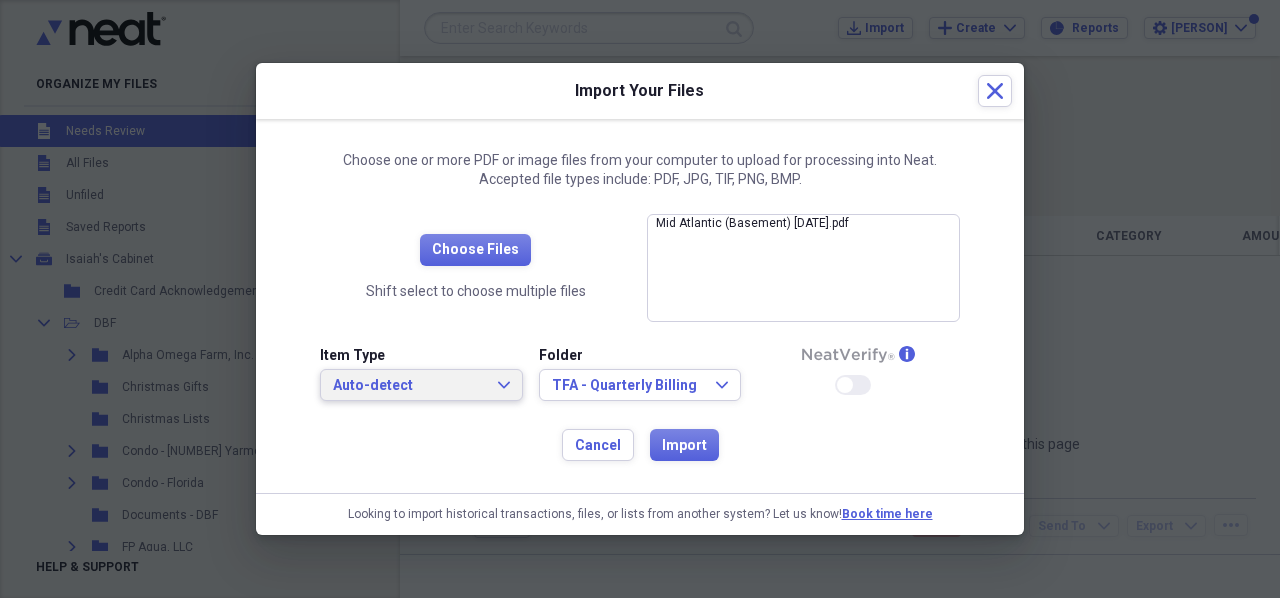 click on "Auto-detect" at bounding box center (409, 386) 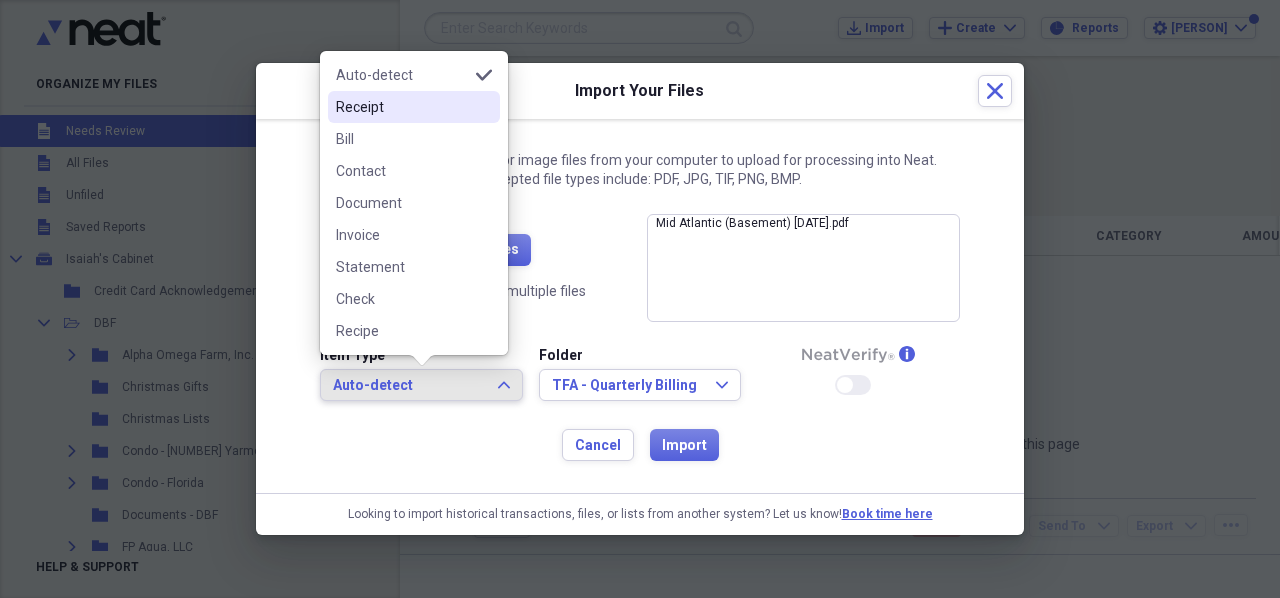 click on "Receipt" at bounding box center [402, 107] 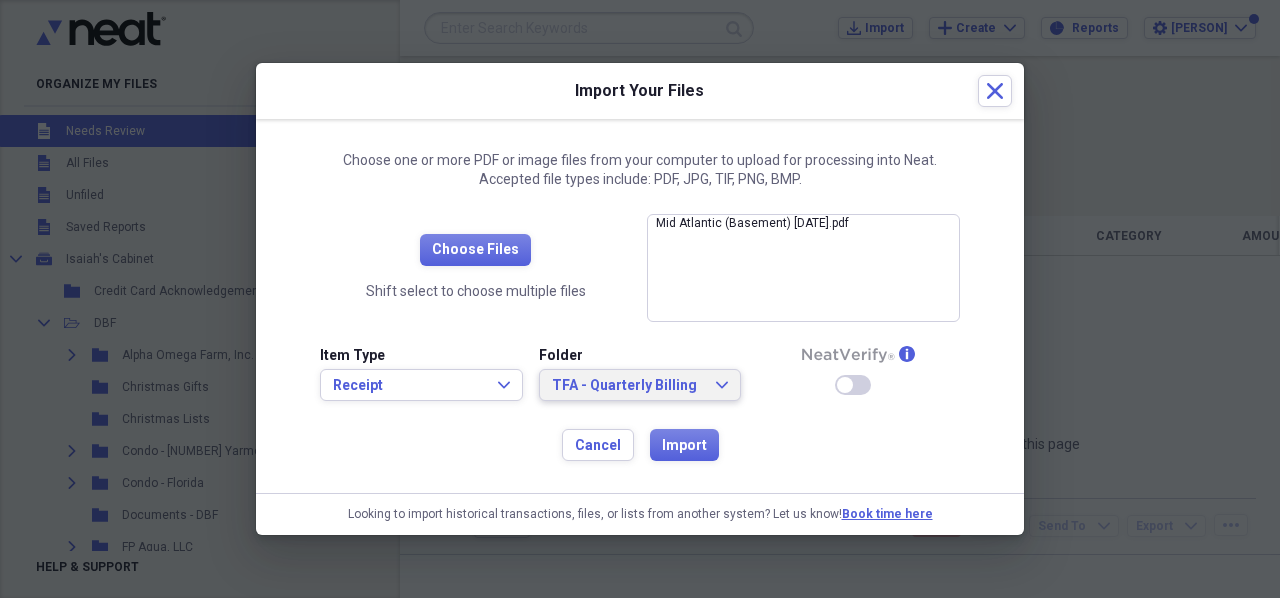 click on "TFA - Quarterly Billing Expand" at bounding box center [640, 386] 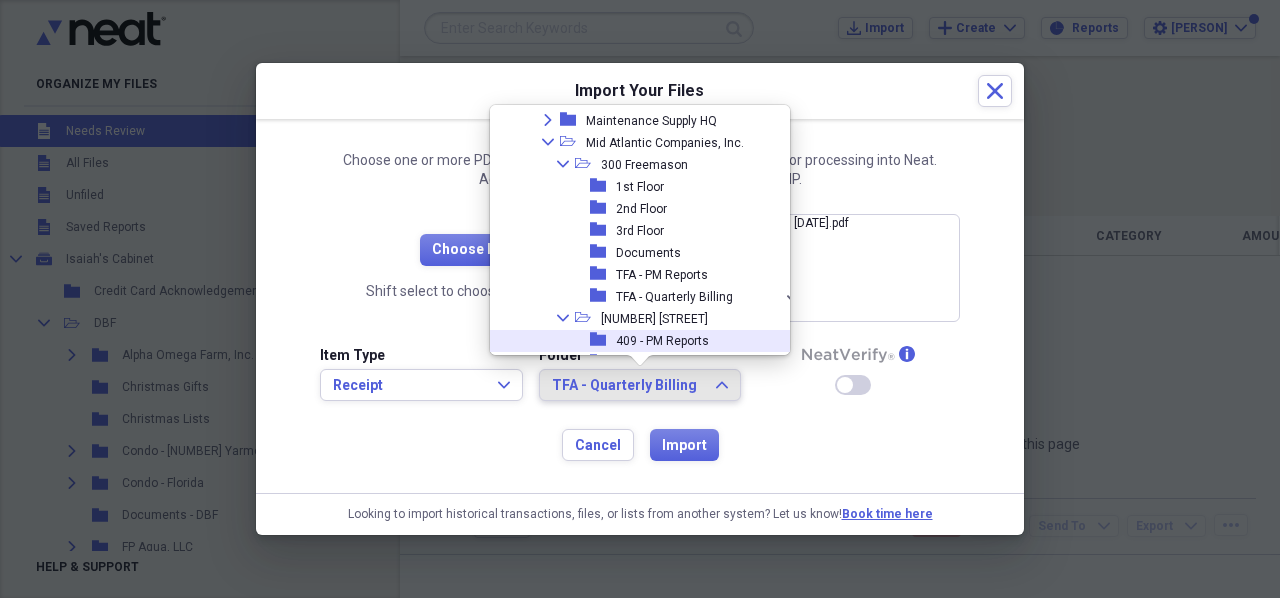 scroll, scrollTop: 2646, scrollLeft: 0, axis: vertical 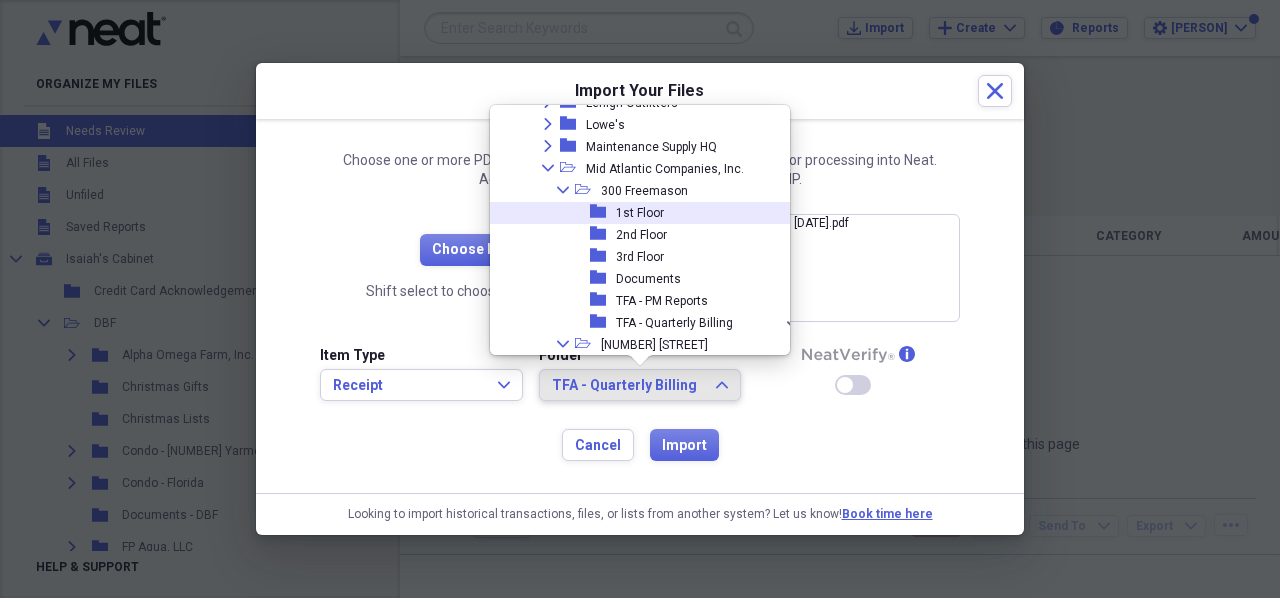 click on "1st Floor" at bounding box center [640, 213] 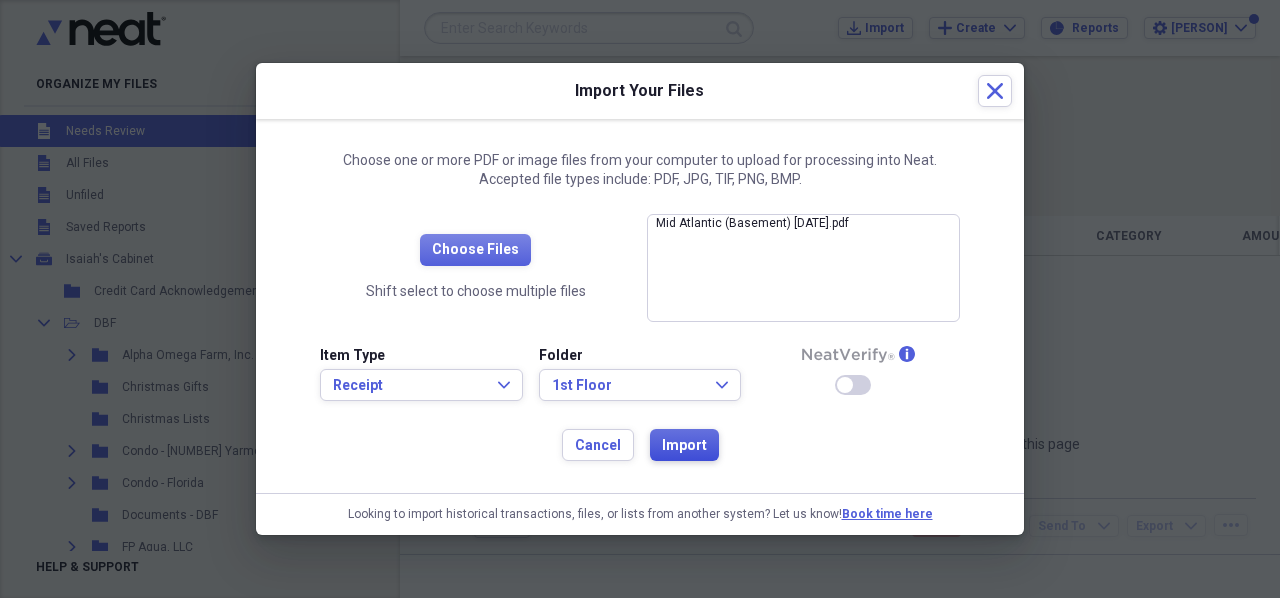 click on "Import" at bounding box center (684, 446) 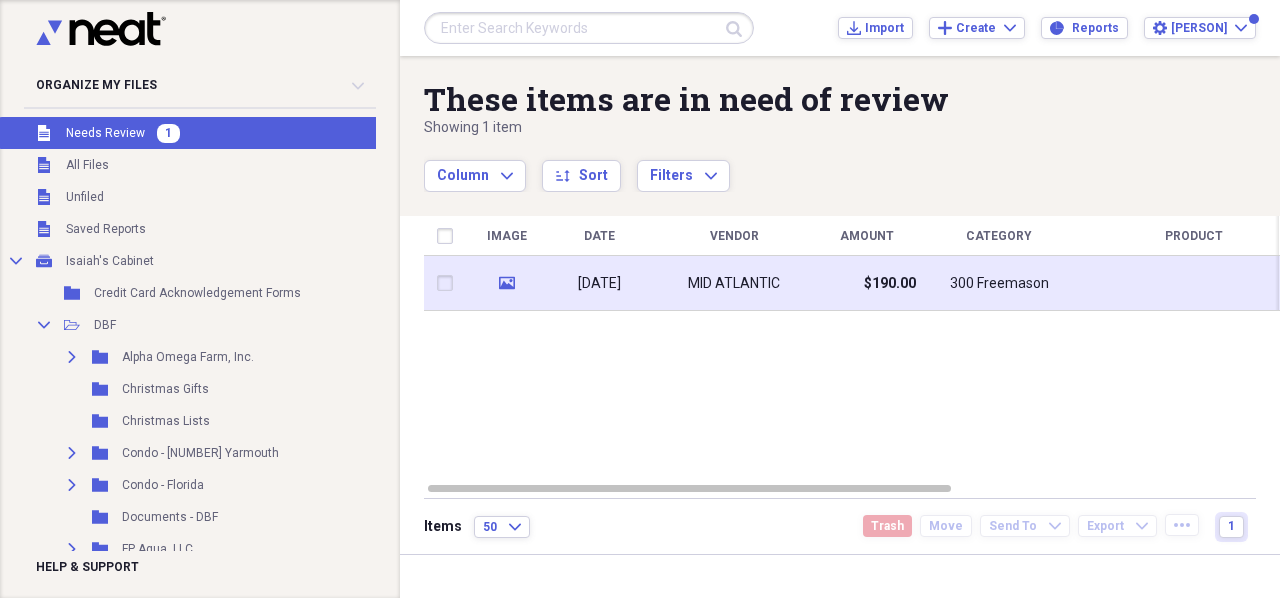 click on "MID ATLANTIC" at bounding box center [734, 284] 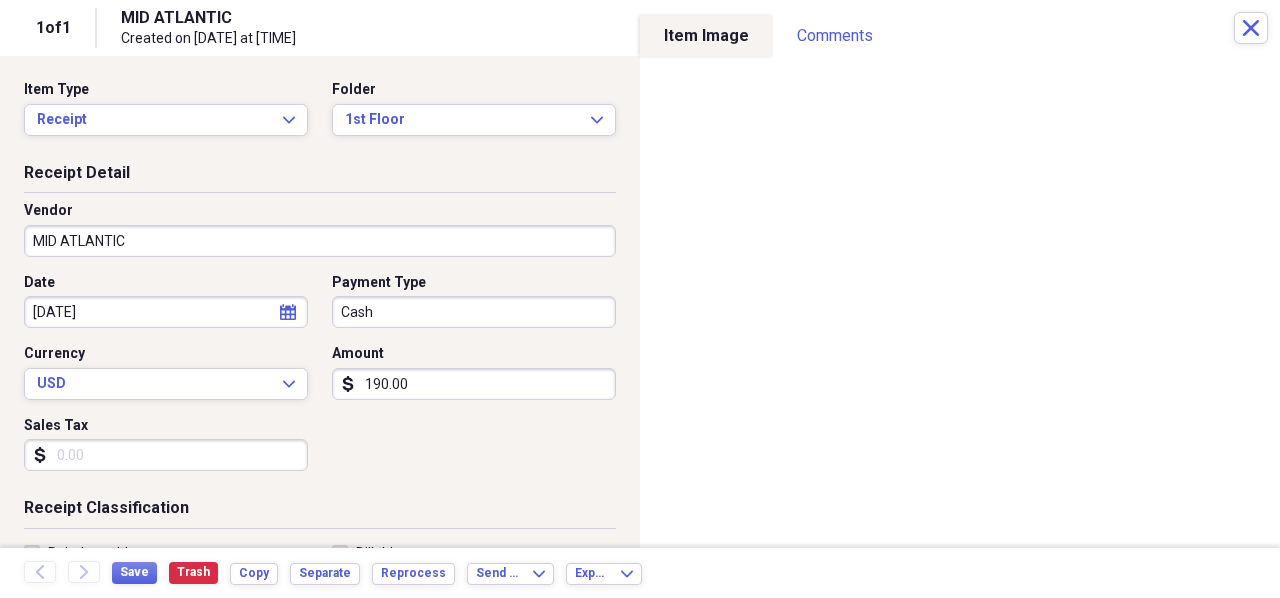 drag, startPoint x: 153, startPoint y: 236, endPoint x: 112, endPoint y: 222, distance: 43.32436 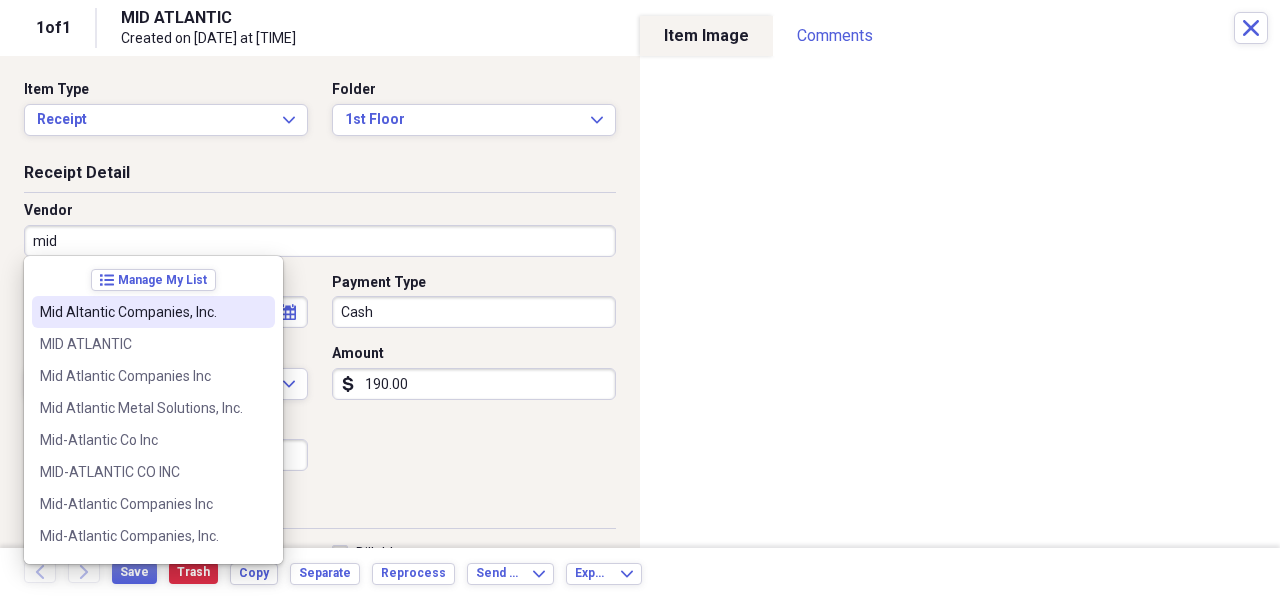 click on "Mid Altantic Companies, Inc." at bounding box center [141, 312] 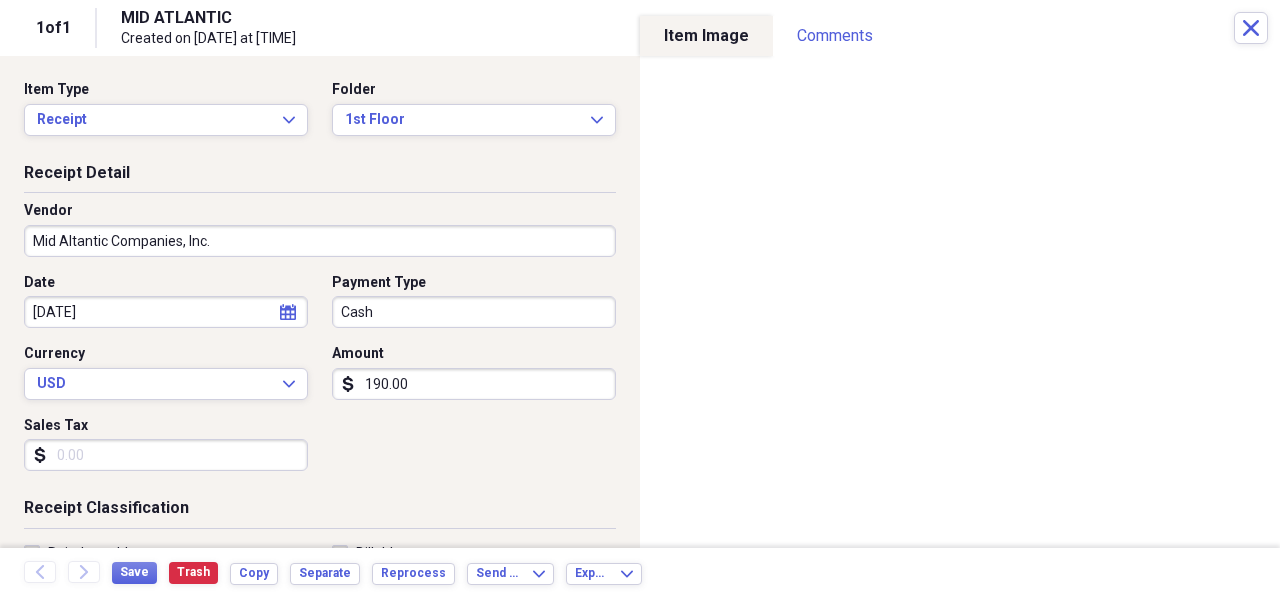 click on "Organize My Files Collapse Unfiled Needs Review Unfiled All Files Unfiled Unfiled Unfiled Saved Reports Collapse My Cabinet [FIRST]'s Cabinet Add Folder Folder Credit Card Acknowledgement Forms Add Folder Collapse Open Folder DBF Add Folder Expand Folder Alpha Omega Farm, Inc. Add Folder Folder Christmas Gifts Add Folder Folder Christmas Lists Add Folder Expand Folder Condo - [NUMBER] [STREET] Add Folder Expand Folder Condo - Florida Add Folder Folder Documents - DBF Add Folder Expand Folder FP Agua, LLC Add Folder Folder Maharlika Add Folder Folder Millwood Cleaners Add Folder Folder Miscellaneous Add Folder Folder Personal Receipts Add Folder Expand Folder Sandbridge Add Folder Expand Folder Snowshoe Add Folder Expand Folder South 40 Add Folder Expand Folder Virginia Beach Polo Club Add Folder Folder Virginia Beach Polo Foundation Add Folder Folder Employee Payroll Deductions Add Folder Folder Equipment/Uniform Agreement Forms Add Folder Collapse Open Folder Frye Properties Add Folder Folder Cameras Add Folder 50" at bounding box center [640, 299] 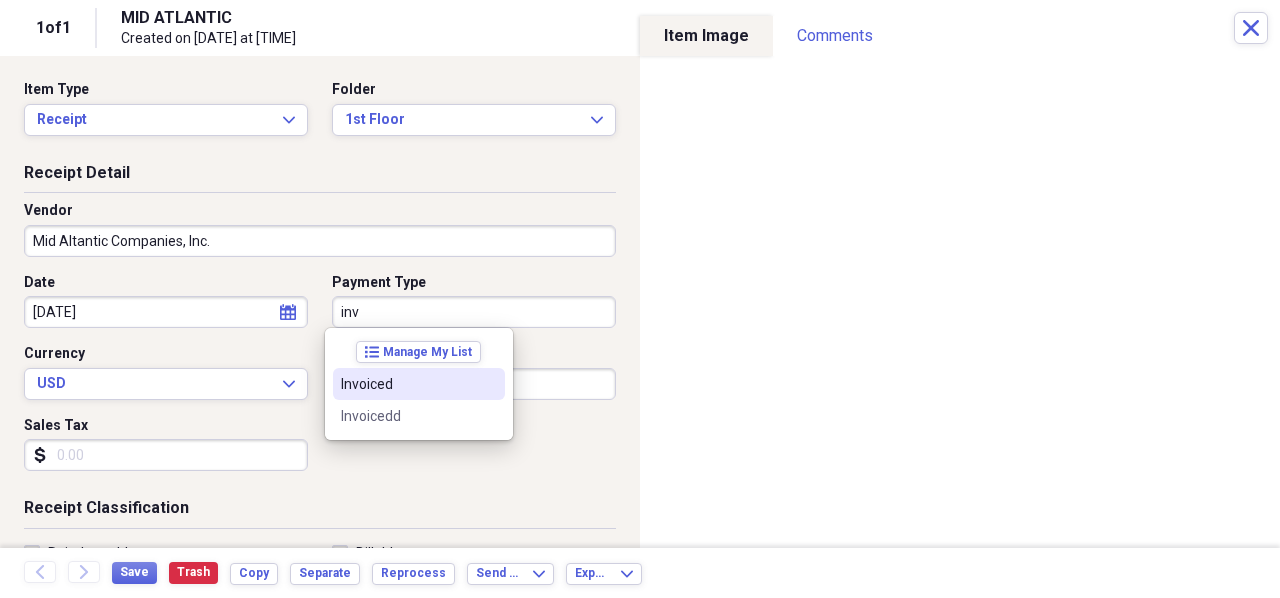click on "Invoiced" at bounding box center [419, 384] 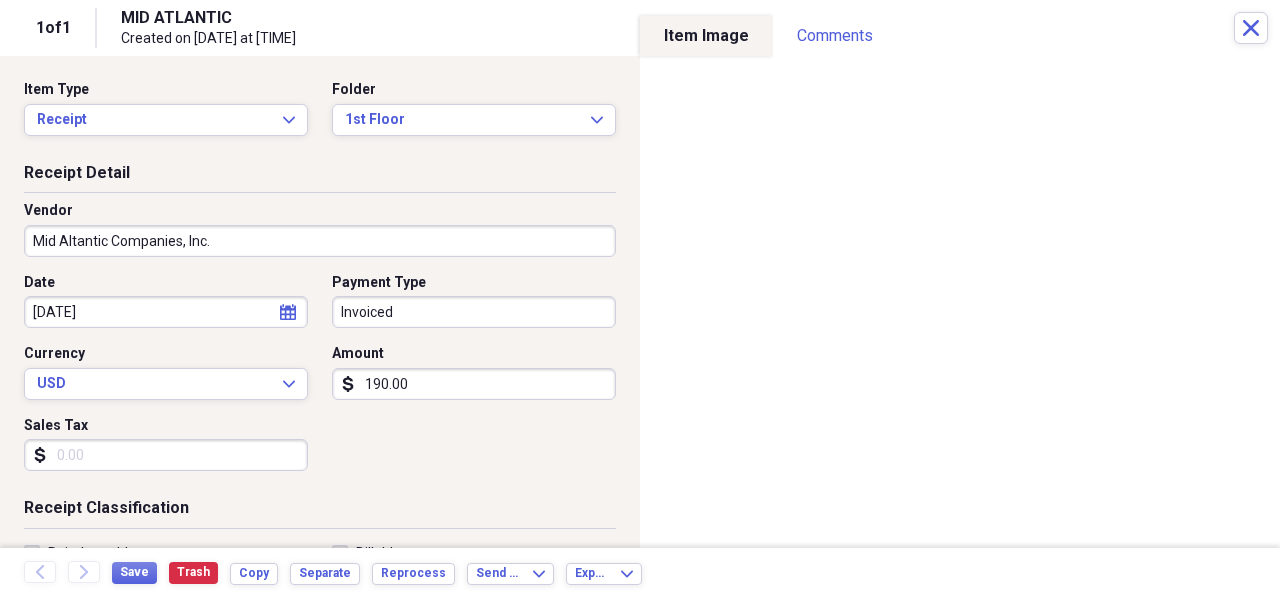 click on "[DATE]" at bounding box center [166, 312] 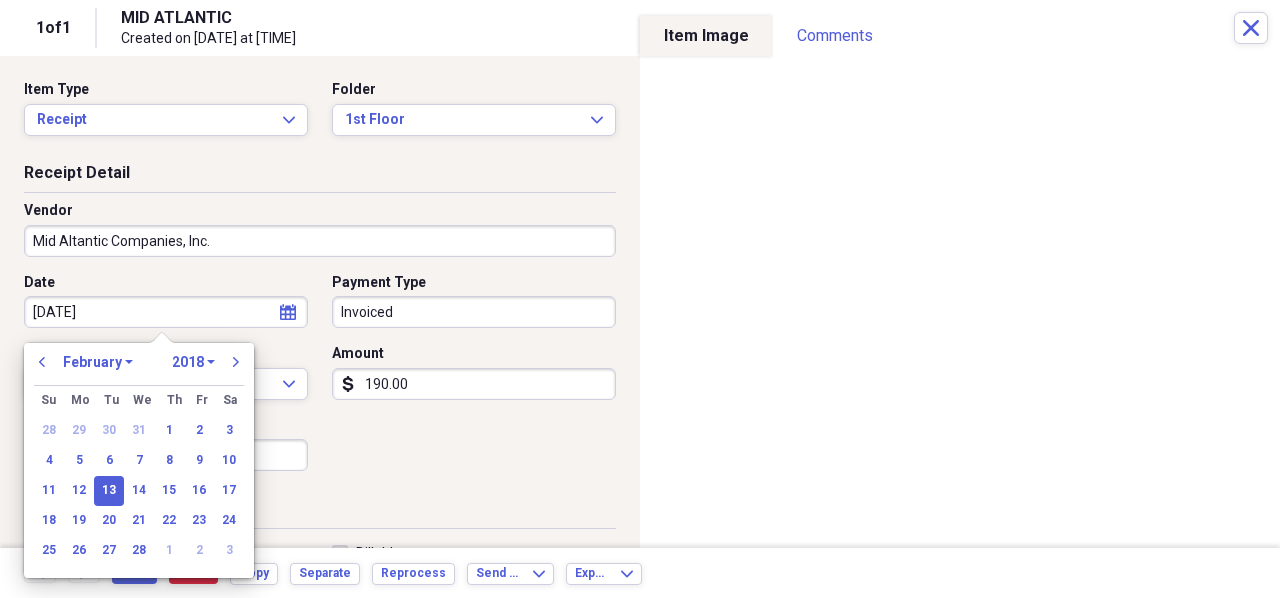 drag, startPoint x: 136, startPoint y: 313, endPoint x: -42, endPoint y: 294, distance: 179.01117 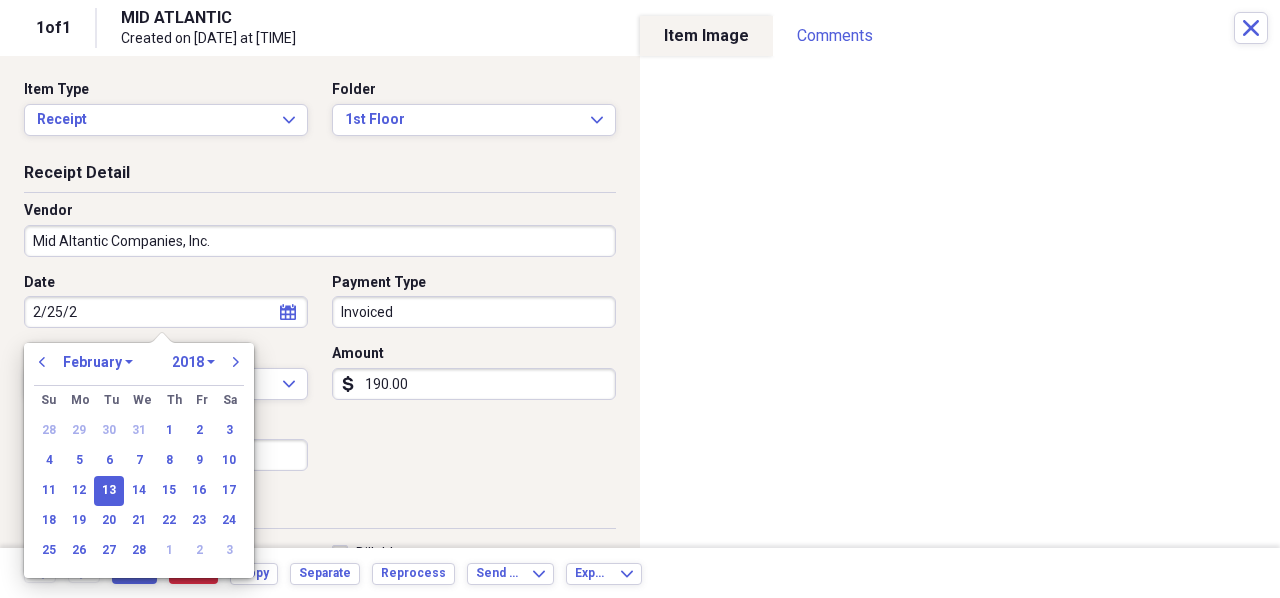 type on "[DATE]" 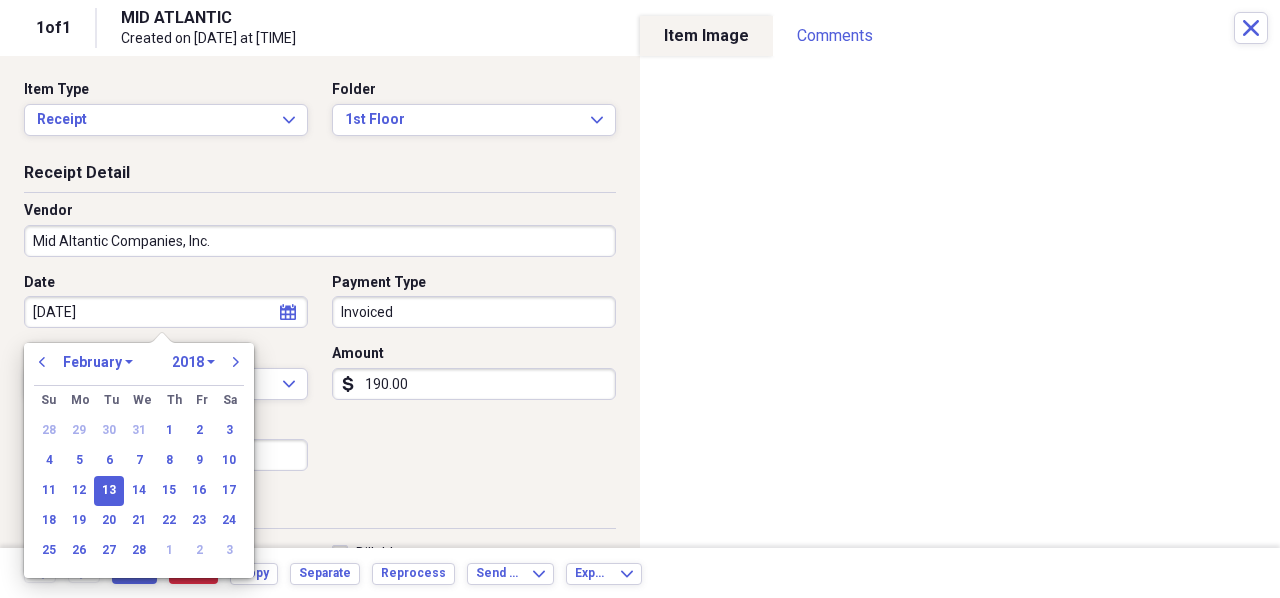 select on "2020" 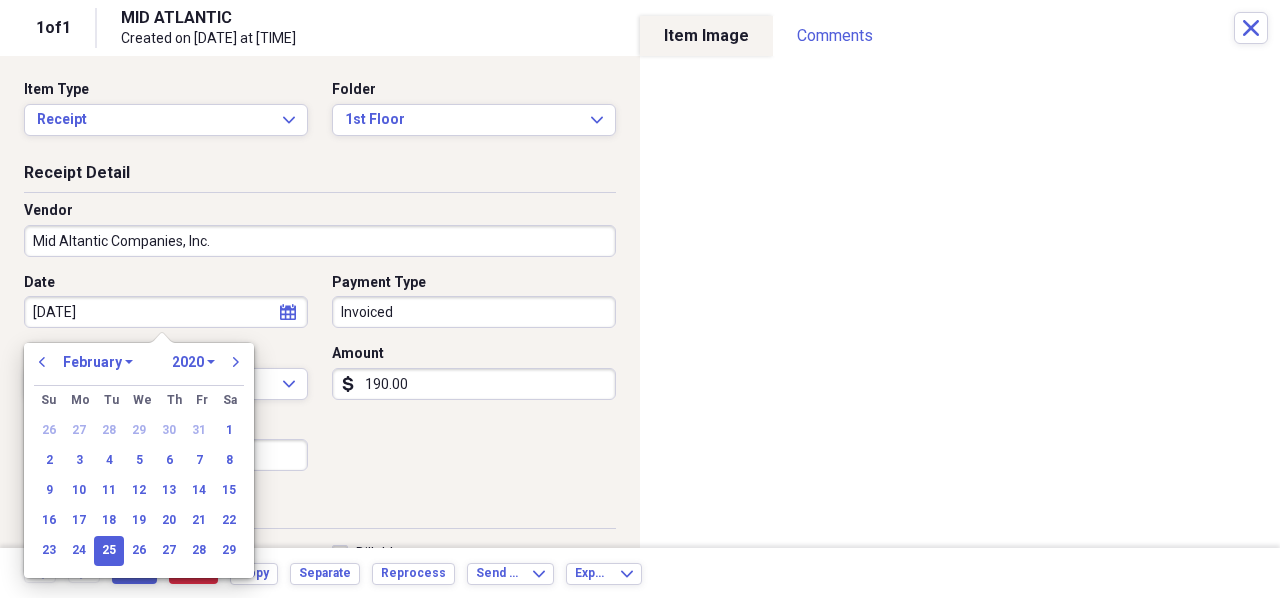 type on "[DATE]" 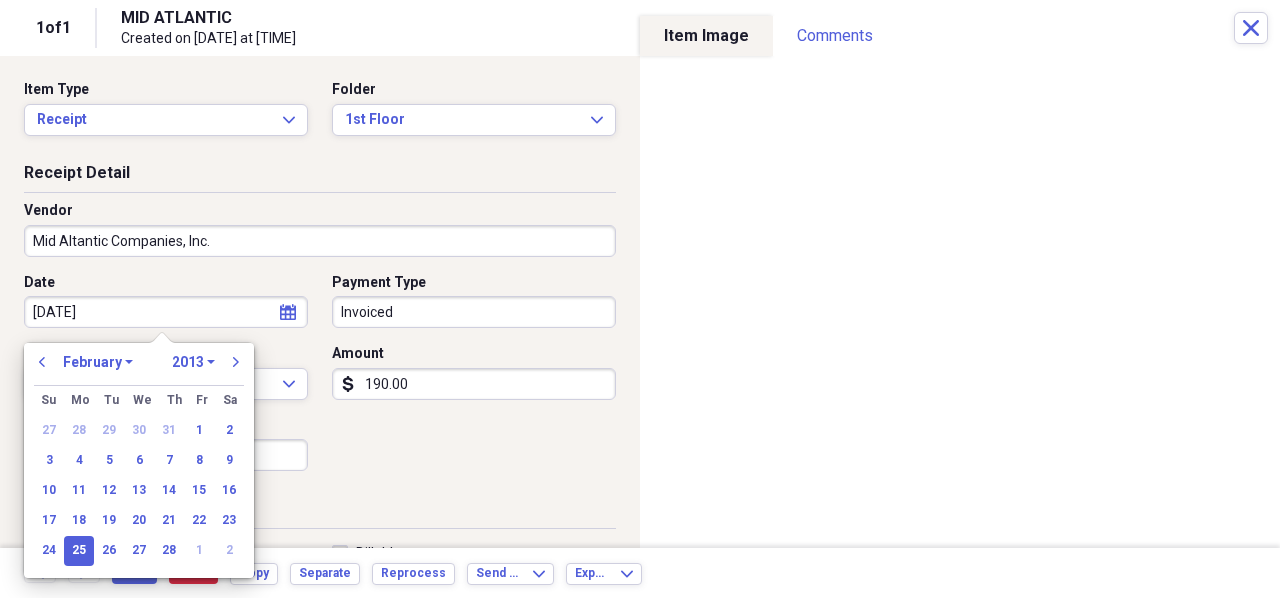 type on "02/25/2013" 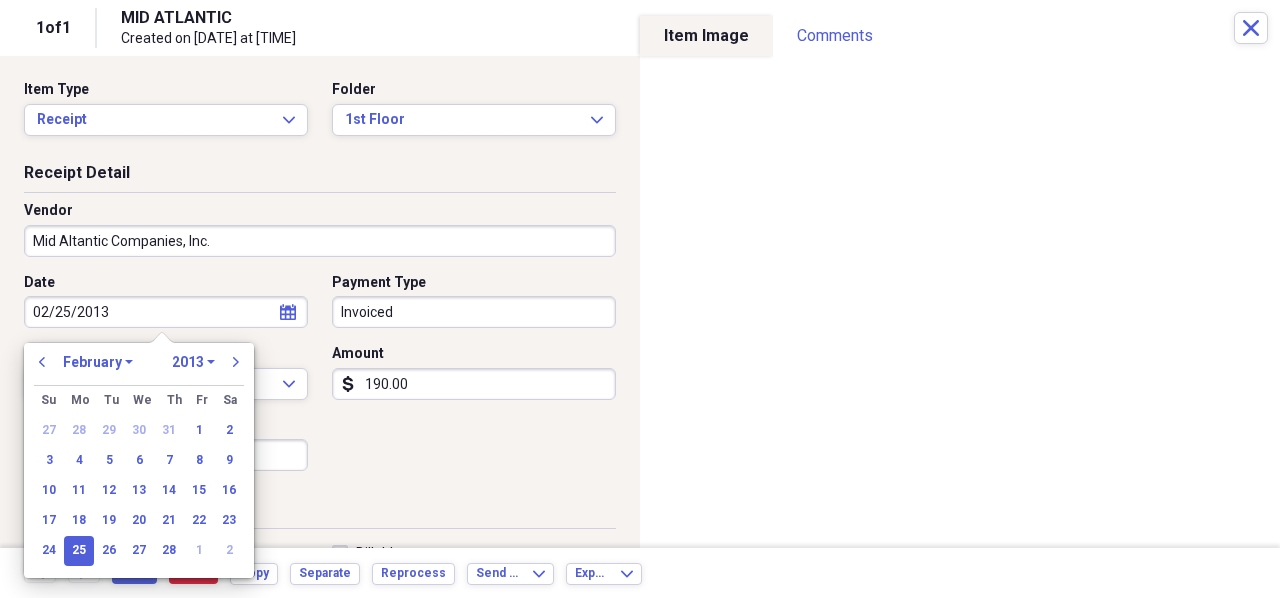 click on "Date [DATE] calendar Calendar Payment Type Invoiced Currency USD Expand Amount dollar-sign [AMOUNT].00 Sales Tax dollar-sign" at bounding box center [320, 380] 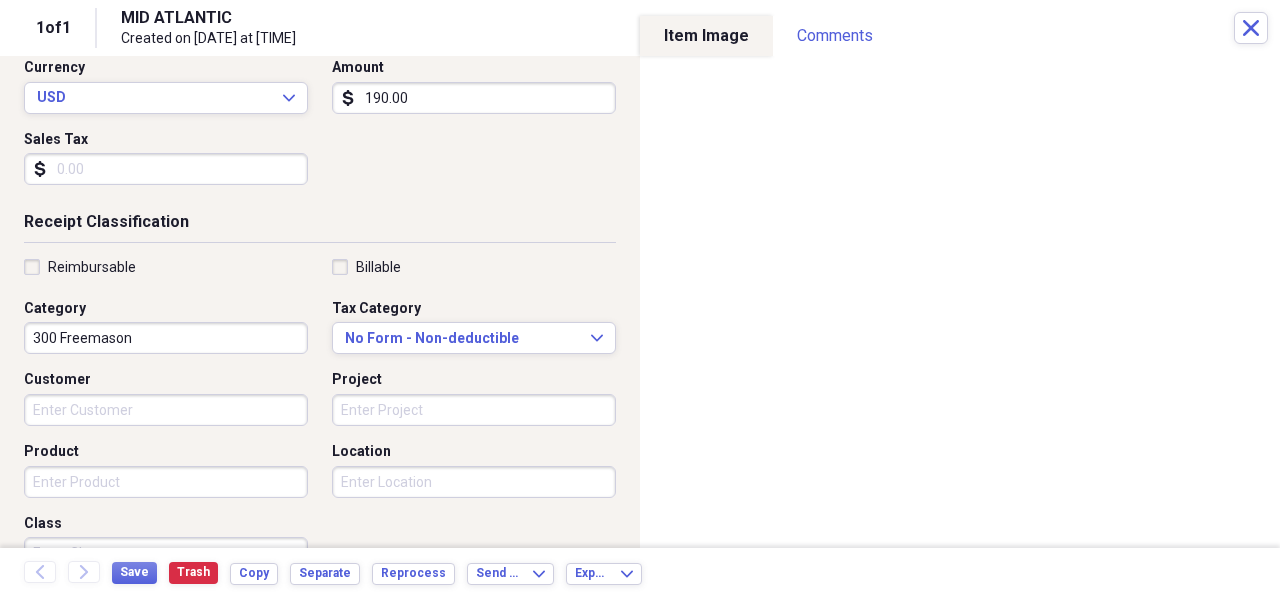 scroll, scrollTop: 400, scrollLeft: 0, axis: vertical 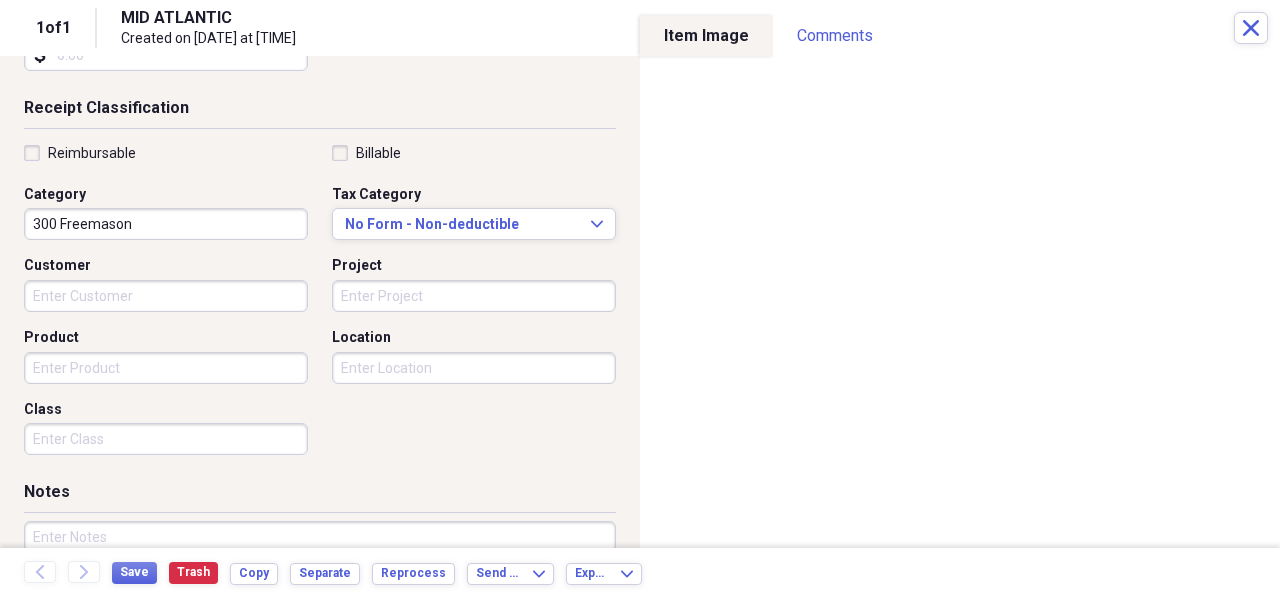 click on "Product" at bounding box center [166, 368] 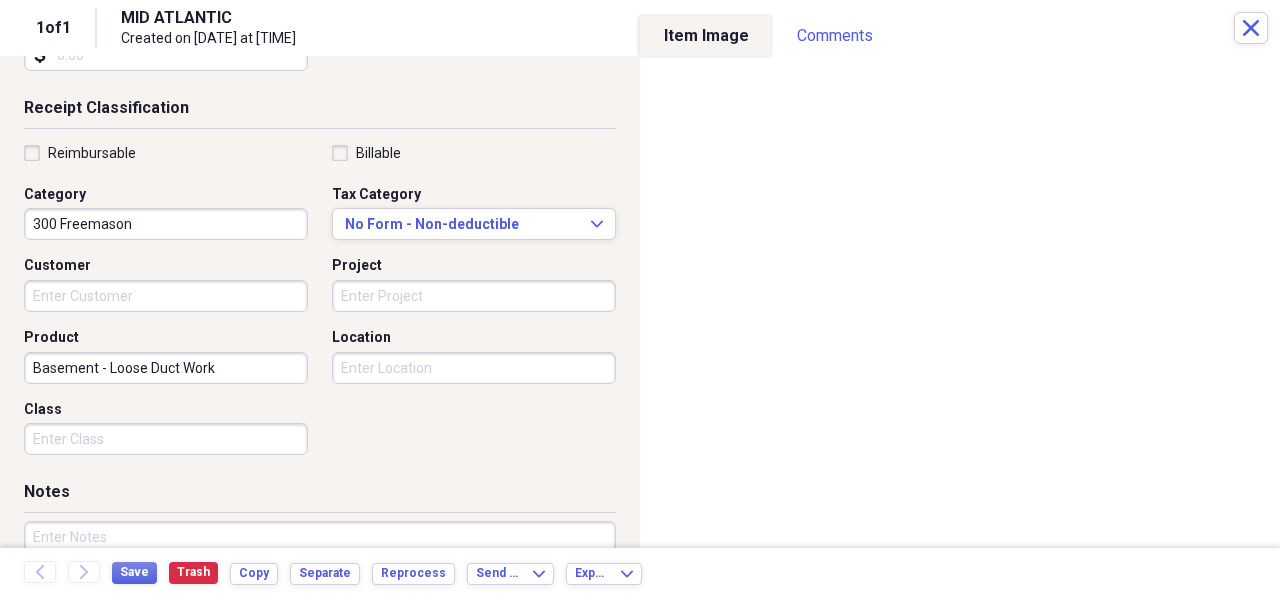 scroll, scrollTop: 526, scrollLeft: 0, axis: vertical 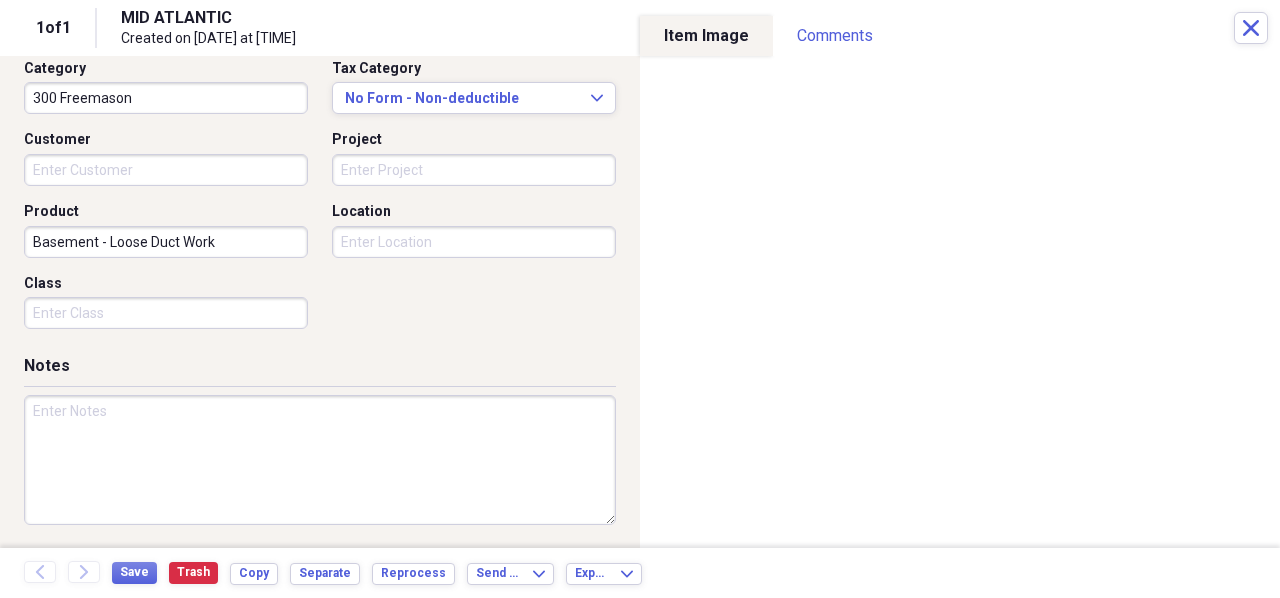 type on "Basement - Loose Duct Work" 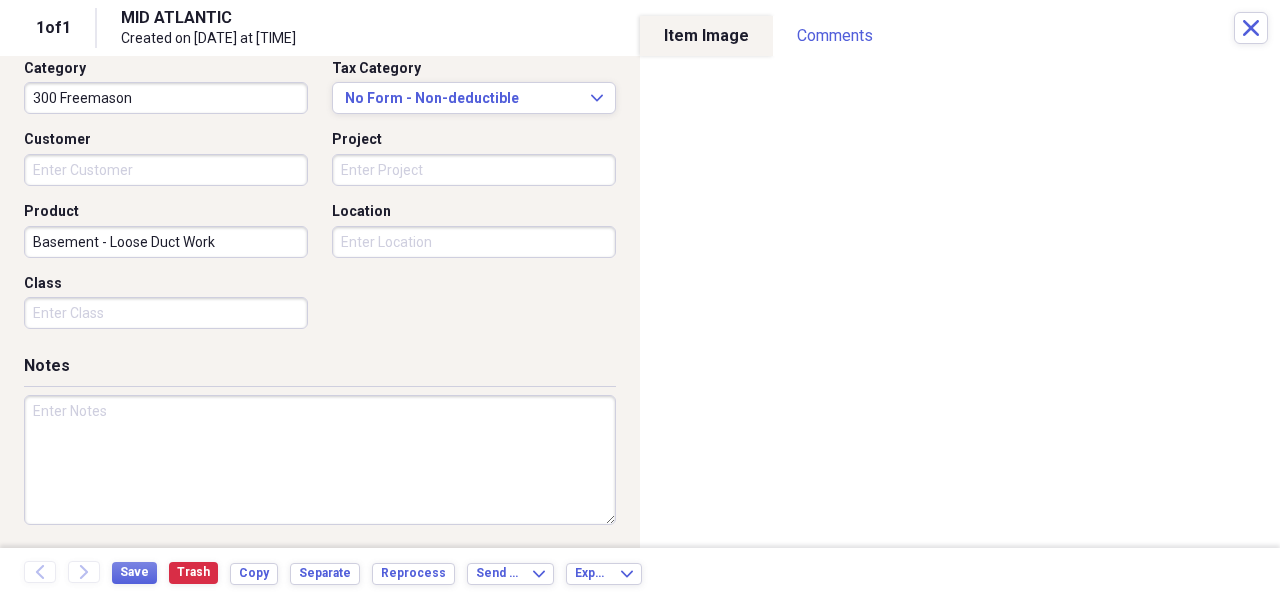 paste on "Basement - Repaired the loose duct work in basement." 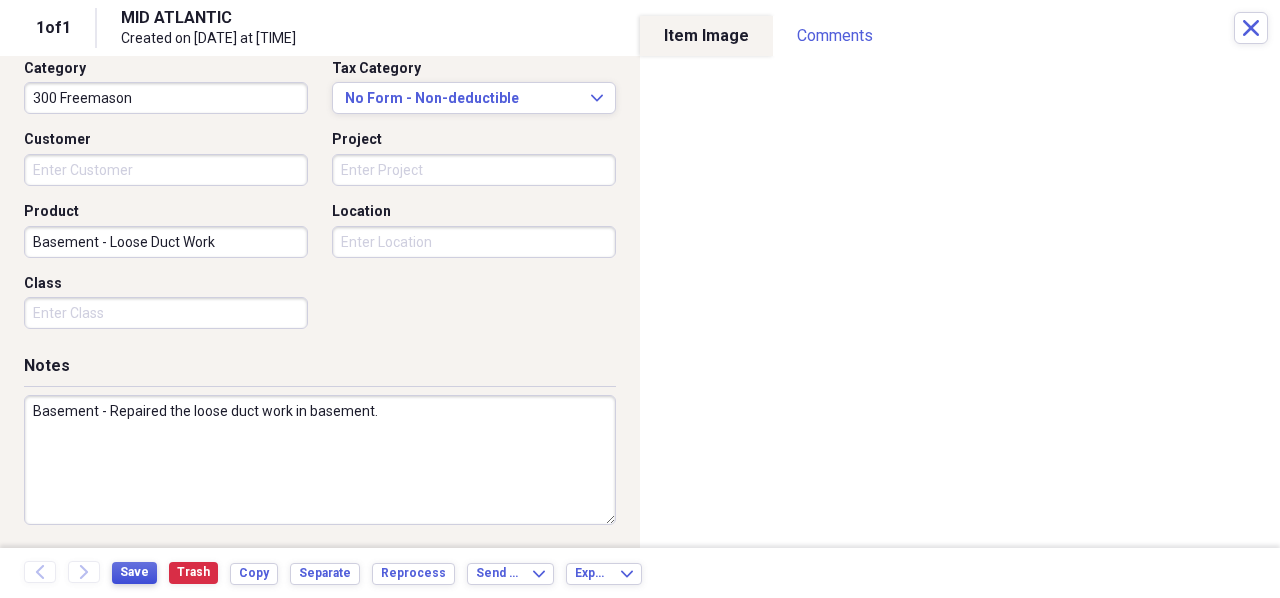 type on "Basement - Repaired the loose duct work in basement." 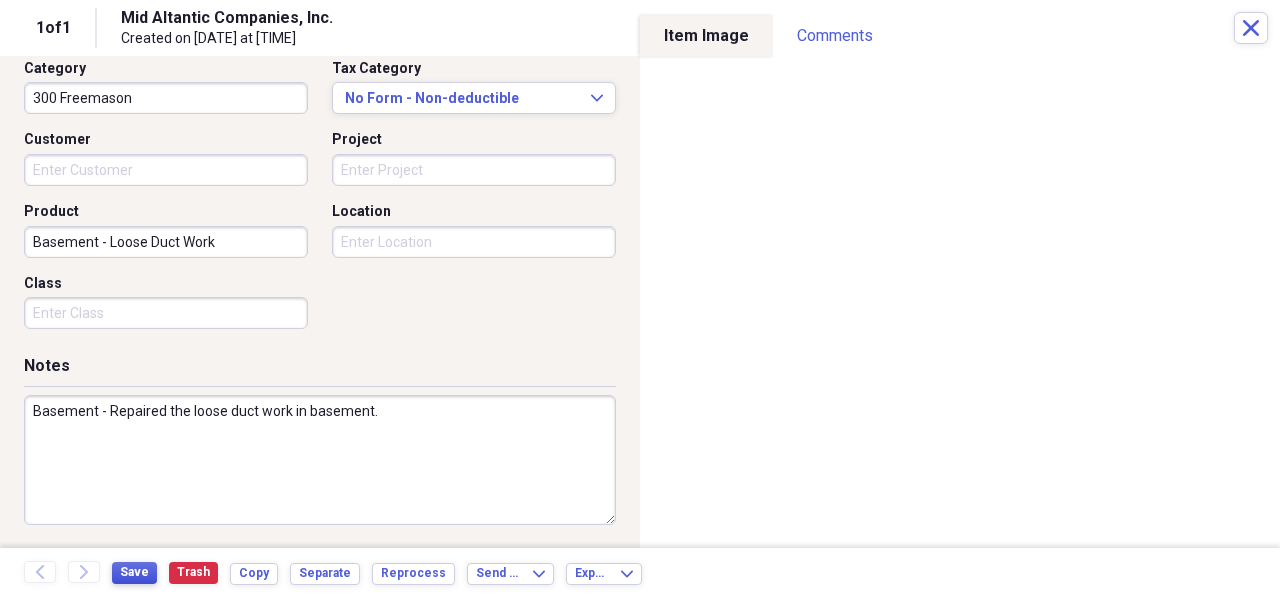 click on "Save" at bounding box center (134, 572) 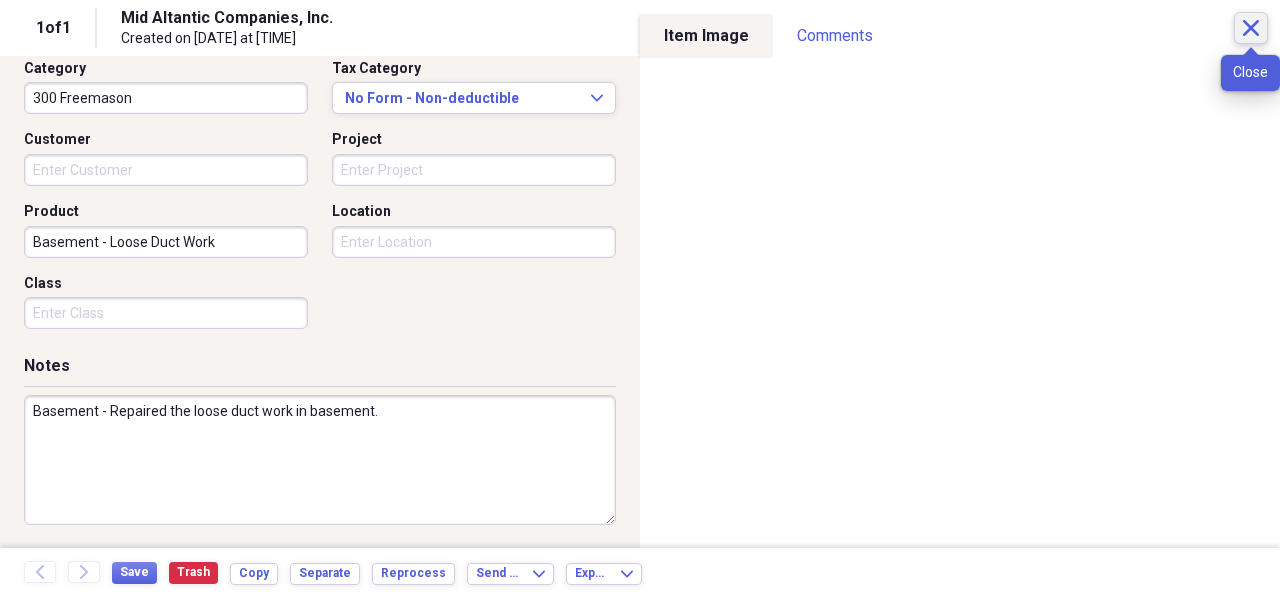 click on "Close" at bounding box center (1251, 28) 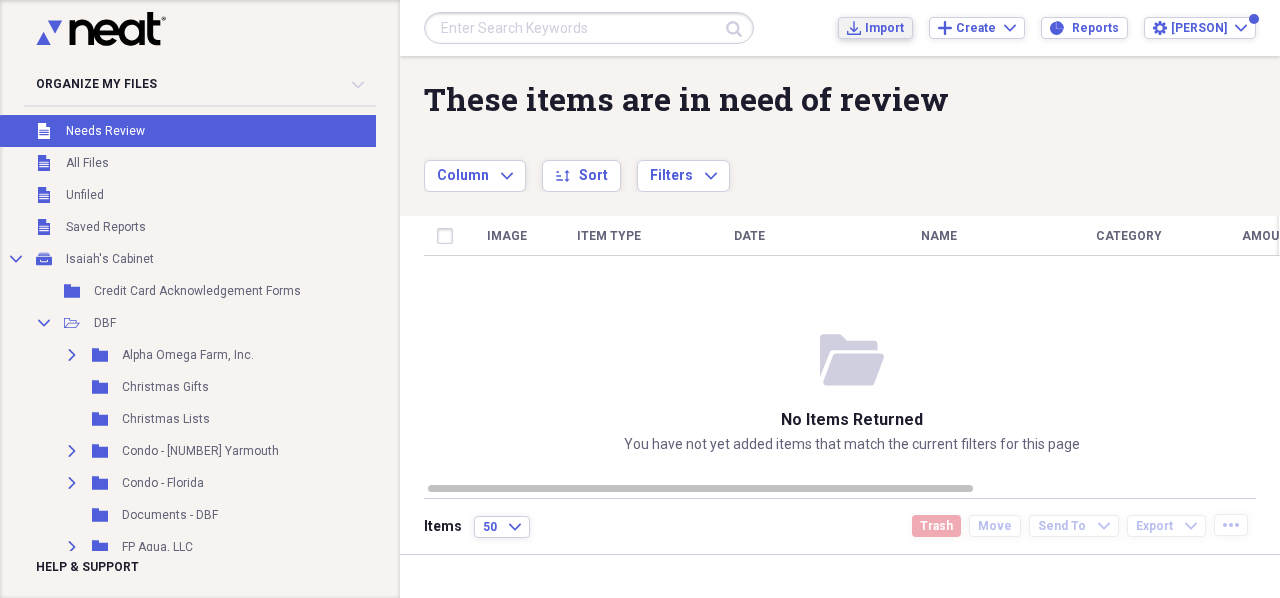 click on "Import" at bounding box center [884, 28] 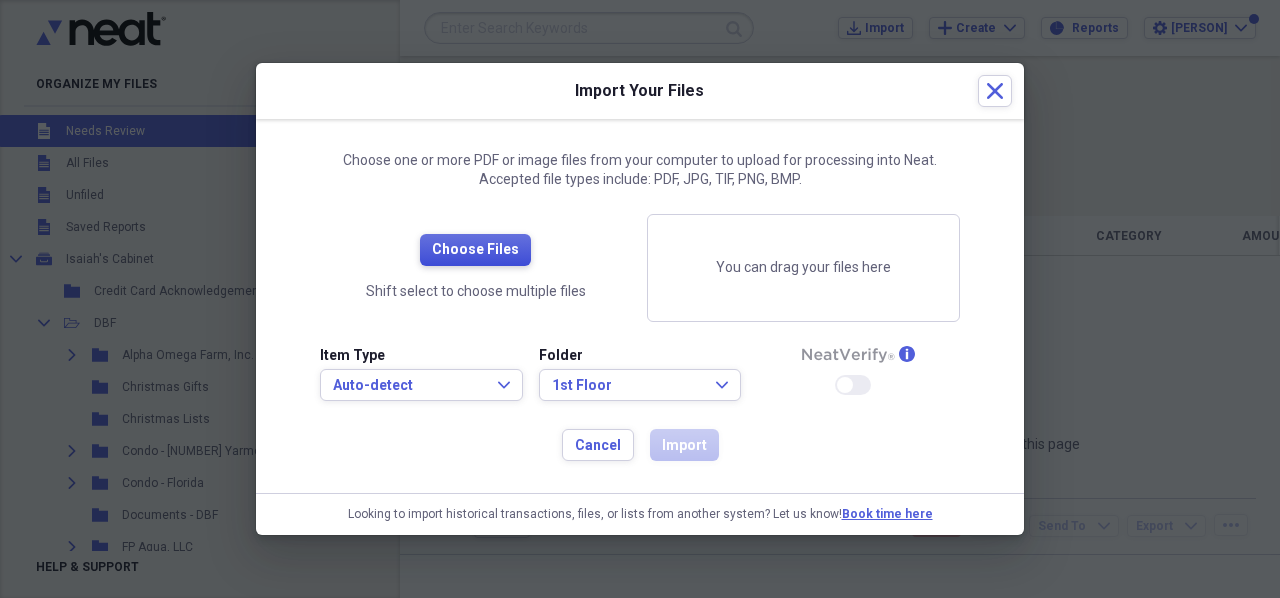 click on "Choose Files" at bounding box center [475, 250] 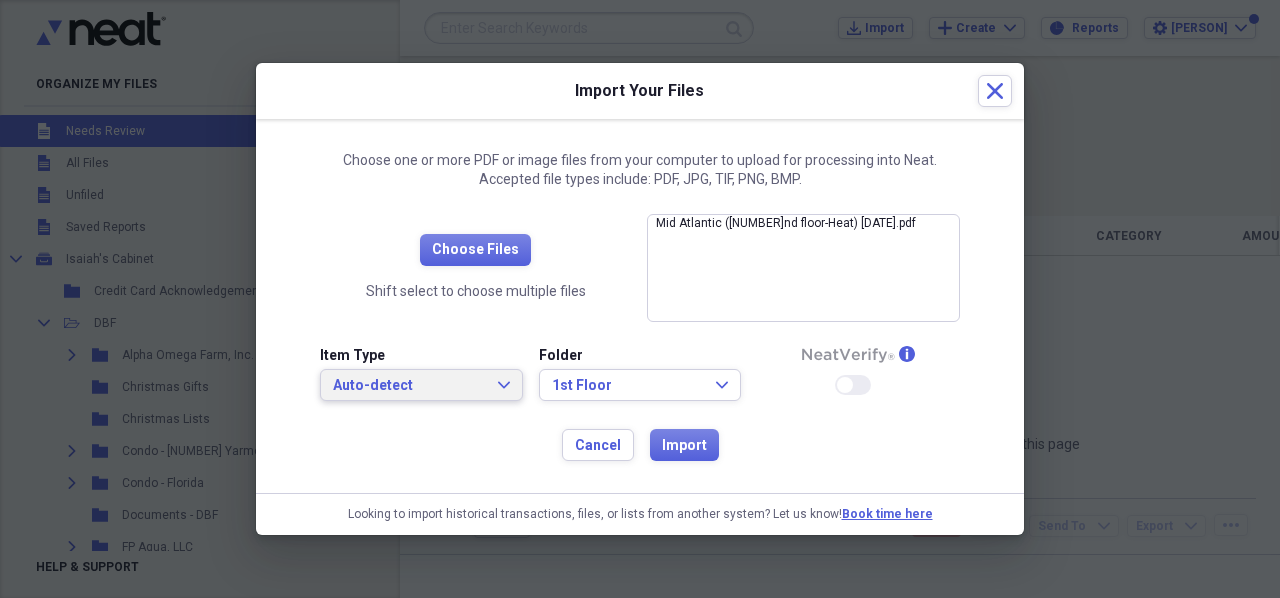 click on "Auto-detect" at bounding box center [409, 386] 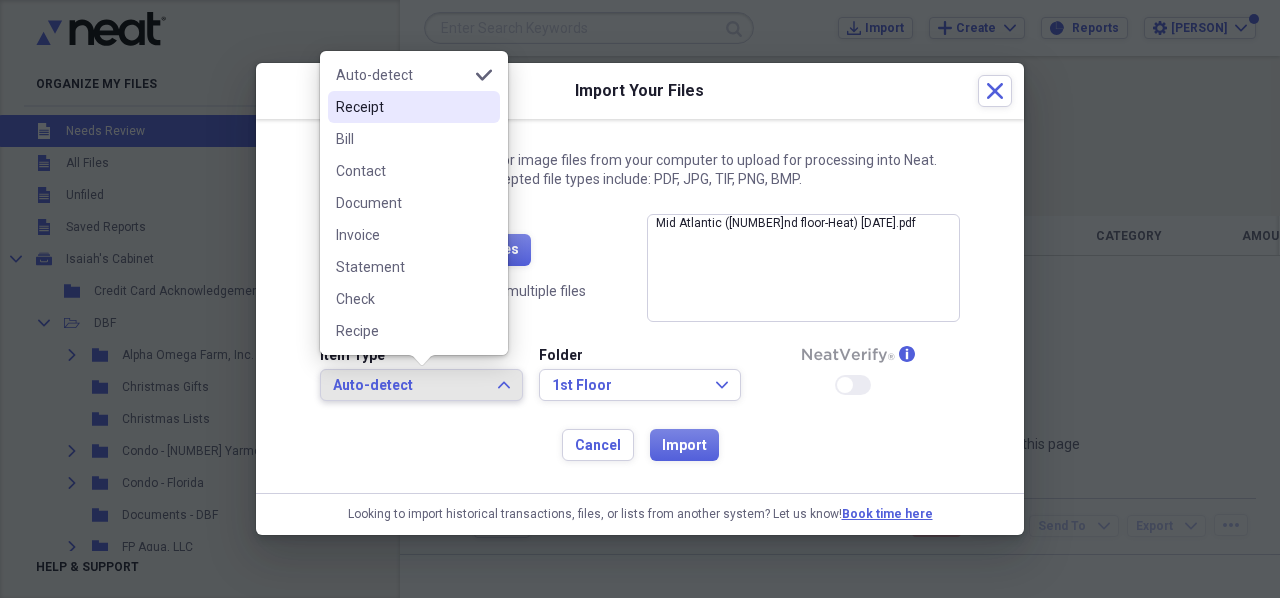 click on "Receipt" at bounding box center [402, 107] 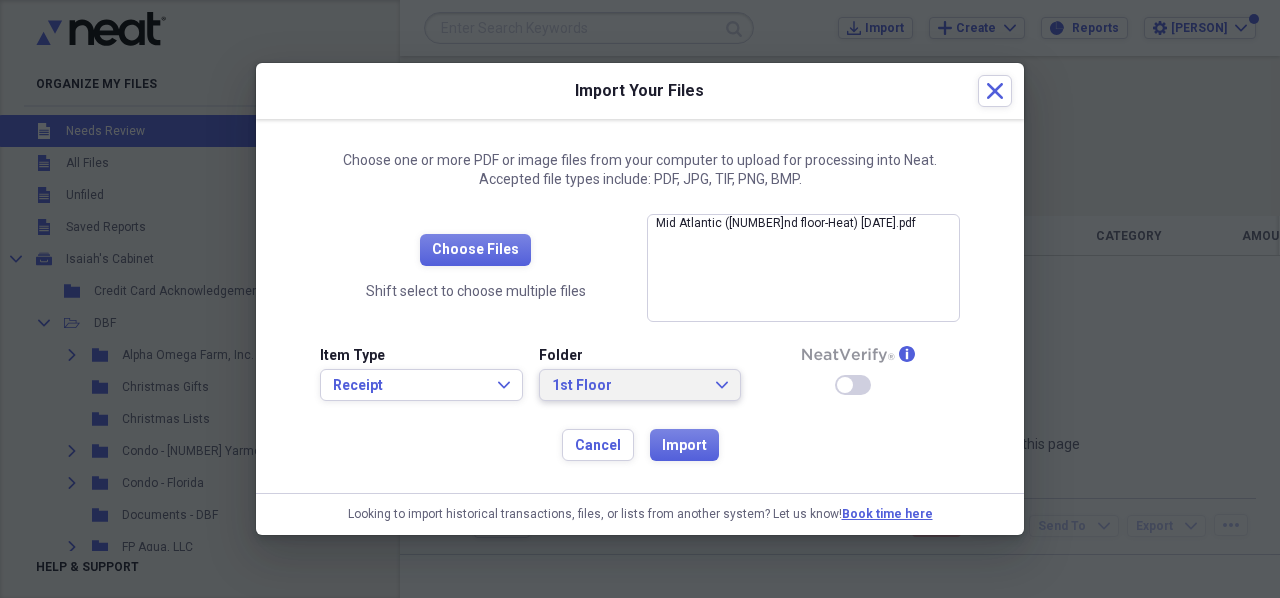 click on "Expand" 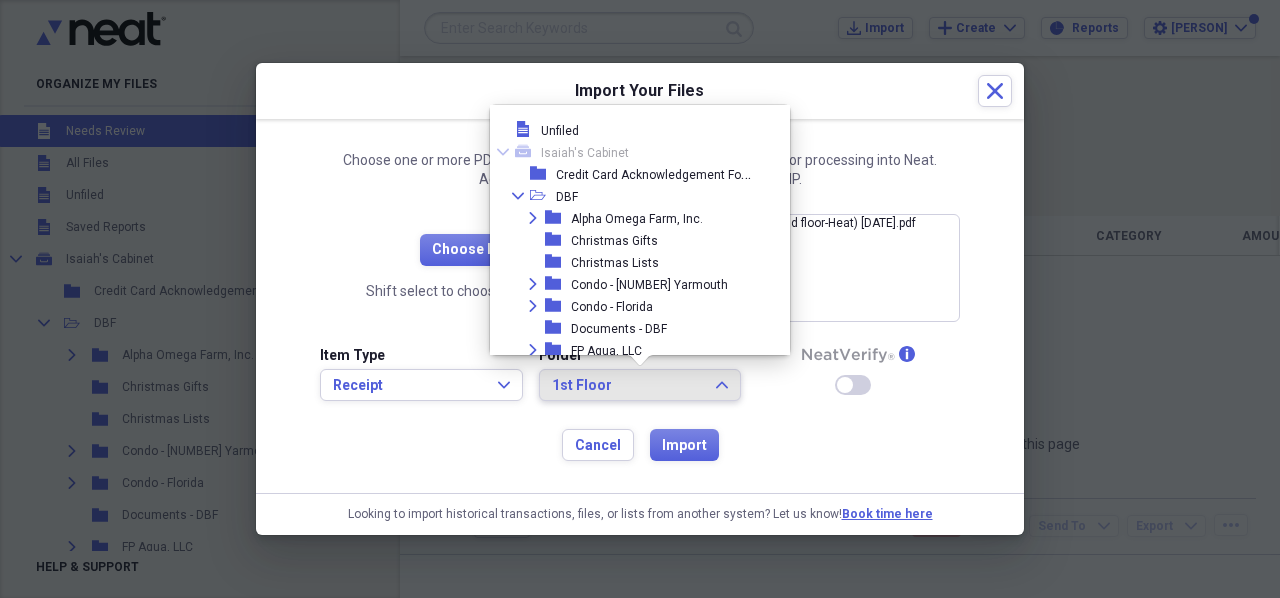 scroll, scrollTop: 2636, scrollLeft: 0, axis: vertical 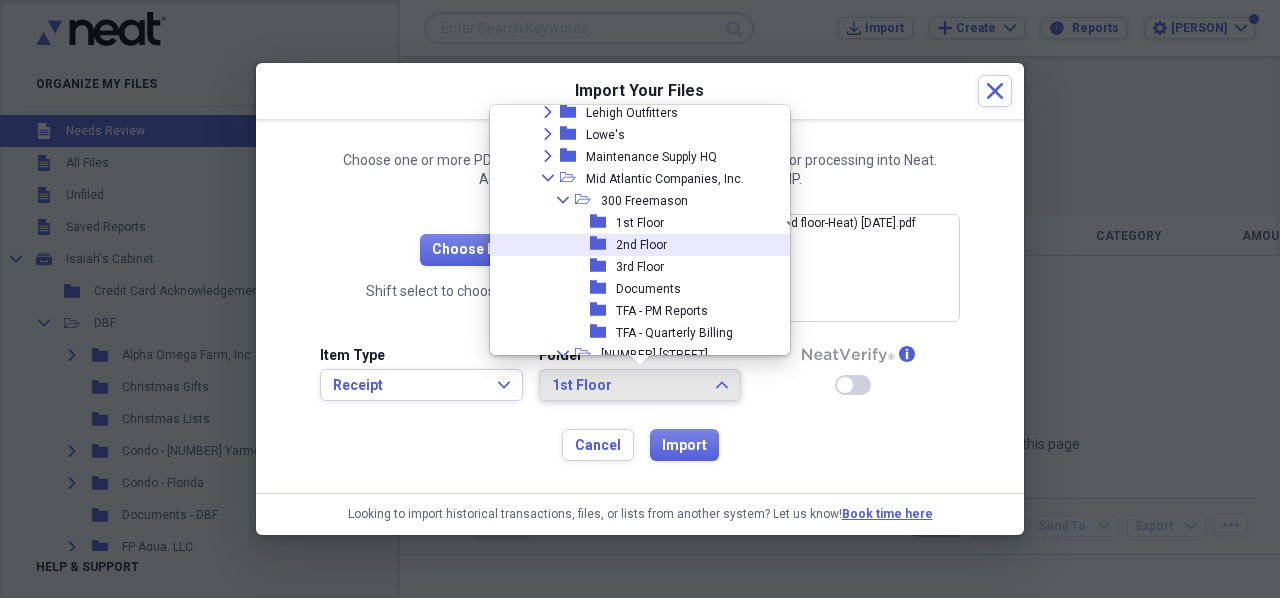 click on "2nd Floor" at bounding box center [641, 245] 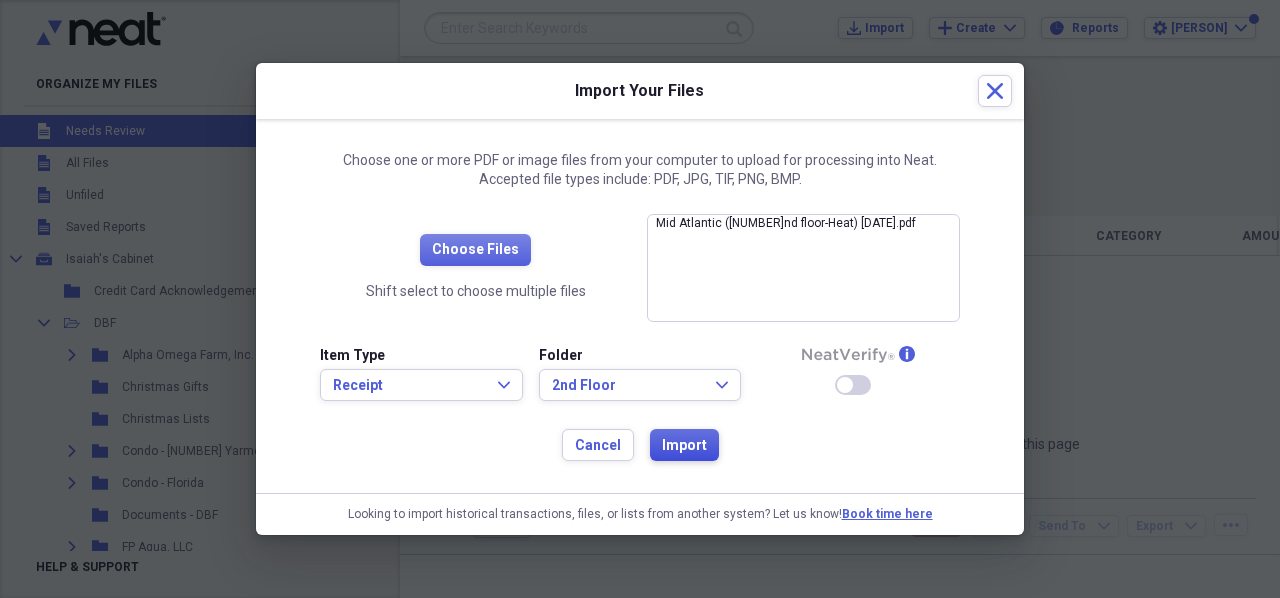 click on "Import" at bounding box center (684, 445) 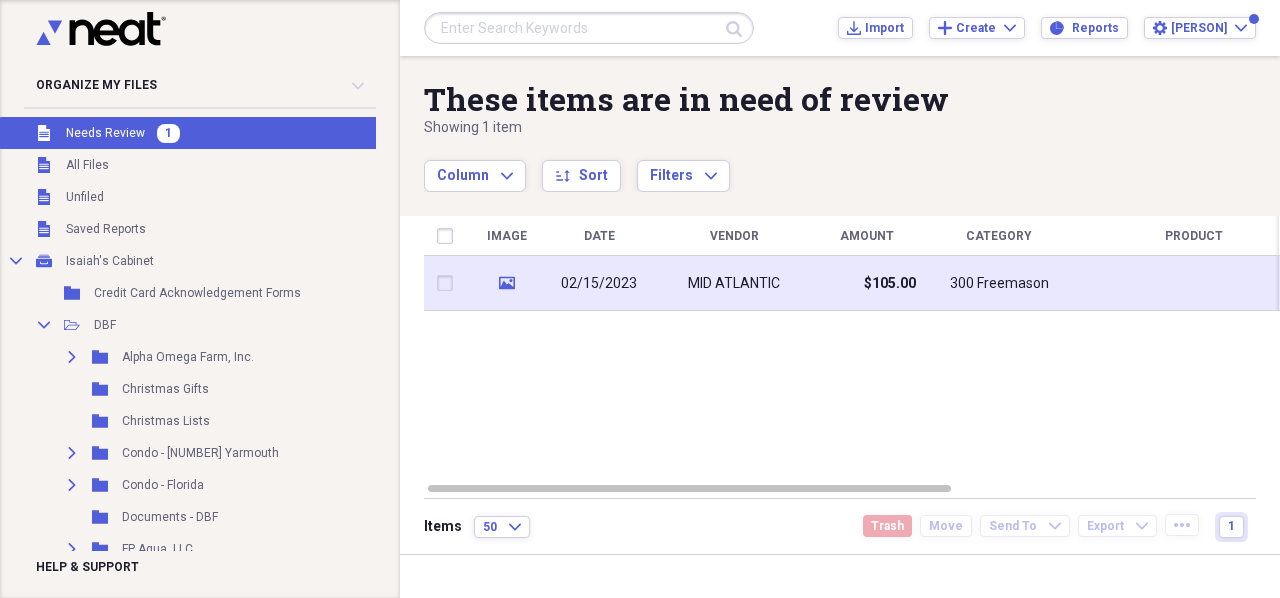 drag, startPoint x: 764, startPoint y: 280, endPoint x: 710, endPoint y: 286, distance: 54.33231 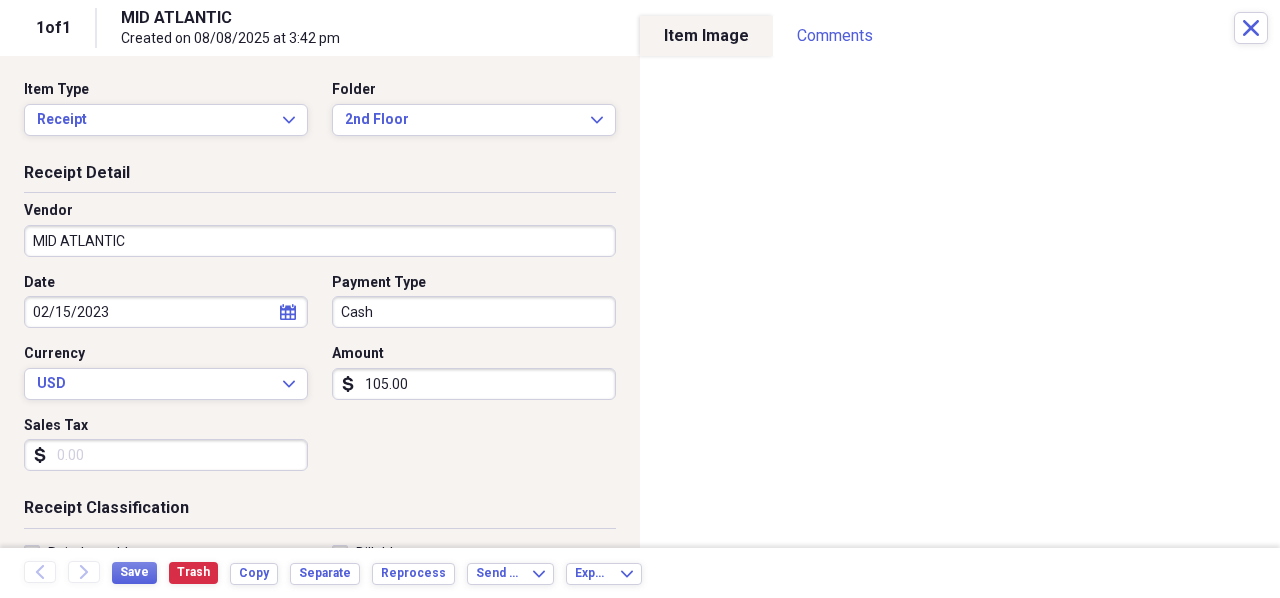 click on "MID ATLANTIC" at bounding box center (320, 241) 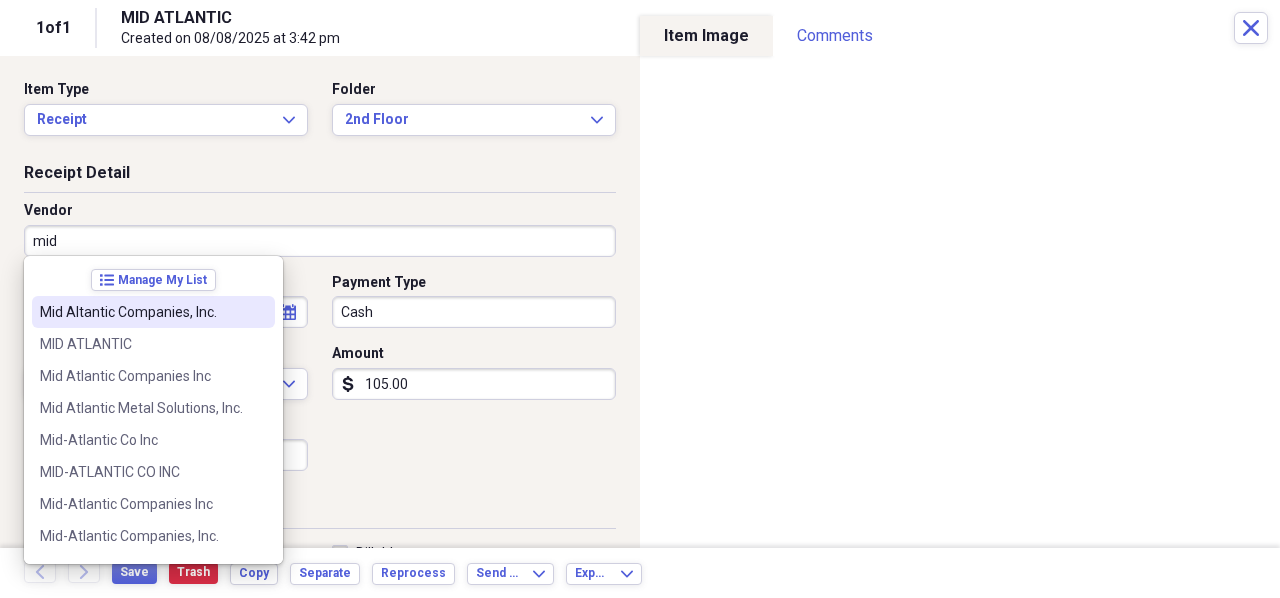 click on "Mid Altantic Companies, Inc." at bounding box center (141, 312) 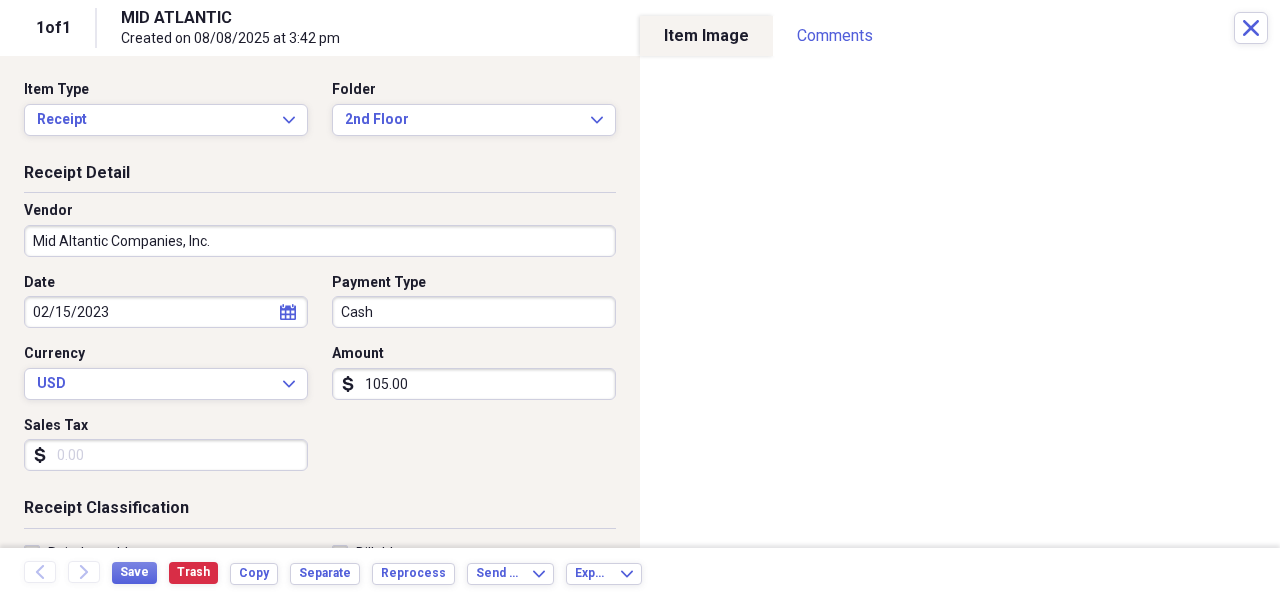 click on "Organize My Files Collapse Unfiled Needs Review Unfiled All Files Unfiled Unfiled Unfiled Saved Reports Collapse My Cabinet [FIRST]'s Cabinet Add Folder Folder Credit Card Acknowledgement Forms Add Folder Collapse Open Folder DBF Add Folder Expand Folder Alpha Omega Farm, Inc. Add Folder Folder Christmas Gifts Add Folder Folder Christmas Lists Add Folder Expand Folder Condo - [NUMBER] [STREET] Add Folder Expand Folder Condo - Florida Add Folder Folder Documents - DBF Add Folder Expand Folder FP Agua, LLC Add Folder Folder Maharlika Add Folder Folder Millwood Cleaners Add Folder Folder Miscellaneous Add Folder Folder Personal Receipts Add Folder Expand Folder Sandbridge Add Folder Expand Folder Snowshoe Add Folder Expand Folder South 40 Add Folder Expand Folder Virginia Beach Polo Club Add Folder Folder Virginia Beach Polo Foundation Add Folder Folder Employee Payroll Deductions Add Folder Folder Equipment/Uniform Agreement Forms Add Folder Collapse Open Folder Frye Properties Add Folder Folder Cameras Add Folder 50" at bounding box center [640, 299] 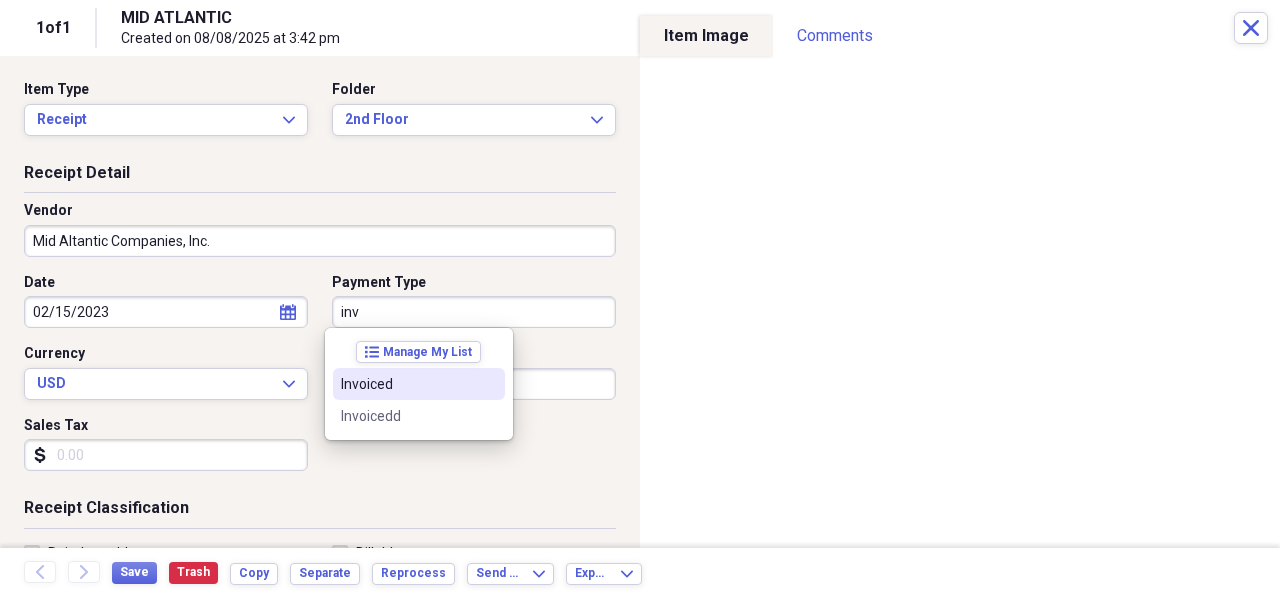 click on "Invoiced" at bounding box center (407, 384) 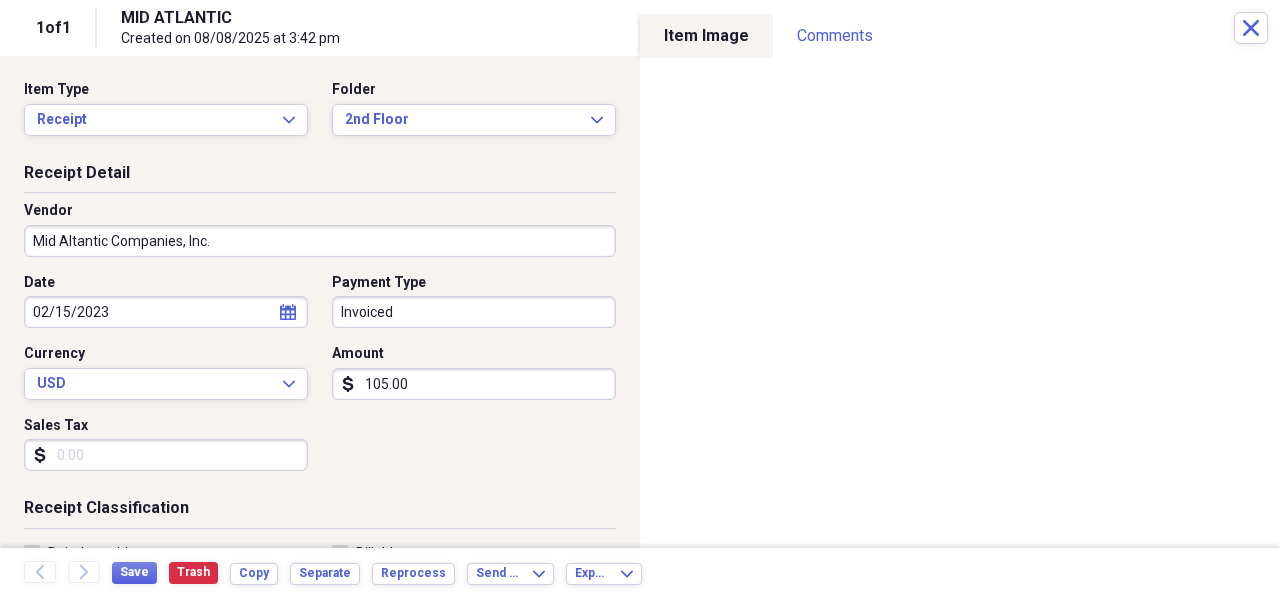 select on "1" 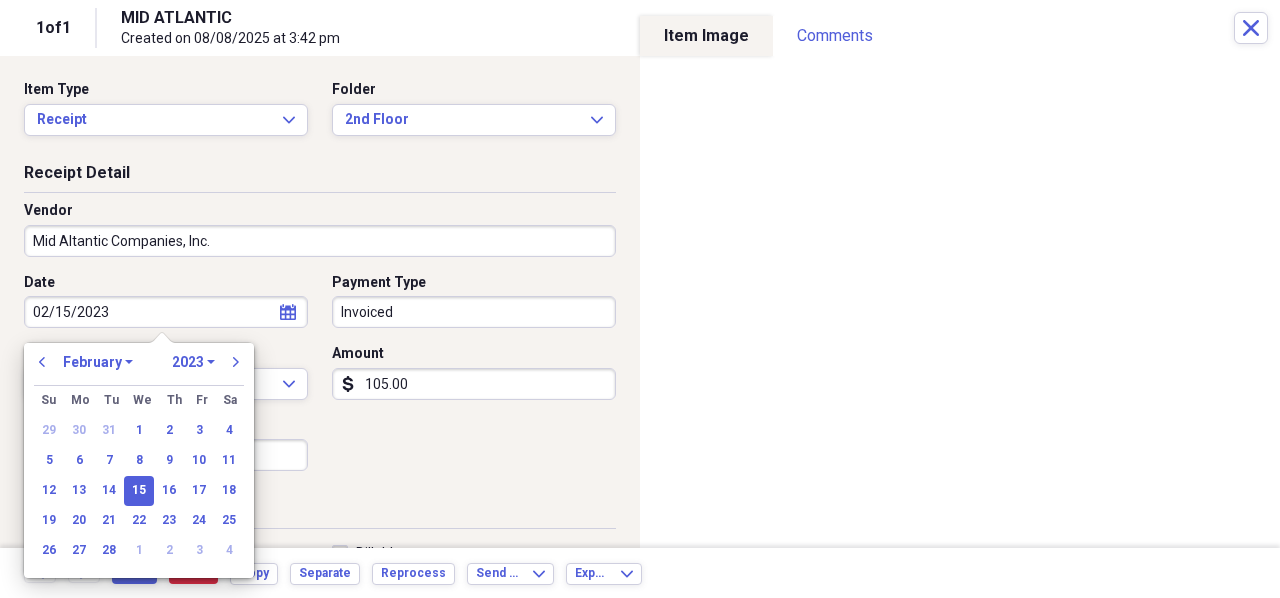 click on "02/15/2023" at bounding box center (166, 312) 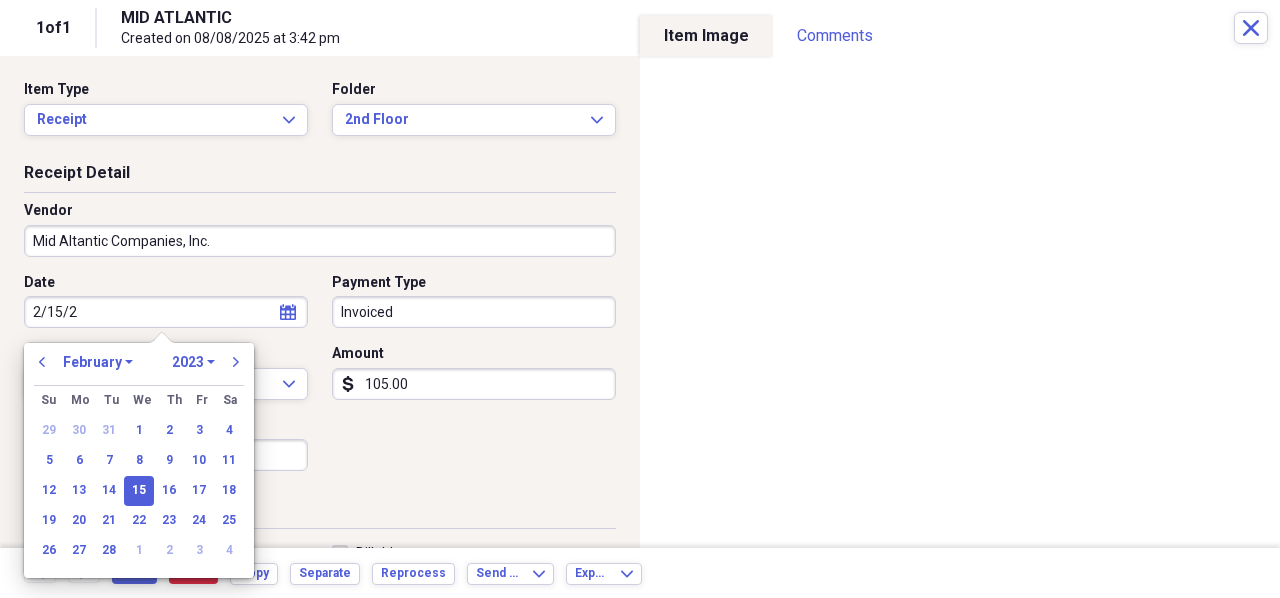 type on "[DATE]" 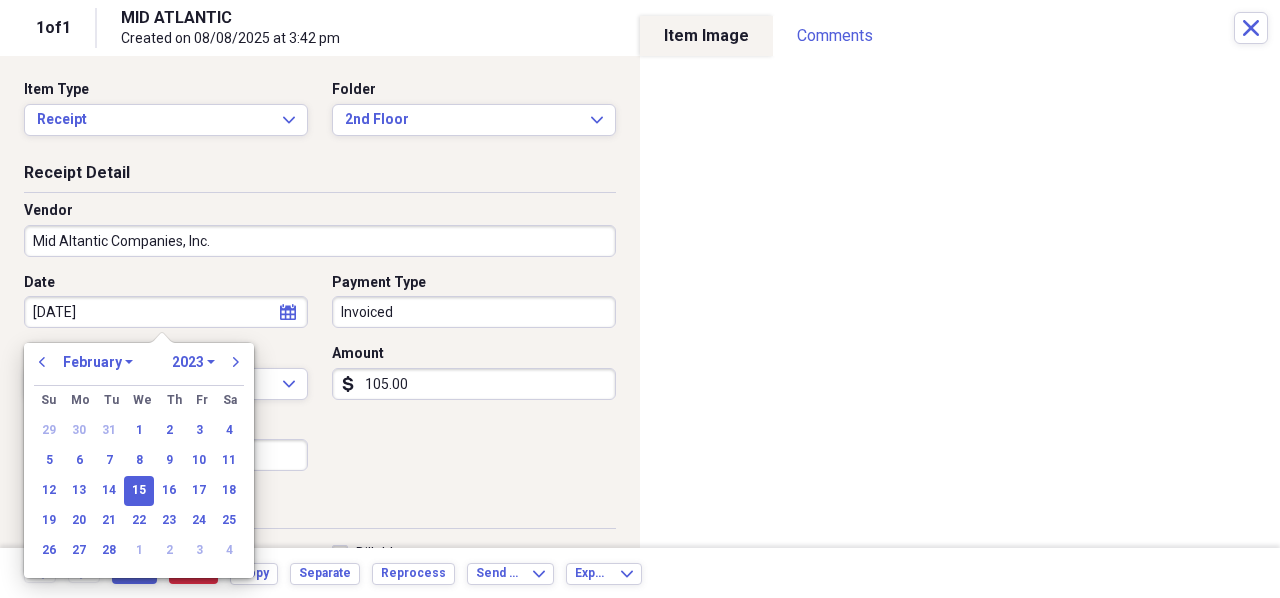 select on "2020" 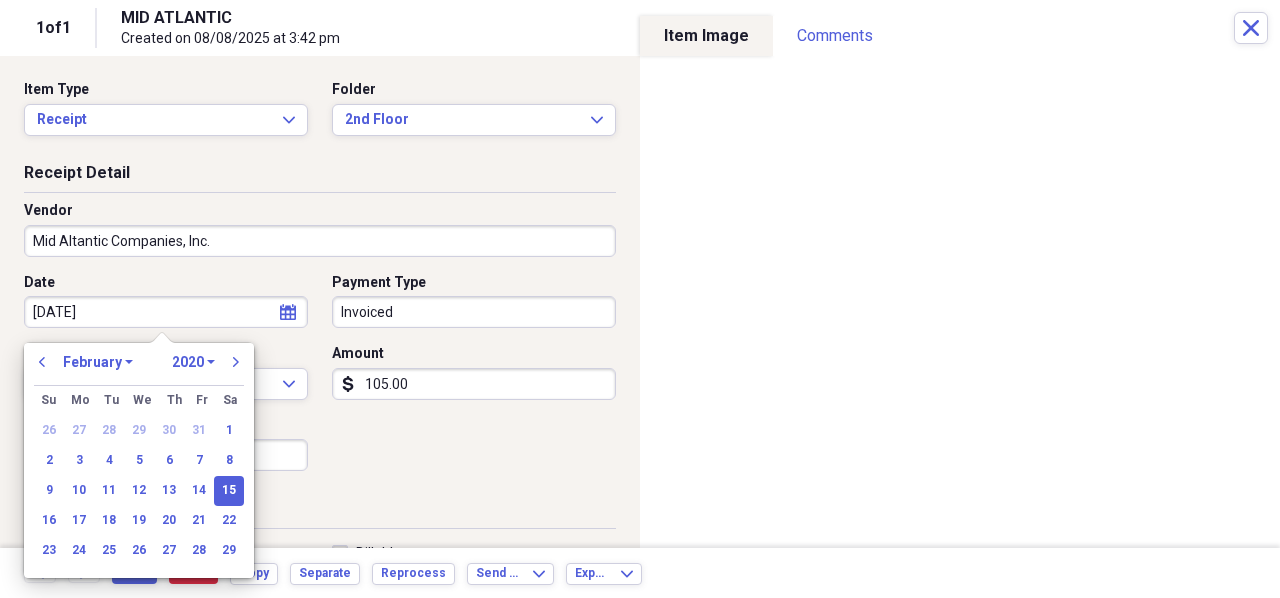 type on "[DATE]" 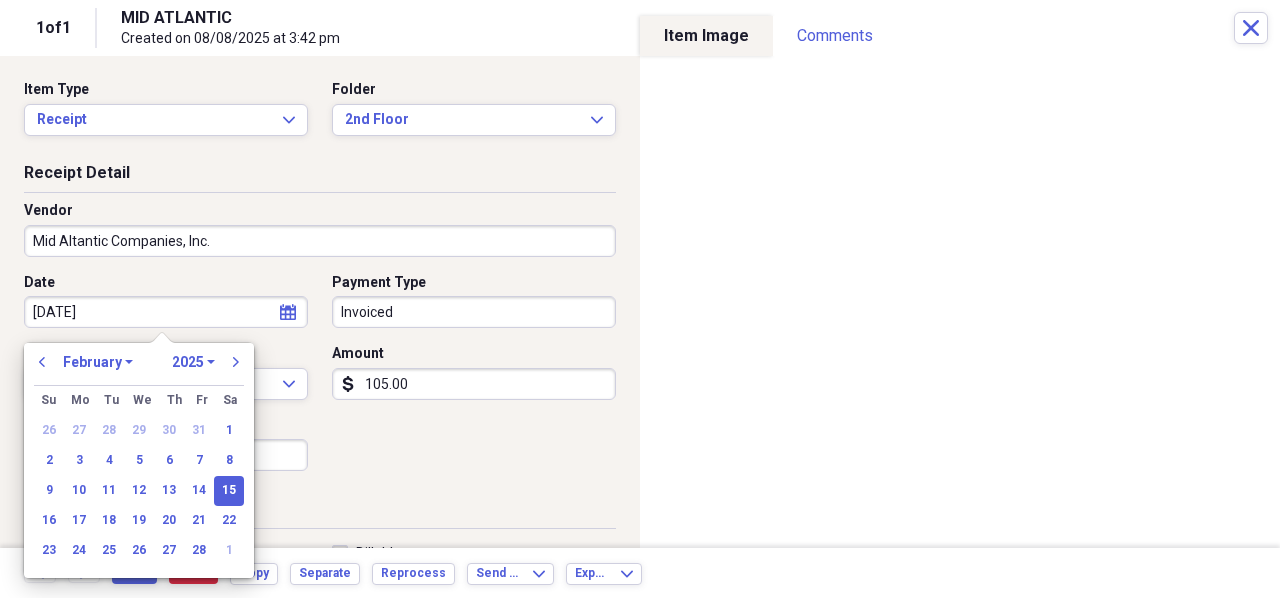 click on "[DATE]" at bounding box center [166, 312] 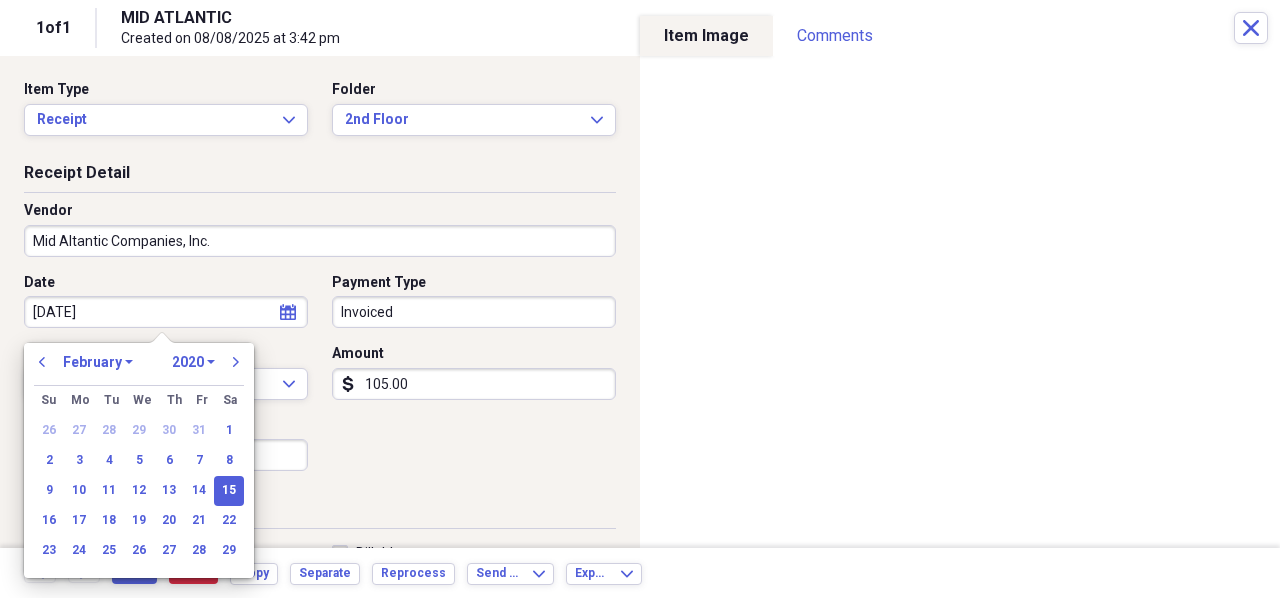 type on "[DATE]" 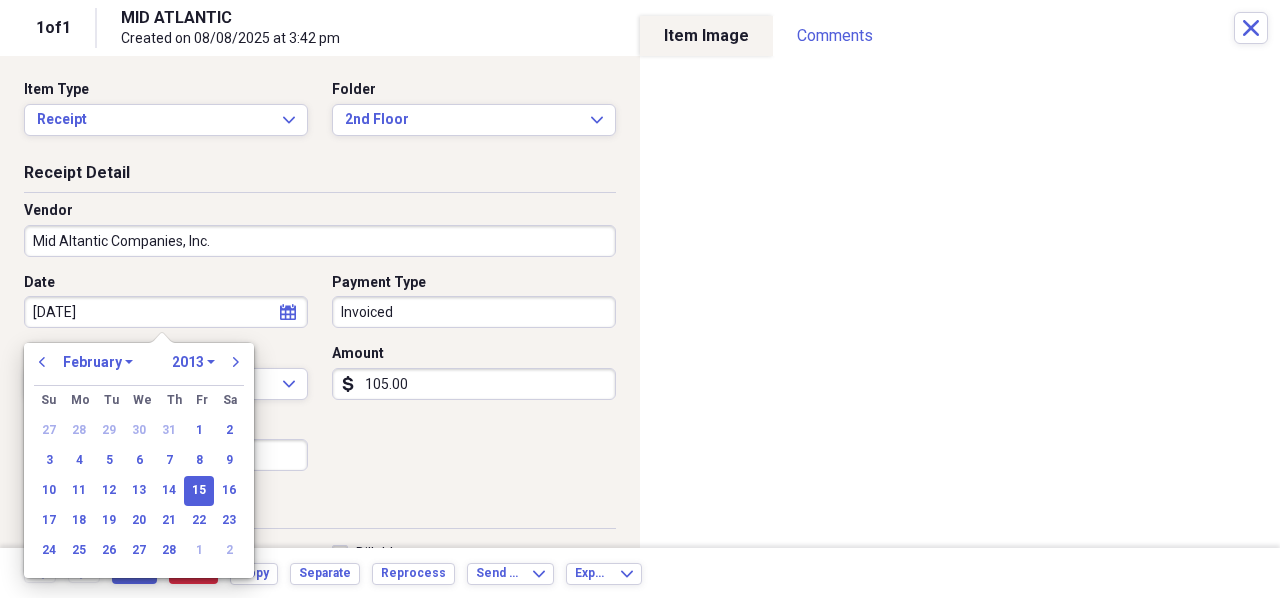 type on "[DATE]" 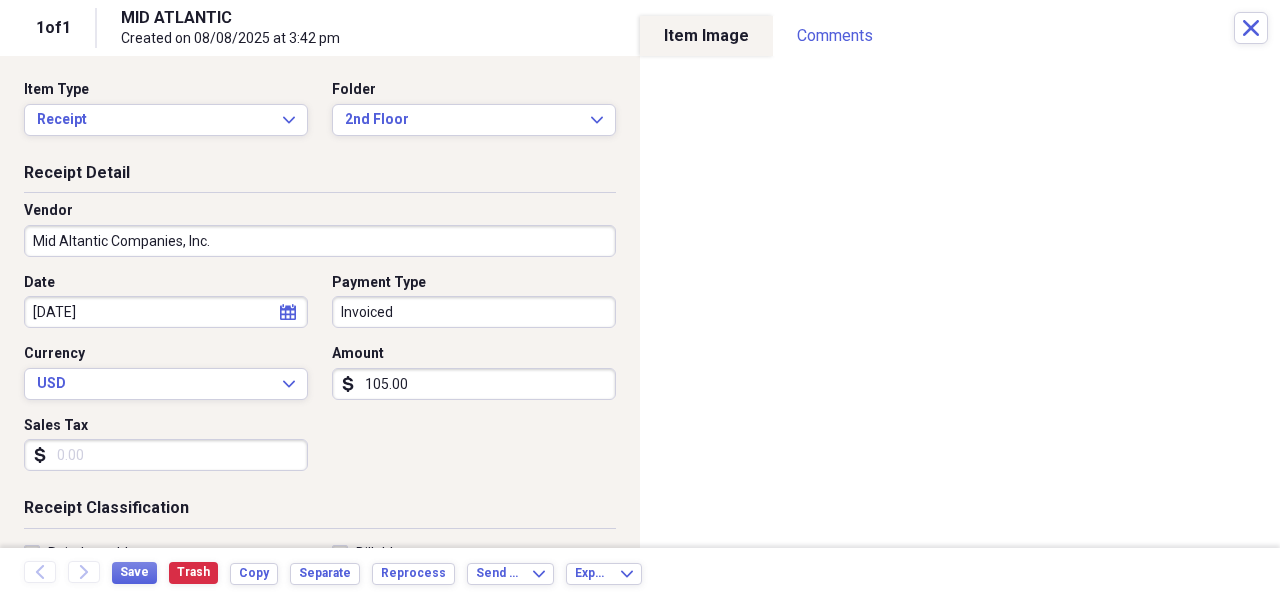 click on "Date [DATE] calendar Calendar Payment Type Invoiced Currency USD Expand Amount dollar-sign [AMOUNT].00 Sales Tax dollar-sign" at bounding box center [320, 380] 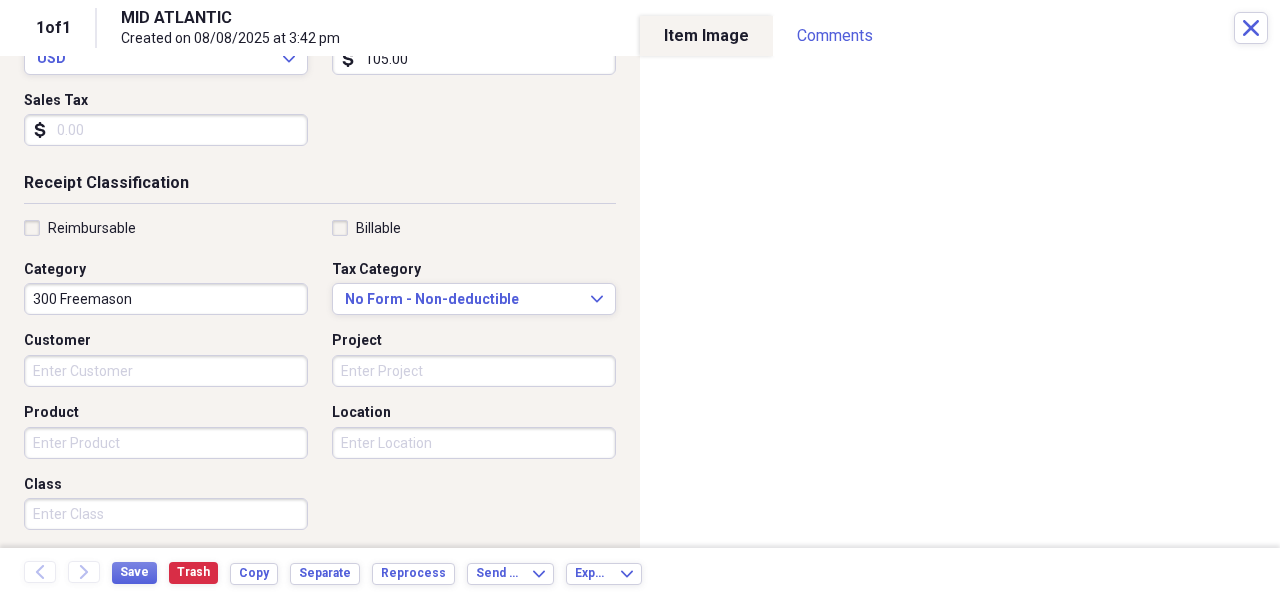 scroll, scrollTop: 400, scrollLeft: 0, axis: vertical 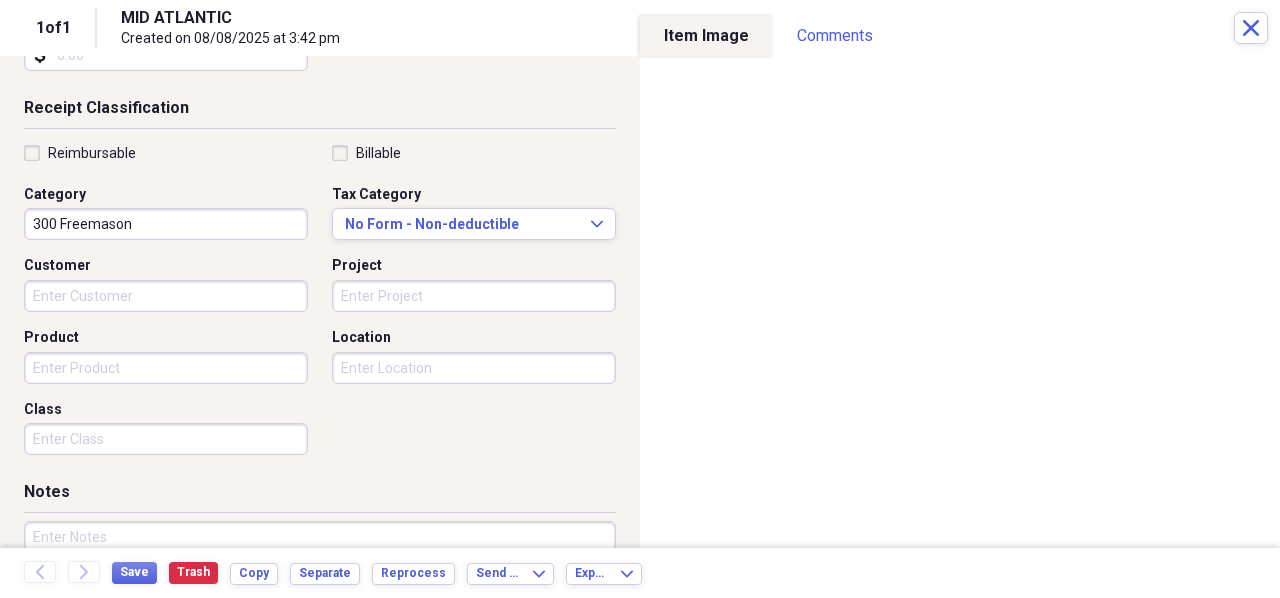 click on "Product" at bounding box center [166, 368] 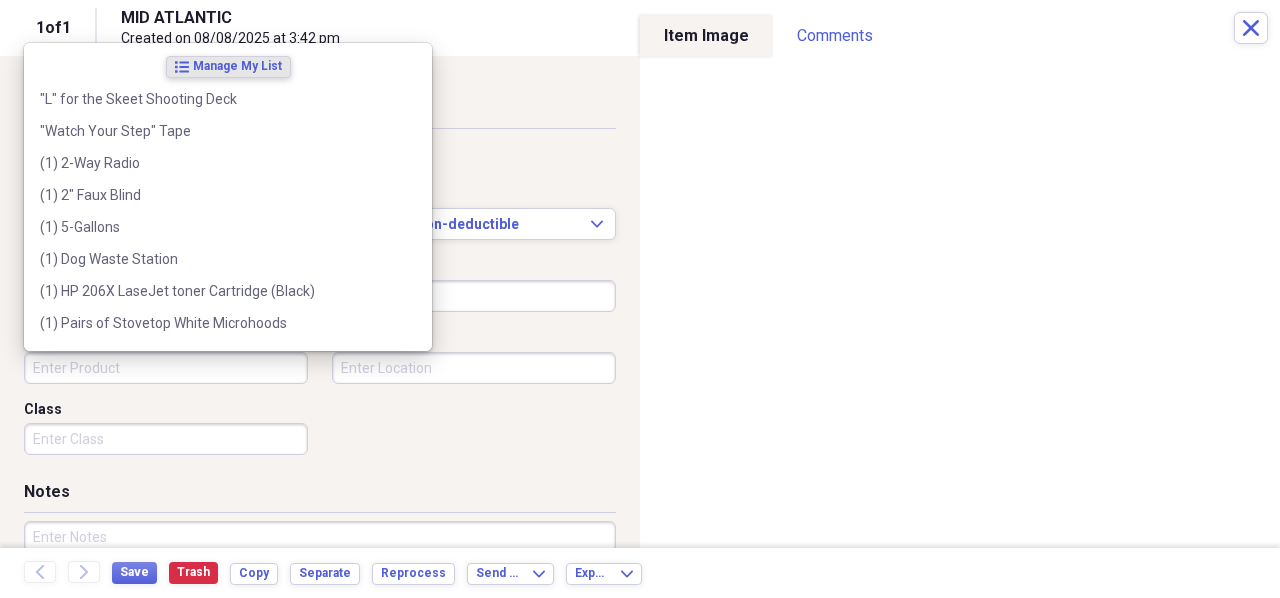 paste on "[NUMBER] [LAST] - 2nd Floor - The heat will not turn off" 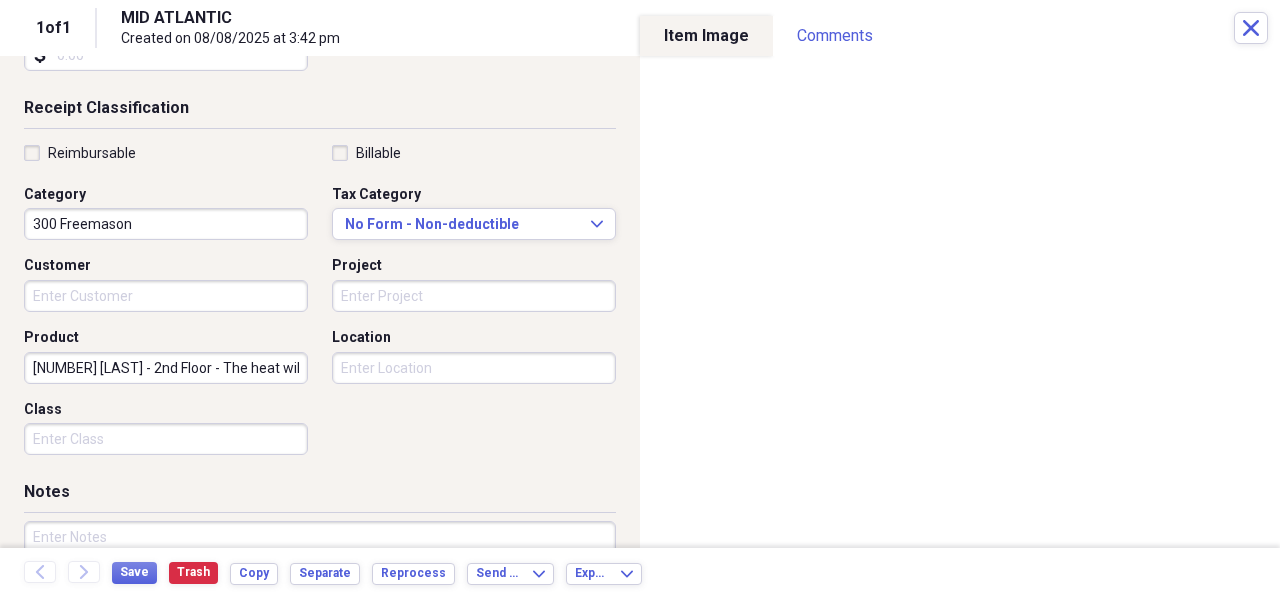 scroll, scrollTop: 0, scrollLeft: 69, axis: horizontal 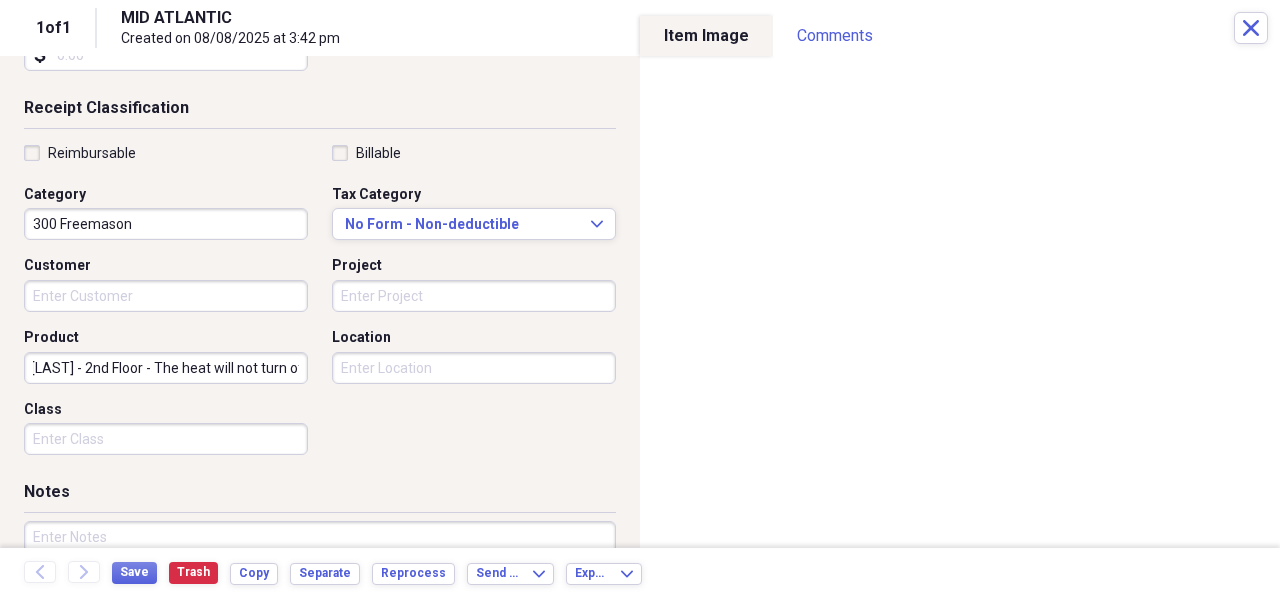 type on "[NUMBER] [LAST] - 2nd Floor - The heat will not turn off" 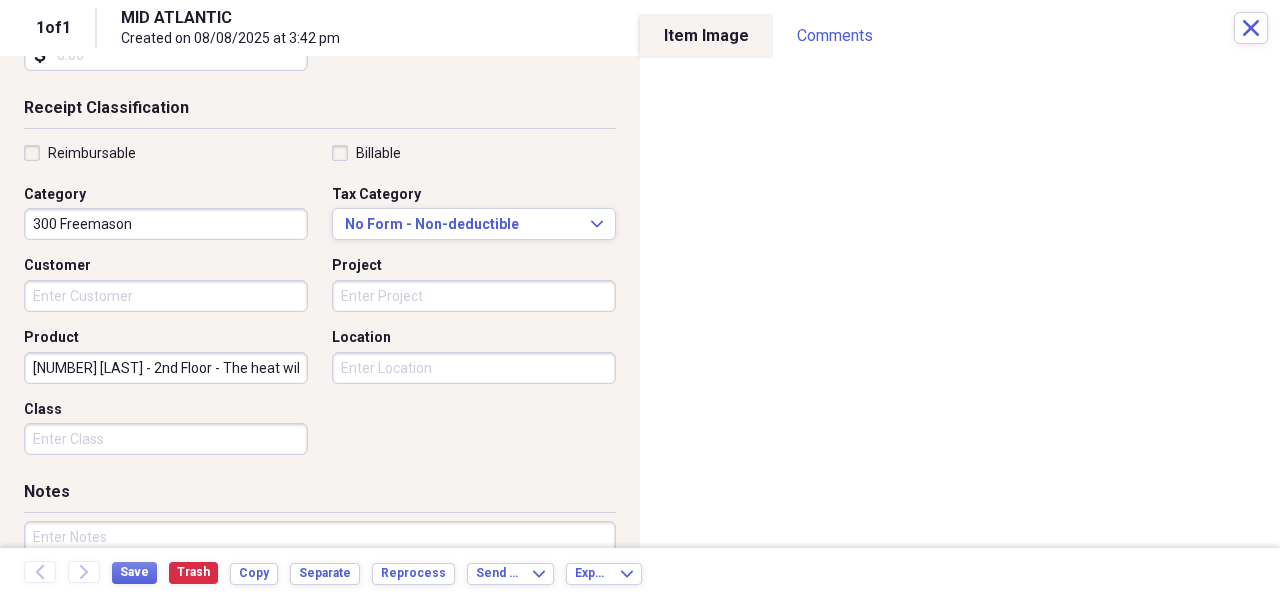 paste on "[NUMBER] [LAST] - 2nd Floor - The heat will not turn off" 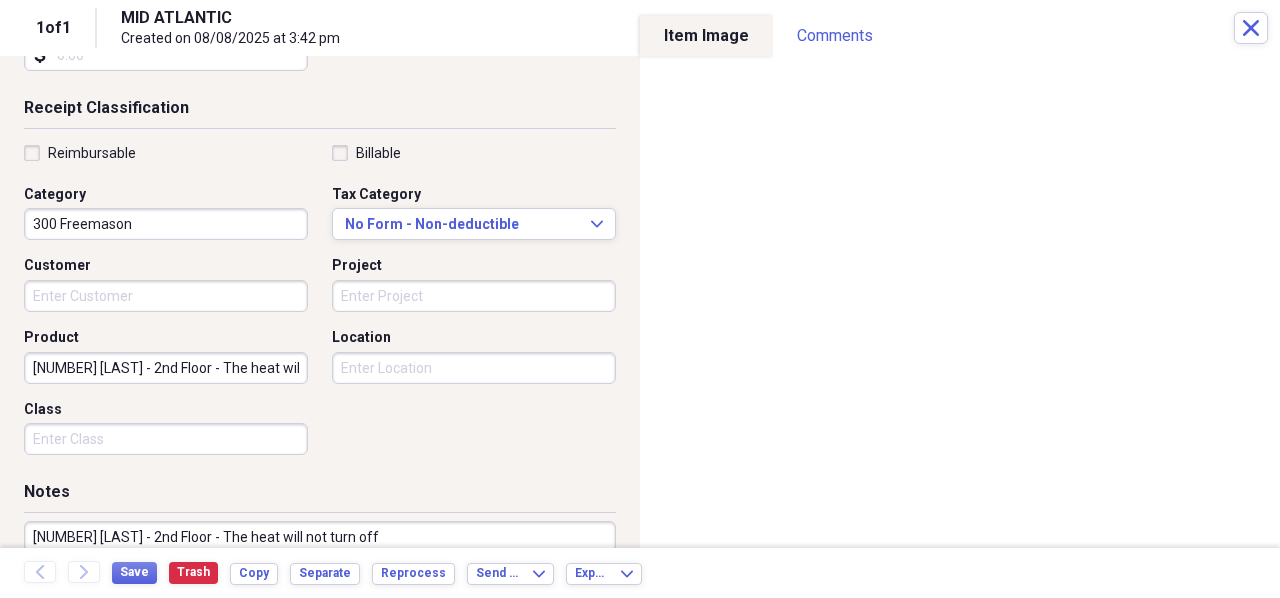 type on "[NUMBER] [LAST] - 2nd Floor - The heat will not turn off" 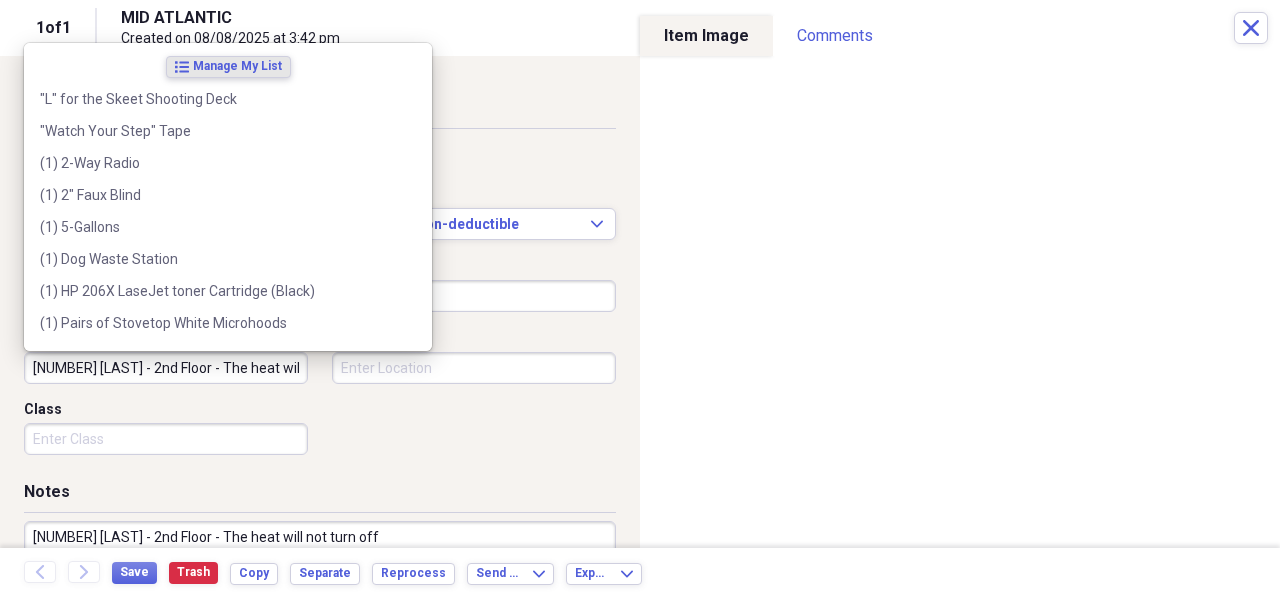 click on "[NUMBER] [LAST] - 2nd Floor - The heat will not turn off" at bounding box center (166, 368) 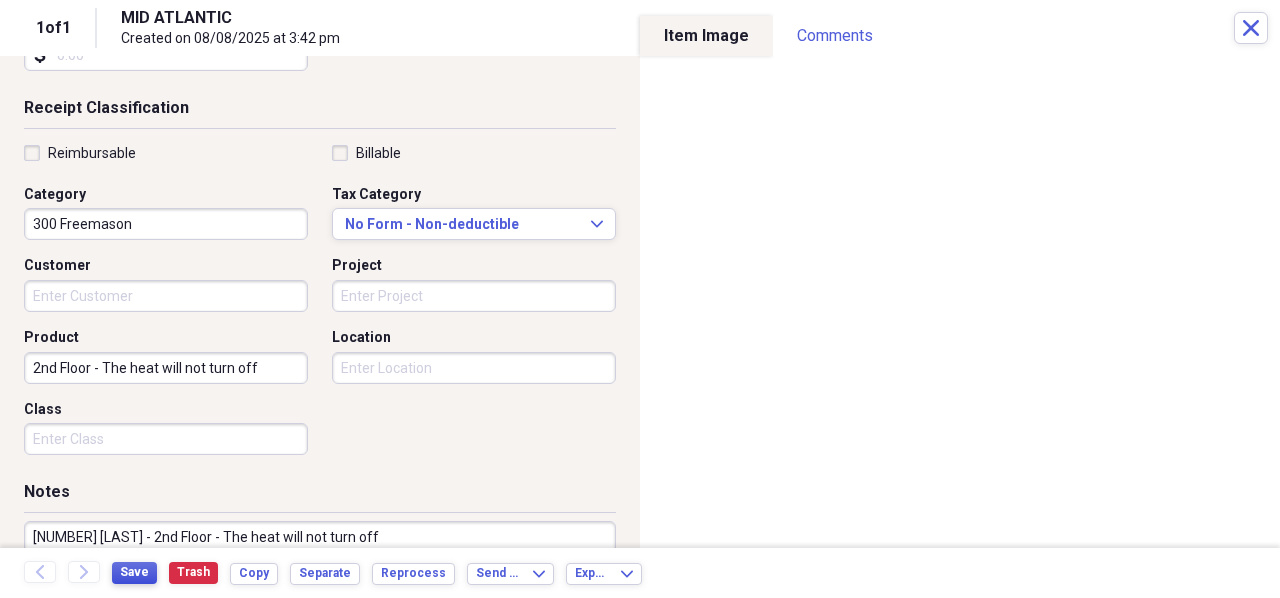 type on "2nd Floor - The heat will not turn off" 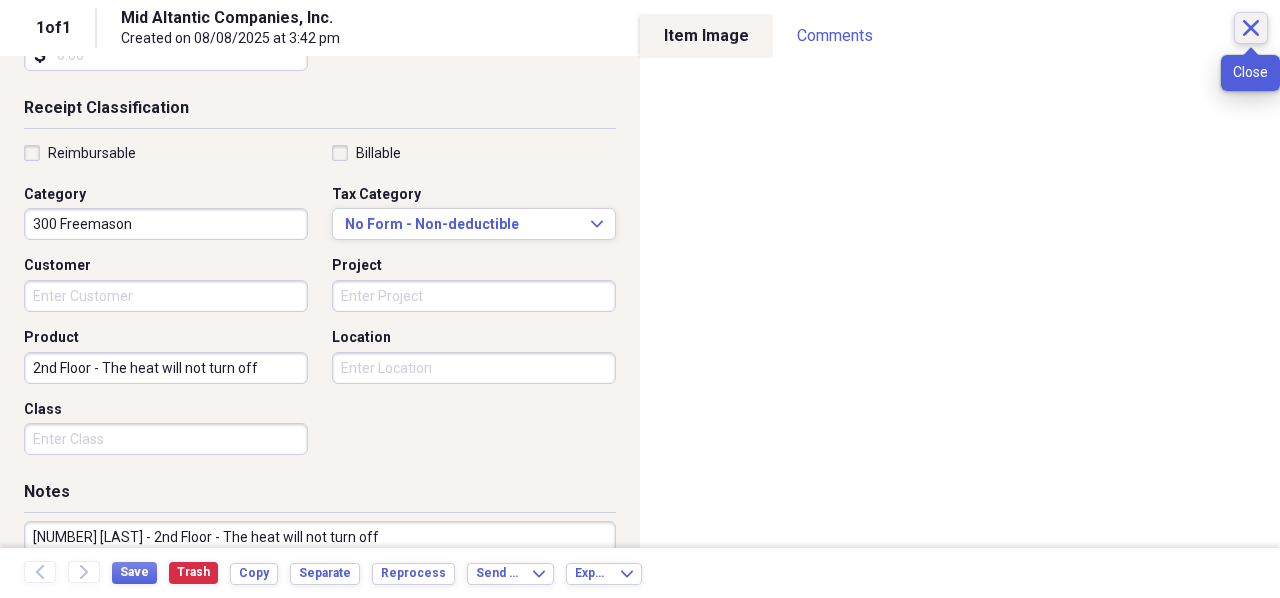 click on "Close" at bounding box center [1251, 28] 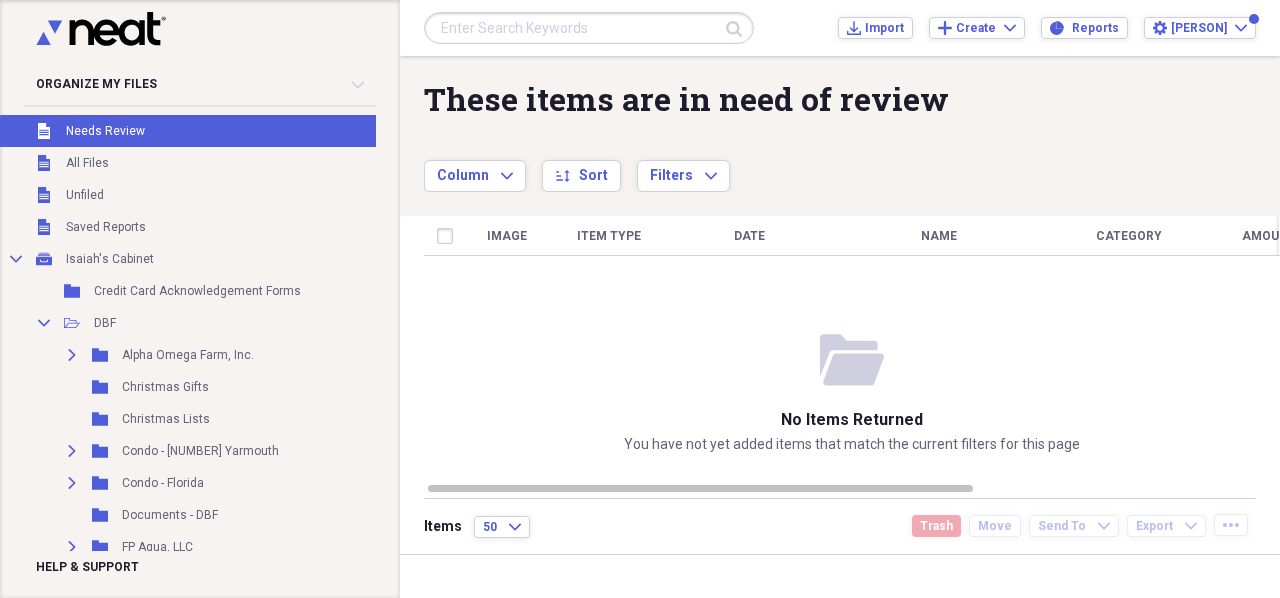 click on "Items 50 Expand Trash Move Send To Expand Export Expand more" at bounding box center (840, 526) 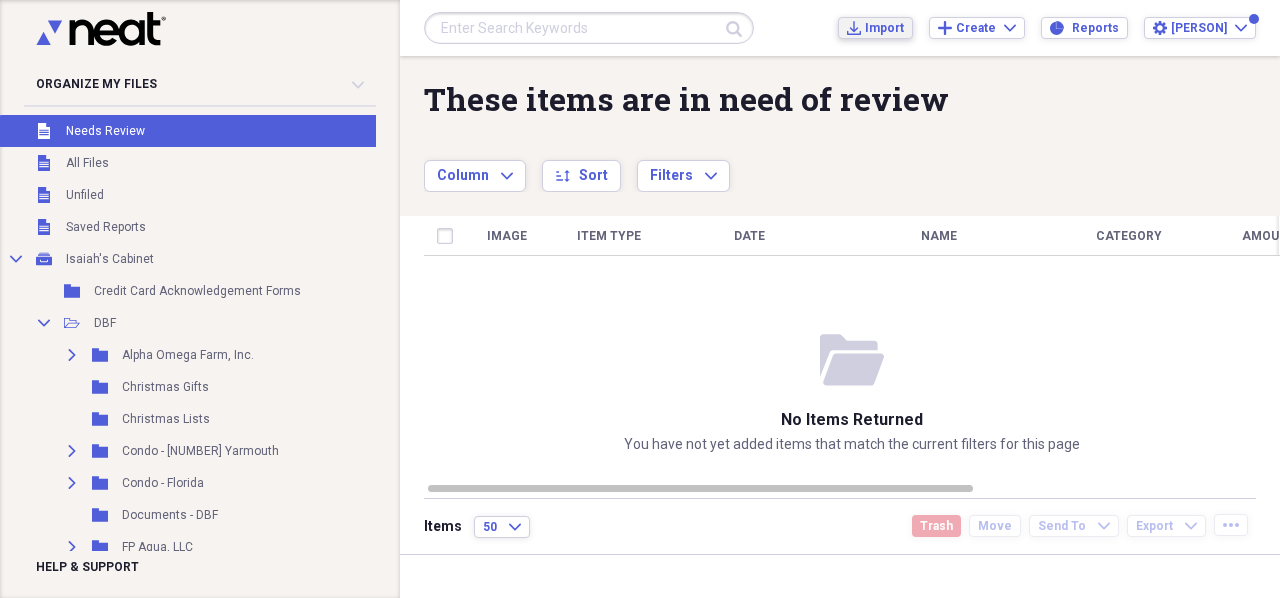 click on "Import" at bounding box center (884, 28) 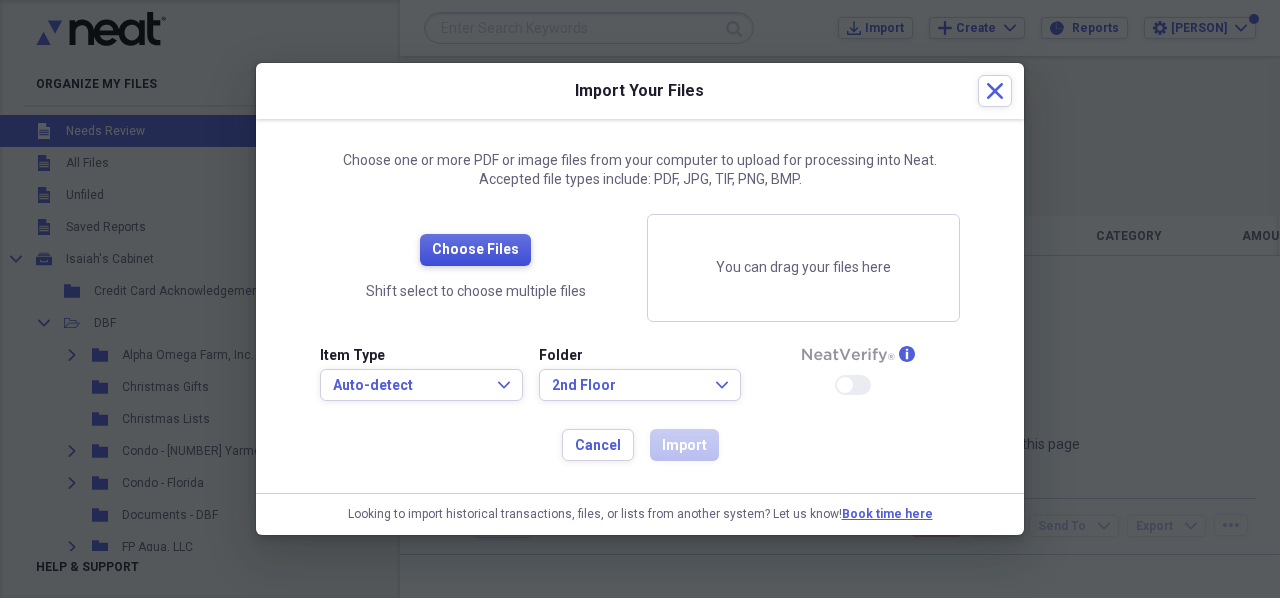 click on "Choose Files" at bounding box center [475, 250] 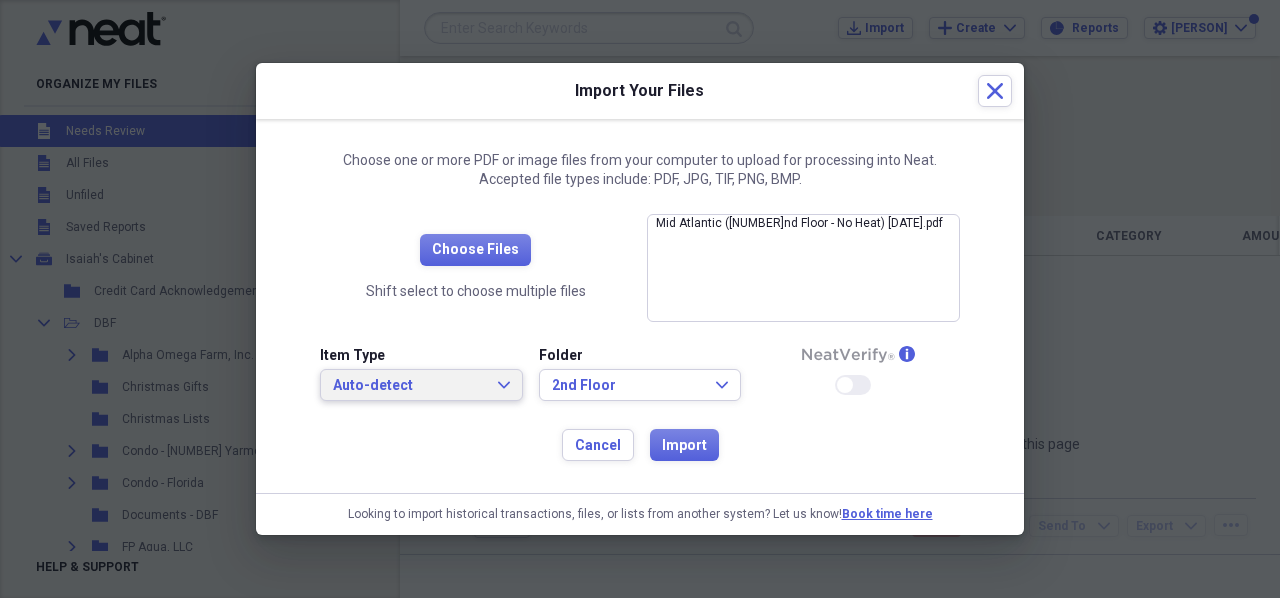 drag, startPoint x: 424, startPoint y: 385, endPoint x: 354, endPoint y: 372, distance: 71.19691 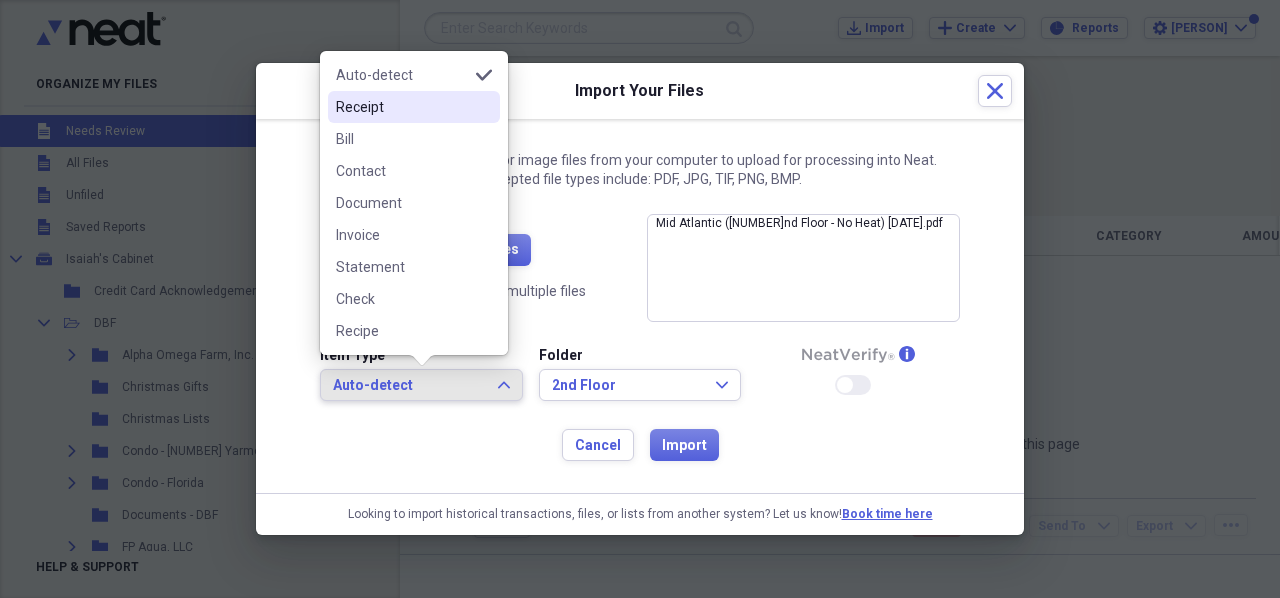 click on "Receipt" at bounding box center [402, 107] 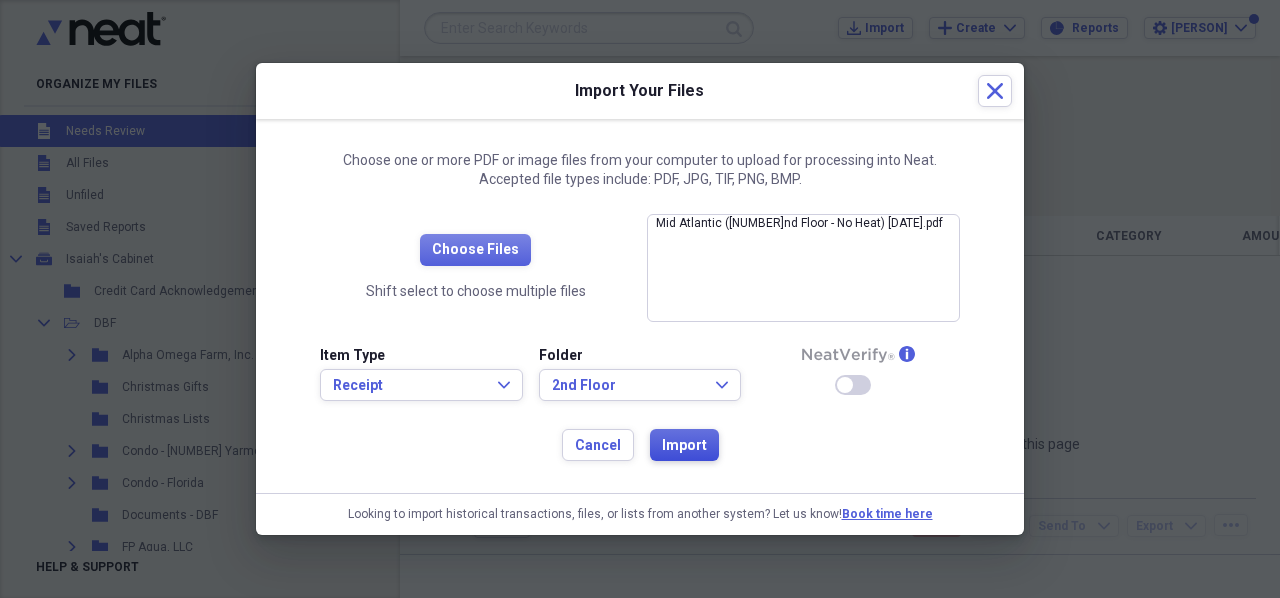 click on "Import" at bounding box center (684, 446) 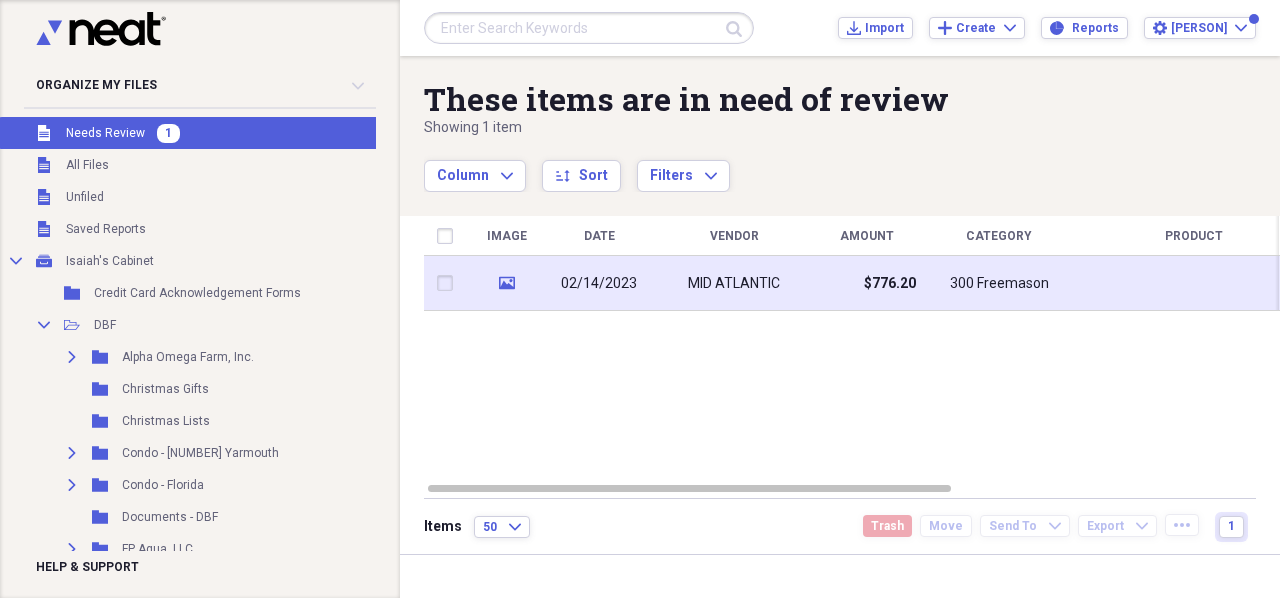 click on "MID ATLANTIC" at bounding box center (734, 284) 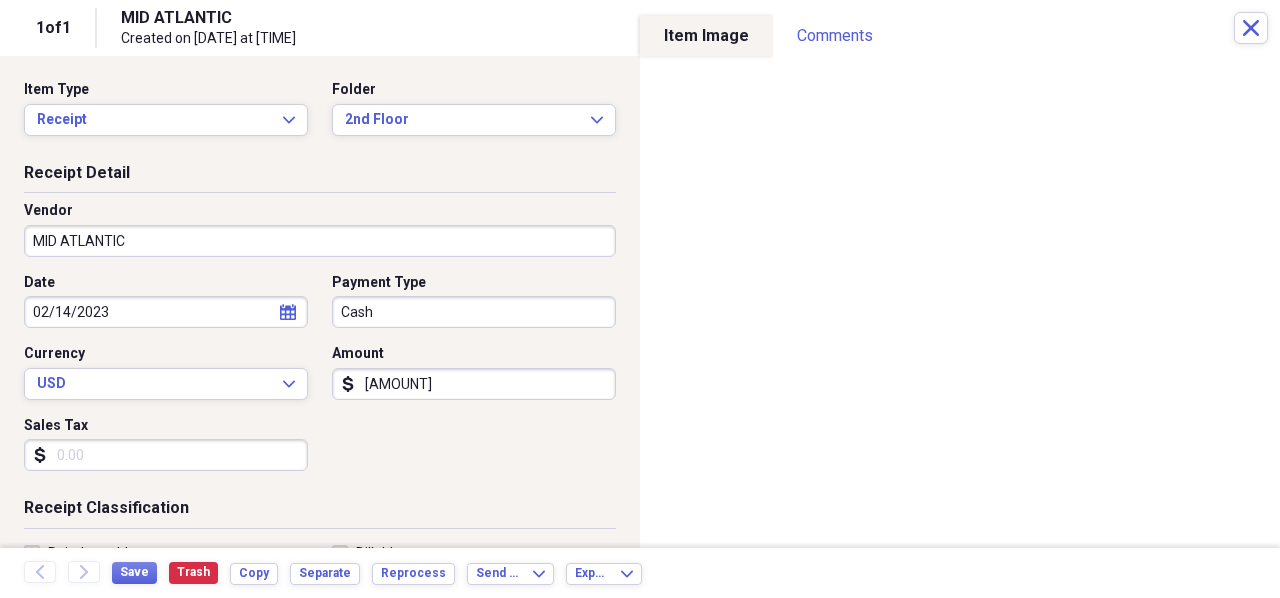 click on "MID ATLANTIC" at bounding box center [320, 241] 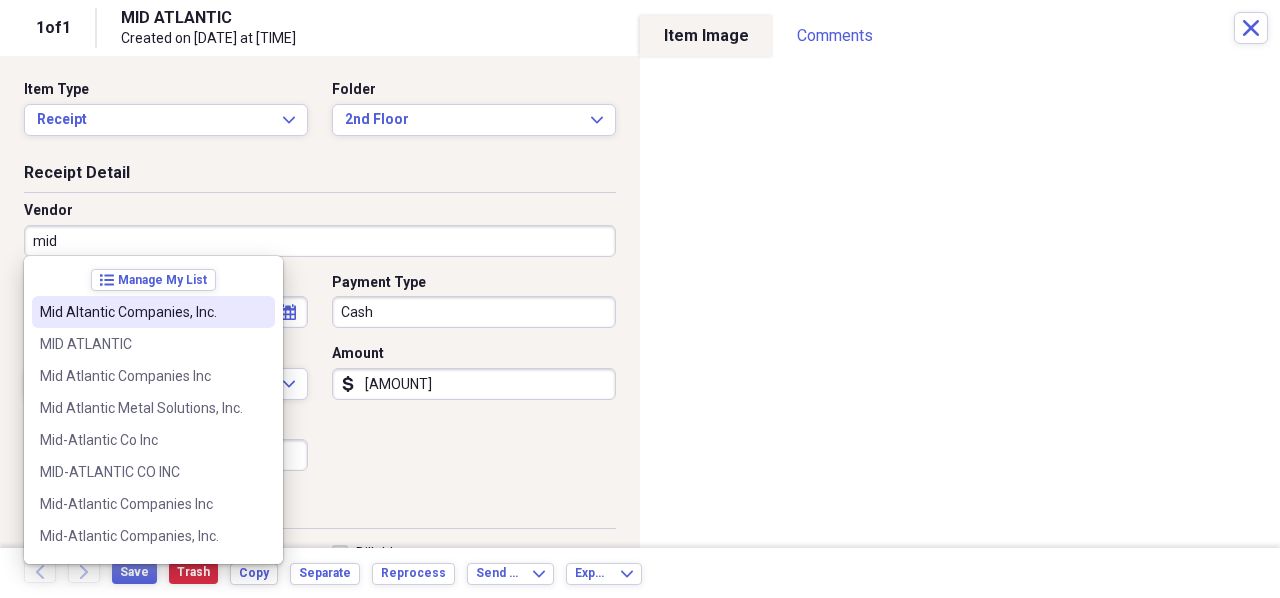 click on "Mid Altantic Companies, Inc." at bounding box center (141, 312) 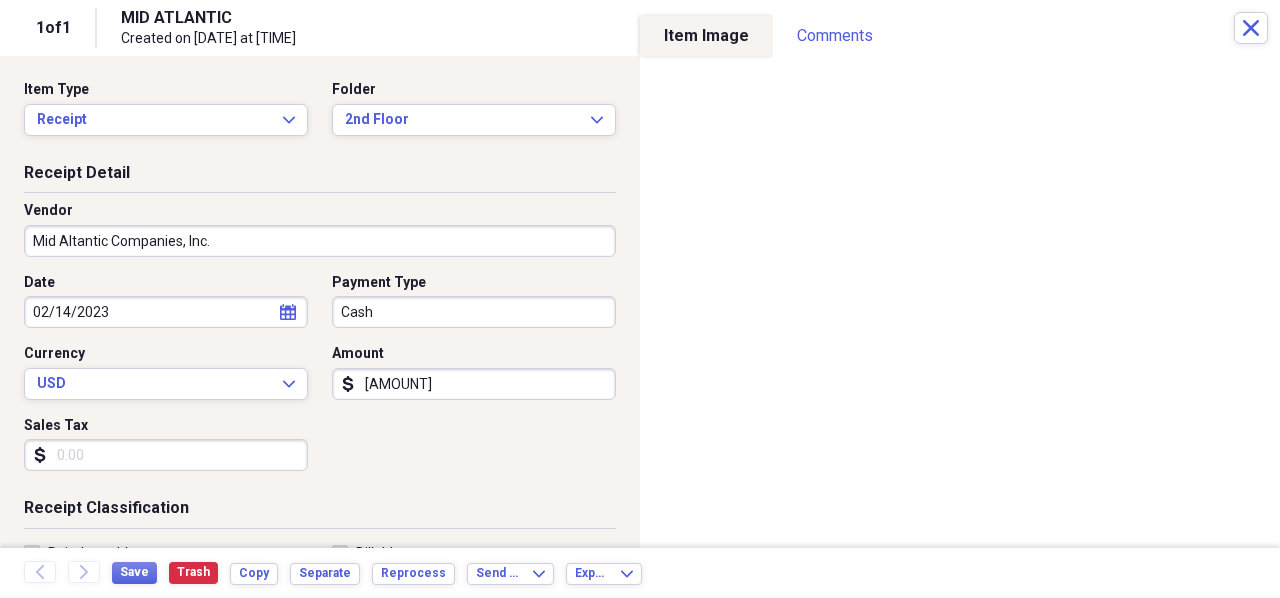 click on "Cash" at bounding box center [474, 312] 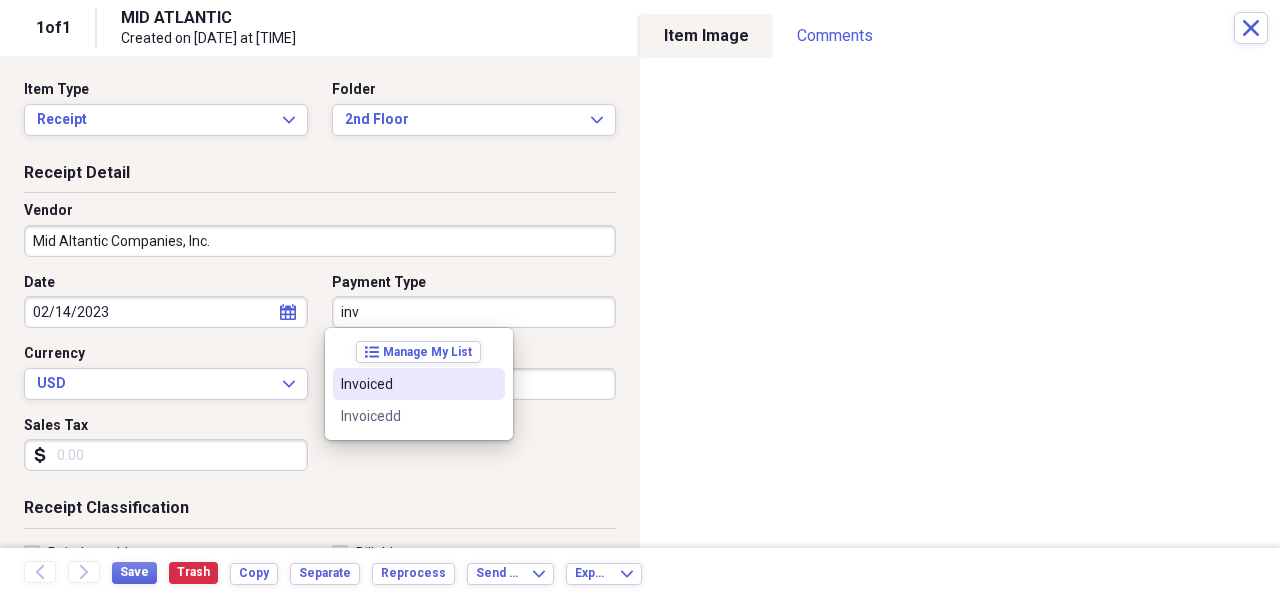 click on "Invoiced" at bounding box center (407, 384) 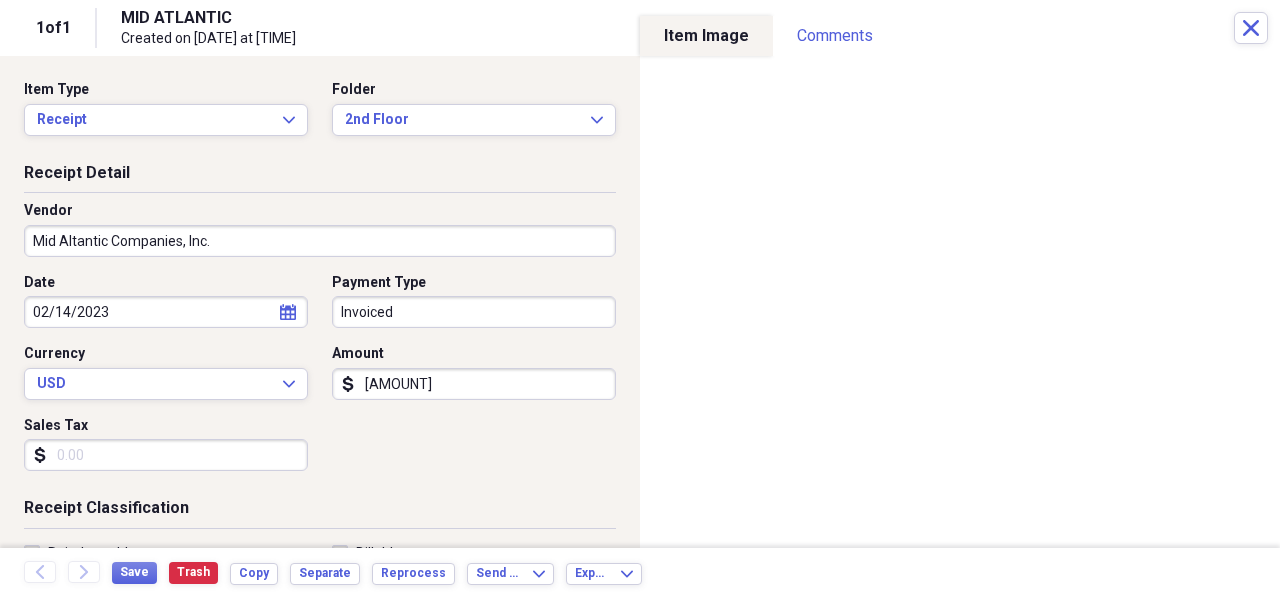 click on "02/14/2023" at bounding box center (166, 312) 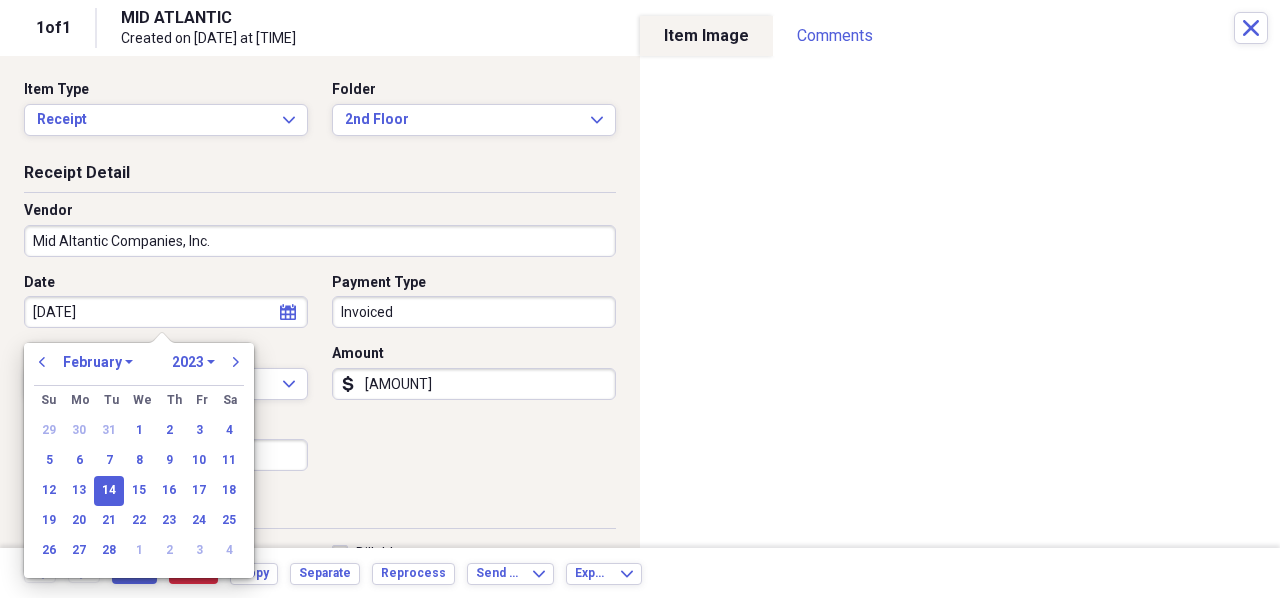 type on "[DATE]" 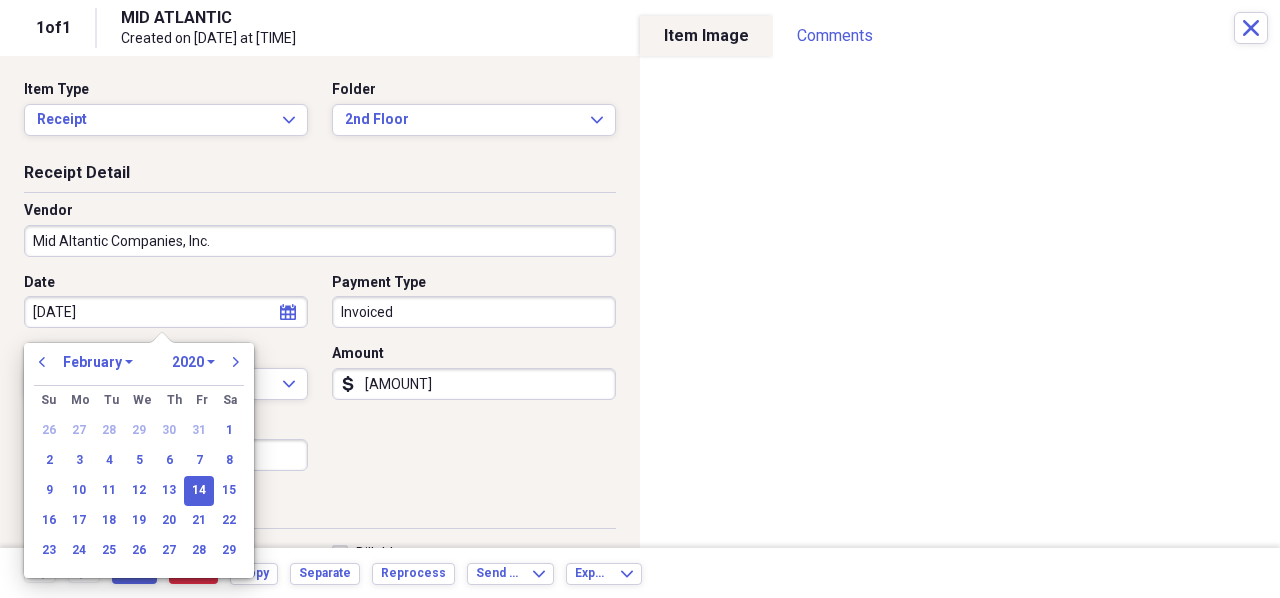 type on "[DATE]" 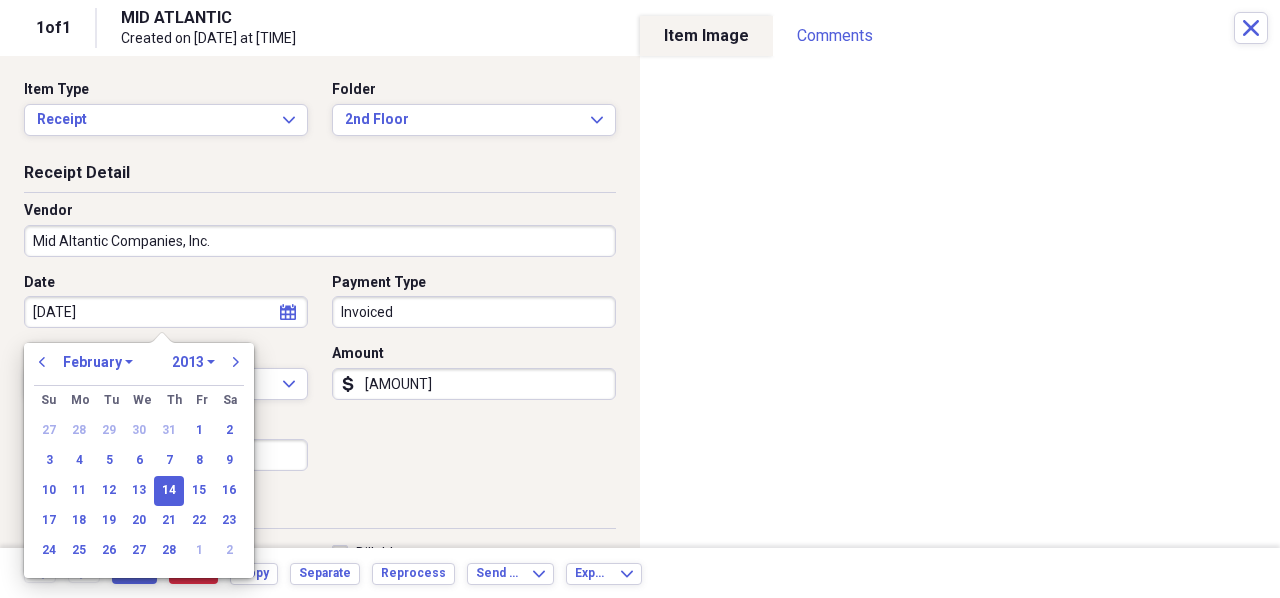 type on "[DATE]" 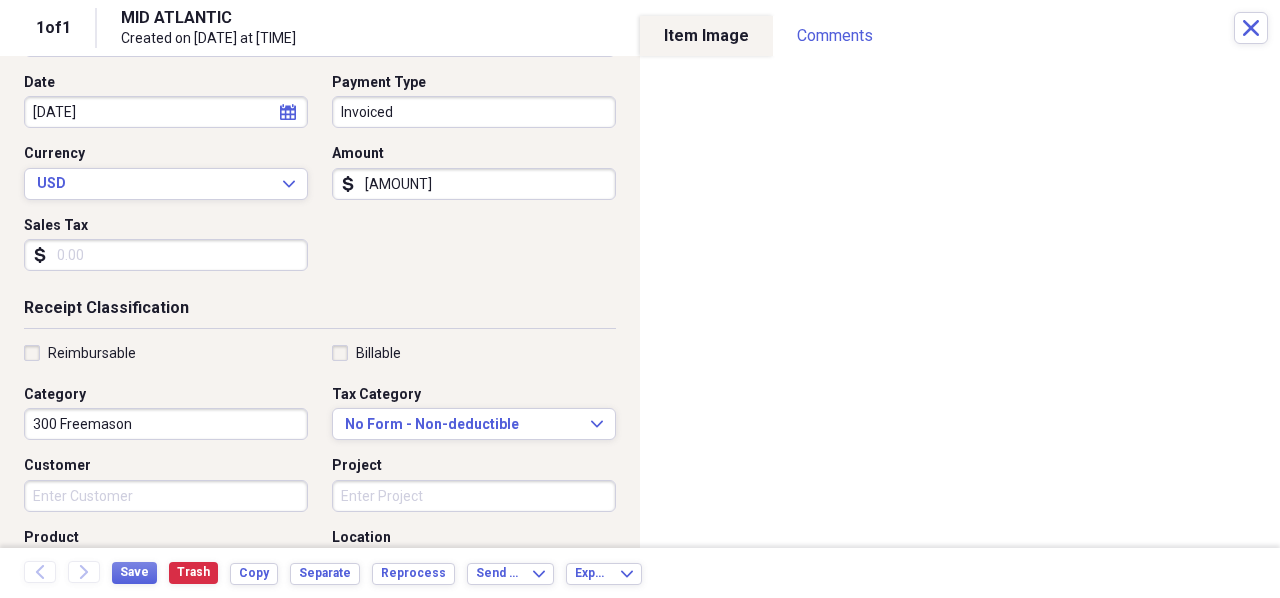scroll, scrollTop: 300, scrollLeft: 0, axis: vertical 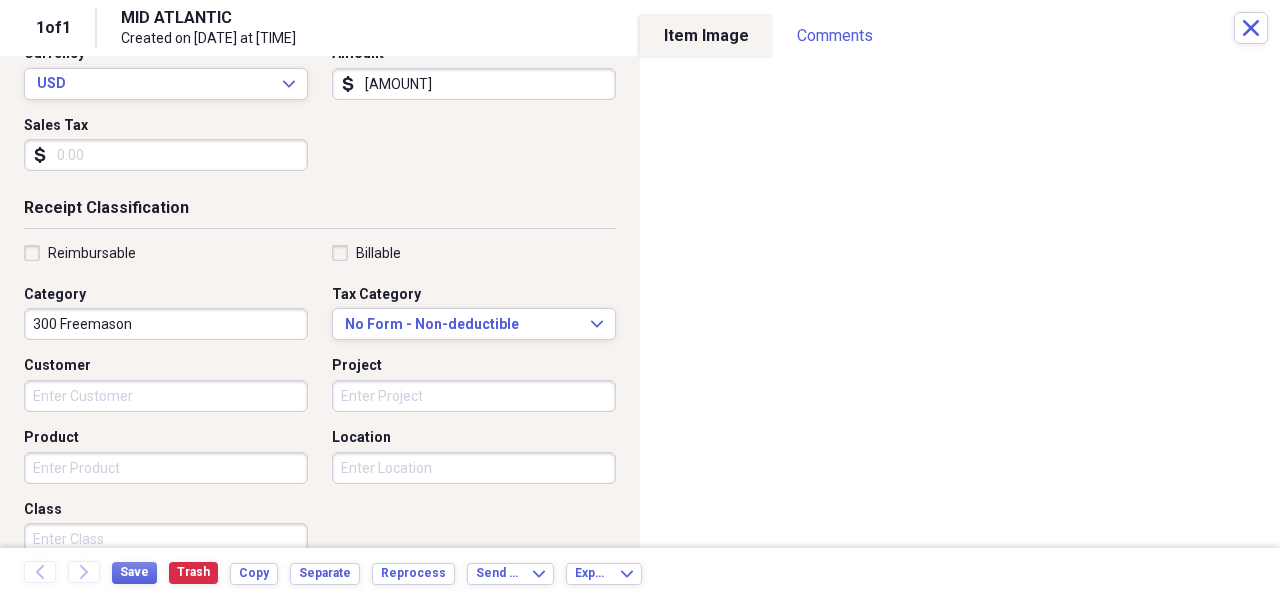 click on "Product" at bounding box center [166, 468] 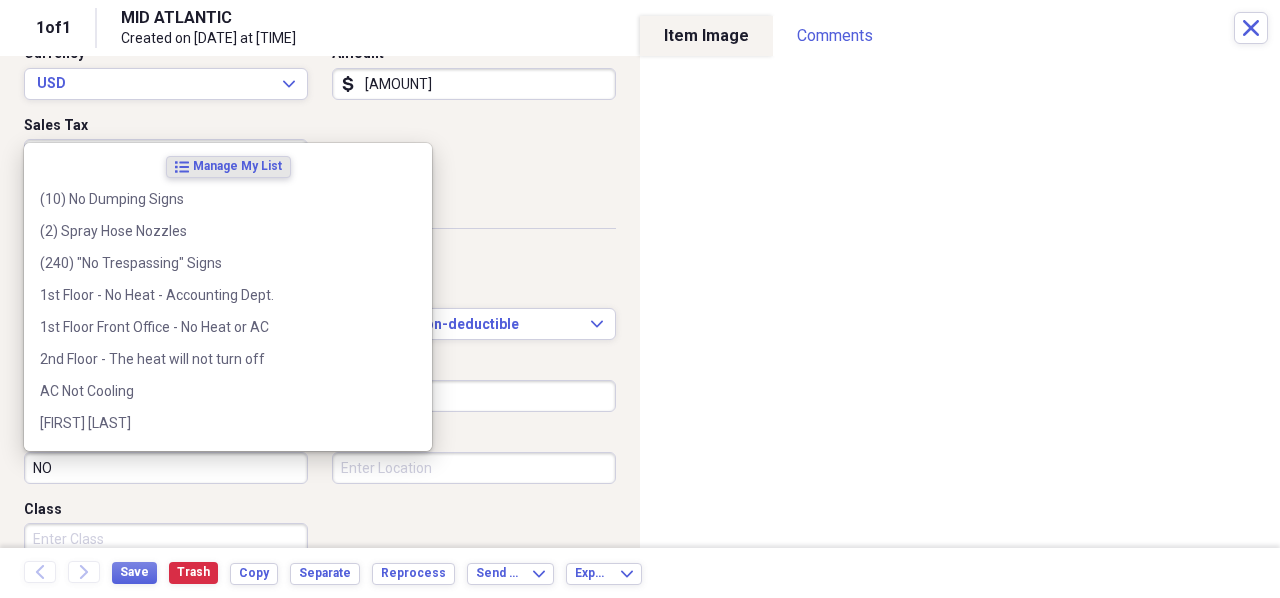 type on "N" 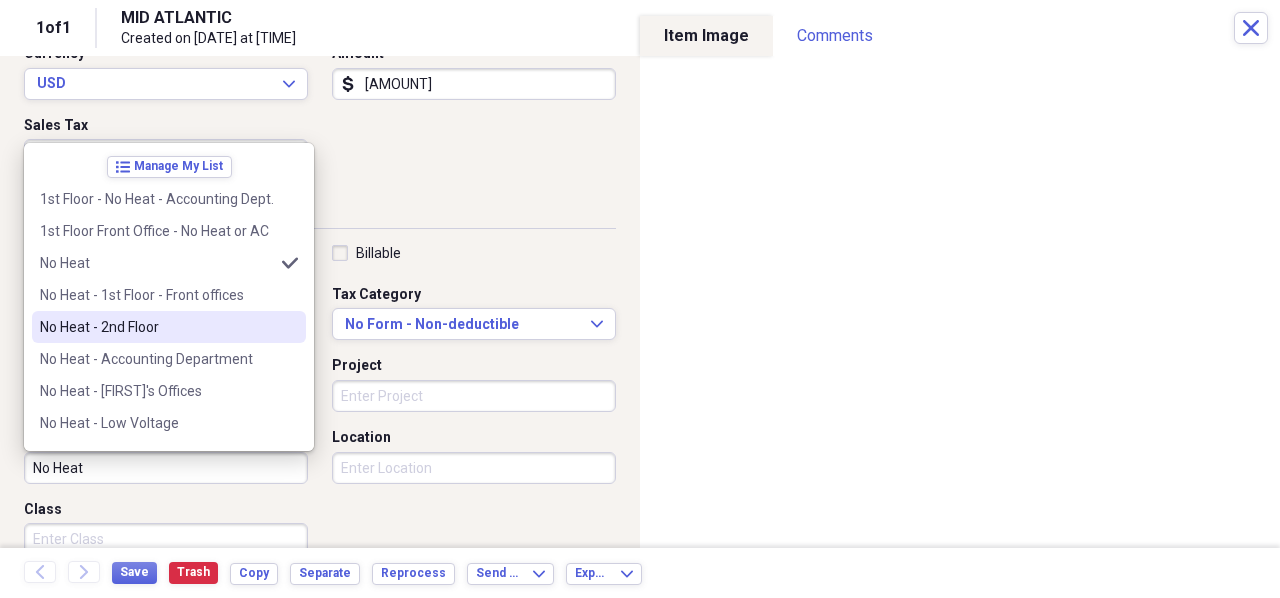 click on "No Heat - 2nd Floor" at bounding box center [169, 327] 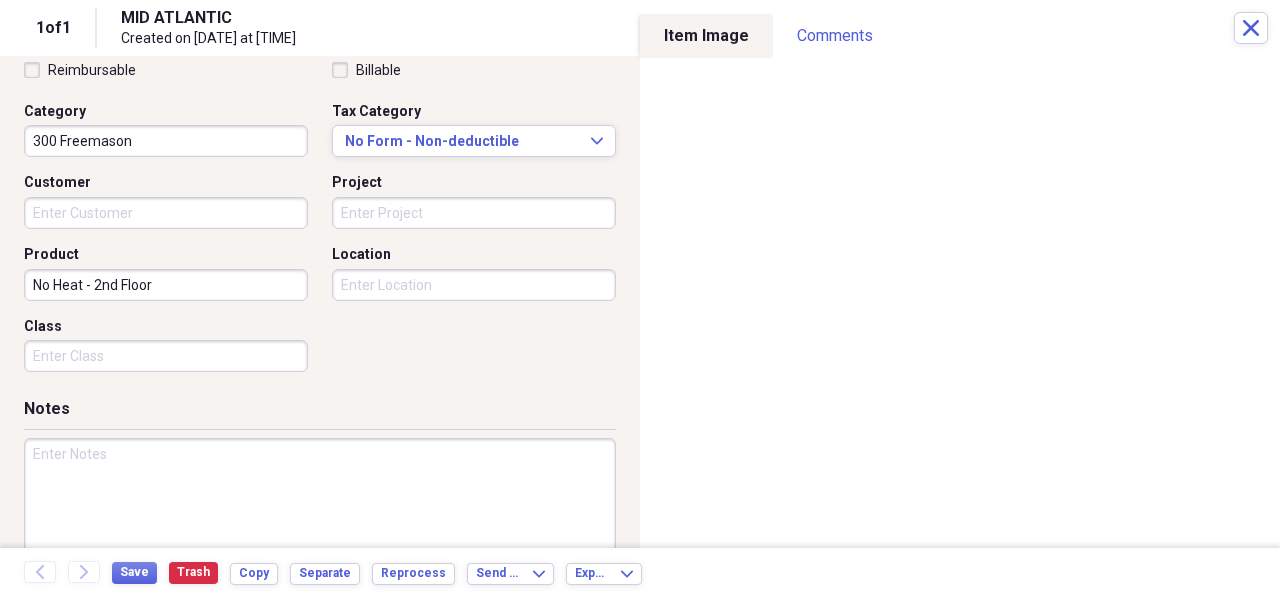 scroll, scrollTop: 500, scrollLeft: 0, axis: vertical 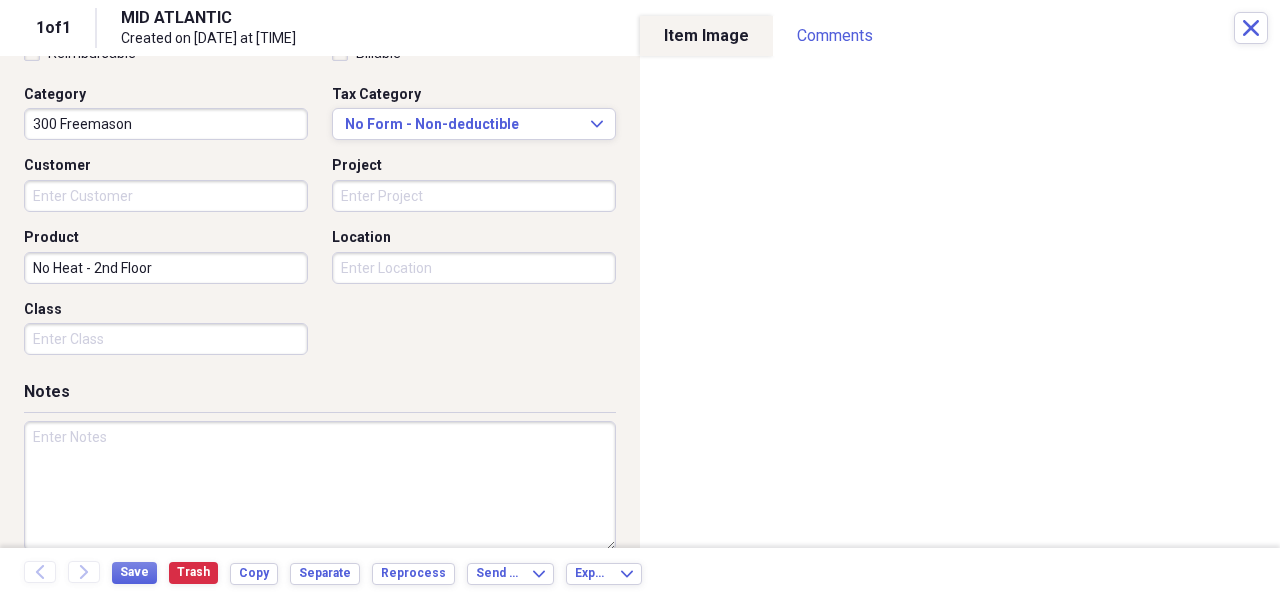 click at bounding box center [320, 486] 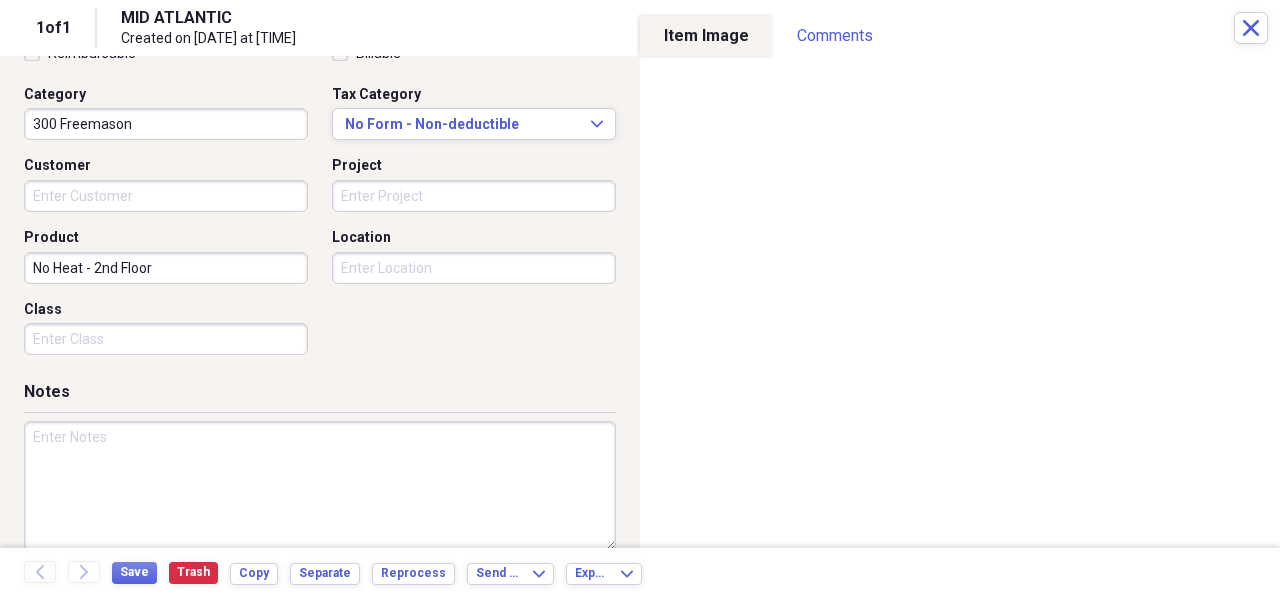 paste on "[NUMBER] [STREET] - No Heat - [FLOOR] - Rear Unit" 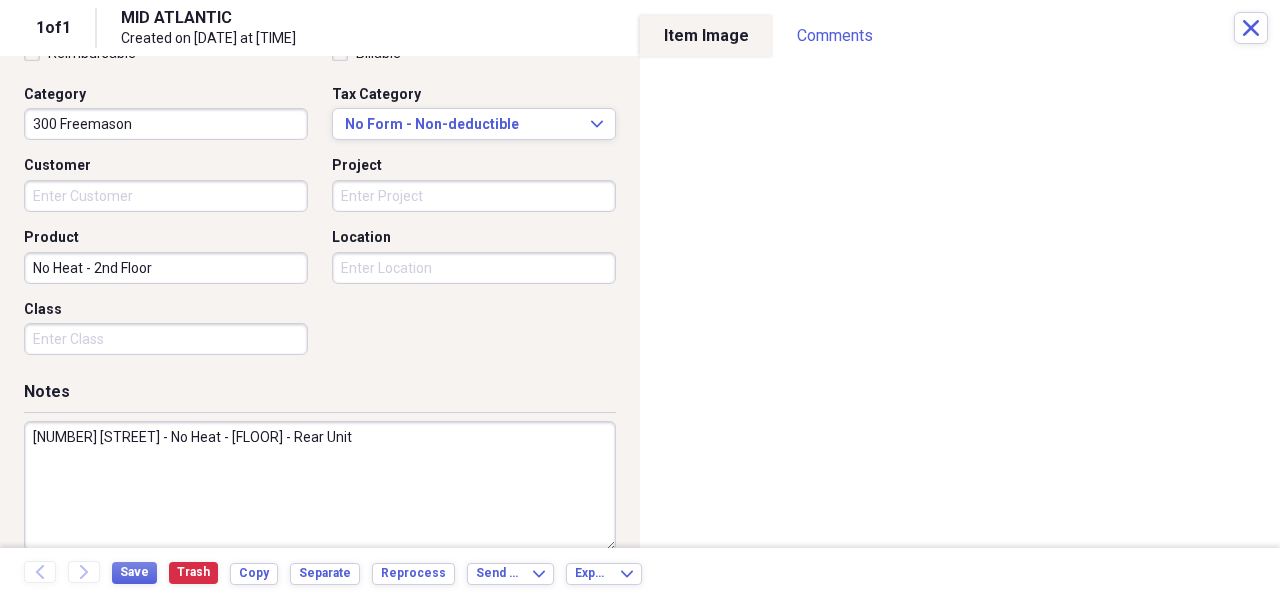 drag, startPoint x: 140, startPoint y: 437, endPoint x: 4, endPoint y: 435, distance: 136.01471 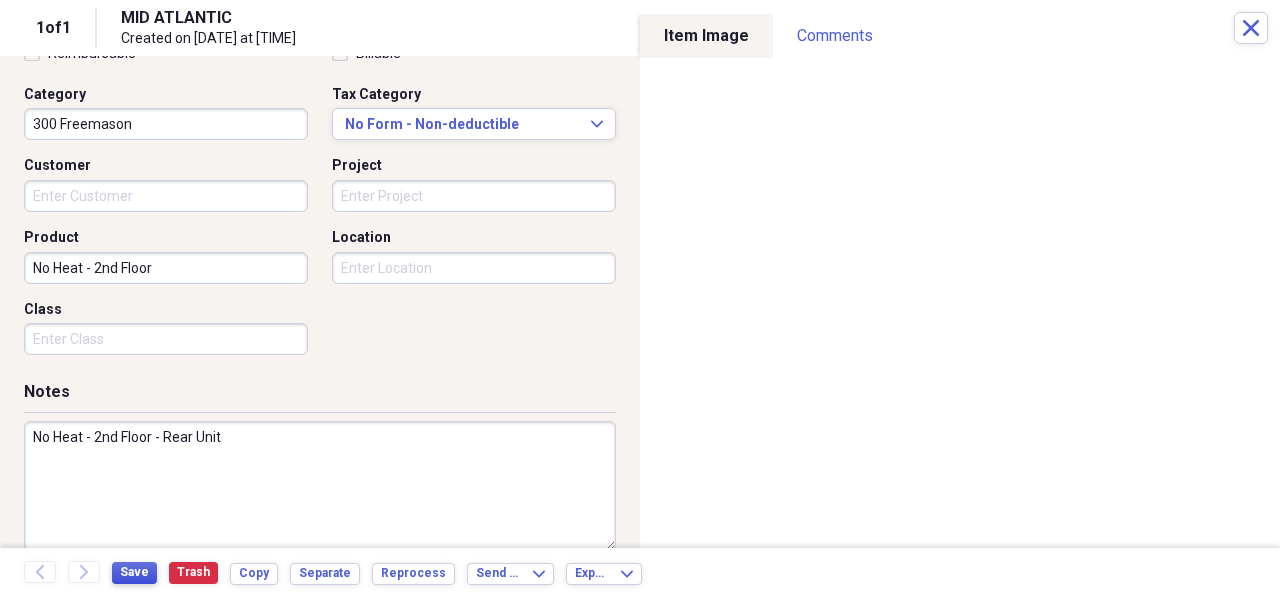 type on "No Heat - 2nd Floor - Rear Unit" 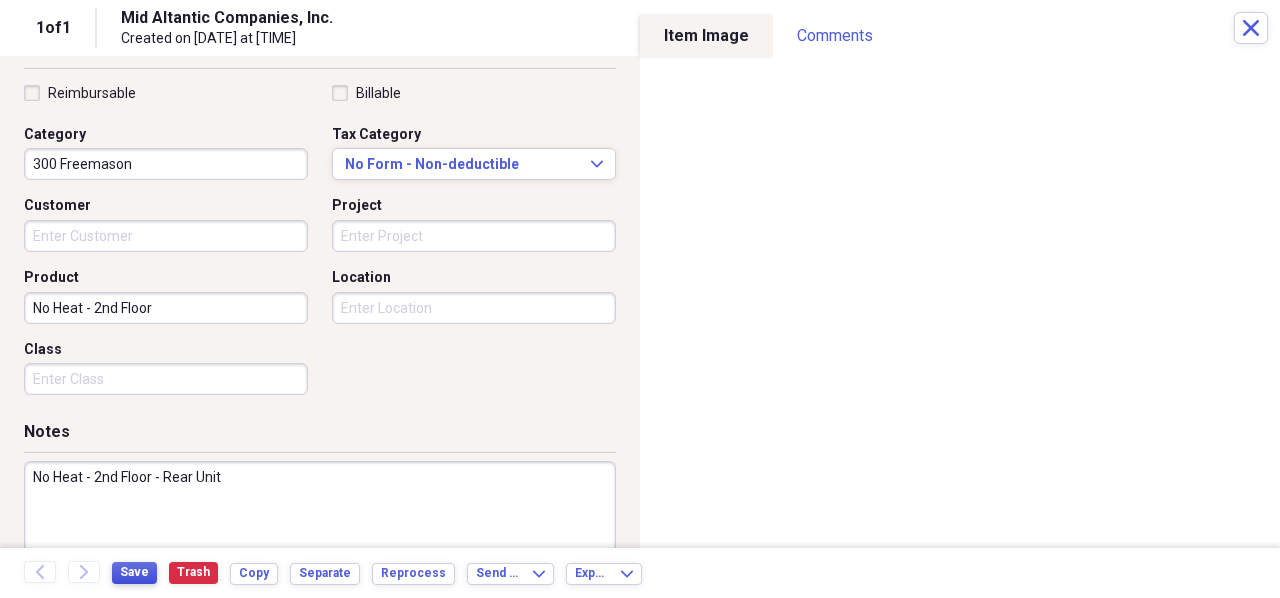 scroll, scrollTop: 400, scrollLeft: 0, axis: vertical 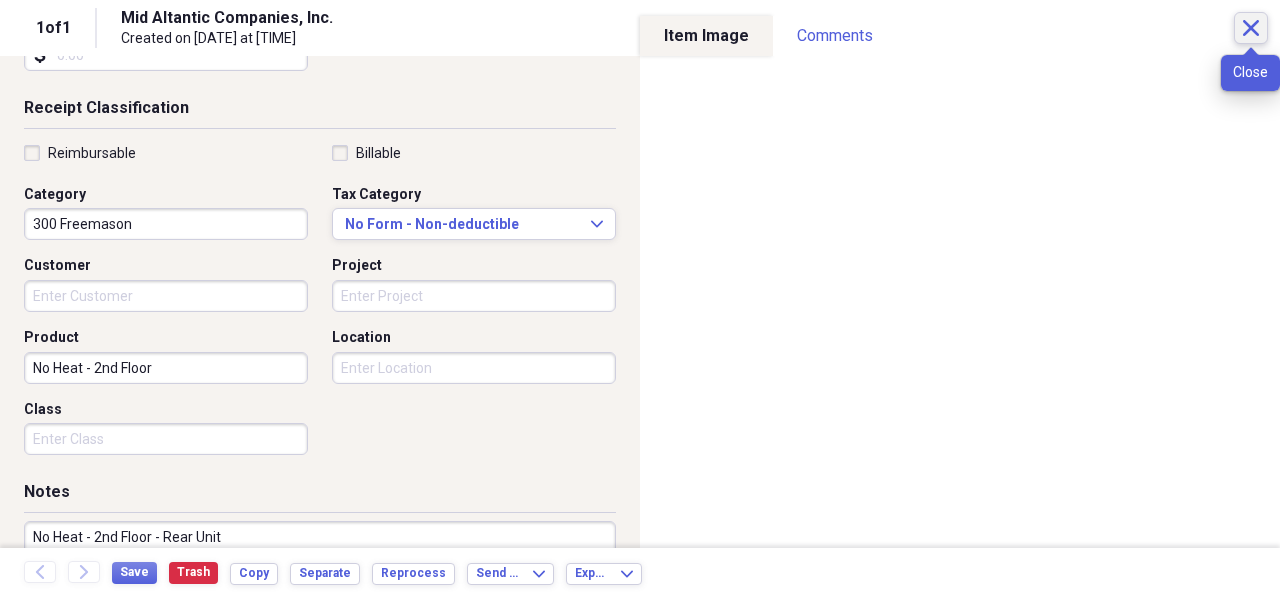 click 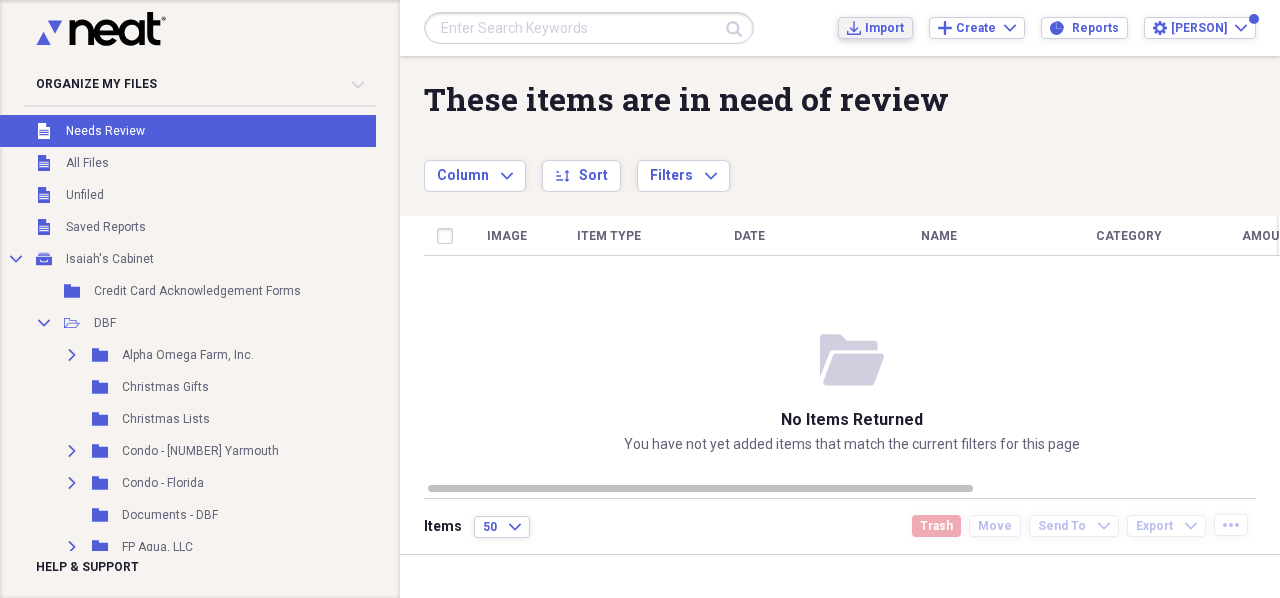 click on "Import" at bounding box center [884, 28] 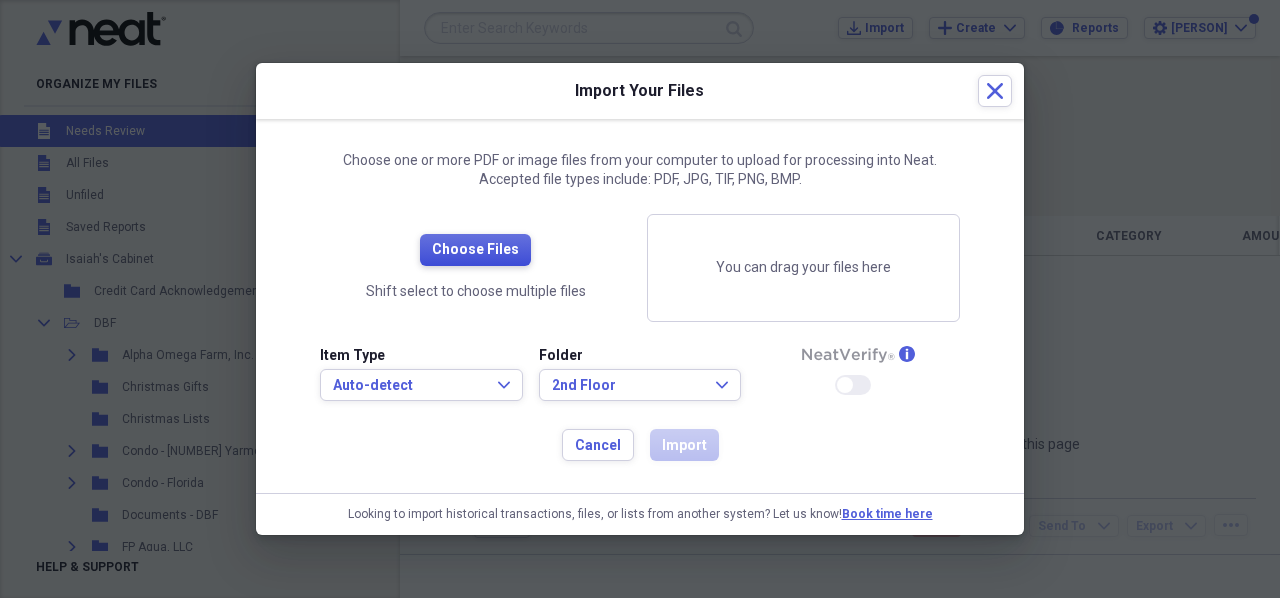 click on "Choose Files" at bounding box center [475, 250] 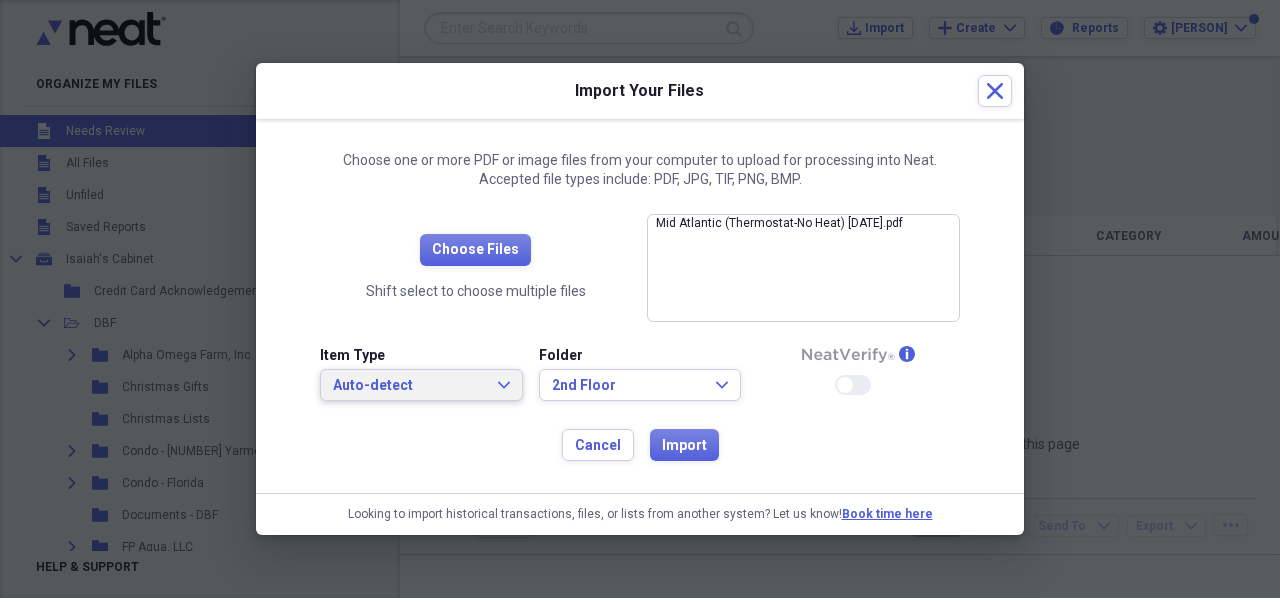 click on "Auto-detect" at bounding box center [409, 386] 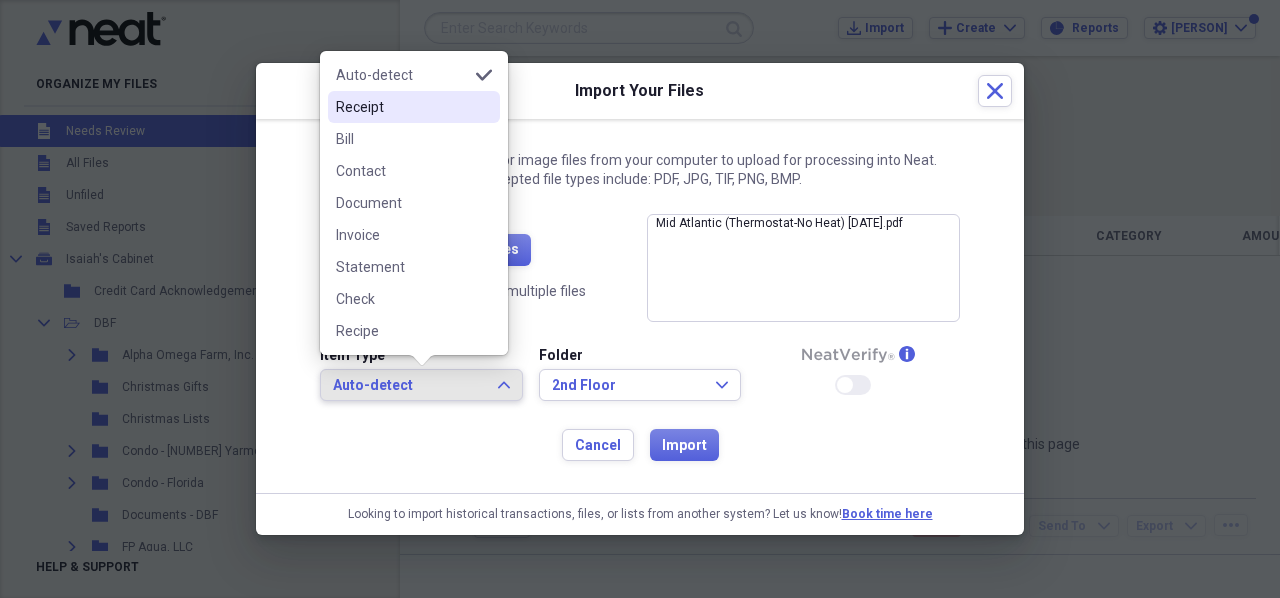 click on "Receipt" at bounding box center [402, 107] 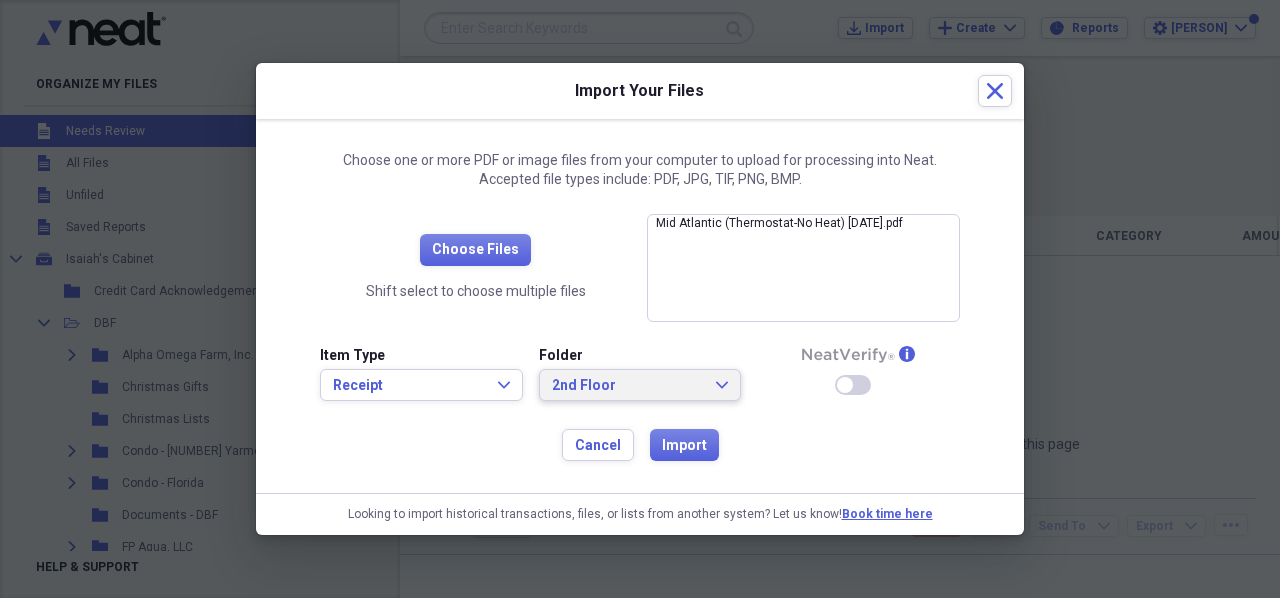 click 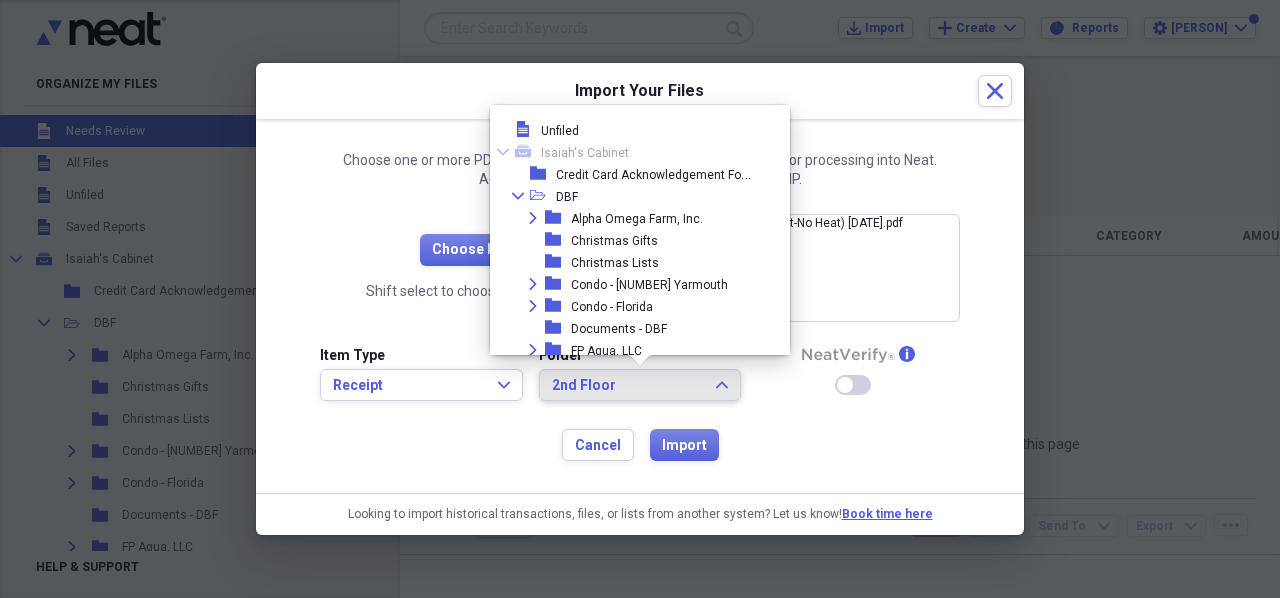 scroll, scrollTop: 2658, scrollLeft: 0, axis: vertical 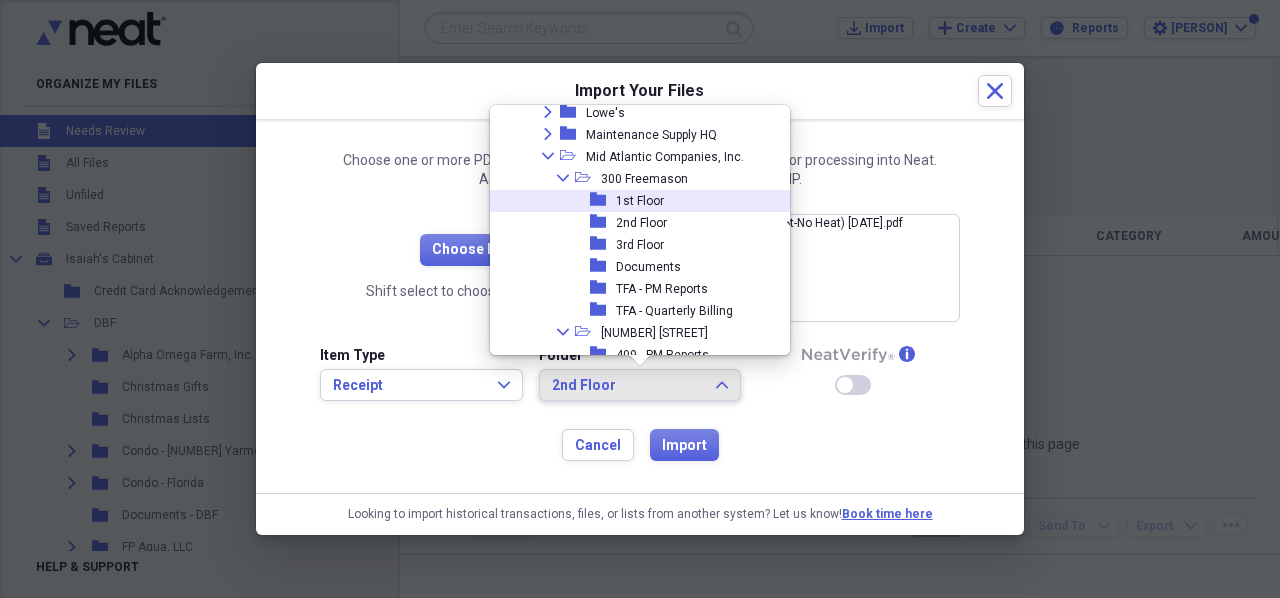click on "1st Floor" at bounding box center [640, 201] 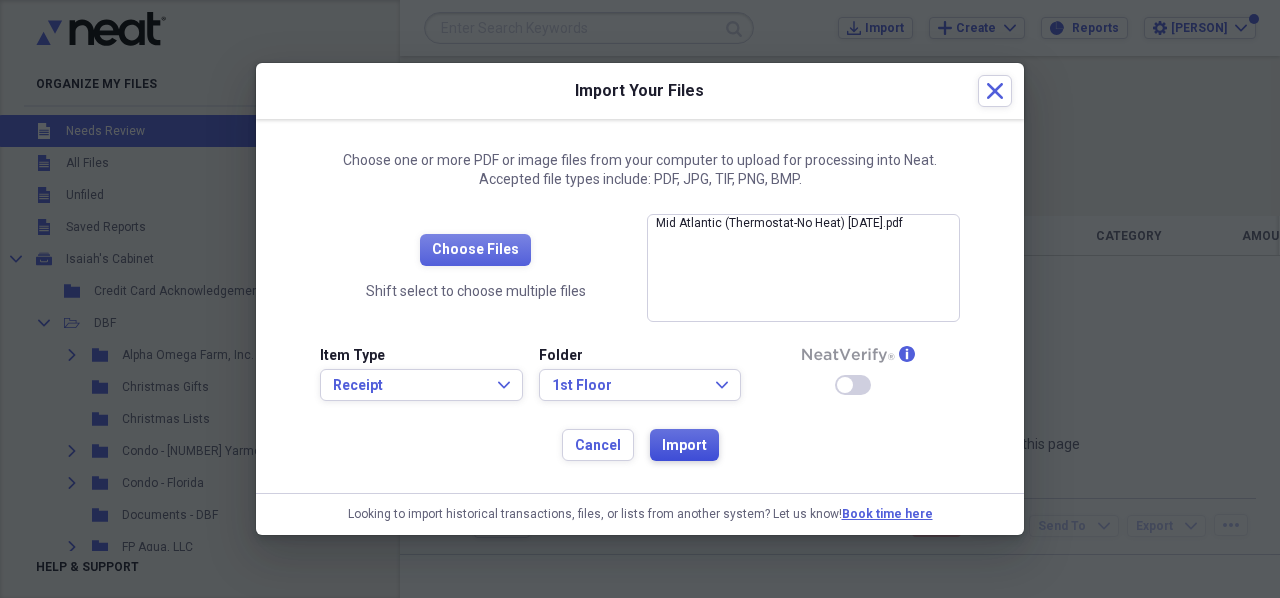 click on "Import" at bounding box center (684, 446) 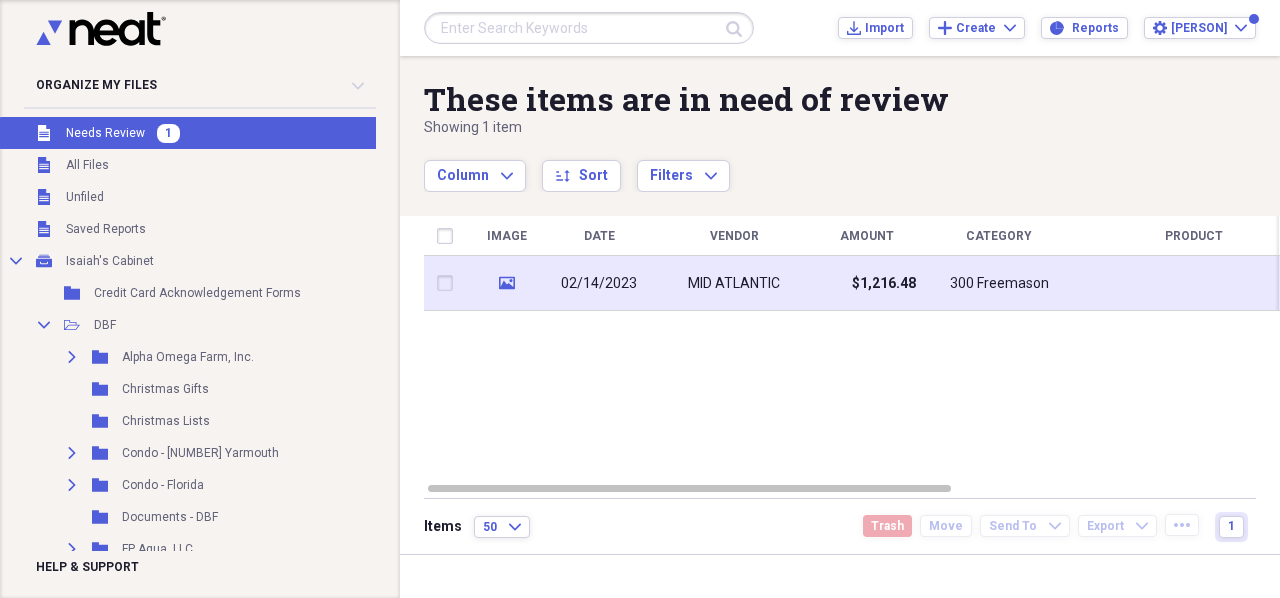 click on "02/14/2023" at bounding box center [599, 283] 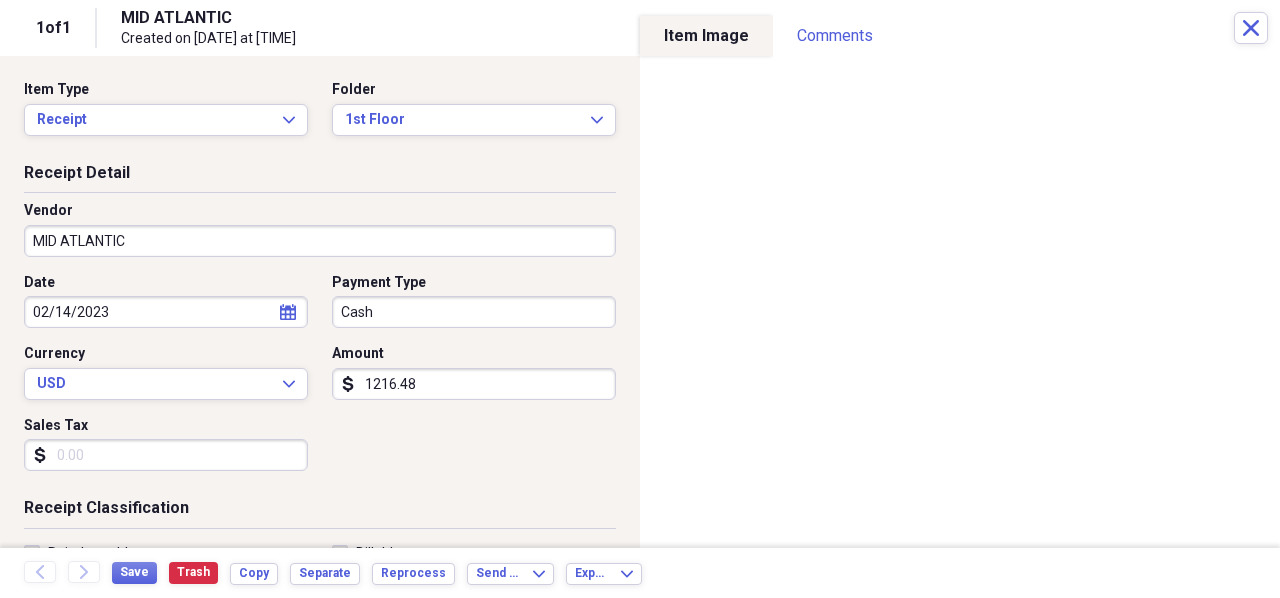 click on "MID ATLANTIC" at bounding box center [320, 241] 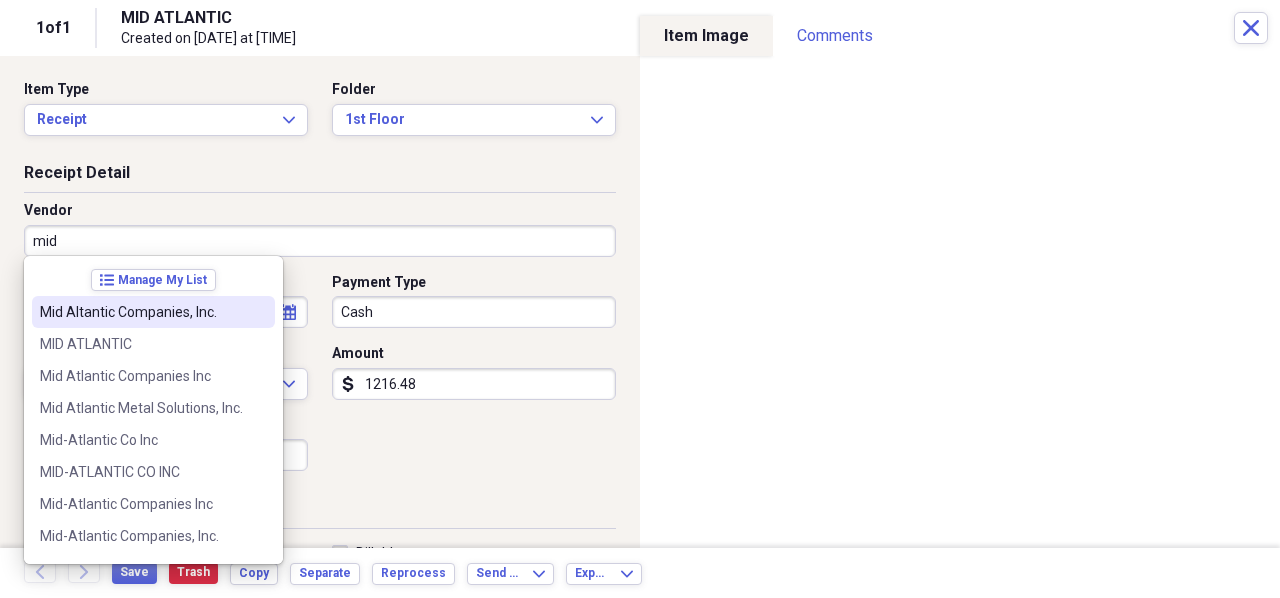 drag, startPoint x: 177, startPoint y: 305, endPoint x: 196, endPoint y: 317, distance: 22.472204 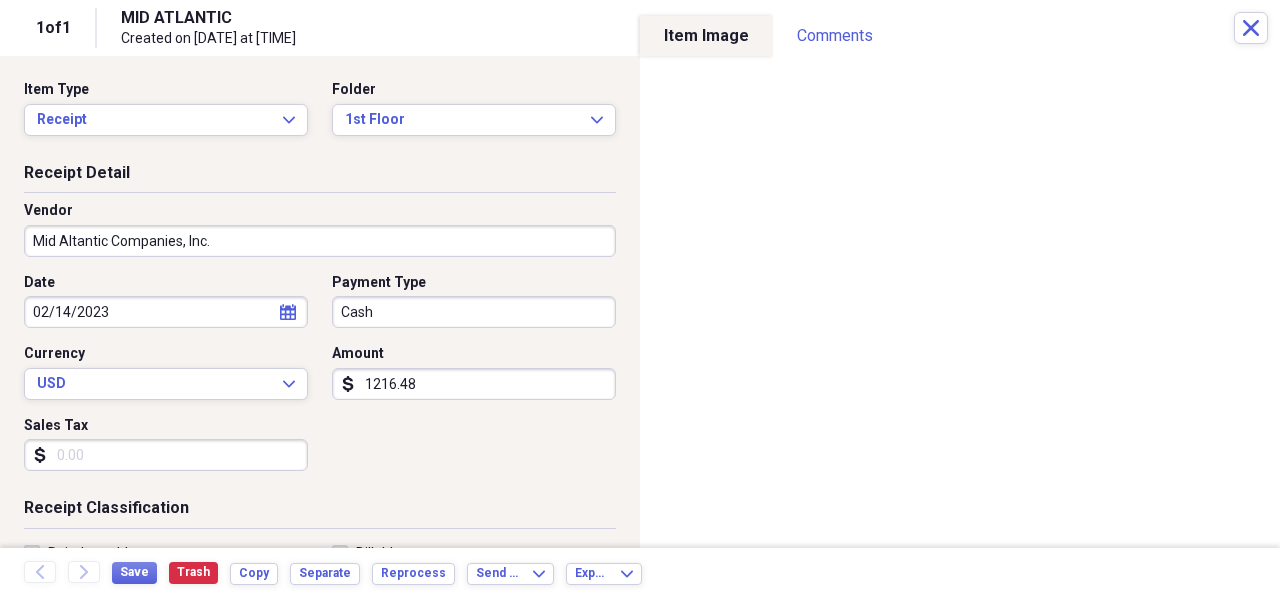 click on "Organize My Files Collapse Unfiled Needs Review Unfiled All Files Unfiled Unfiled Unfiled Saved Reports Collapse My Cabinet [FIRST]'s Cabinet Add Folder Folder Credit Card Acknowledgement Forms Add Folder Collapse Open Folder DBF Add Folder Expand Folder Alpha Omega Farm, Inc. Add Folder Folder Christmas Gifts Add Folder Folder Christmas Lists Add Folder Expand Folder Condo - [NUMBER] [STREET] Add Folder Expand Folder Condo - Florida Add Folder Folder Documents - DBF Add Folder Expand Folder FP Agua, LLC Add Folder Folder Maharlika Add Folder Folder Millwood Cleaners Add Folder Folder Miscellaneous Add Folder Folder Personal Receipts Add Folder Expand Folder Sandbridge Add Folder Expand Folder Snowshoe Add Folder Expand Folder South 40 Add Folder Expand Folder Virginia Beach Polo Club Add Folder Folder Virginia Beach Polo Foundation Add Folder Folder Employee Payroll Deductions Add Folder Folder Equipment/Uniform Agreement Forms Add Folder Collapse Open Folder Frye Properties Add Folder Folder Cameras Add Folder 50" at bounding box center [640, 299] 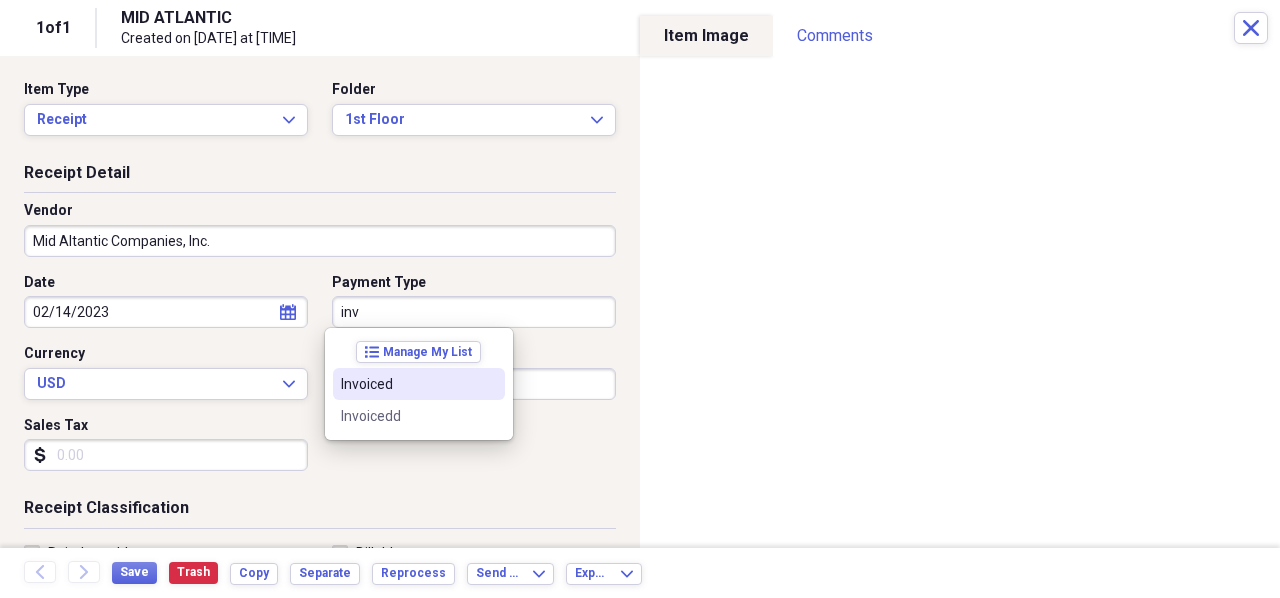 click on "Invoiced" at bounding box center [407, 384] 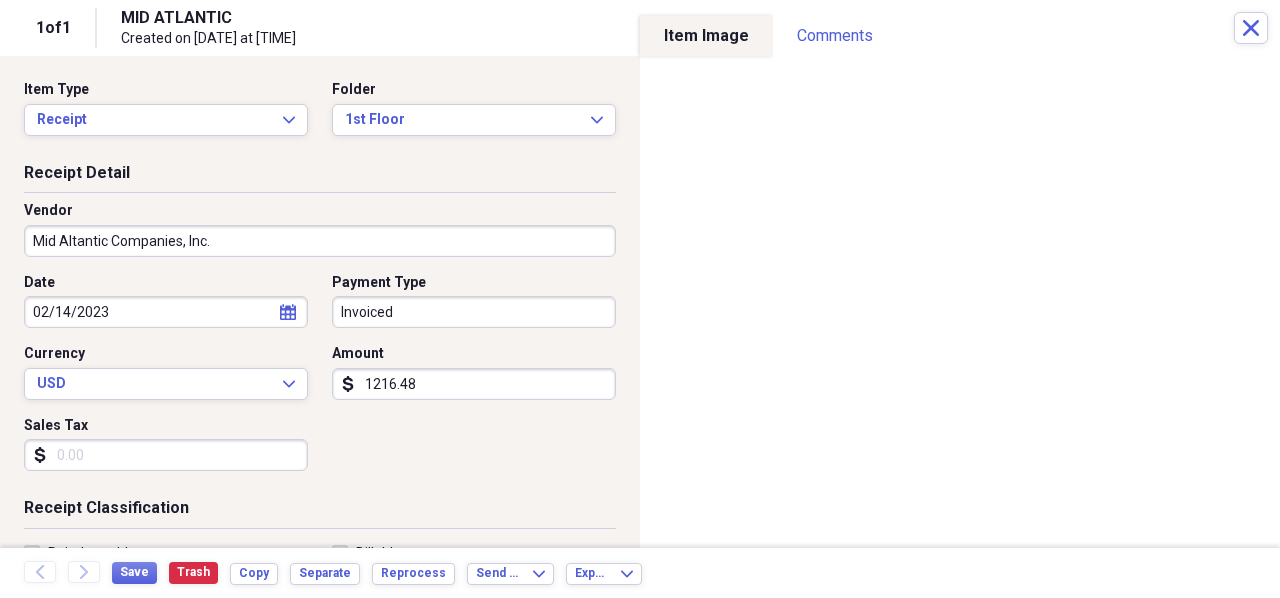 select on "1" 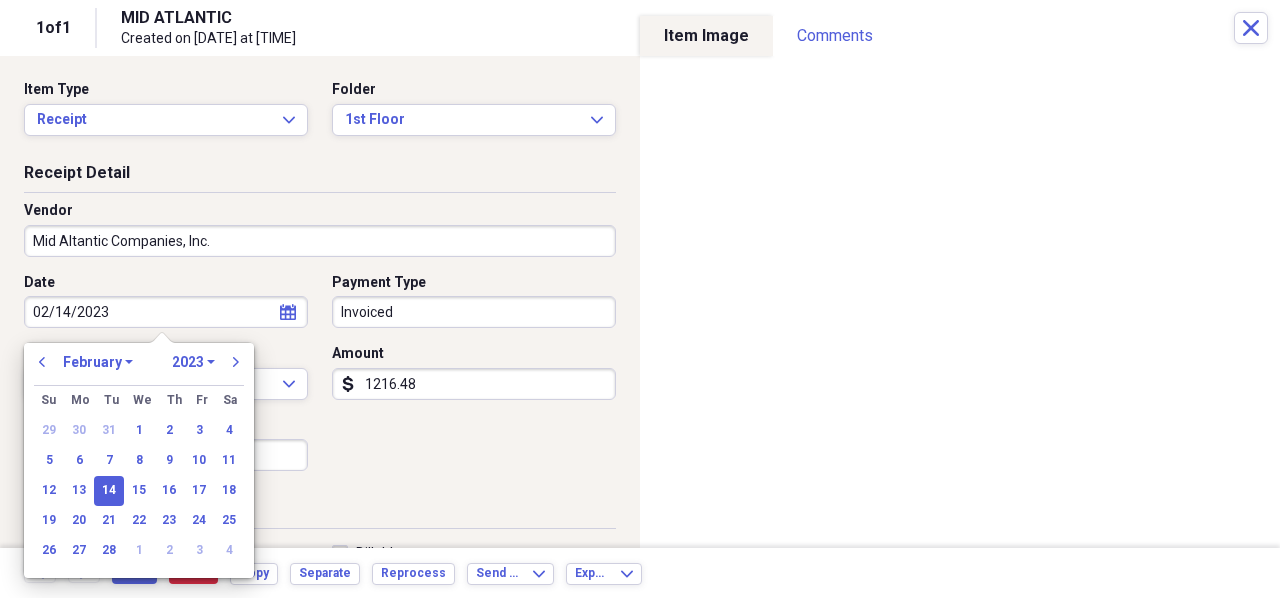 drag, startPoint x: 120, startPoint y: 315, endPoint x: -3, endPoint y: 301, distance: 123.79418 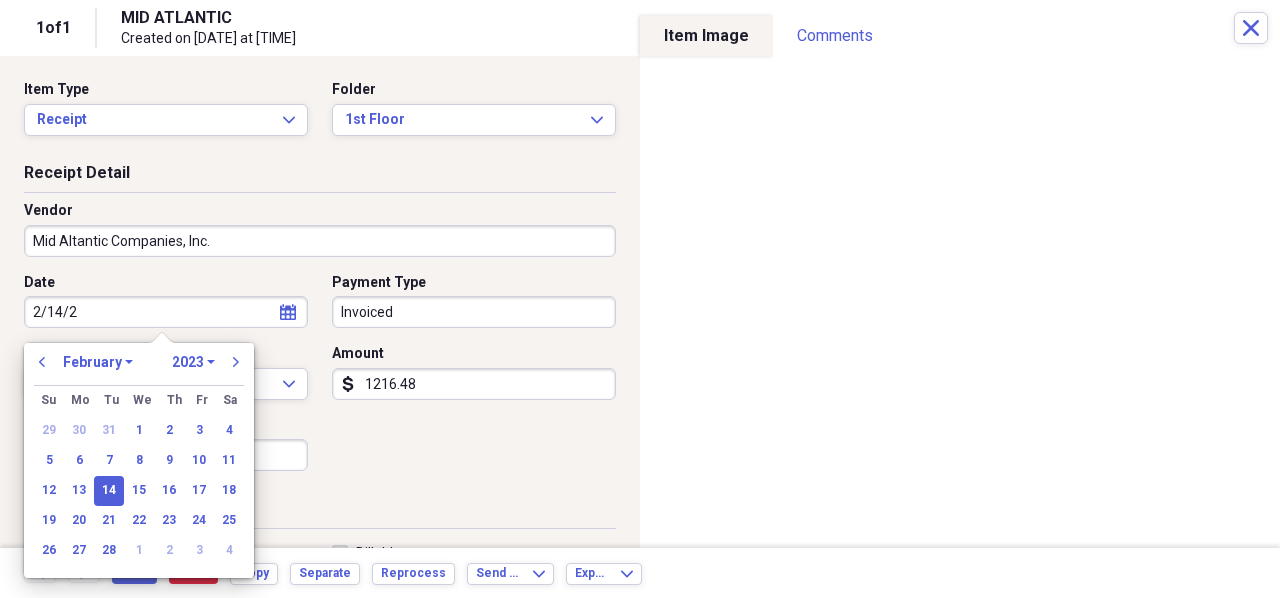 type on "[MONTH]/[DAY]/[YEAR]" 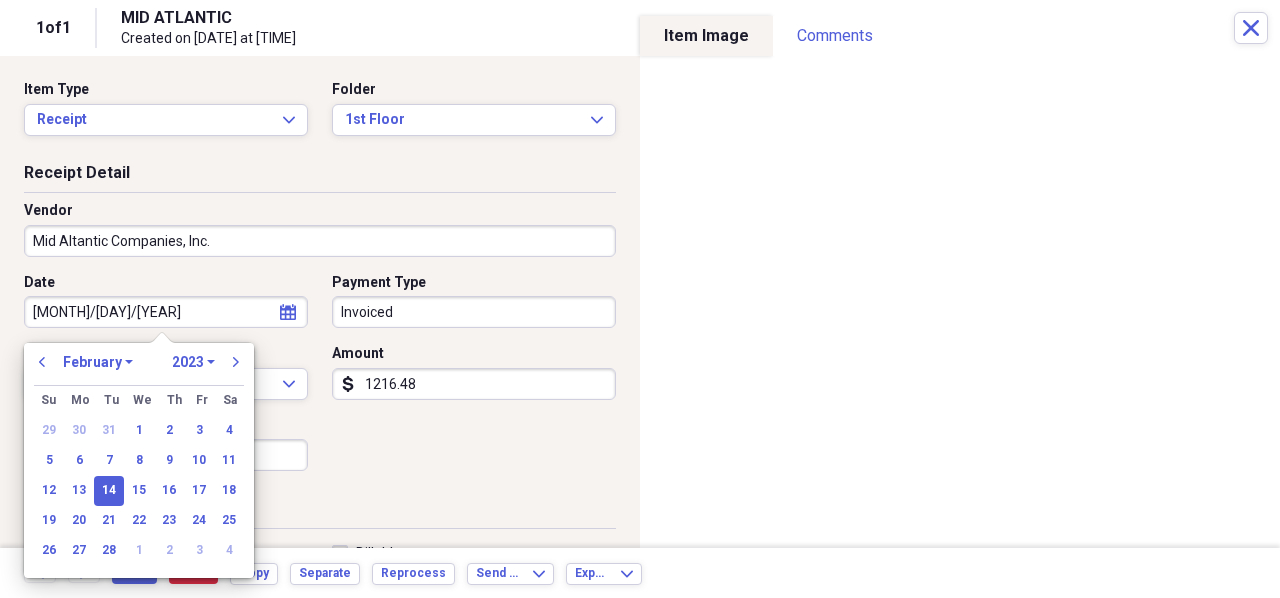 select on "2020" 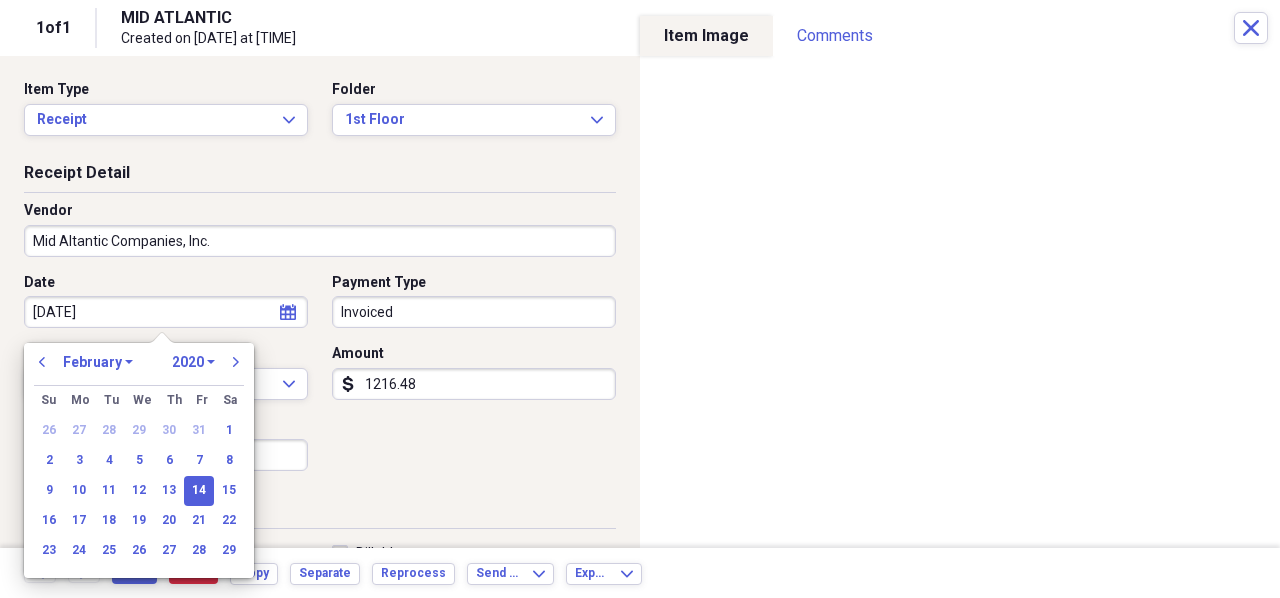 type on "[DATE]" 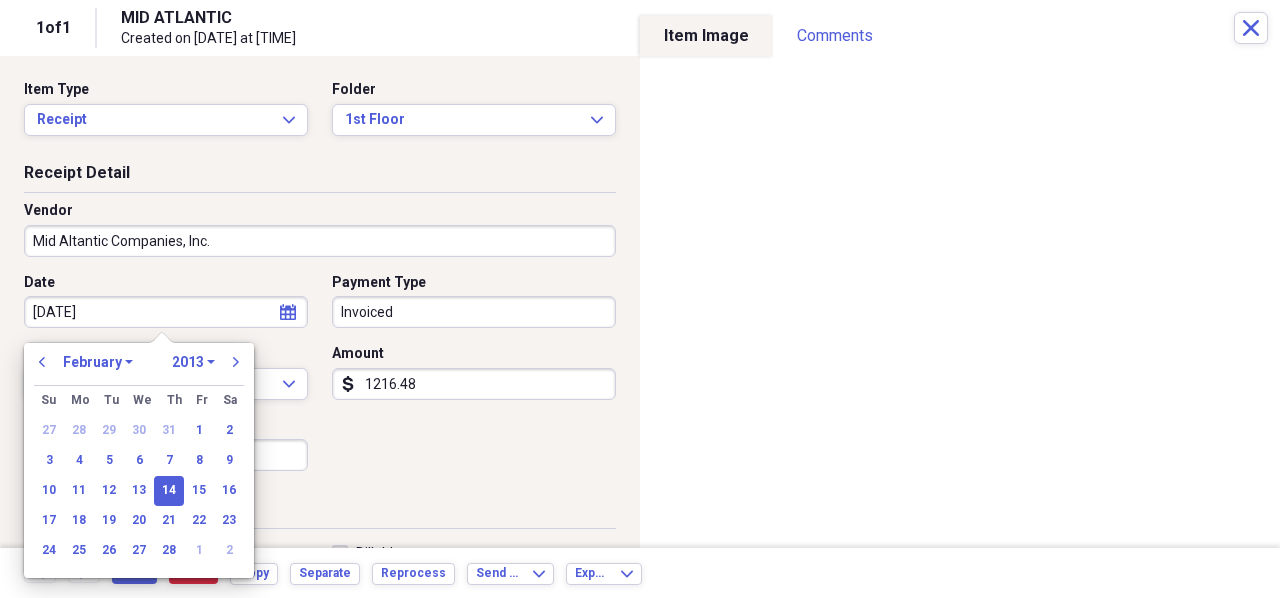 type on "[DATE]" 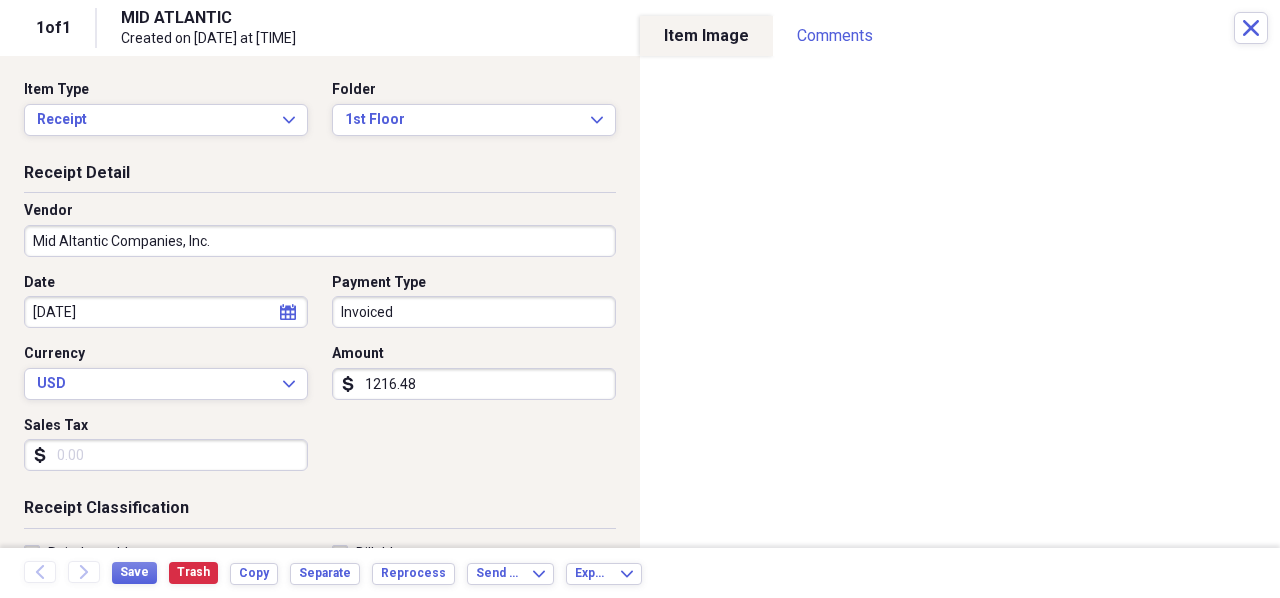 click on "Date [DATE] calendar Calendar Payment Type Invoiced Currency USD Expand Amount dollar-sign [NUMBER].[NUMBER] Sales Tax dollar-sign" at bounding box center [320, 380] 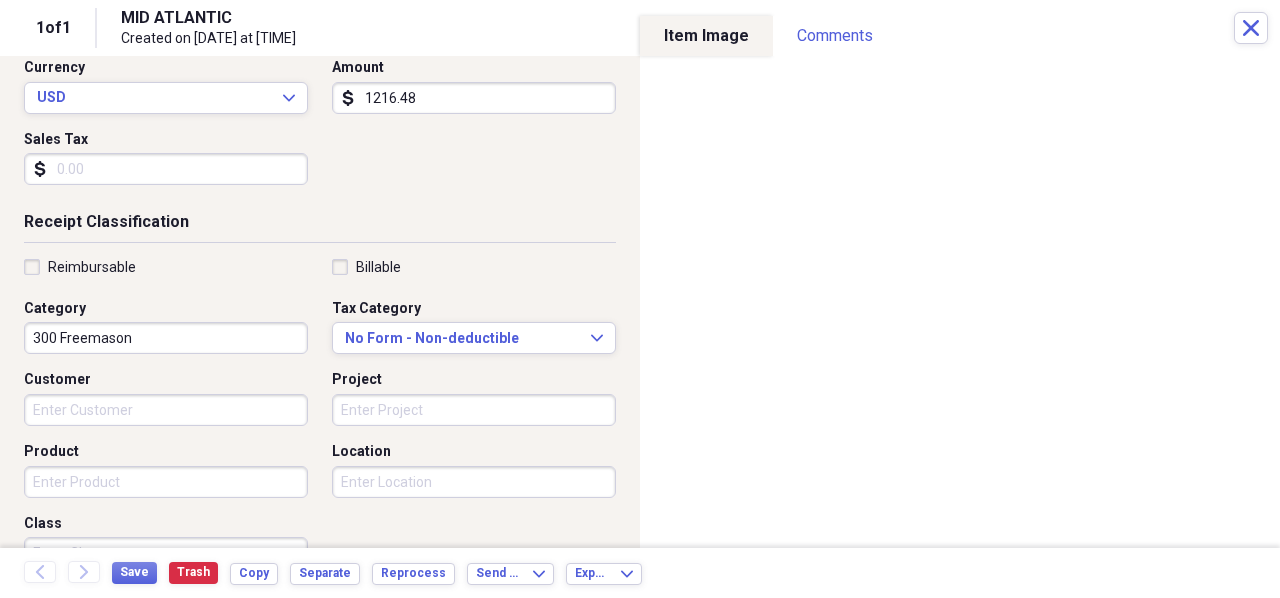 scroll, scrollTop: 300, scrollLeft: 0, axis: vertical 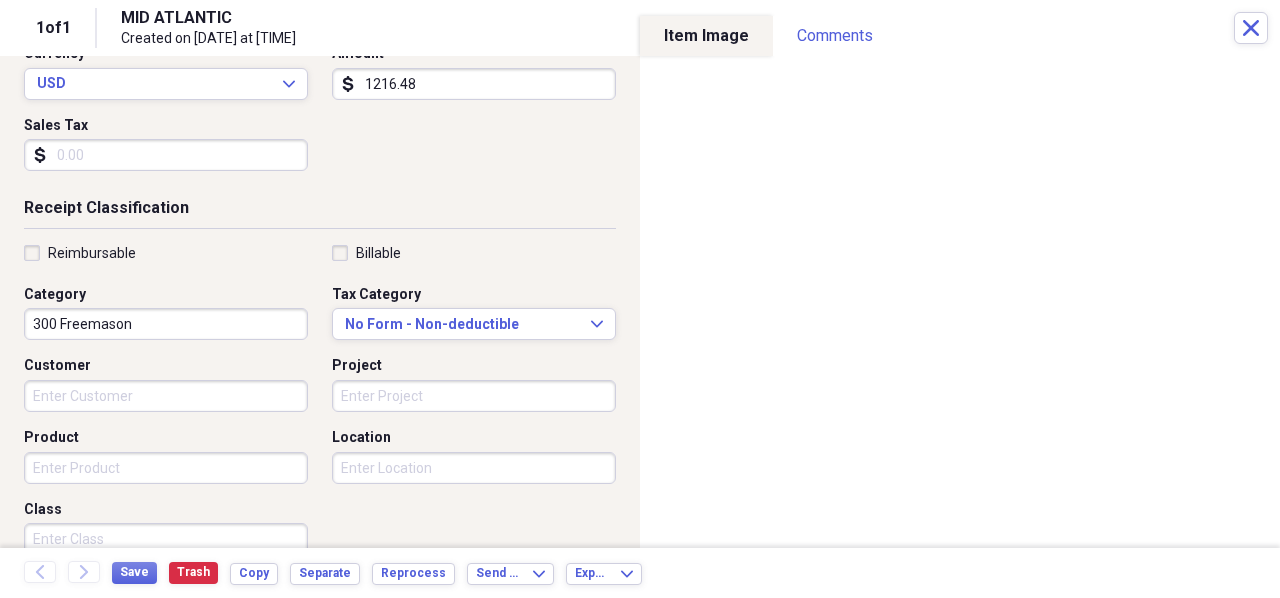 click on "Product" at bounding box center [166, 468] 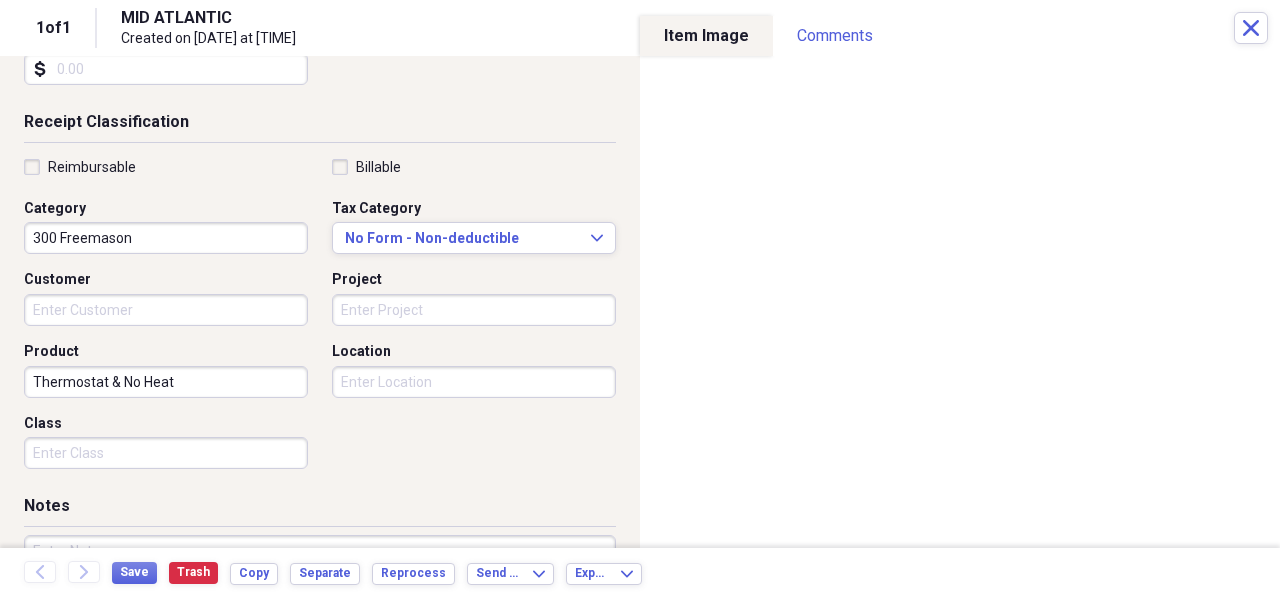 scroll, scrollTop: 500, scrollLeft: 0, axis: vertical 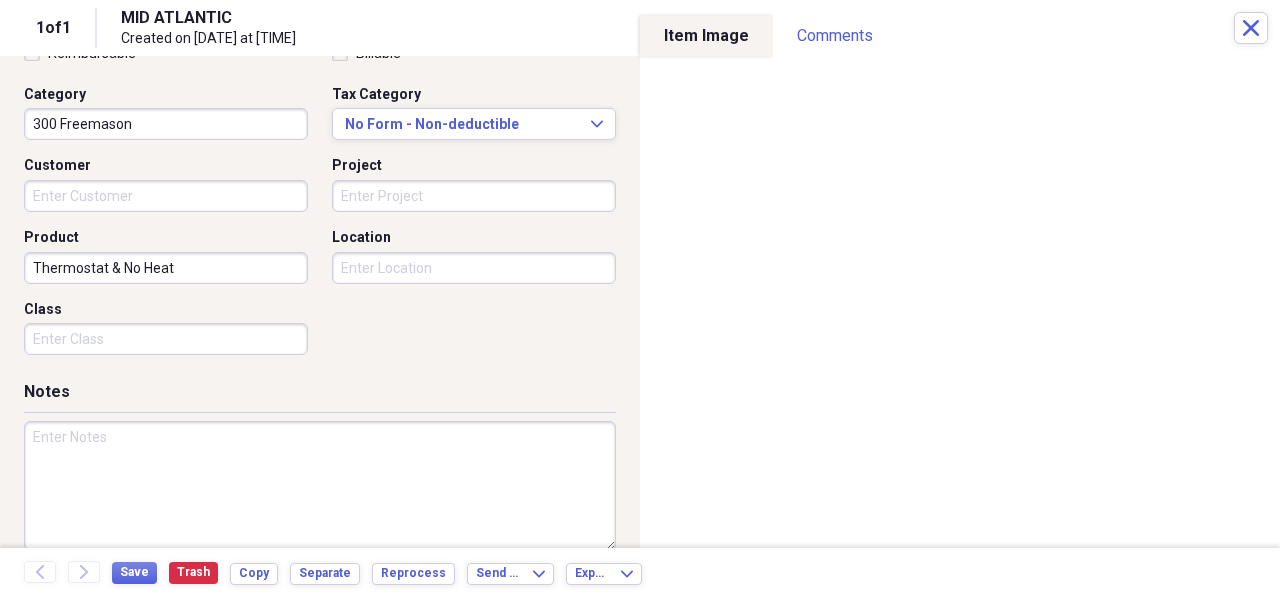 type on "Thermostat & No Heat" 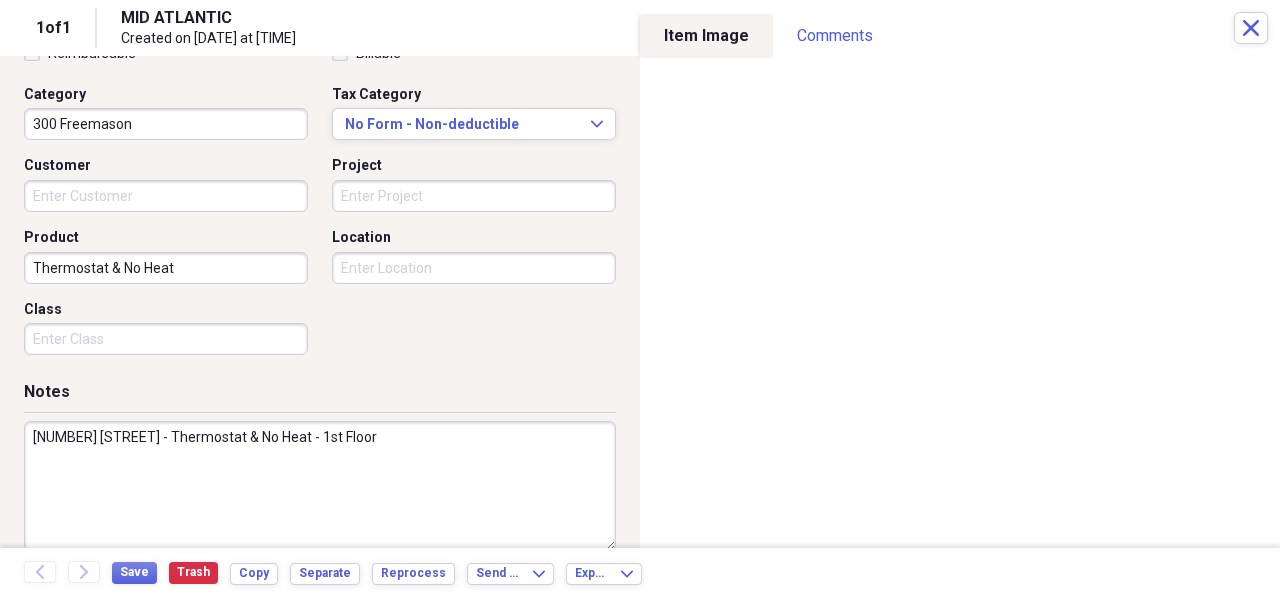 drag, startPoint x: 140, startPoint y: 439, endPoint x: -2, endPoint y: 436, distance: 142.0317 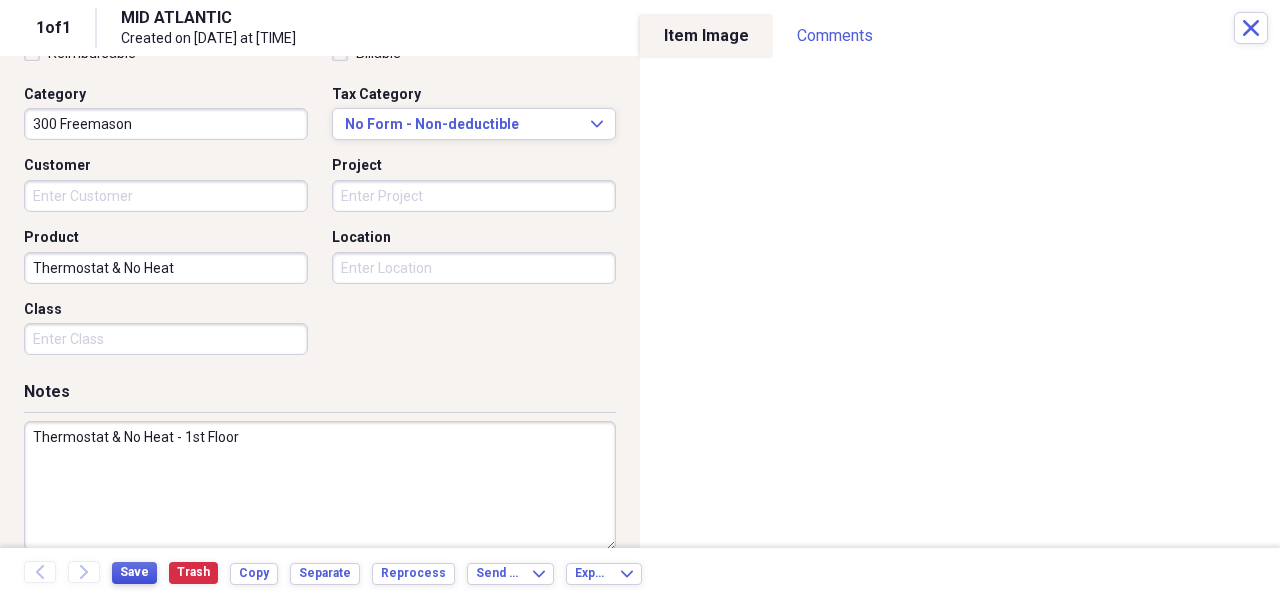 type on "Thermostat & No Heat - 1st Floor" 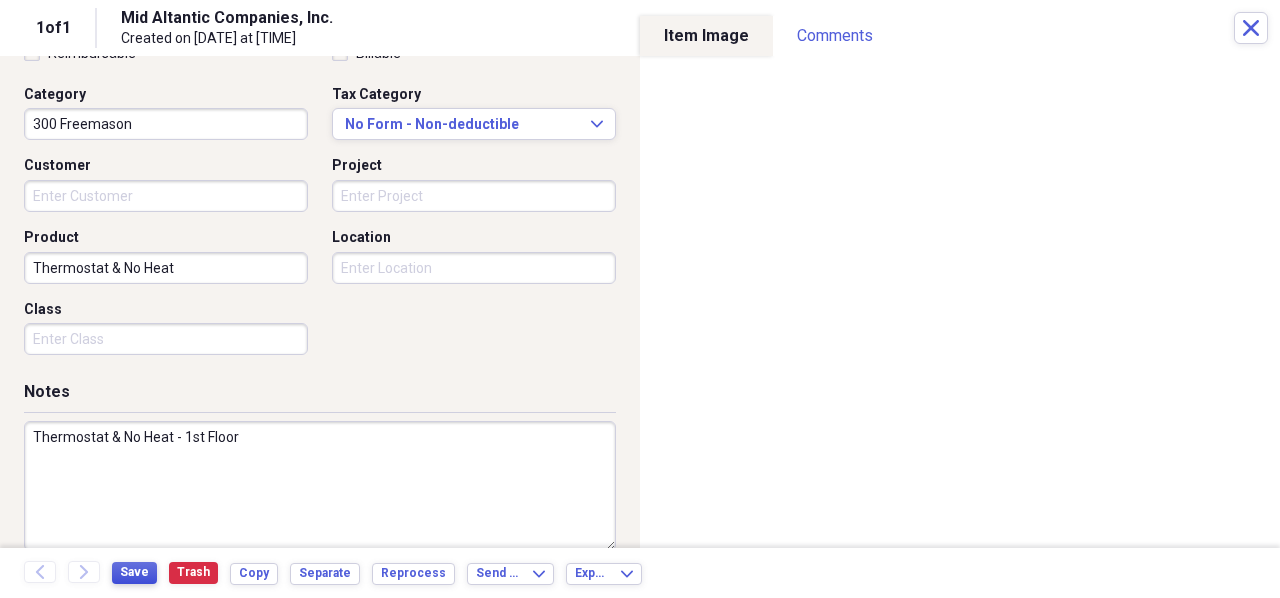 click on "Save" at bounding box center (134, 572) 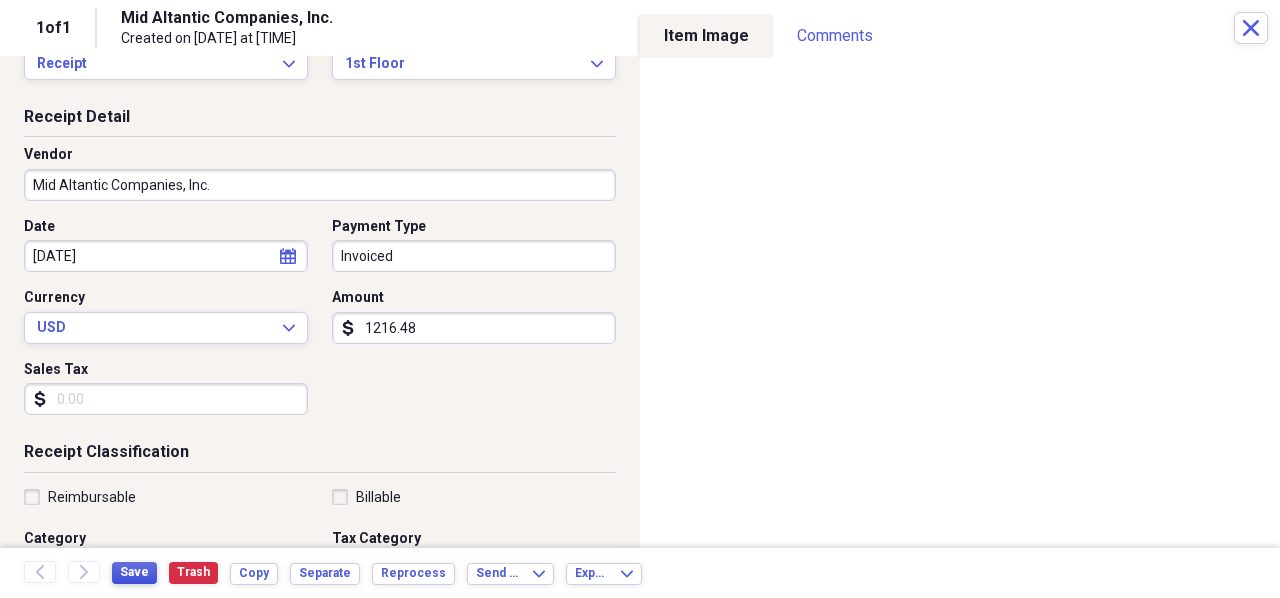 scroll, scrollTop: 100, scrollLeft: 0, axis: vertical 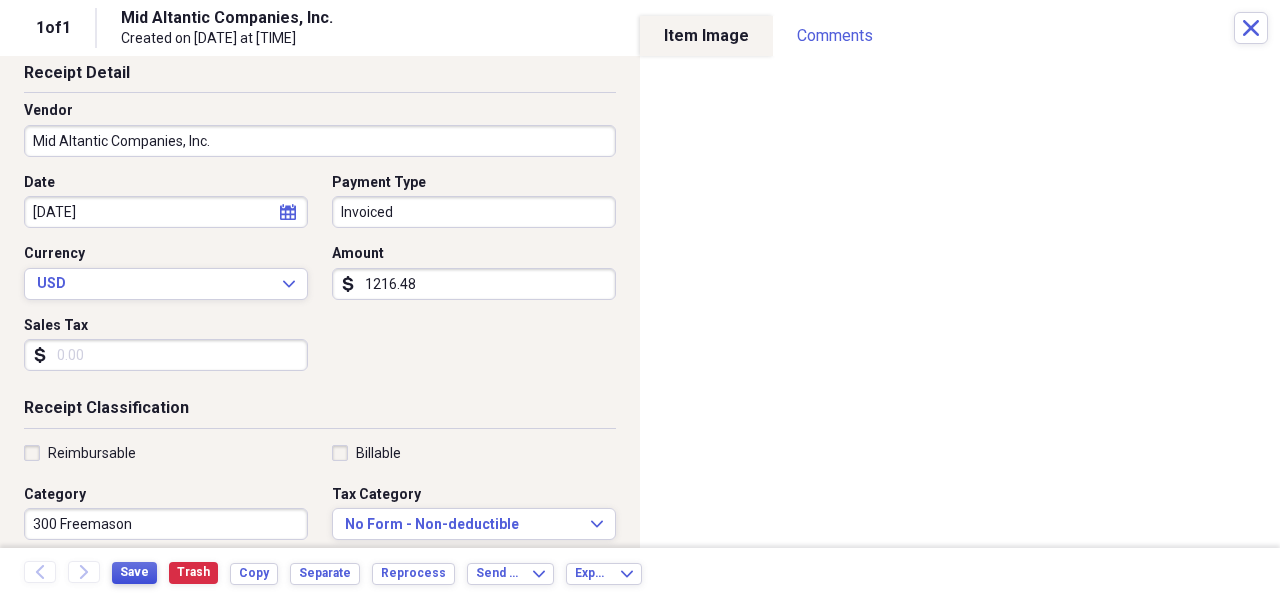 click on "Save" at bounding box center (134, 572) 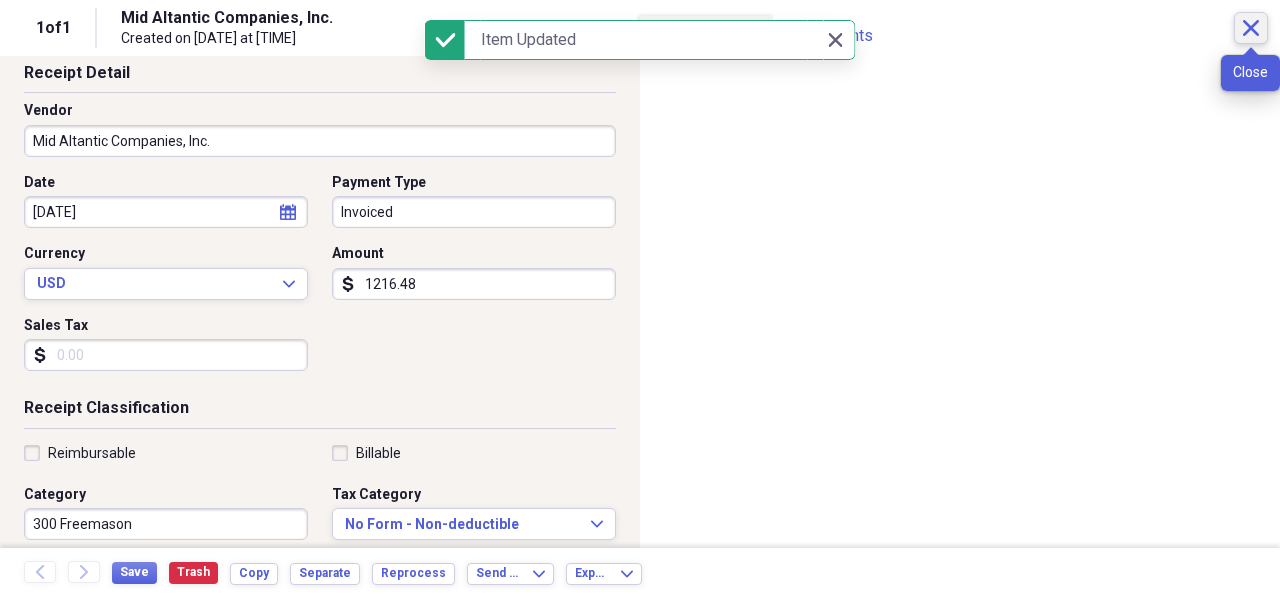 click on "Close" 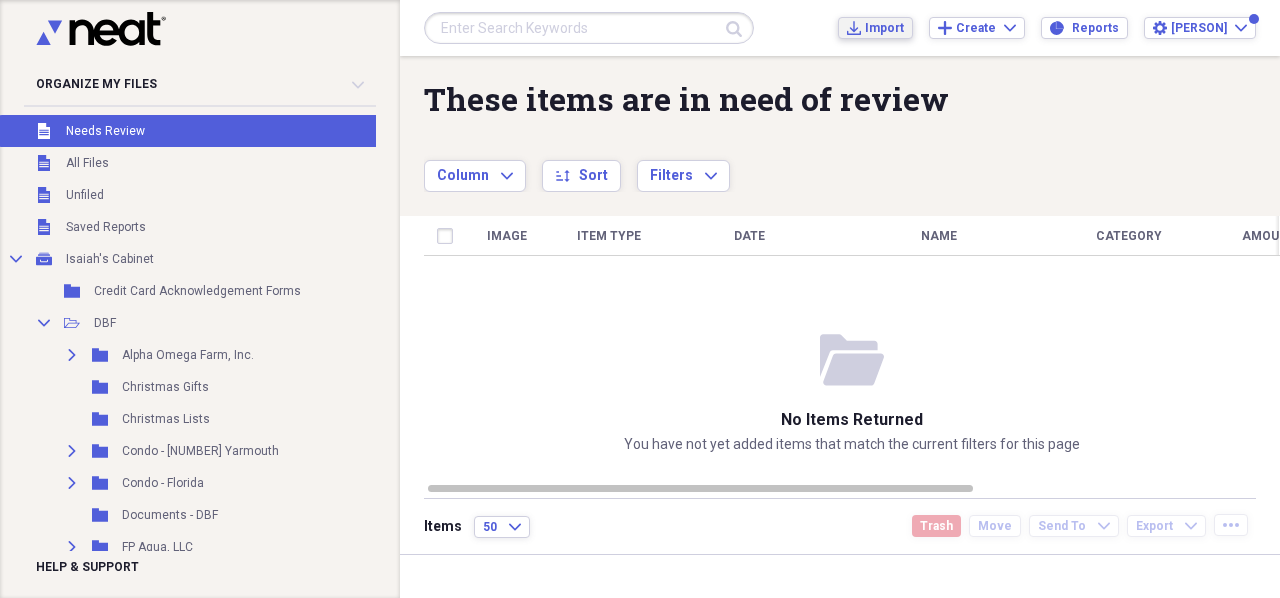 click on "Import" at bounding box center [884, 28] 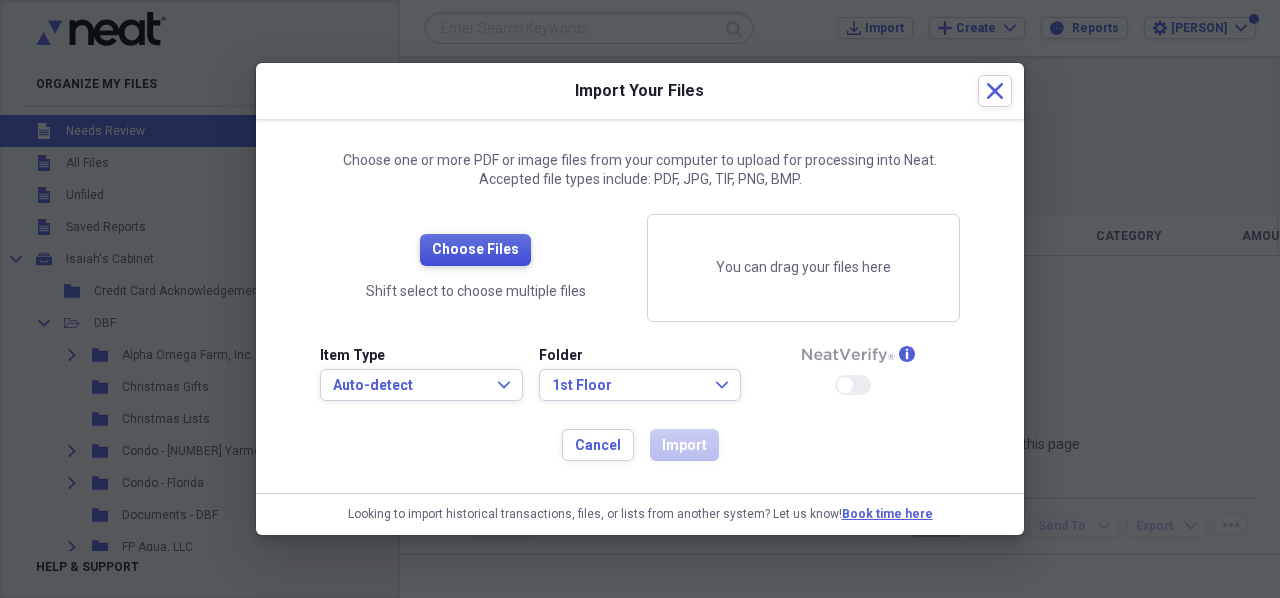 click on "Choose Files" at bounding box center [475, 250] 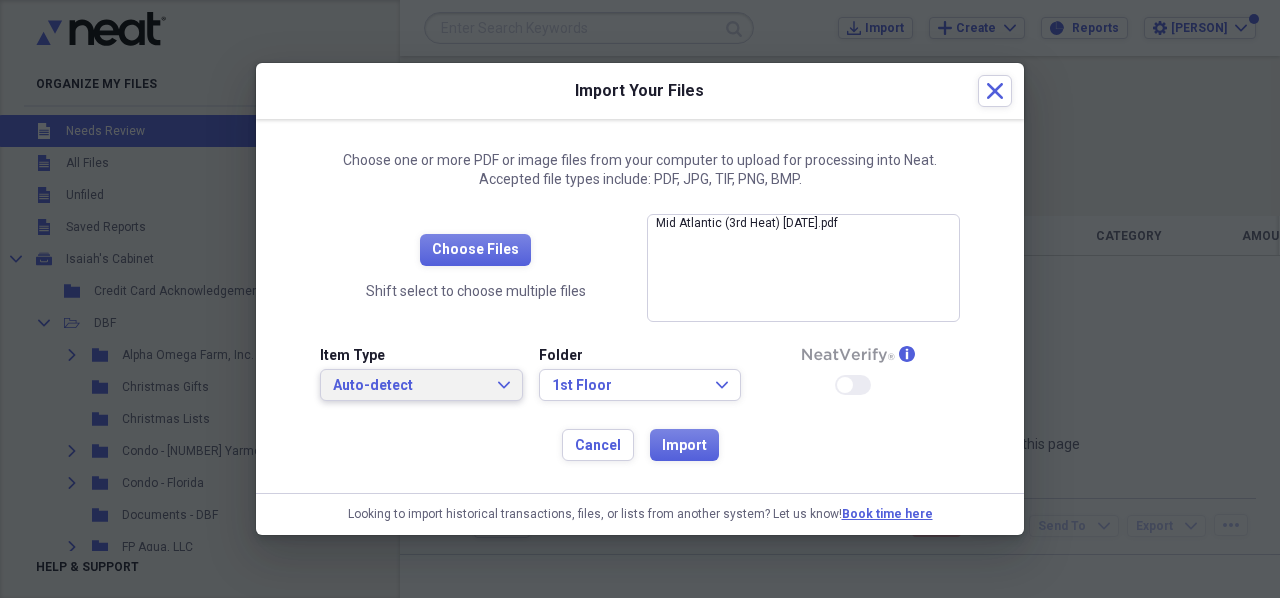 click on "Auto-detect" at bounding box center [409, 386] 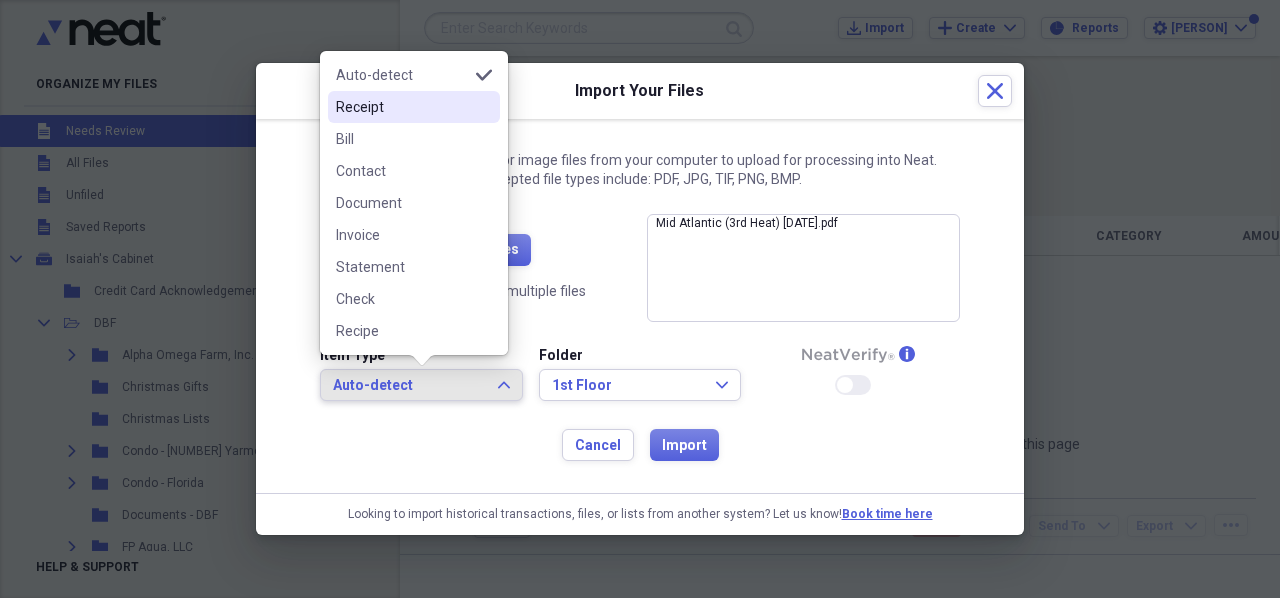 click on "Receipt" at bounding box center (402, 107) 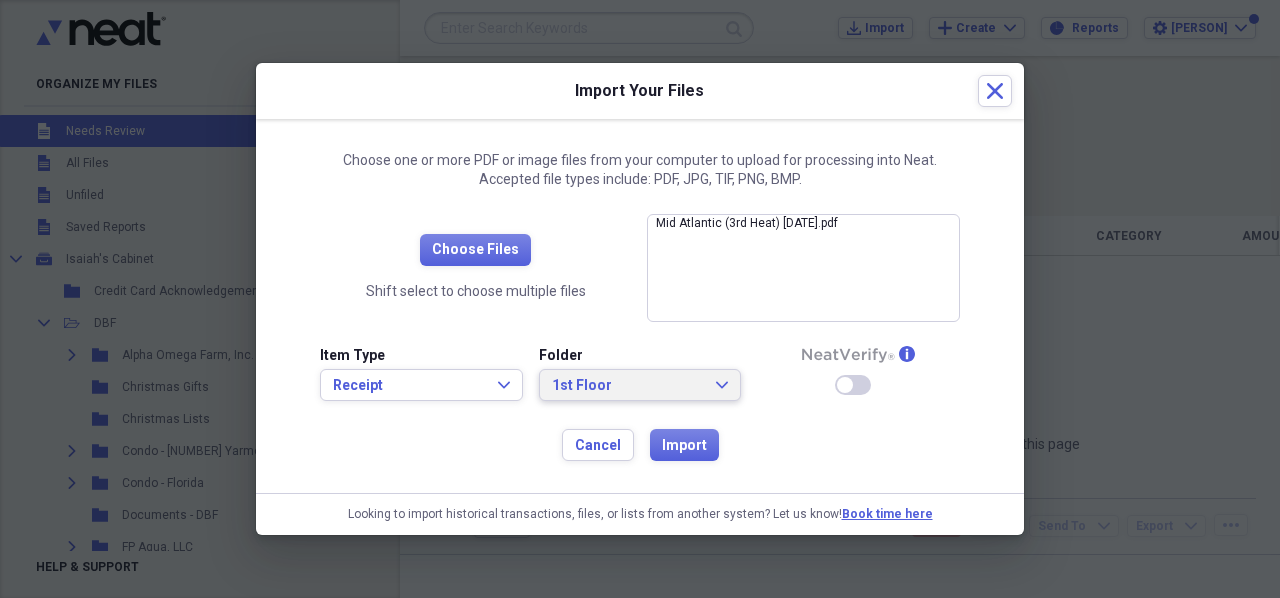 click on "Expand" 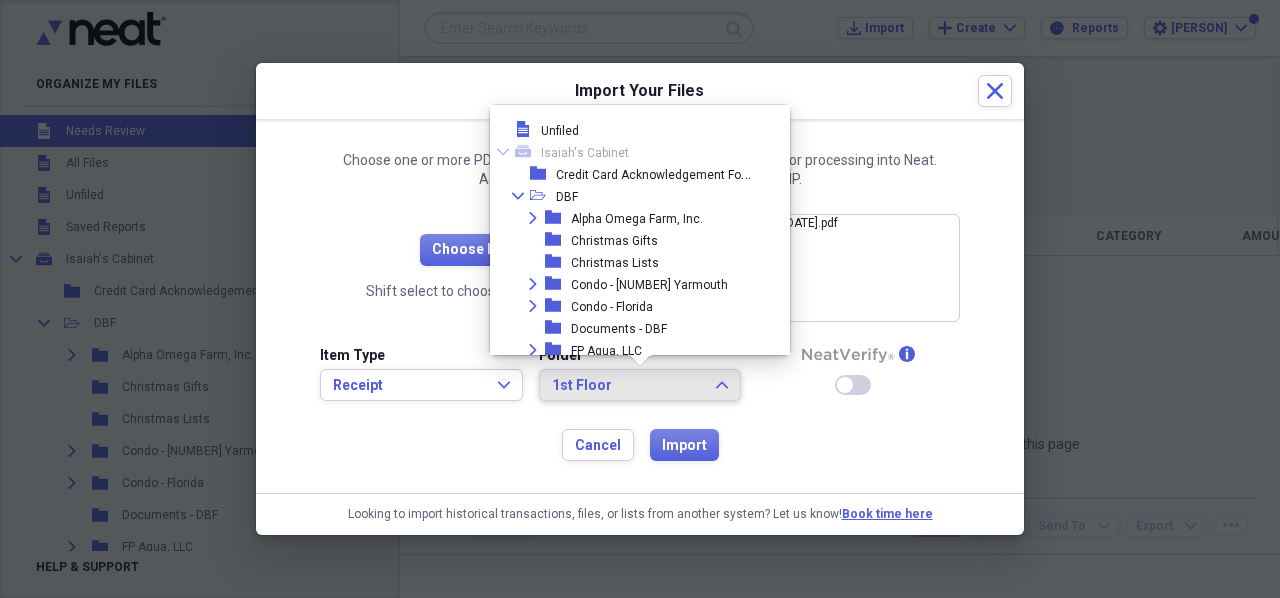 scroll, scrollTop: 2636, scrollLeft: 0, axis: vertical 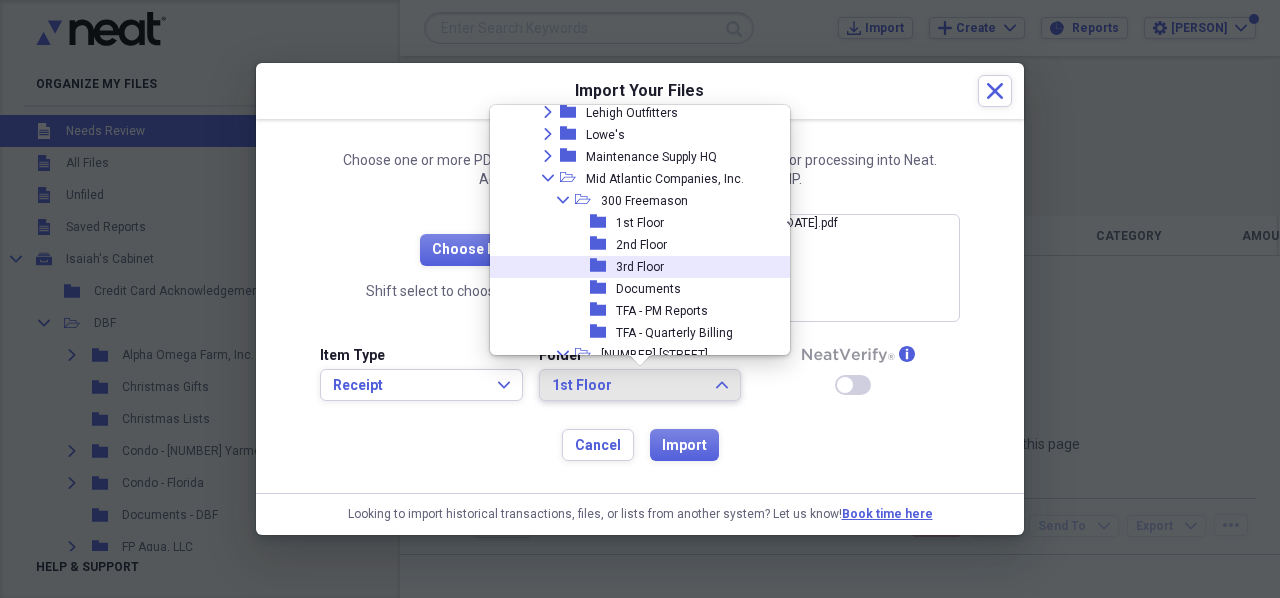 click on "3rd Floor" at bounding box center (640, 267) 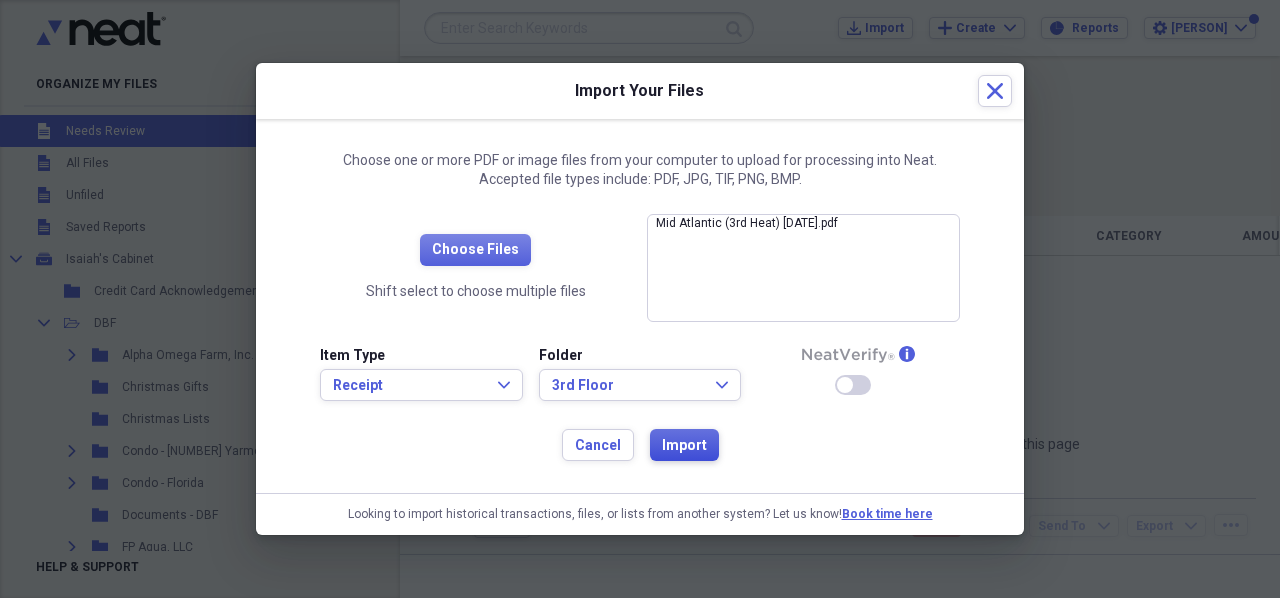 click on "Import" at bounding box center [684, 446] 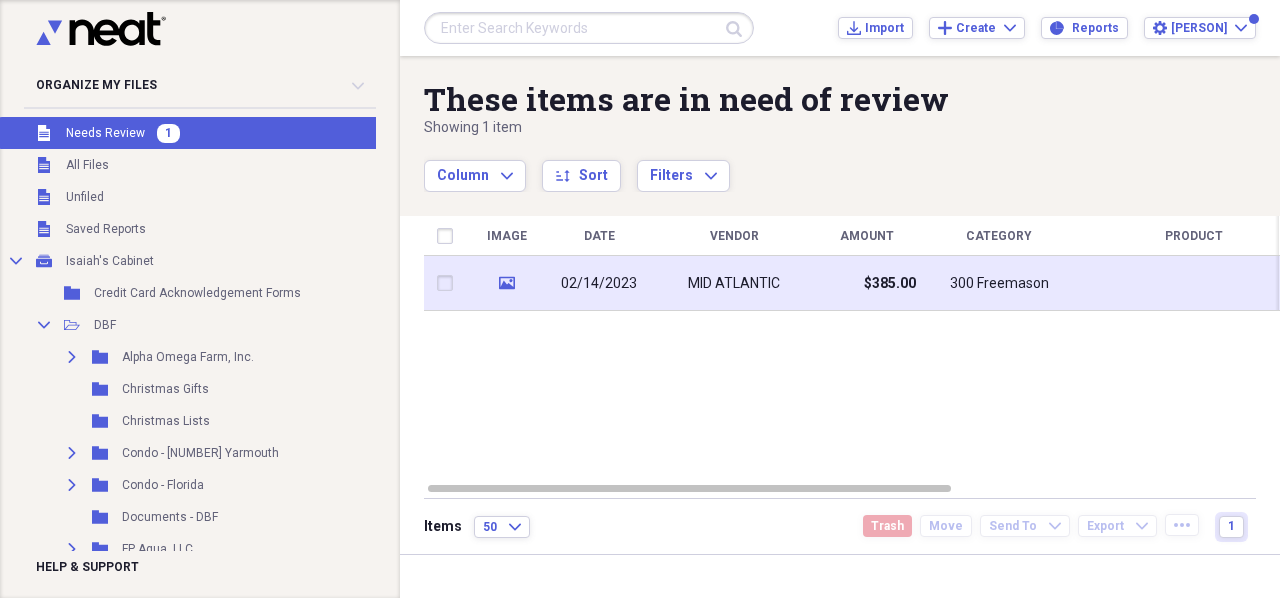 drag, startPoint x: 637, startPoint y: 291, endPoint x: 616, endPoint y: 299, distance: 22.472204 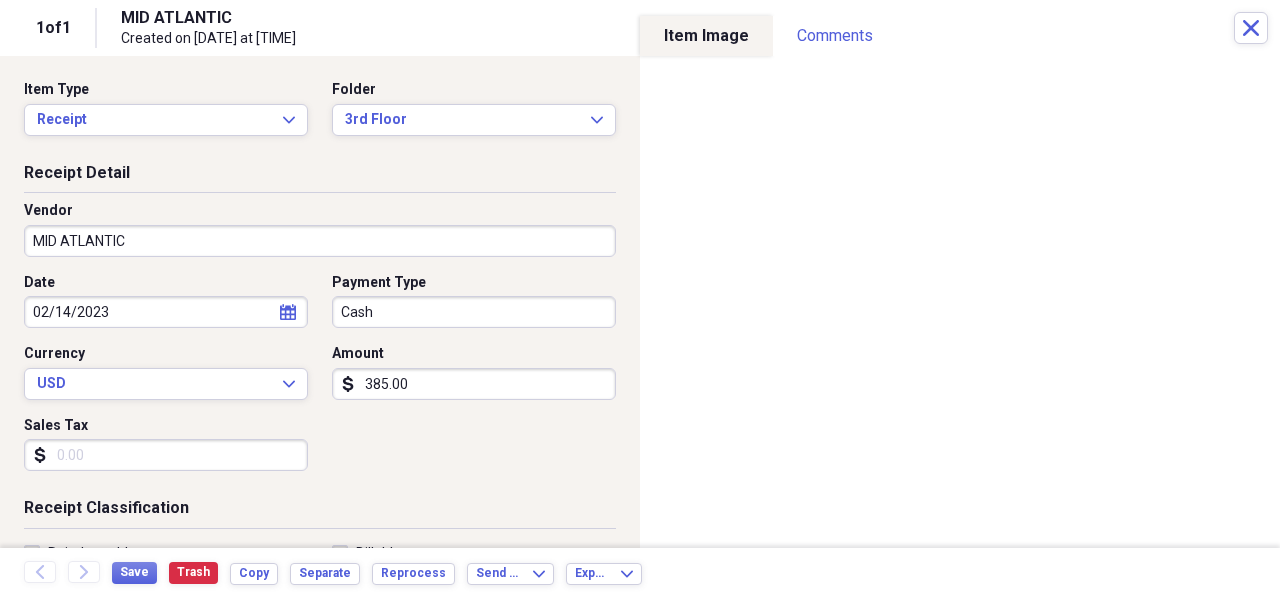 click on "MID ATLANTIC" at bounding box center [320, 241] 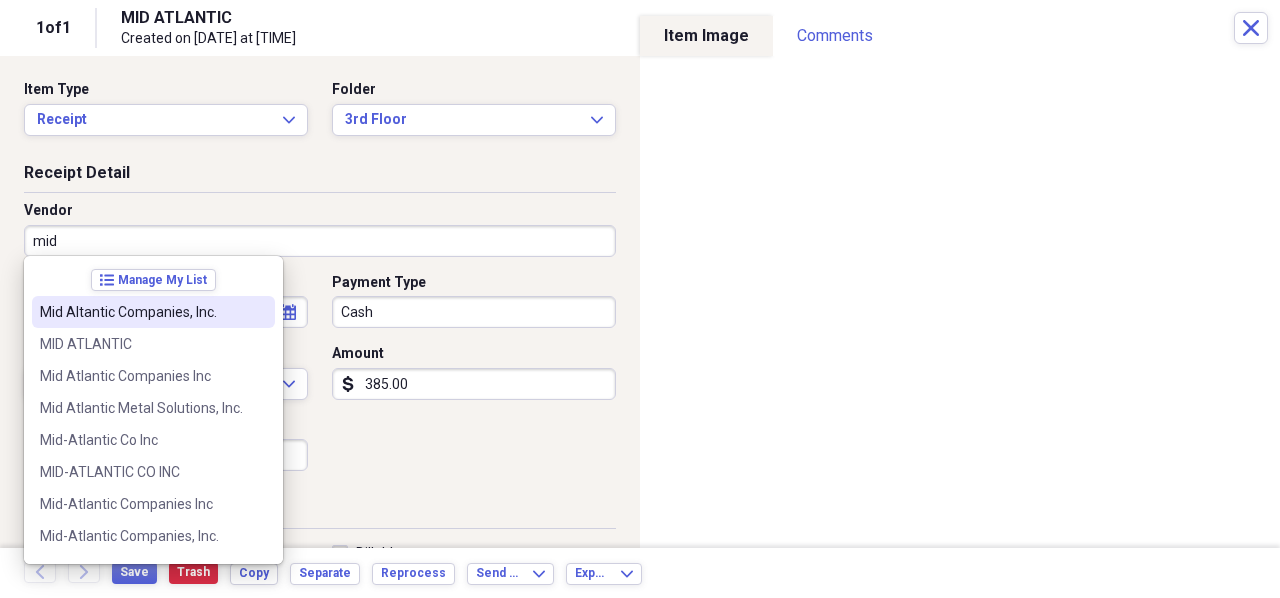 click on "Mid Altantic Companies, Inc." at bounding box center (141, 312) 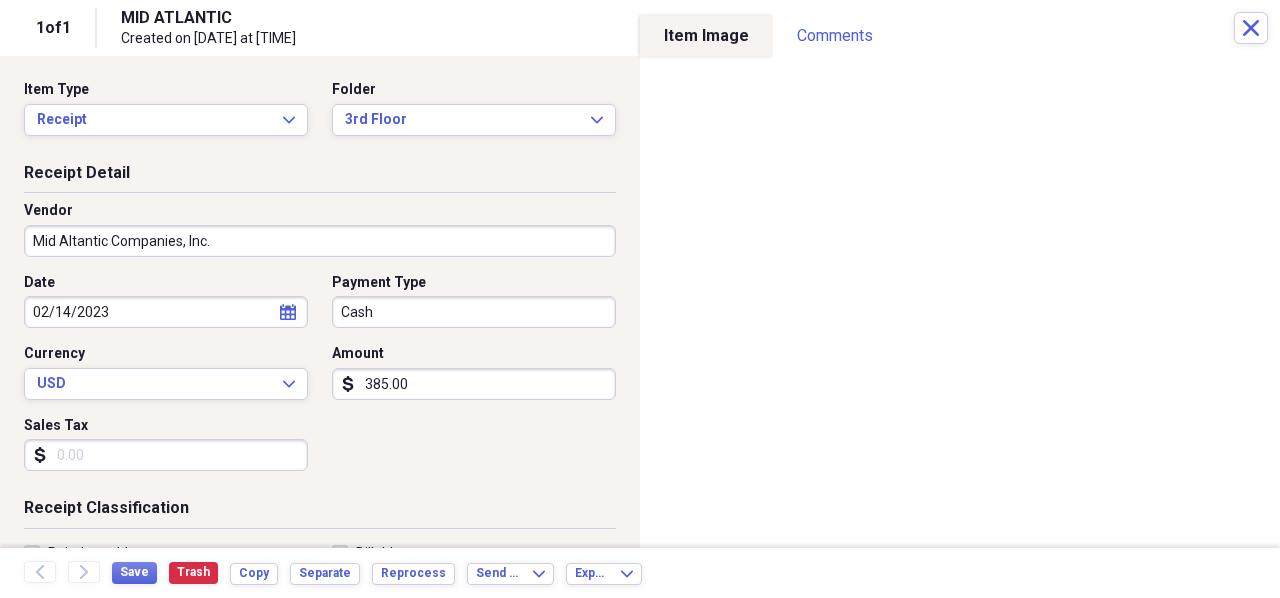 click on "Cash" at bounding box center [474, 312] 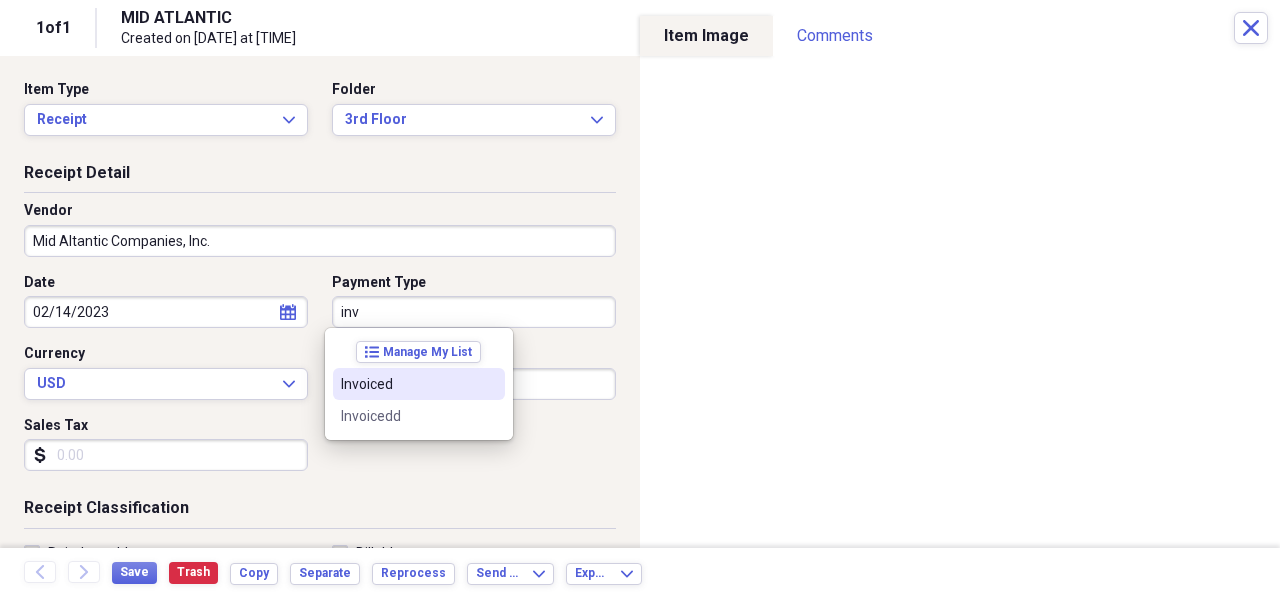 click on "Invoiced" at bounding box center [407, 384] 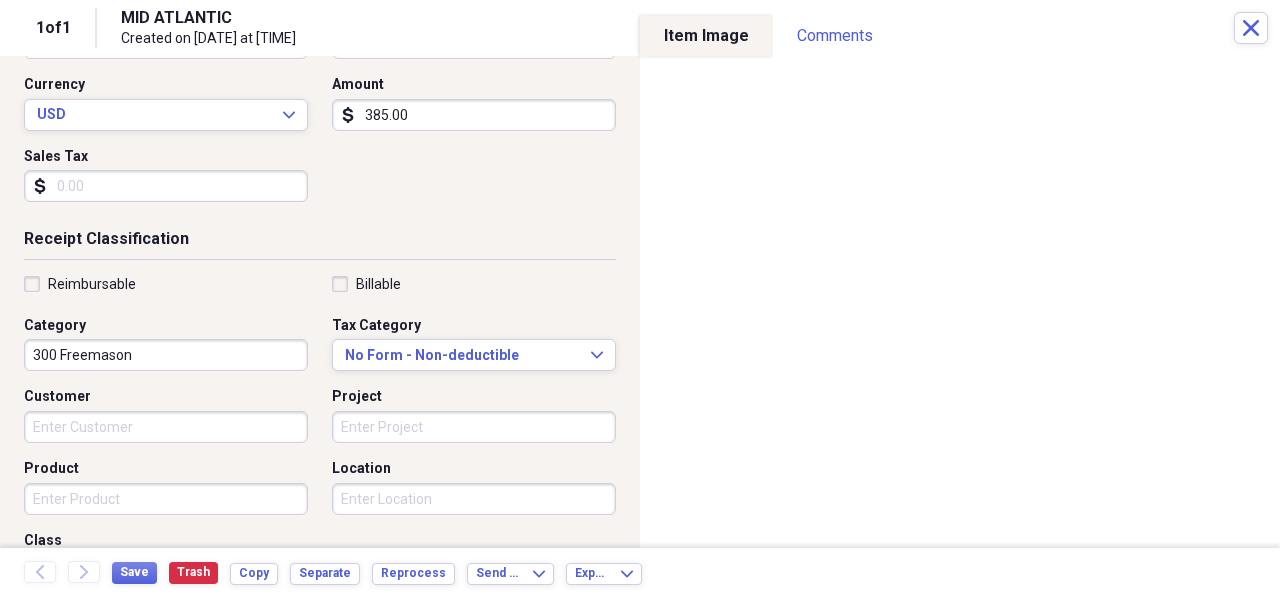 scroll, scrollTop: 300, scrollLeft: 0, axis: vertical 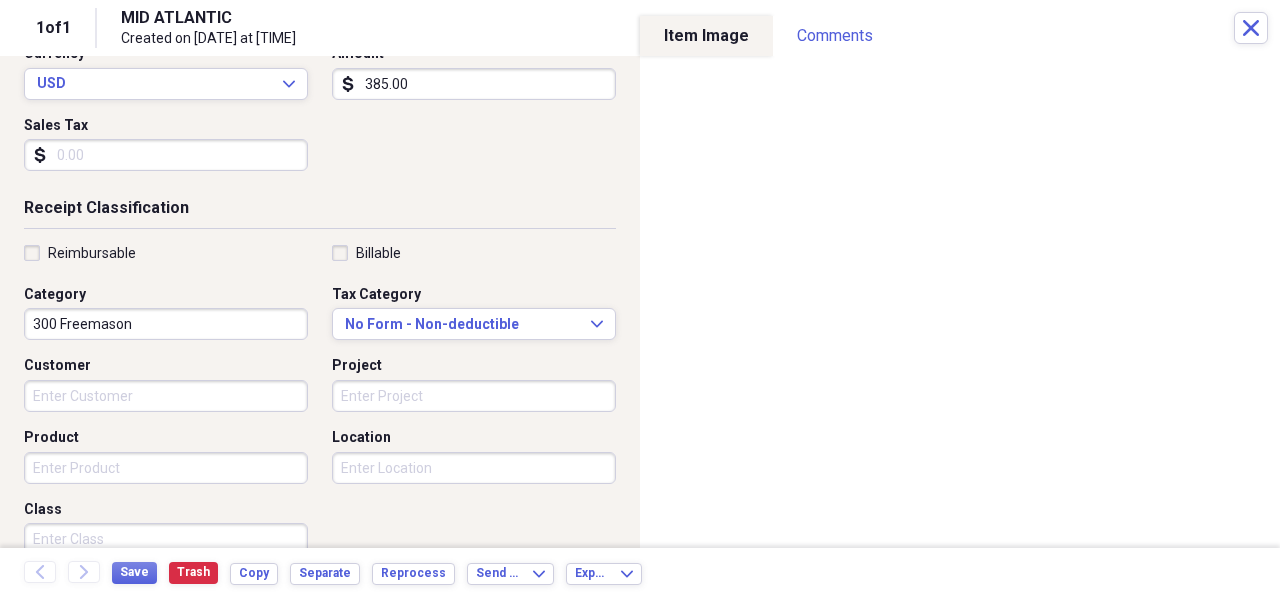 click on "Product" at bounding box center [166, 468] 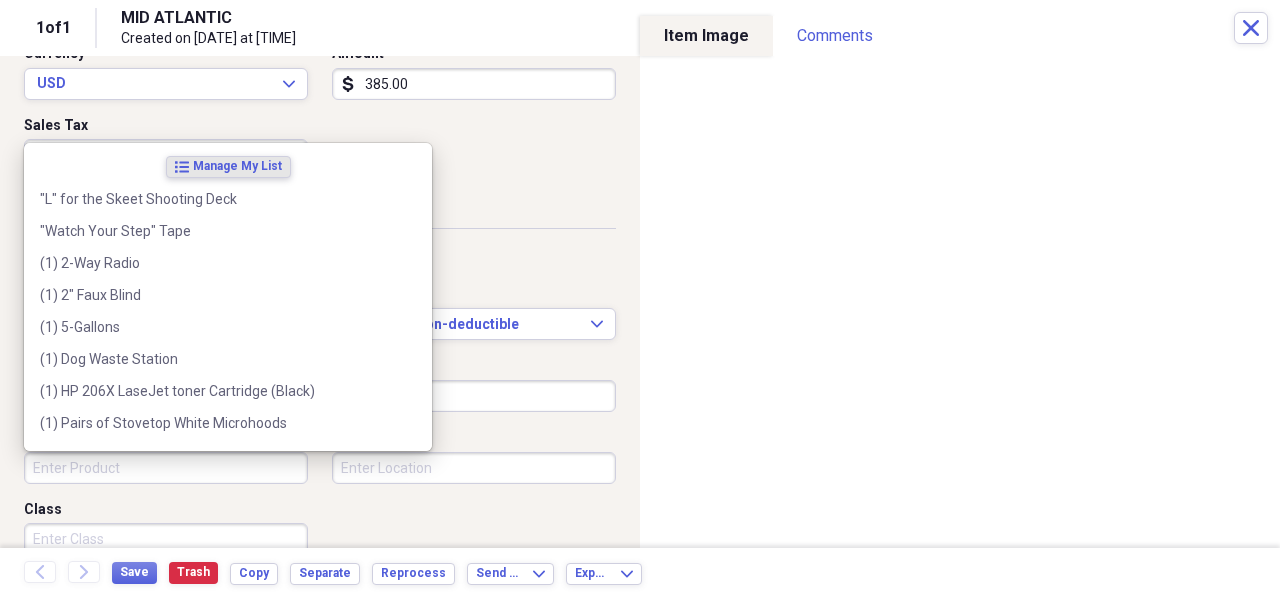 paste on "[NUMBER] [STREET] - No Heat - 3rd Floor" 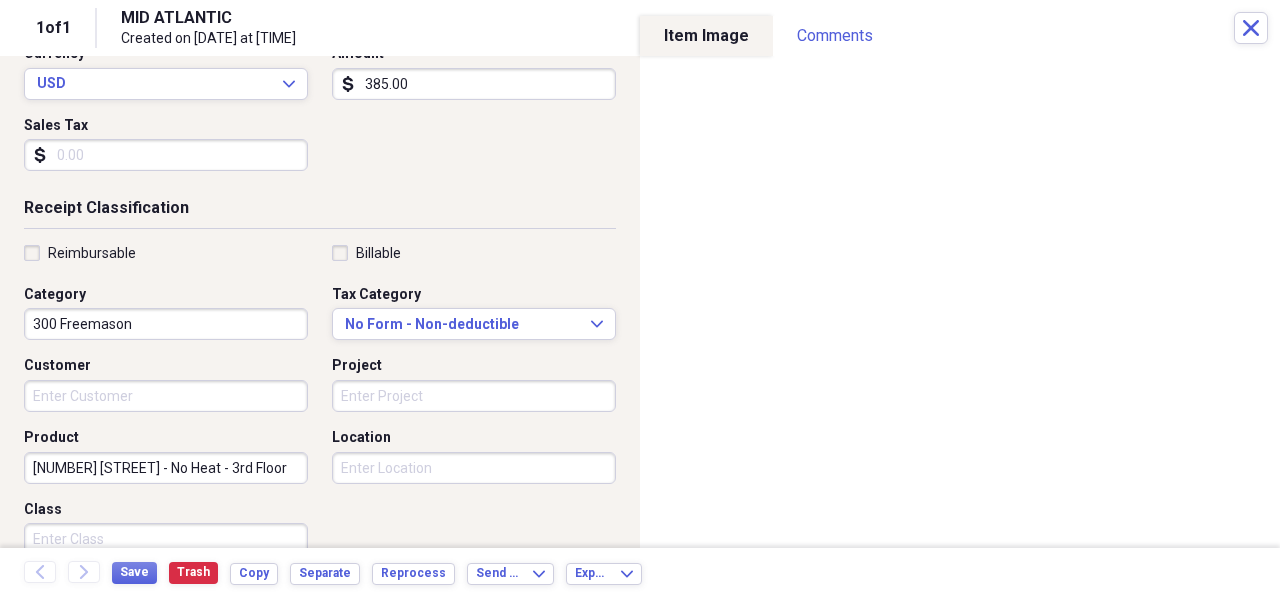 click on "[NUMBER] [STREET] - No Heat - 3rd Floor" at bounding box center [166, 468] 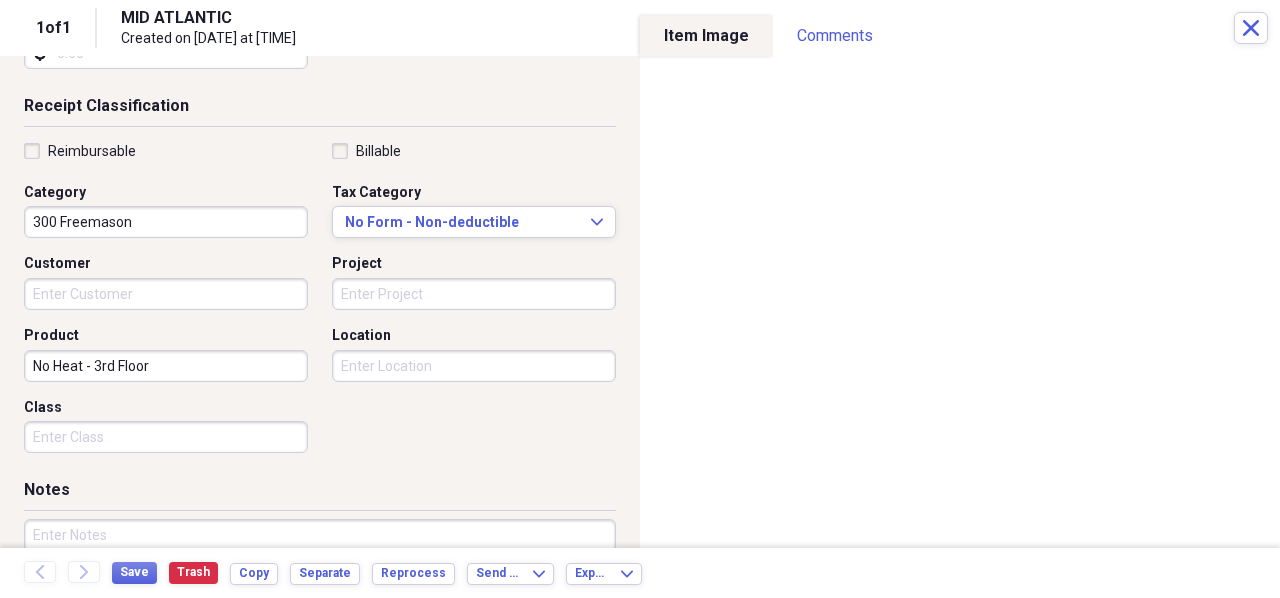 scroll, scrollTop: 526, scrollLeft: 0, axis: vertical 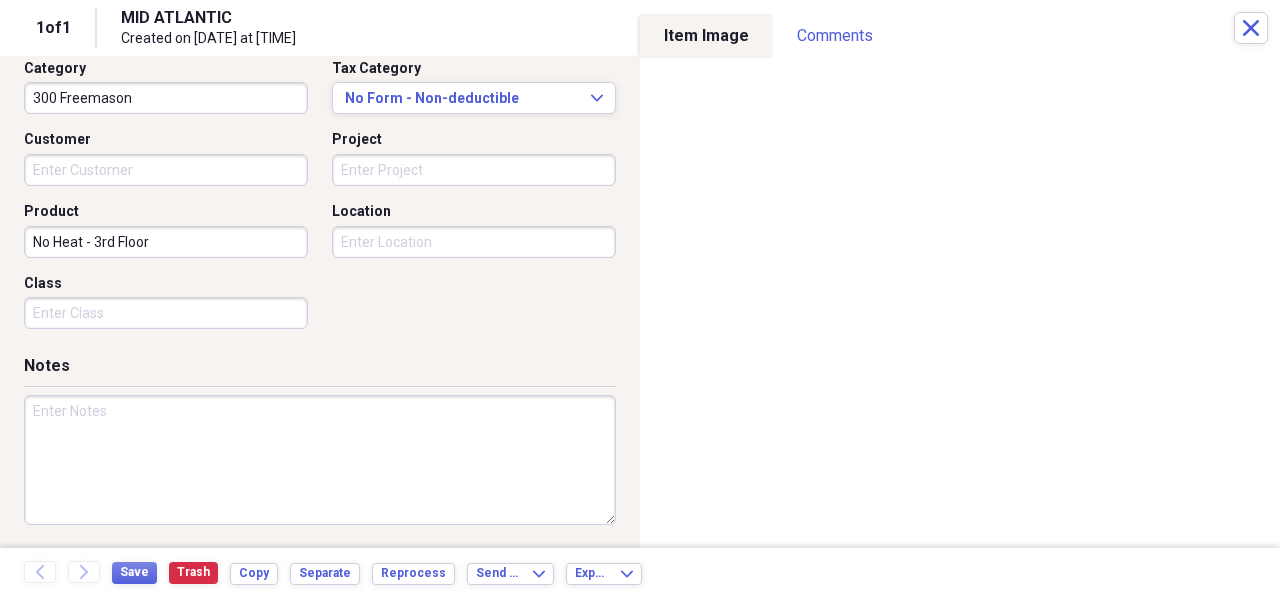type on "No Heat - 3rd Floor" 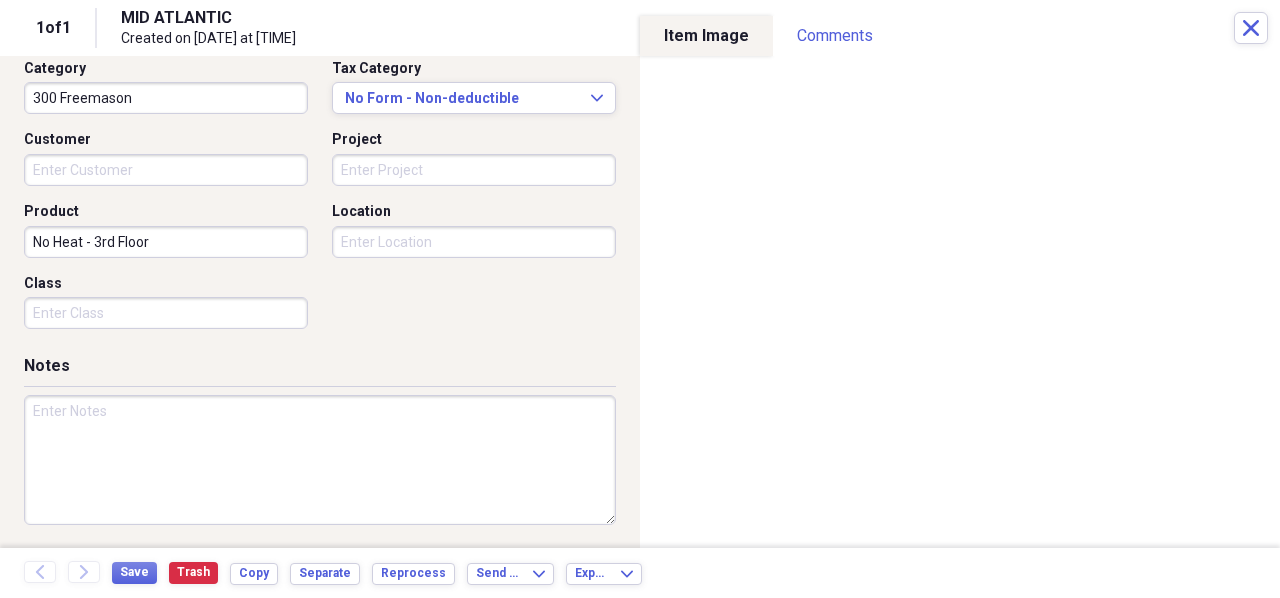 paste on "[NUMBER] [STREET] - No Heat - 3rd Floor" 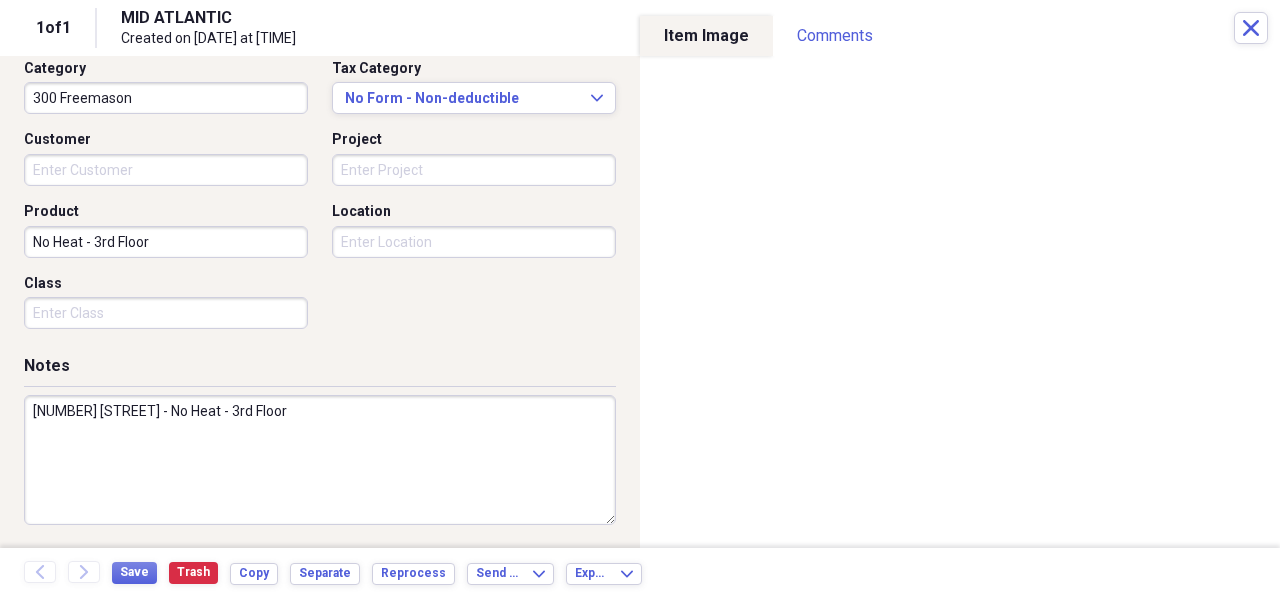 click on "[NUMBER] [STREET] - No Heat - 3rd Floor" at bounding box center [320, 460] 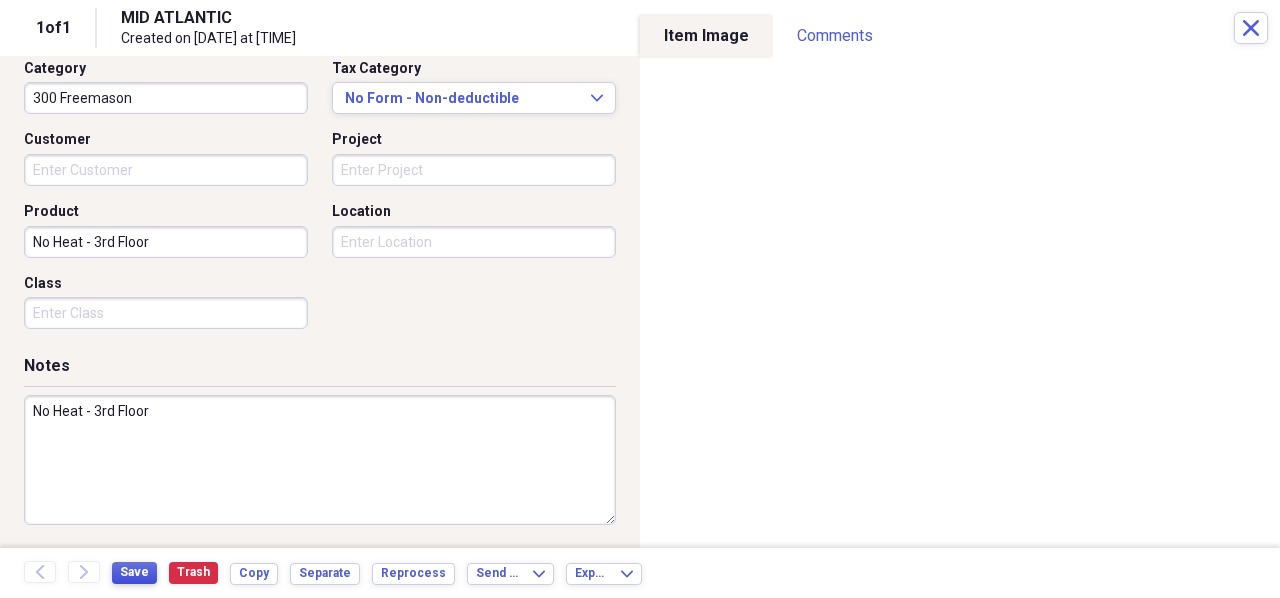 type on "No Heat - 3rd Floor" 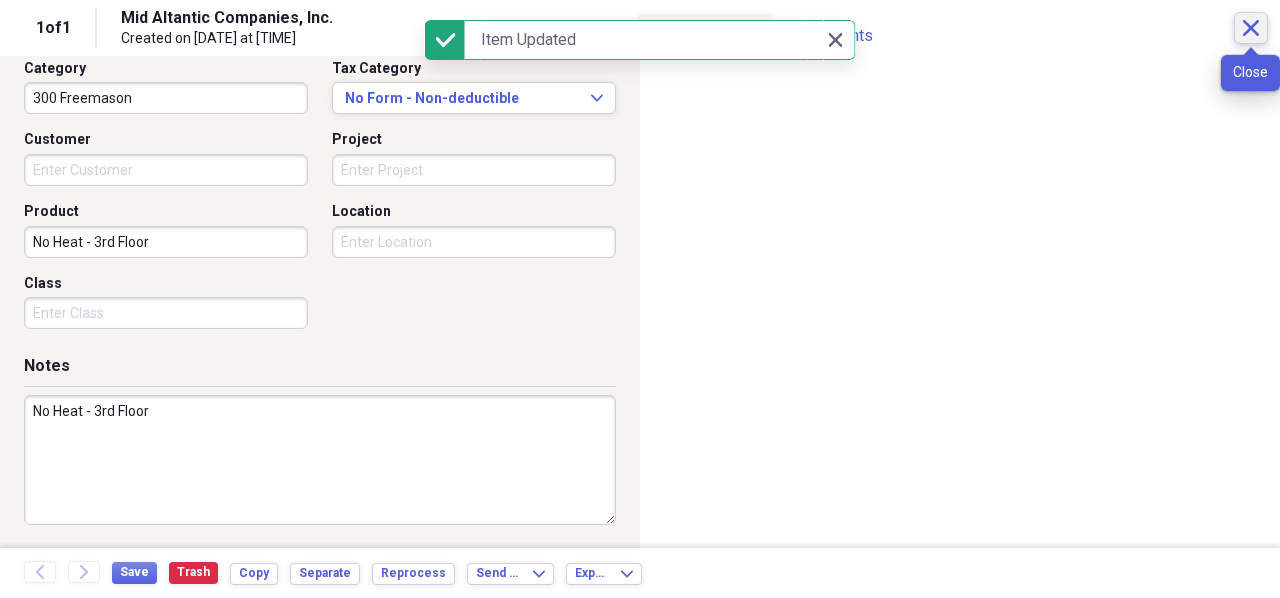 click 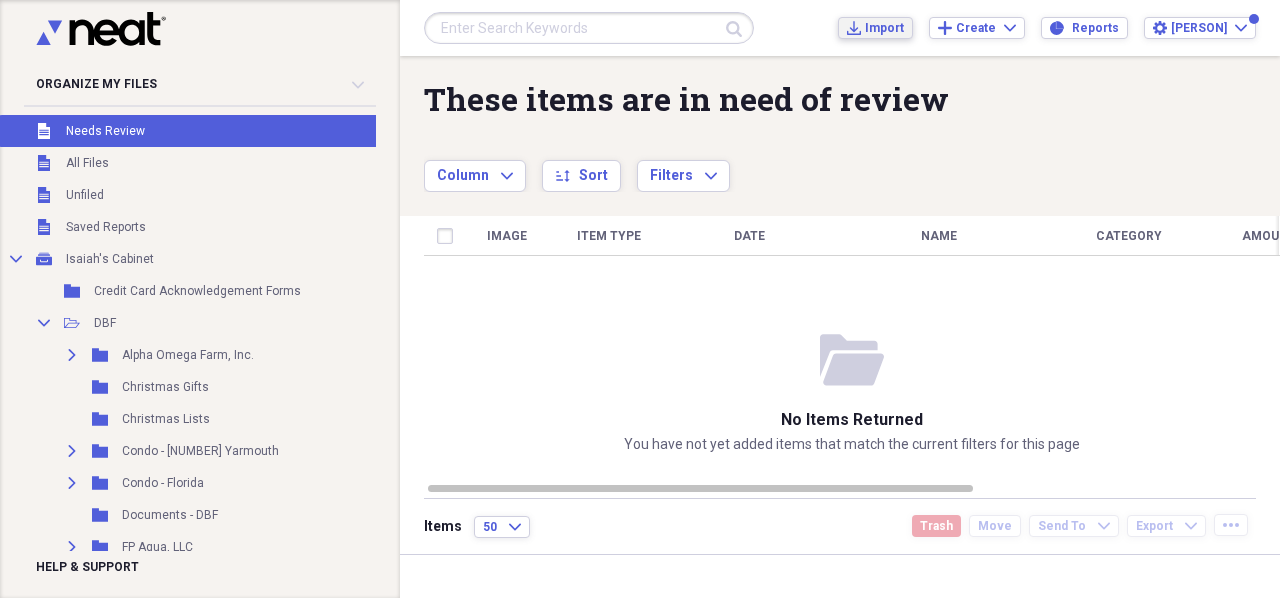 click on "Import" at bounding box center [884, 28] 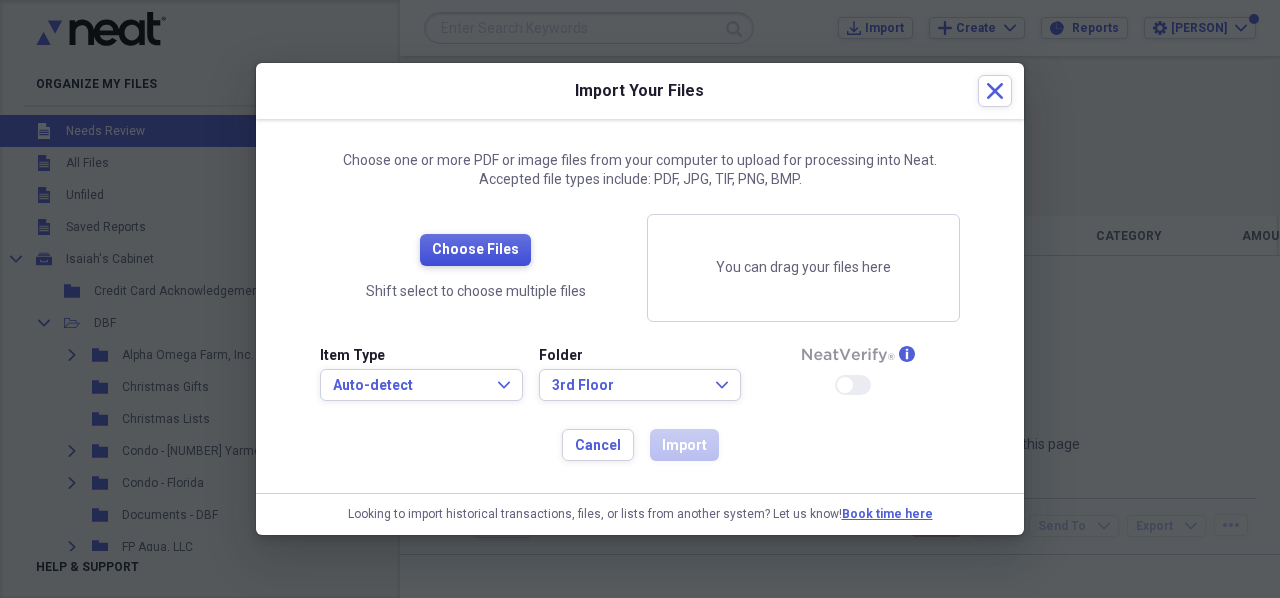 click on "Choose Files" at bounding box center (475, 250) 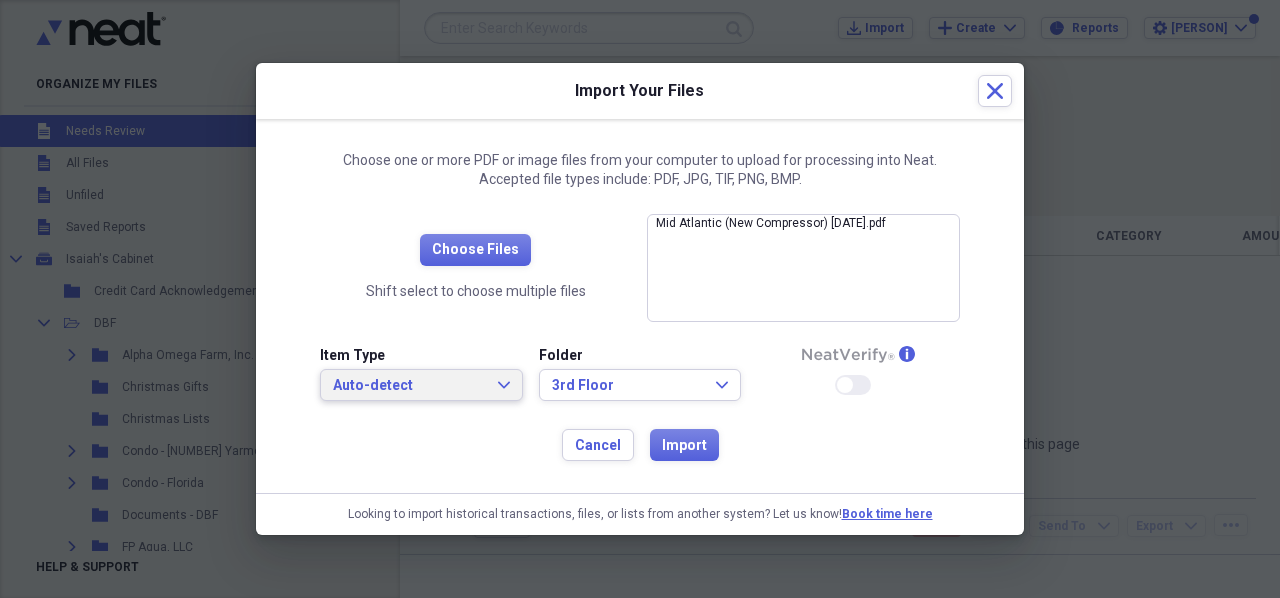 click on "Auto-detect" at bounding box center (409, 386) 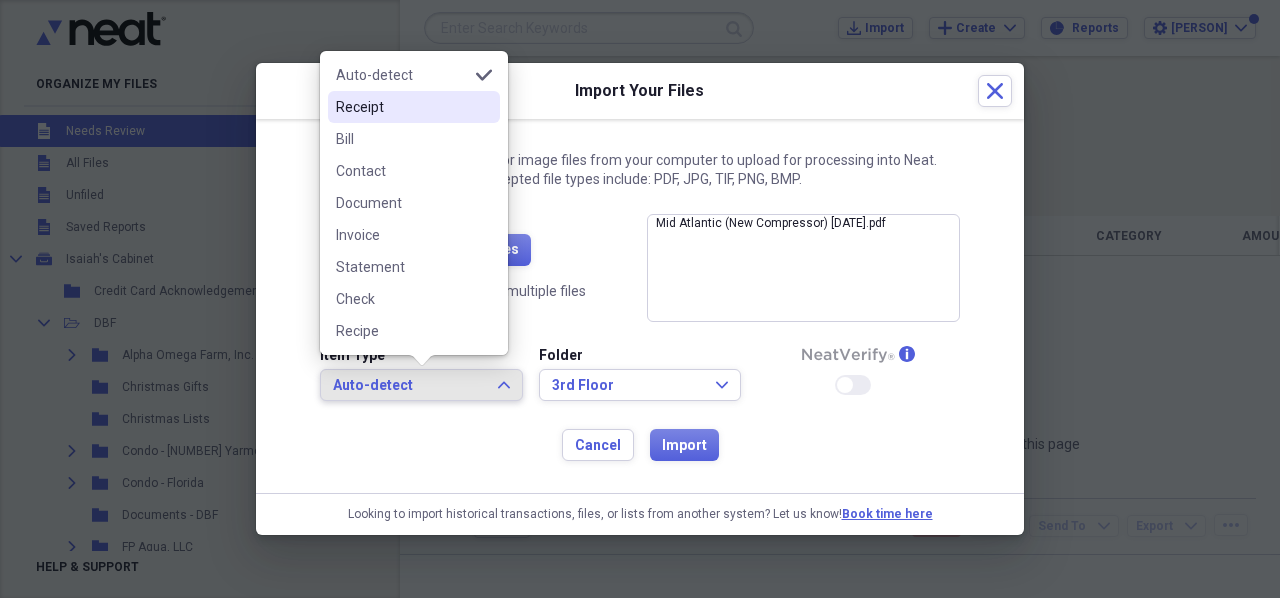 click on "Receipt" at bounding box center (414, 107) 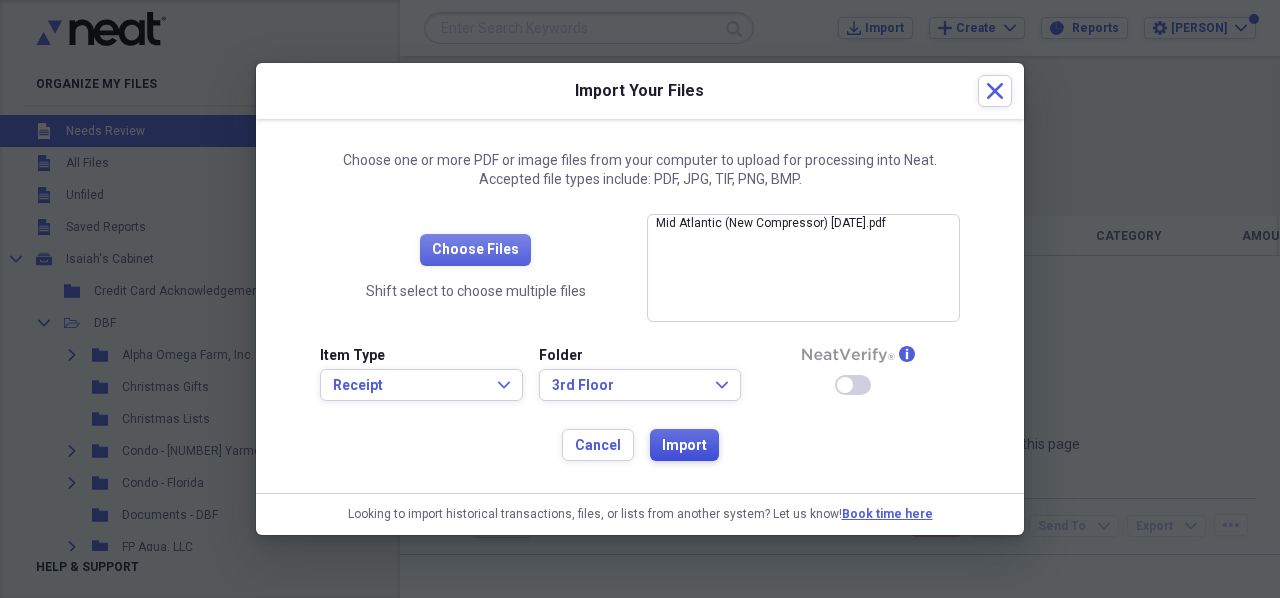 click on "Import" at bounding box center (684, 446) 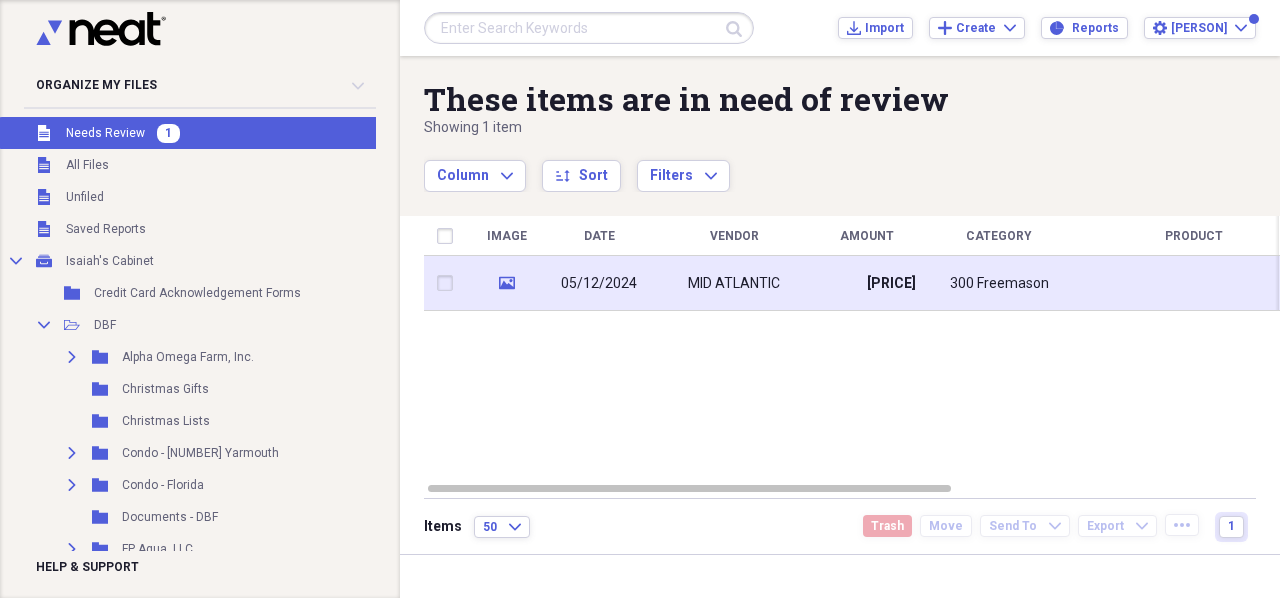 click on "05/12/2024" at bounding box center (599, 283) 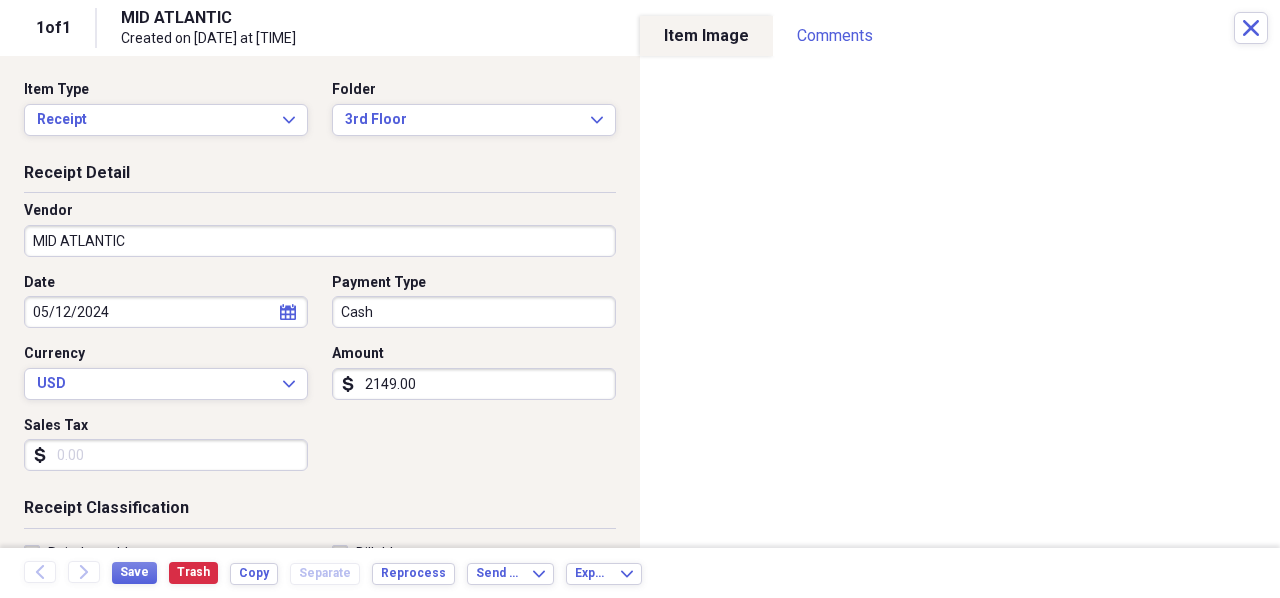 click on "MID ATLANTIC" at bounding box center [320, 241] 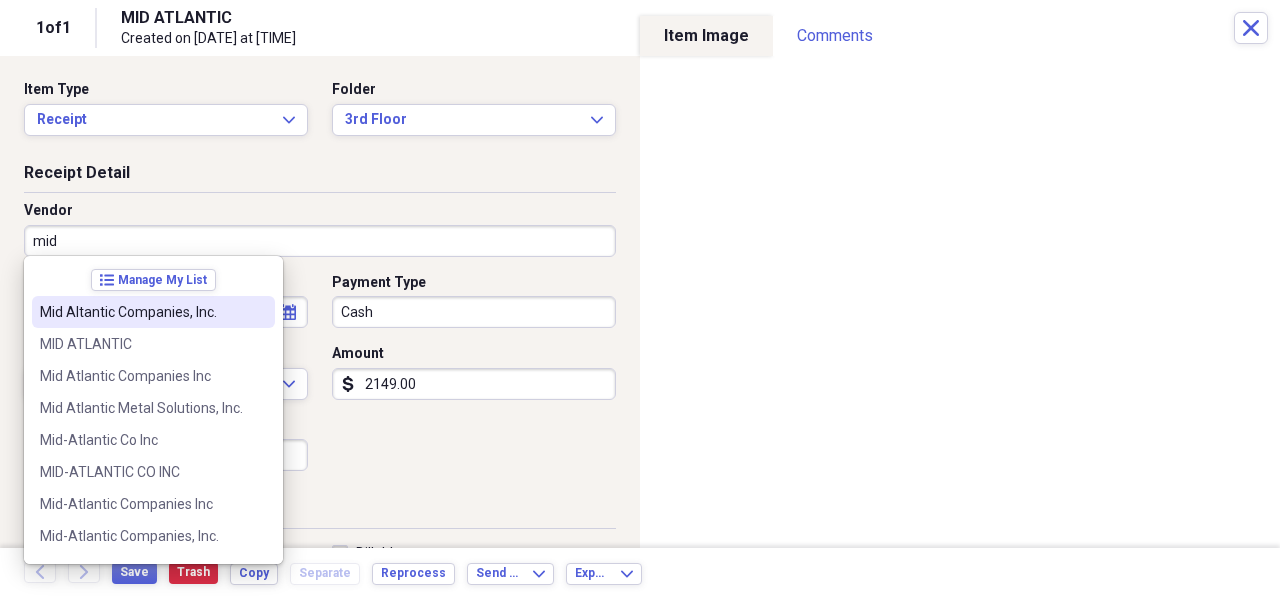 click on "Mid Altantic Companies, Inc." at bounding box center [141, 312] 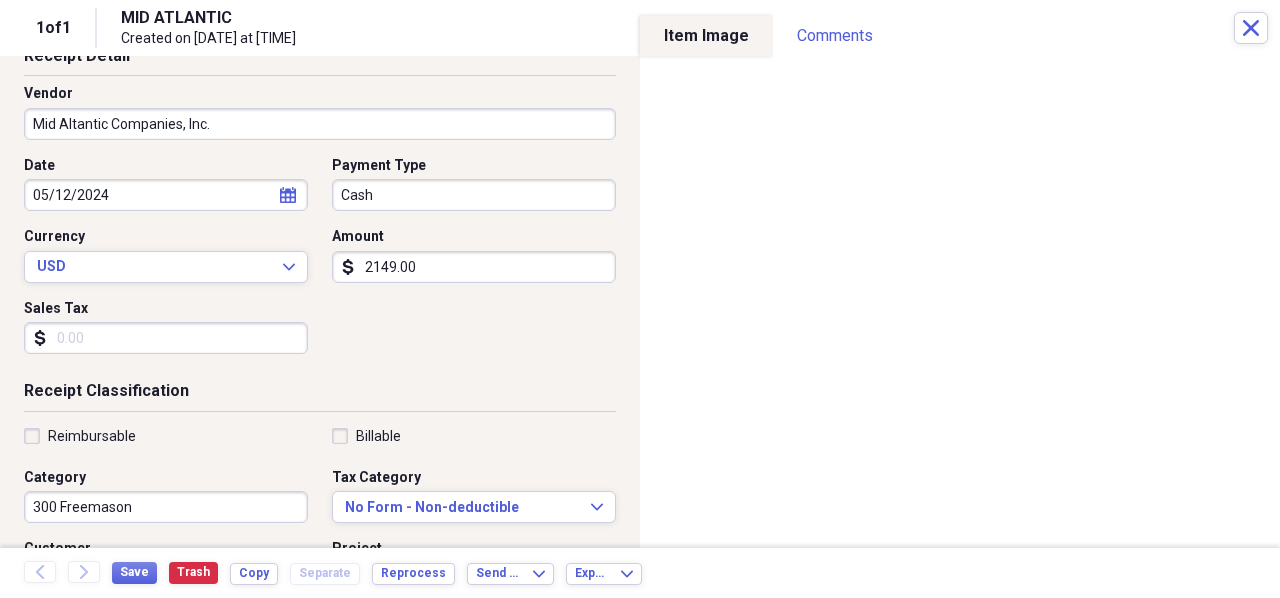 scroll, scrollTop: 100, scrollLeft: 0, axis: vertical 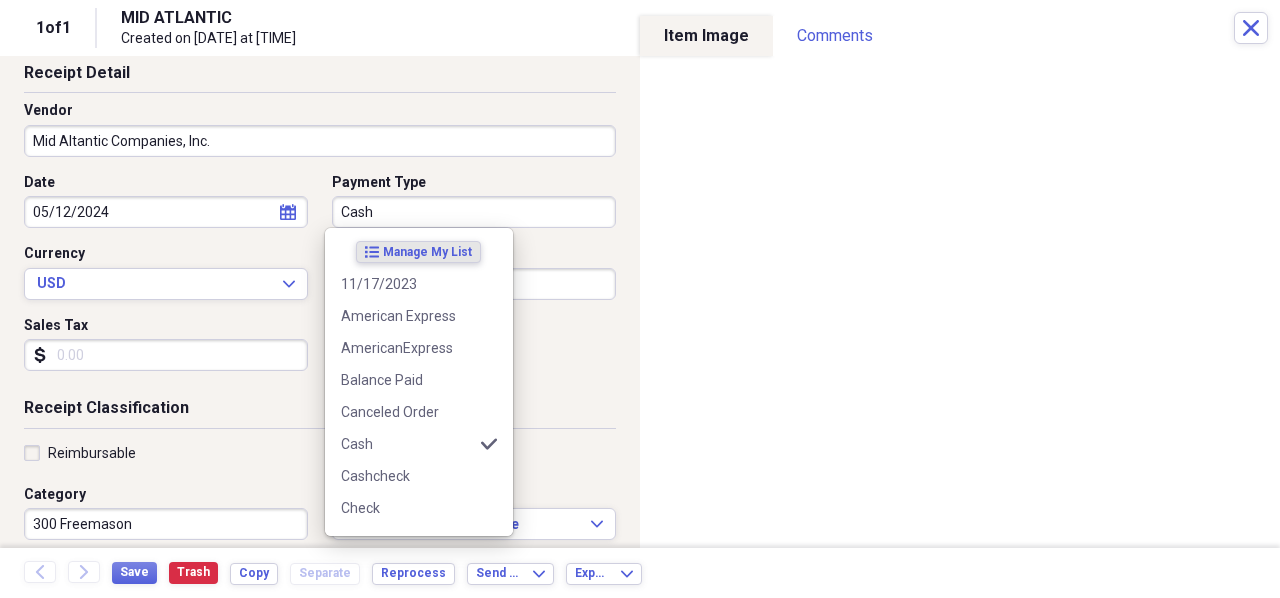 click on "Cash" at bounding box center [474, 212] 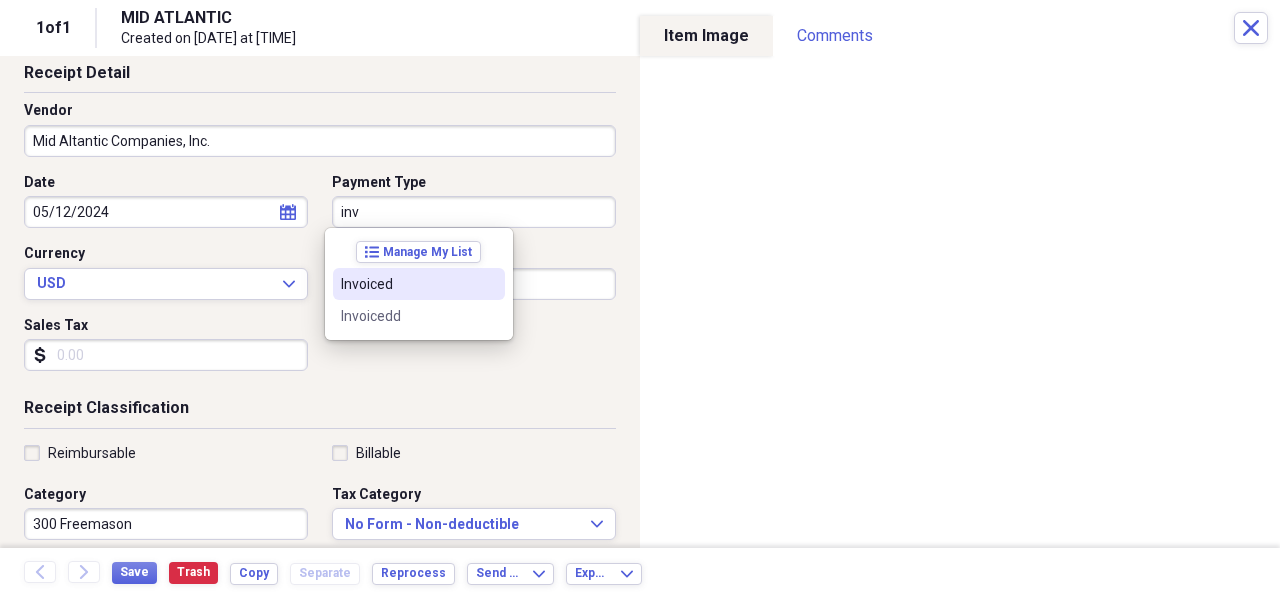 click on "Invoiced" at bounding box center (407, 284) 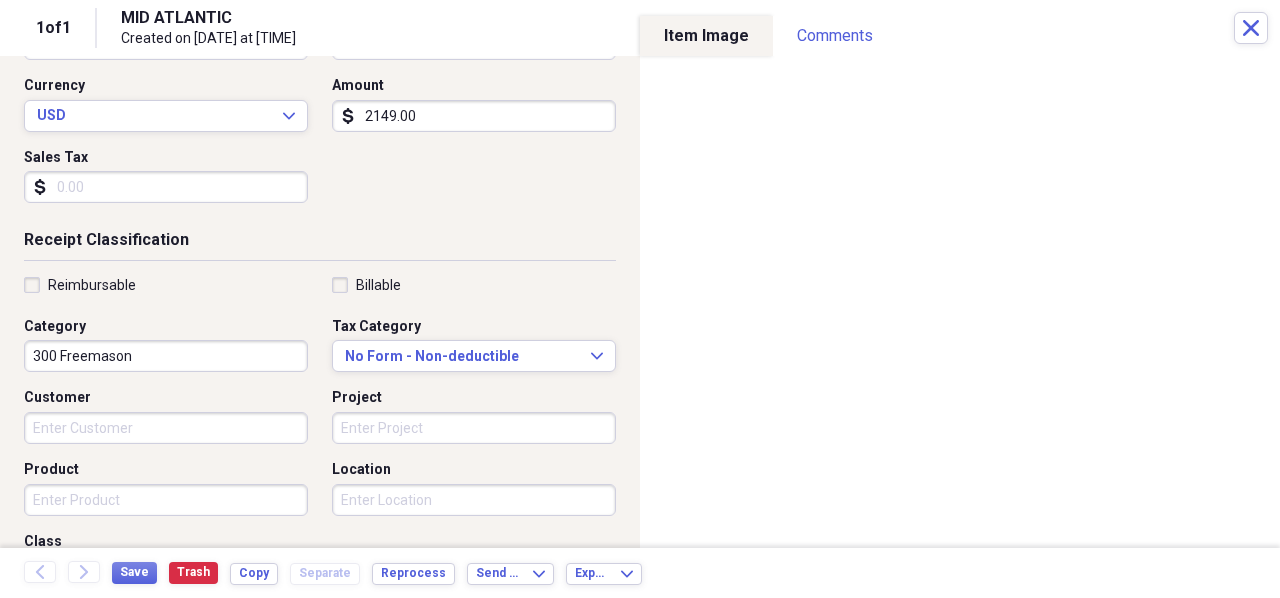 scroll, scrollTop: 300, scrollLeft: 0, axis: vertical 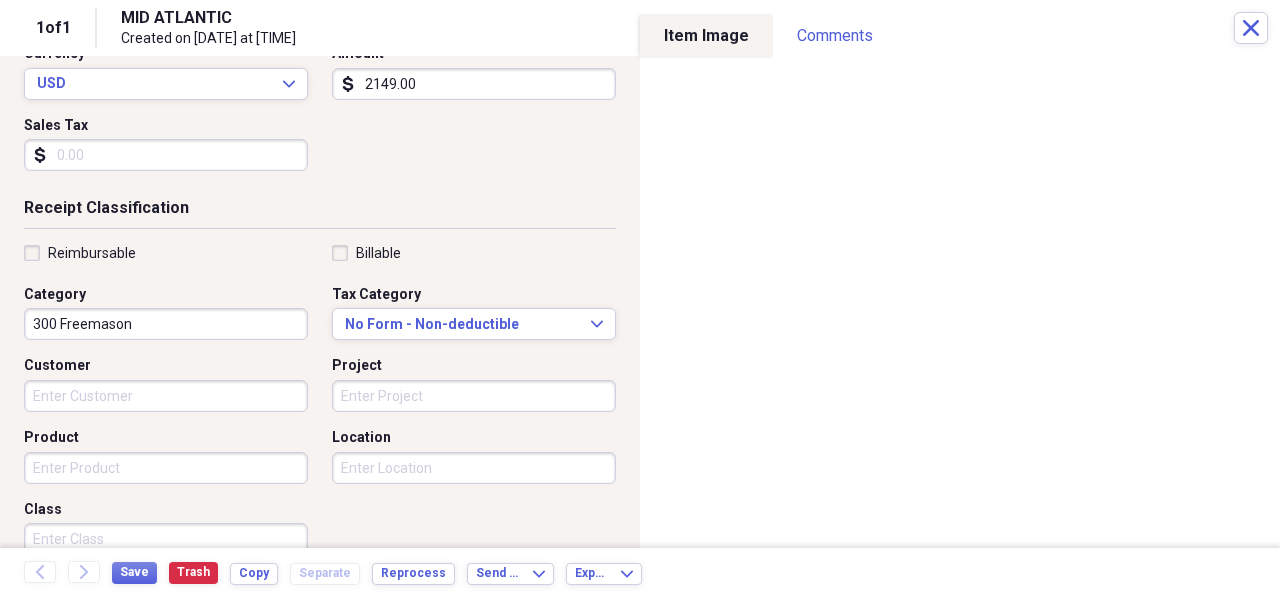 click on "Product" at bounding box center [166, 468] 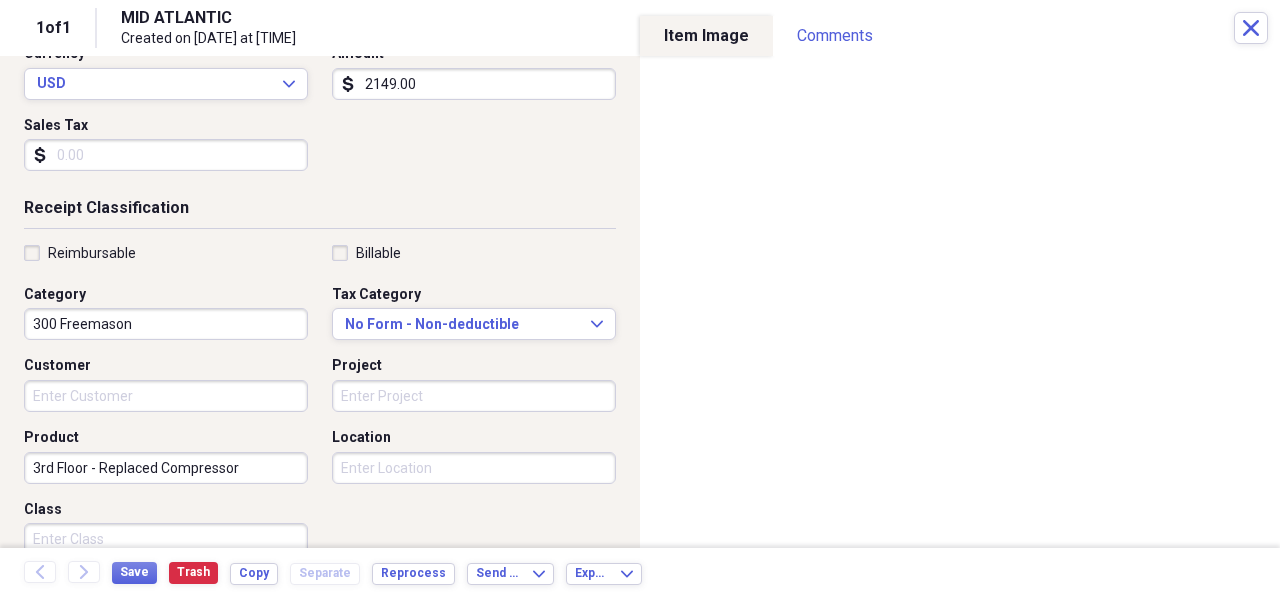 drag, startPoint x: 246, startPoint y: 465, endPoint x: -37, endPoint y: 452, distance: 283.29843 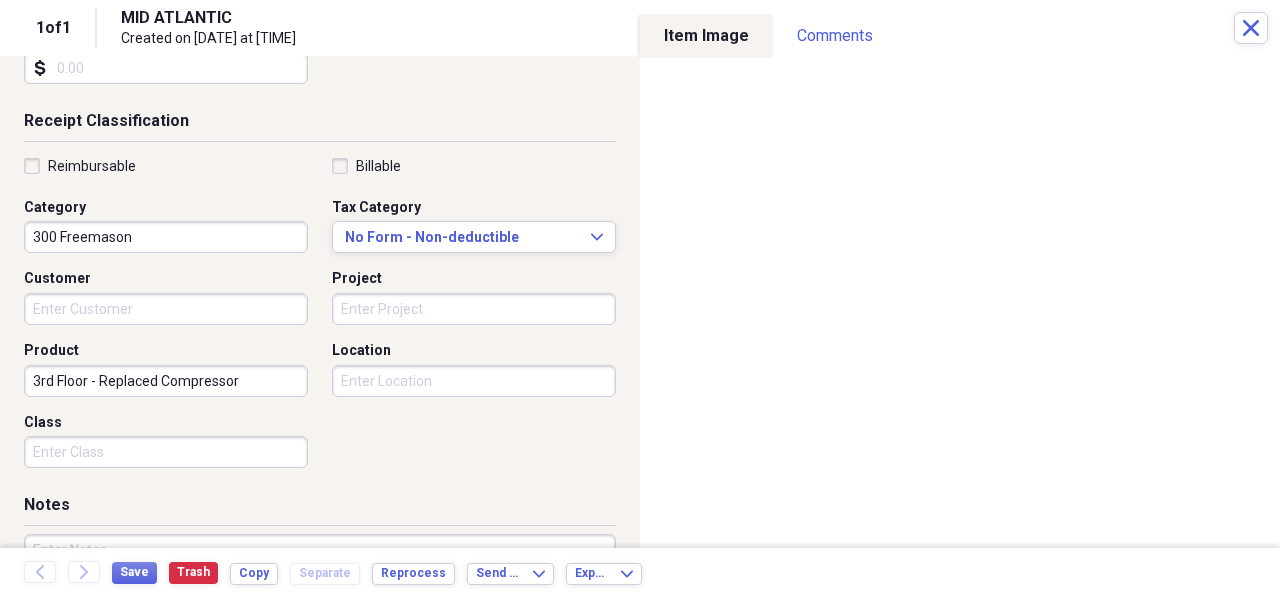scroll, scrollTop: 526, scrollLeft: 0, axis: vertical 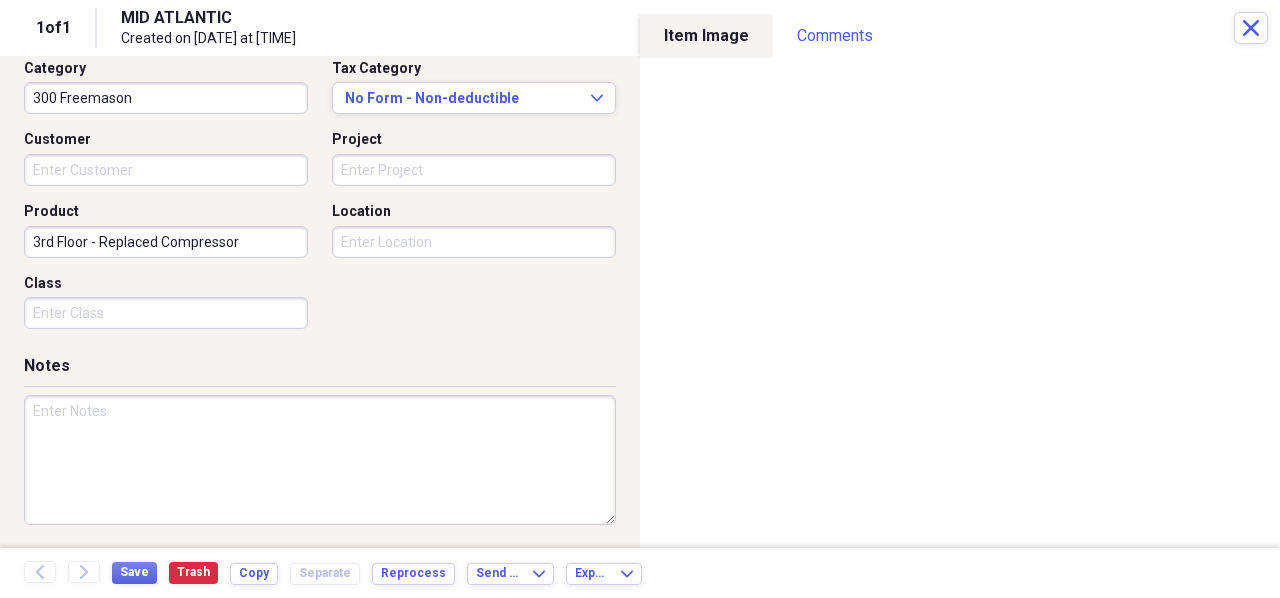 type on "3rd Floor - Replaced Compressor" 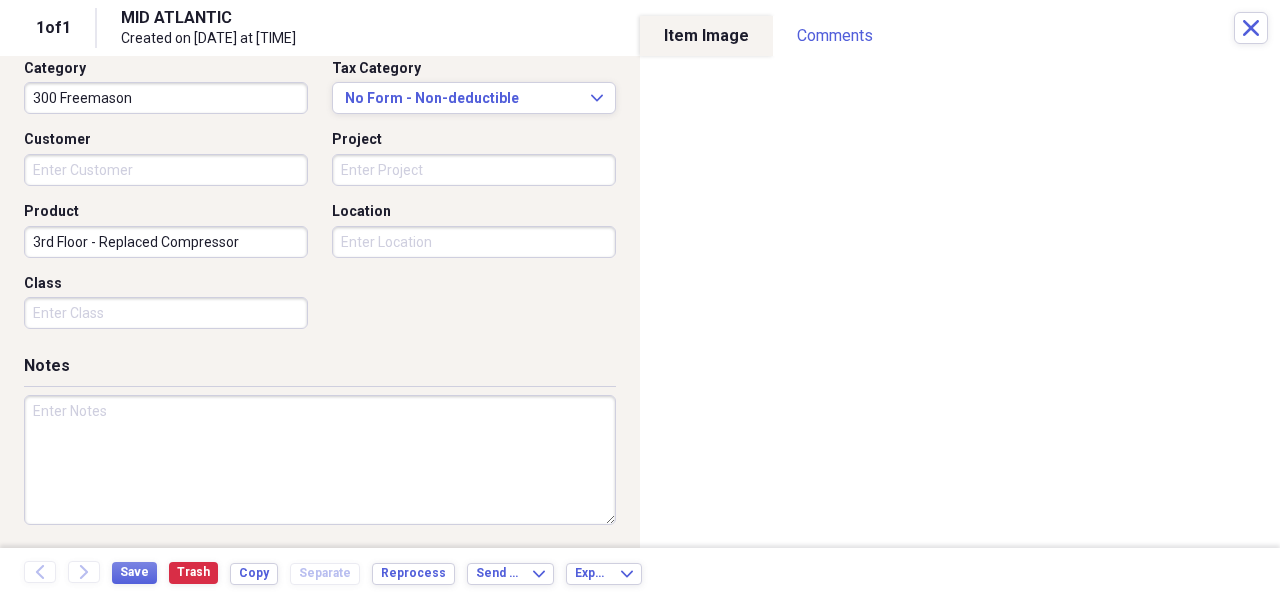 paste on "3rd Floor - Replaced Compressor" 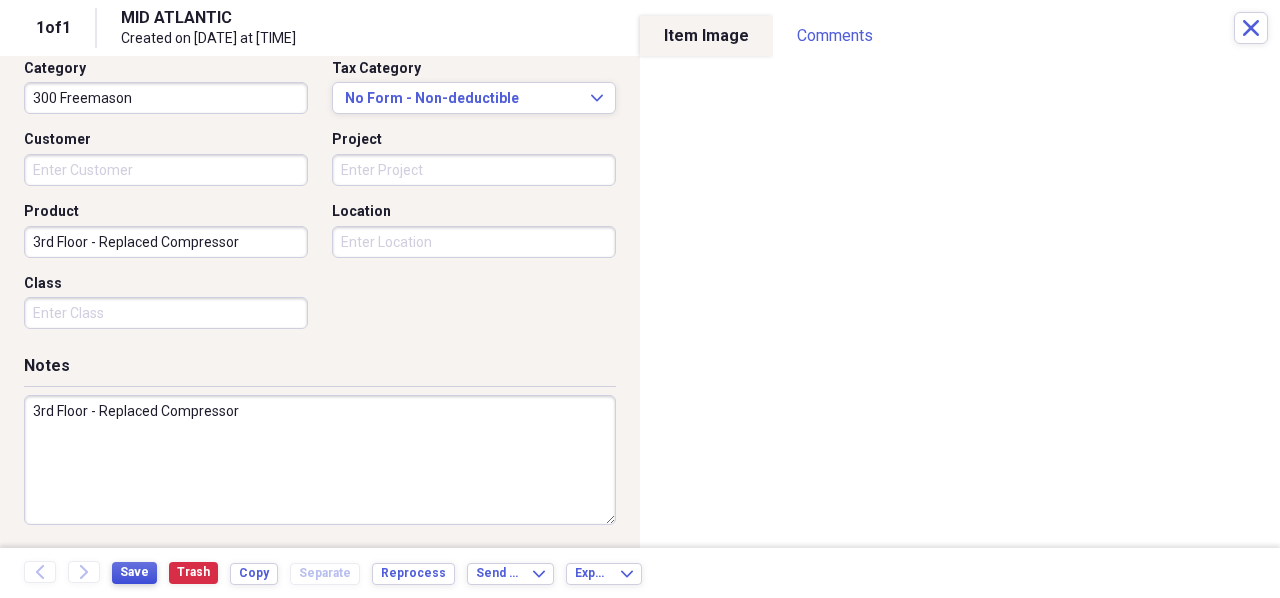 type on "3rd Floor - Replaced Compressor" 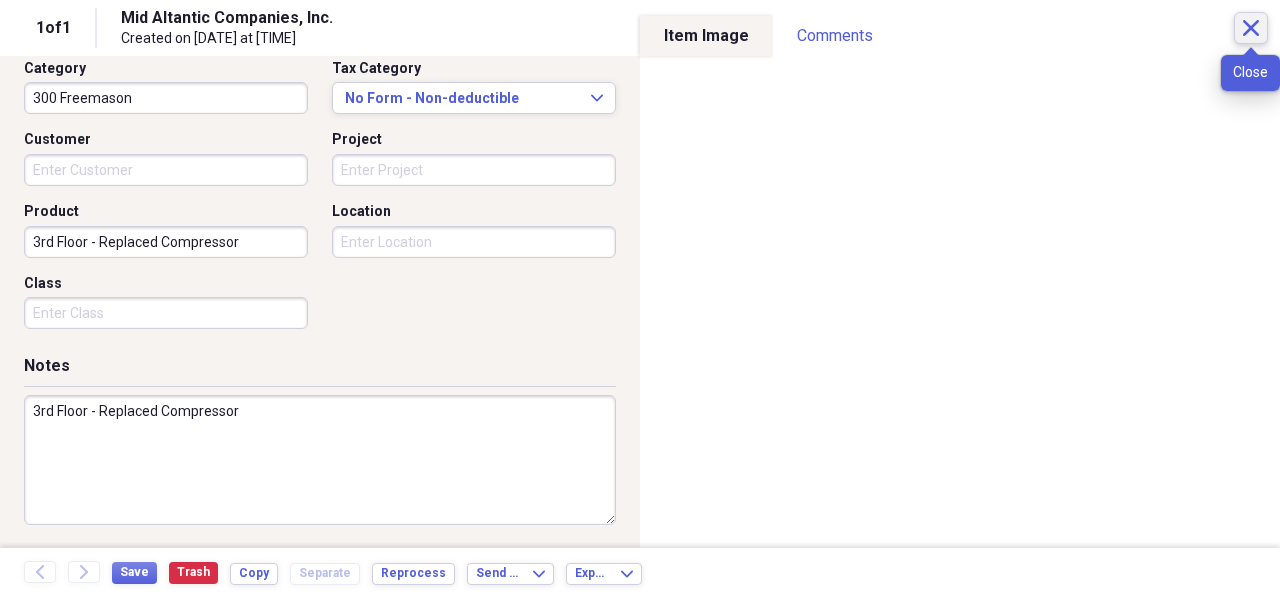 click on "Close" at bounding box center (1251, 28) 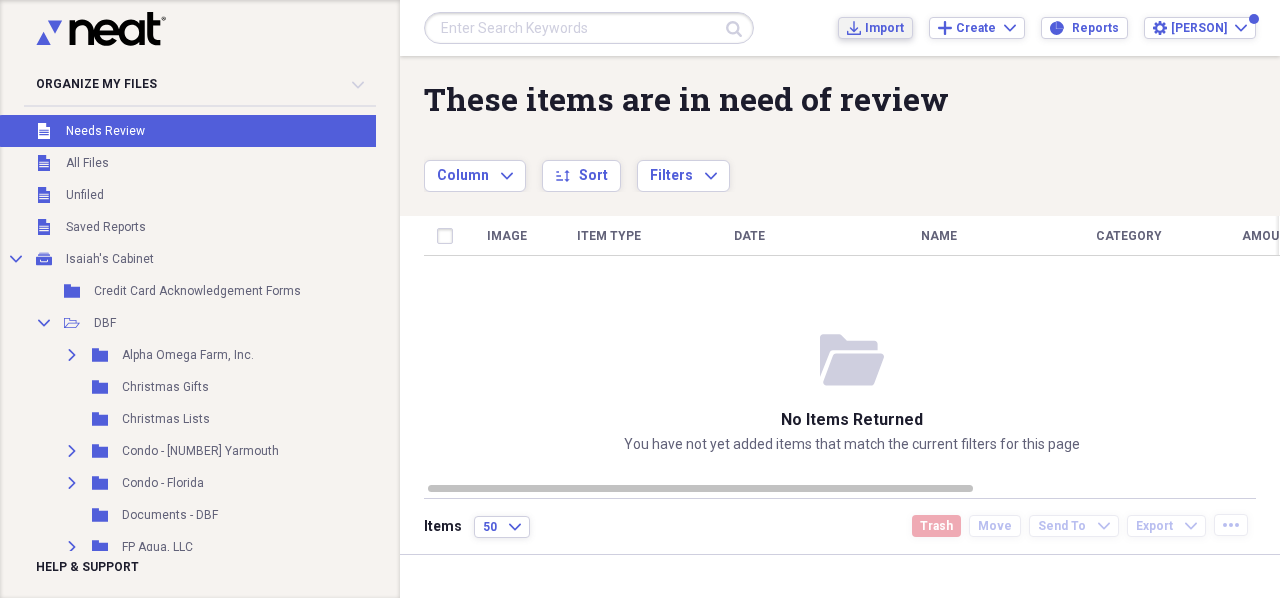 click on "Import Import" at bounding box center [875, 28] 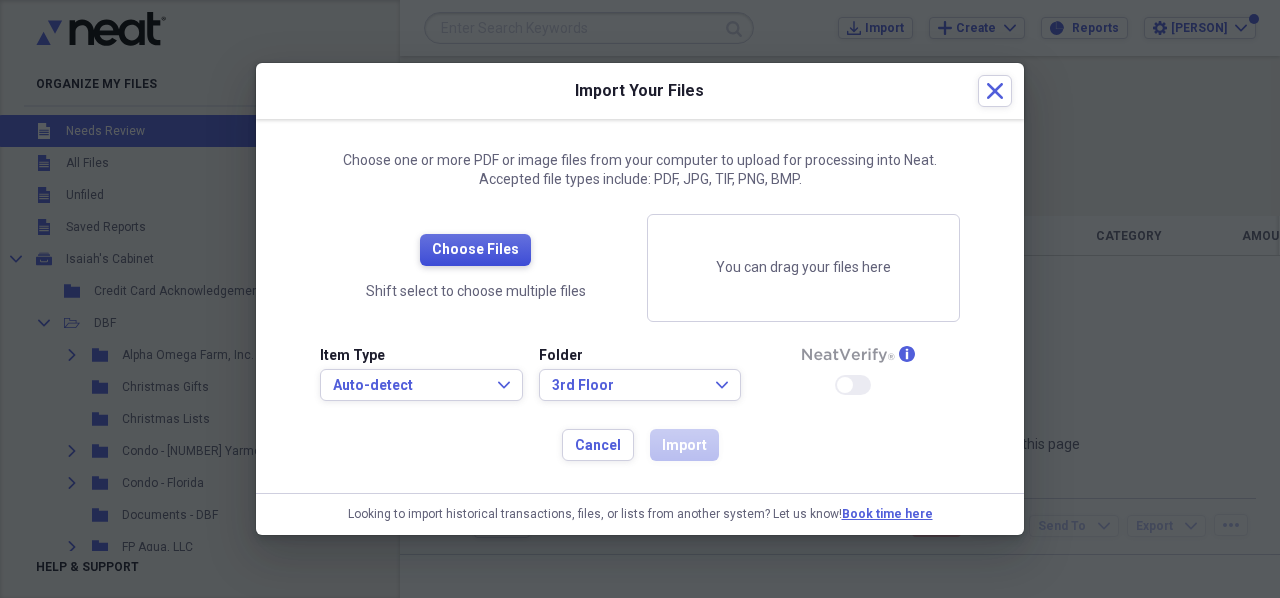 click on "Choose Files" at bounding box center (475, 250) 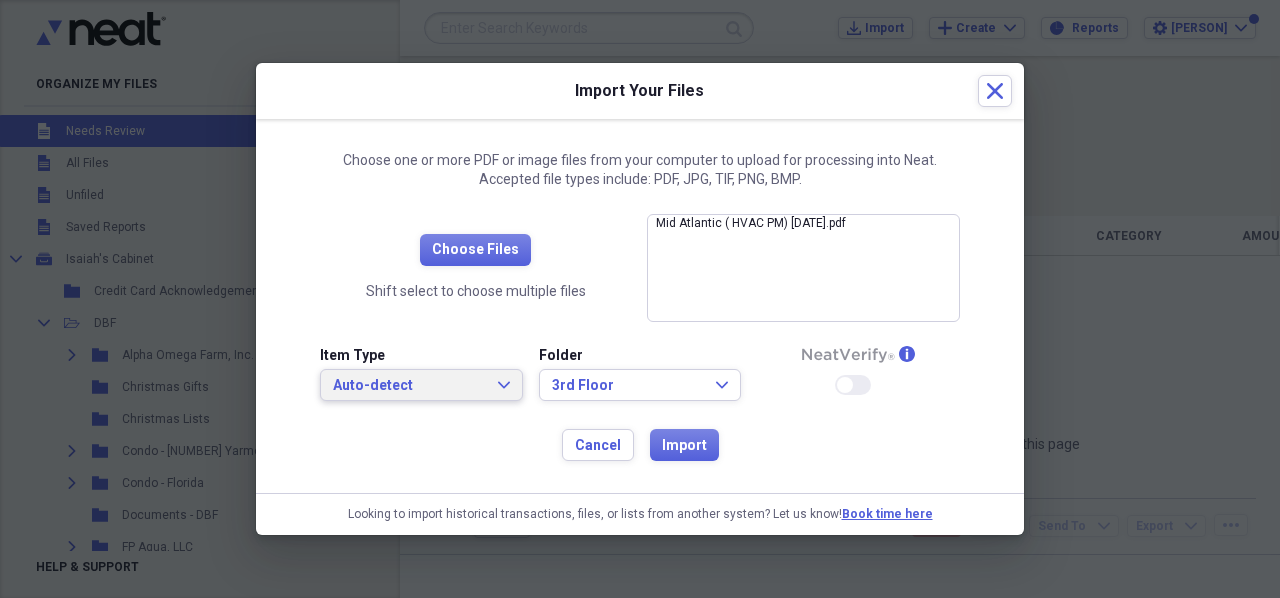 drag, startPoint x: 446, startPoint y: 388, endPoint x: 432, endPoint y: 381, distance: 15.652476 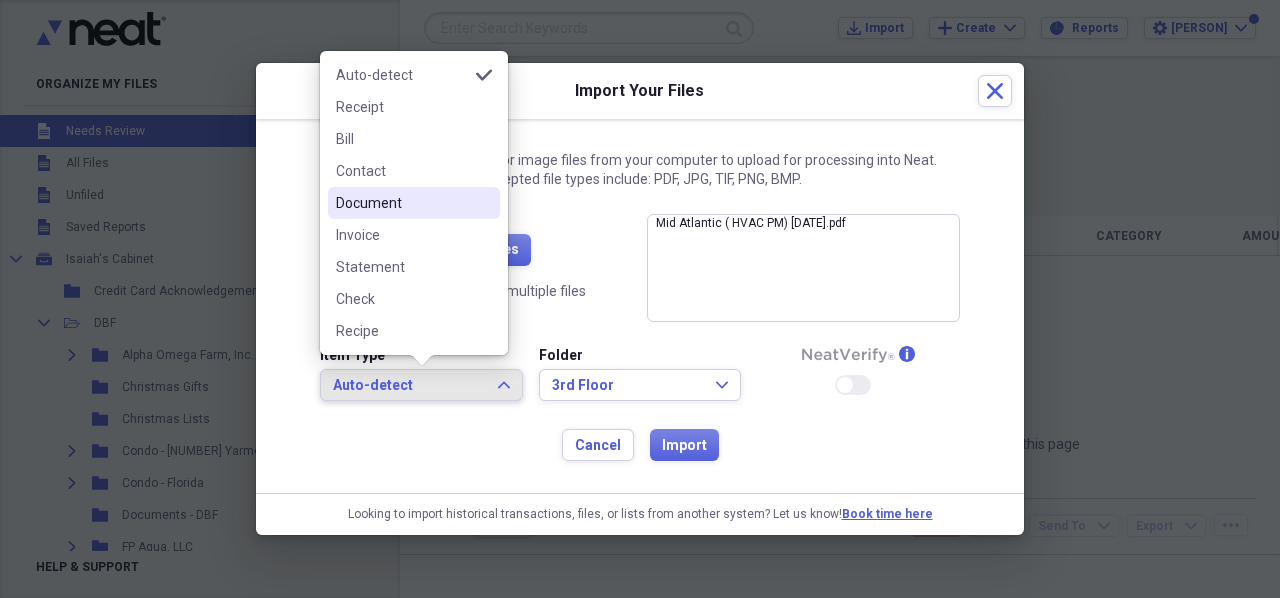 click on "Document" at bounding box center (402, 203) 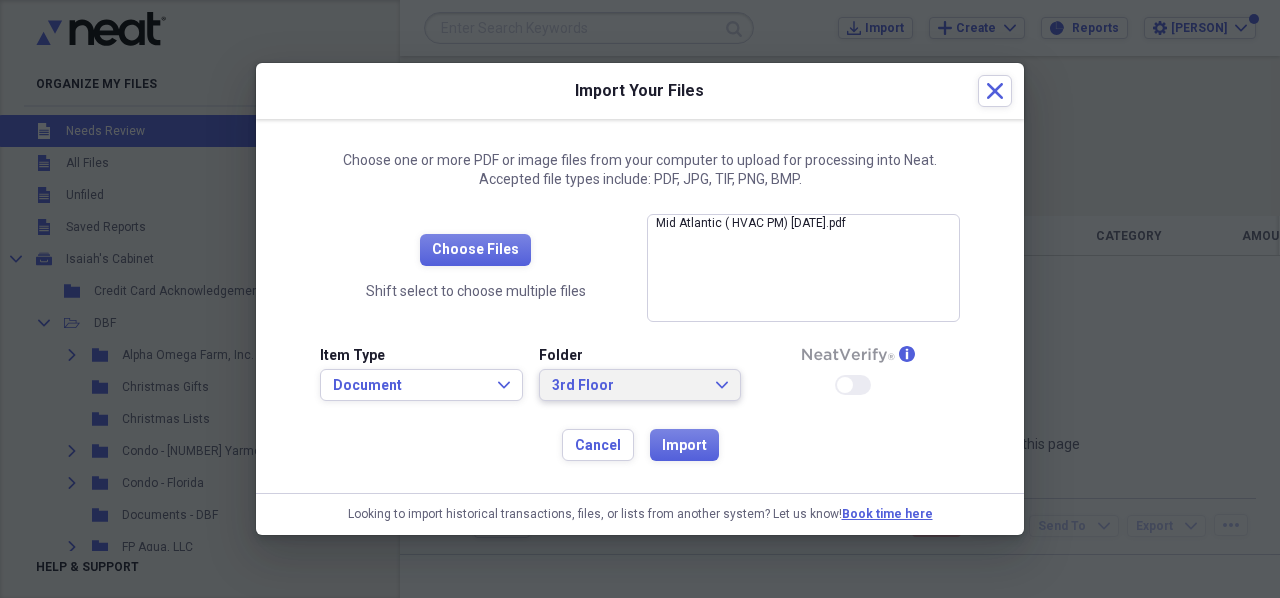 click on "3rd Floor" at bounding box center (628, 386) 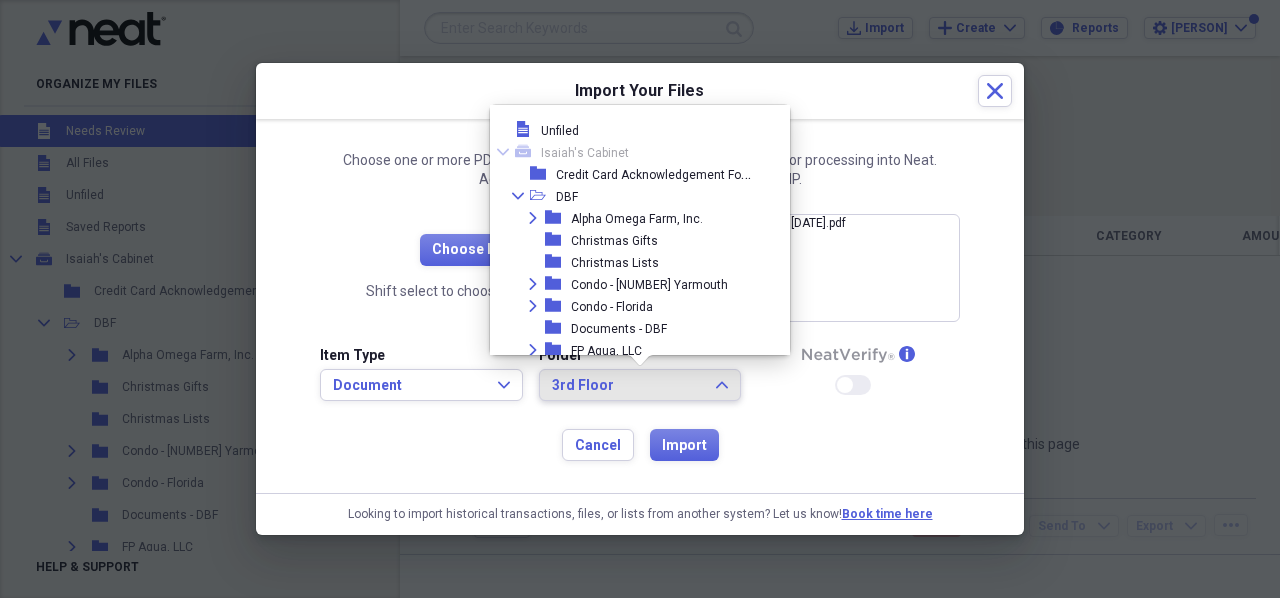 scroll, scrollTop: 2680, scrollLeft: 0, axis: vertical 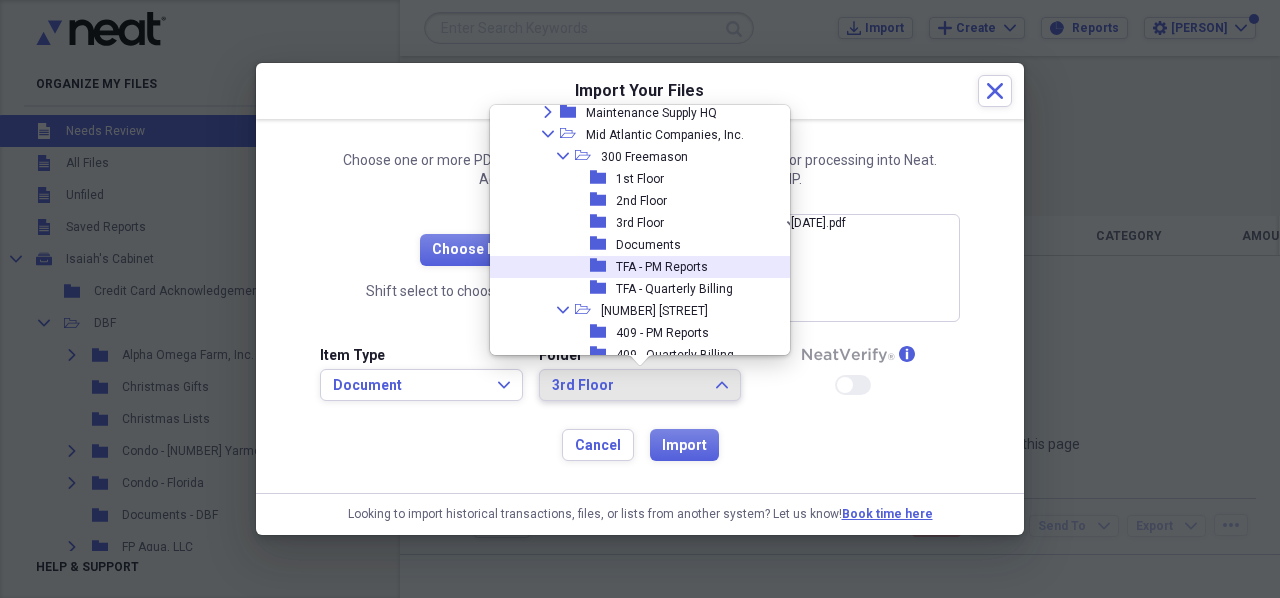 click on "TFA - PM Reports" at bounding box center [662, 267] 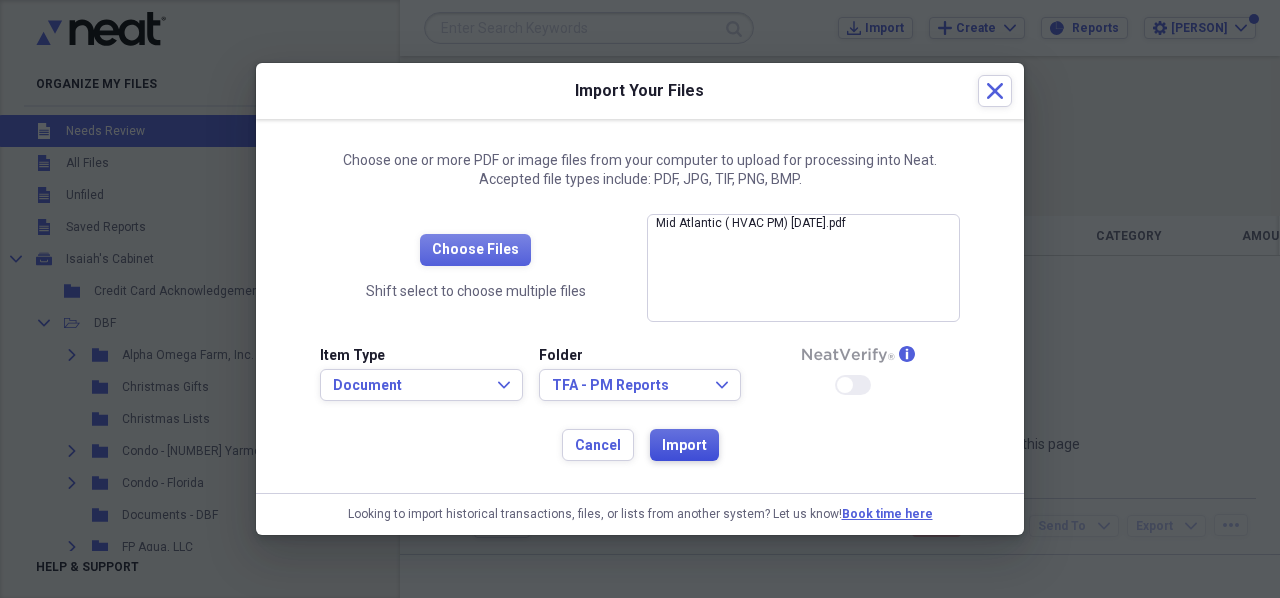 click on "Import" at bounding box center (684, 446) 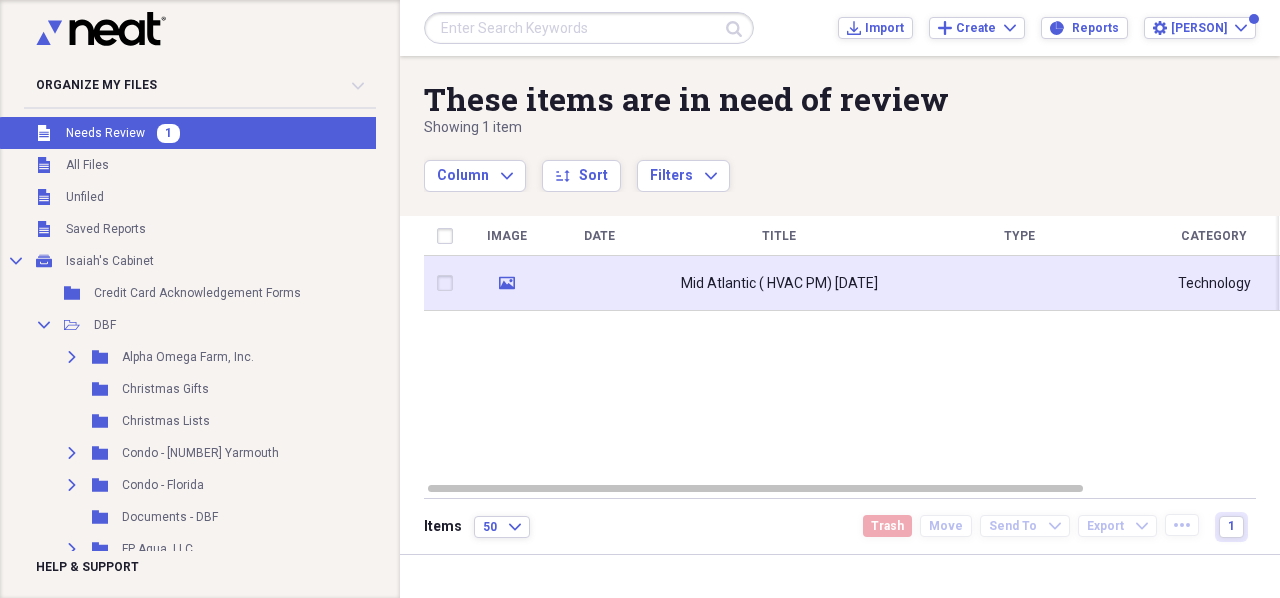 click on "Mid Atlantic ( HVAC PM) [DATE]" at bounding box center (779, 284) 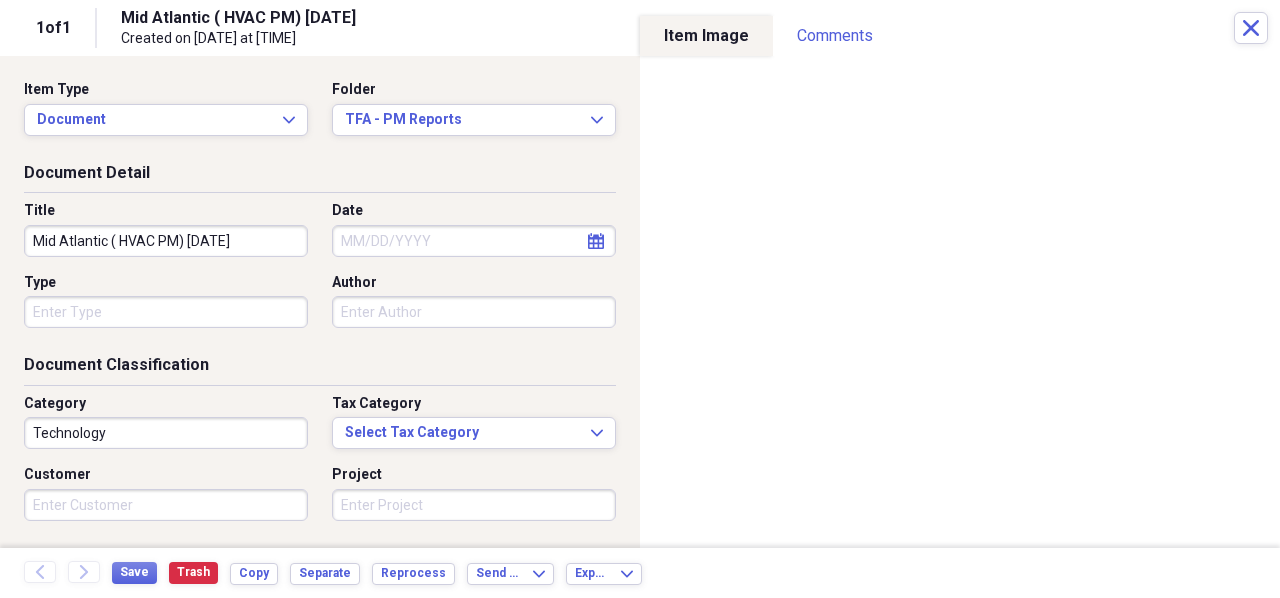 click on "Date" at bounding box center [474, 241] 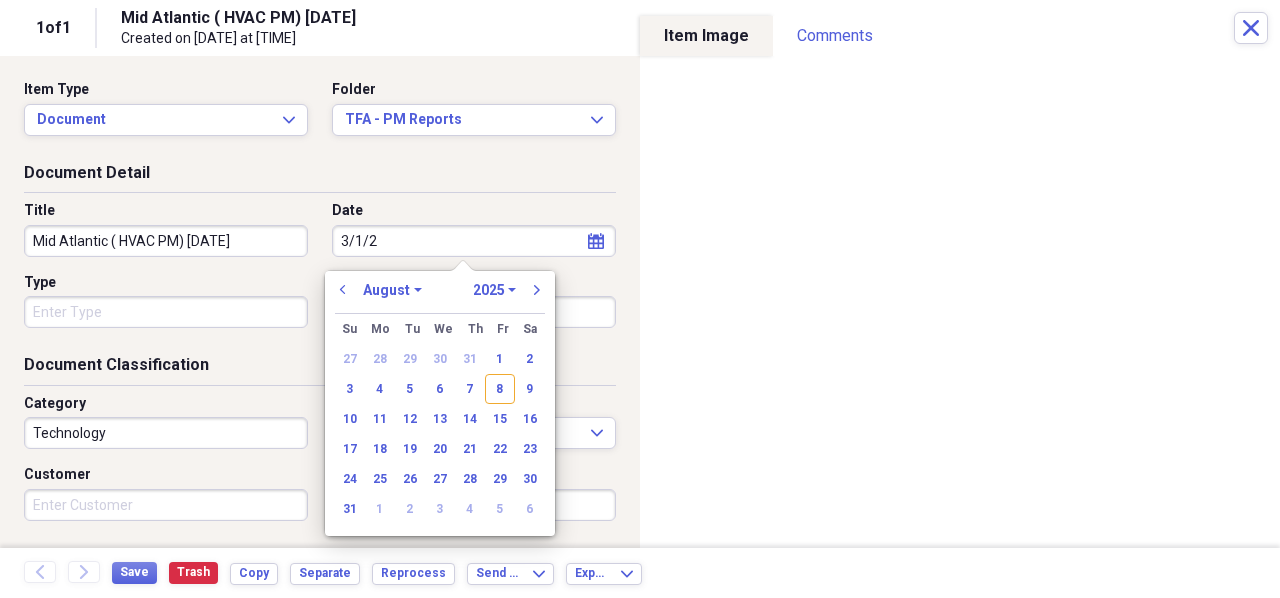 type on "[DATE]" 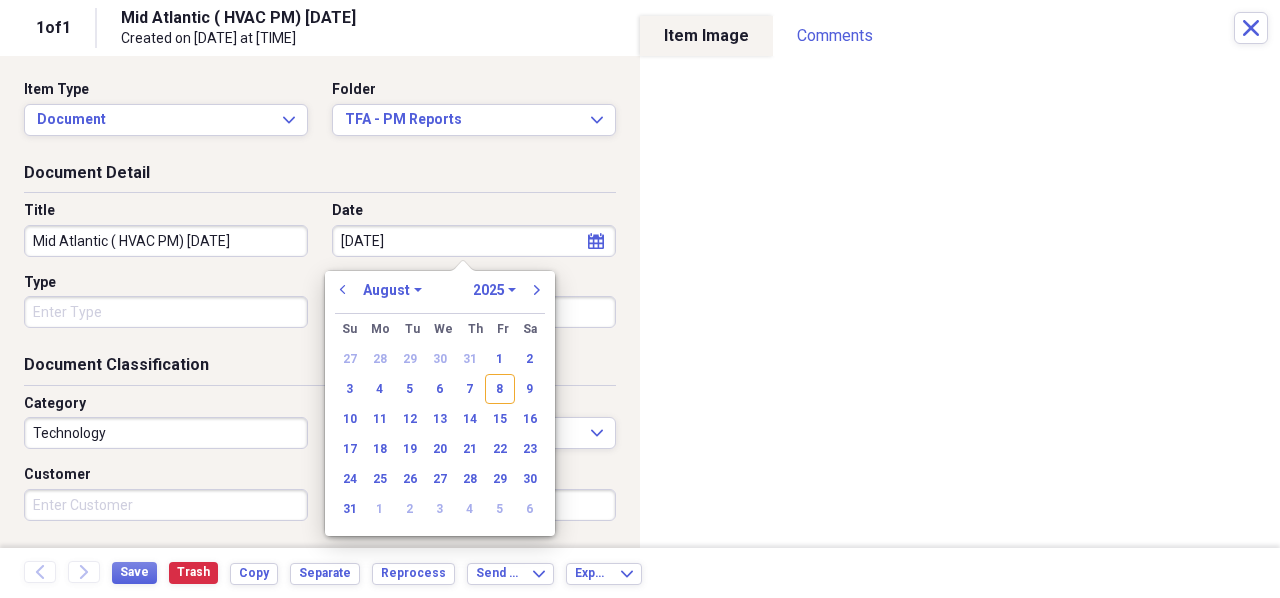 select on "2" 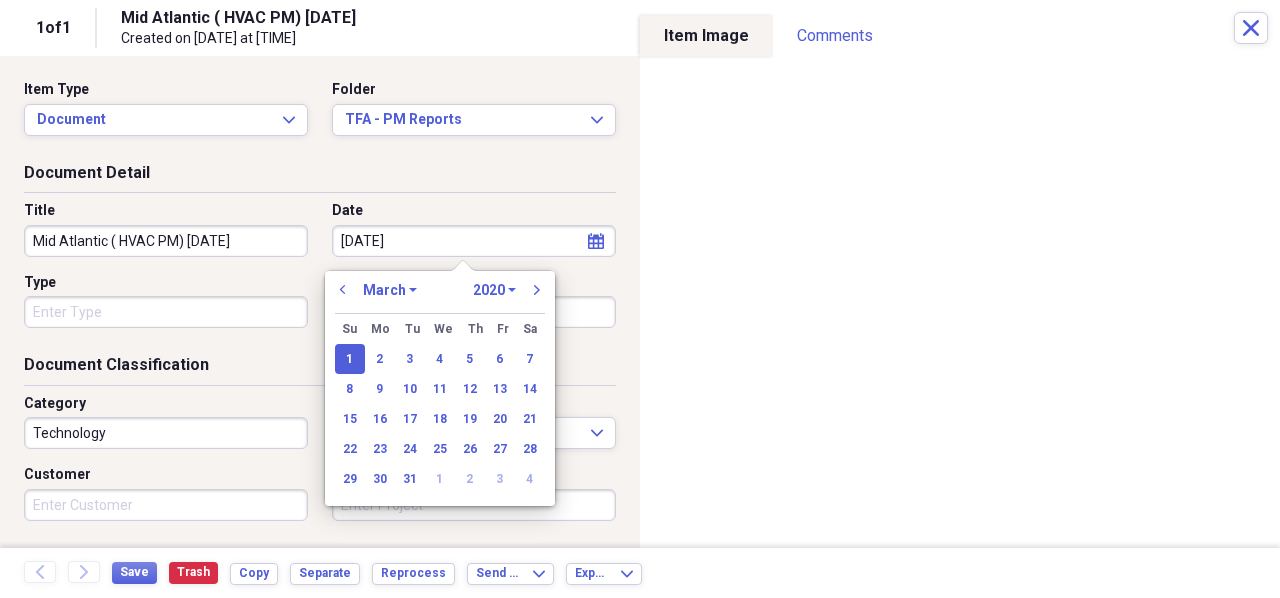 type on "[MONTH]/[DAY]/[YEAR]" 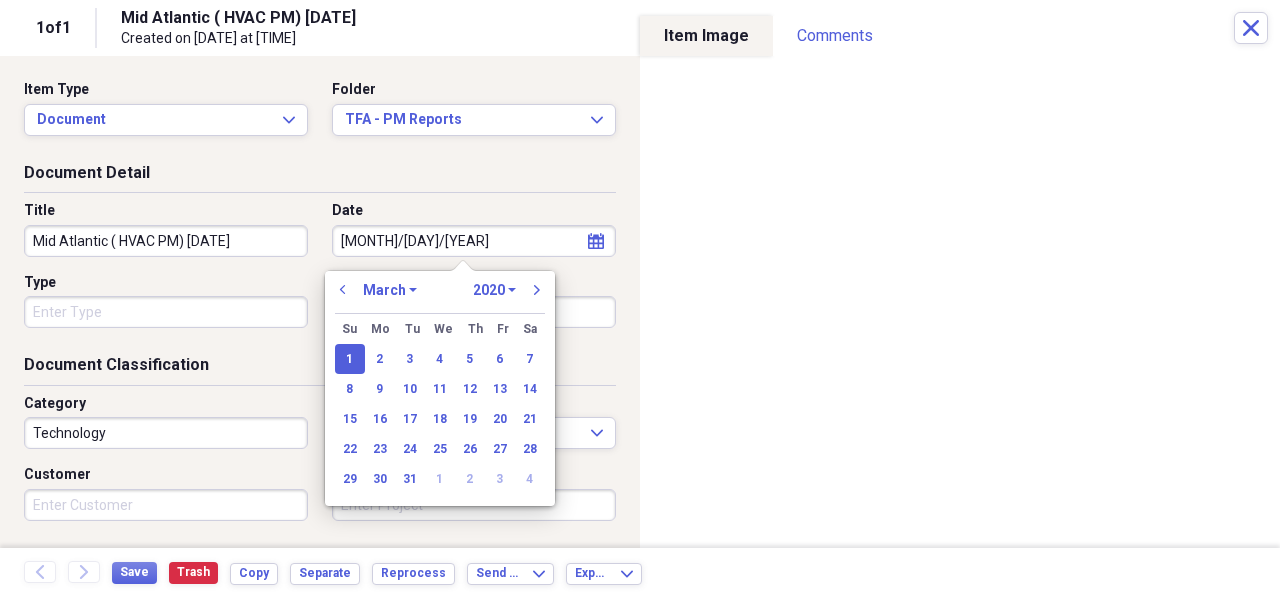 select on "2012" 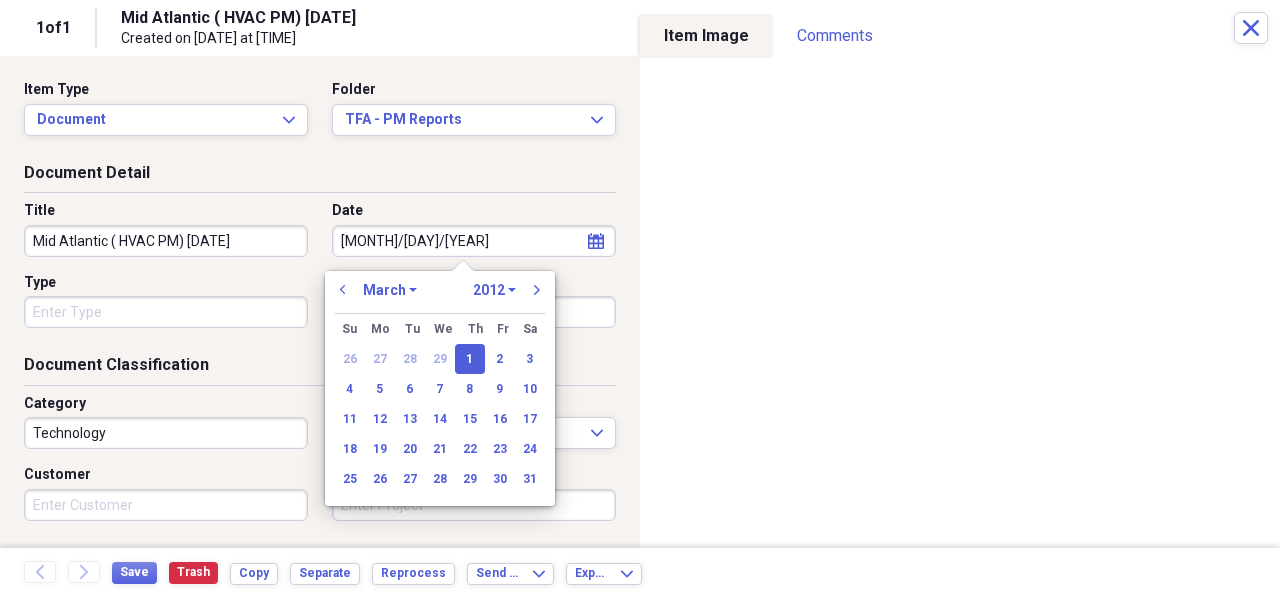 type on "[DATE]" 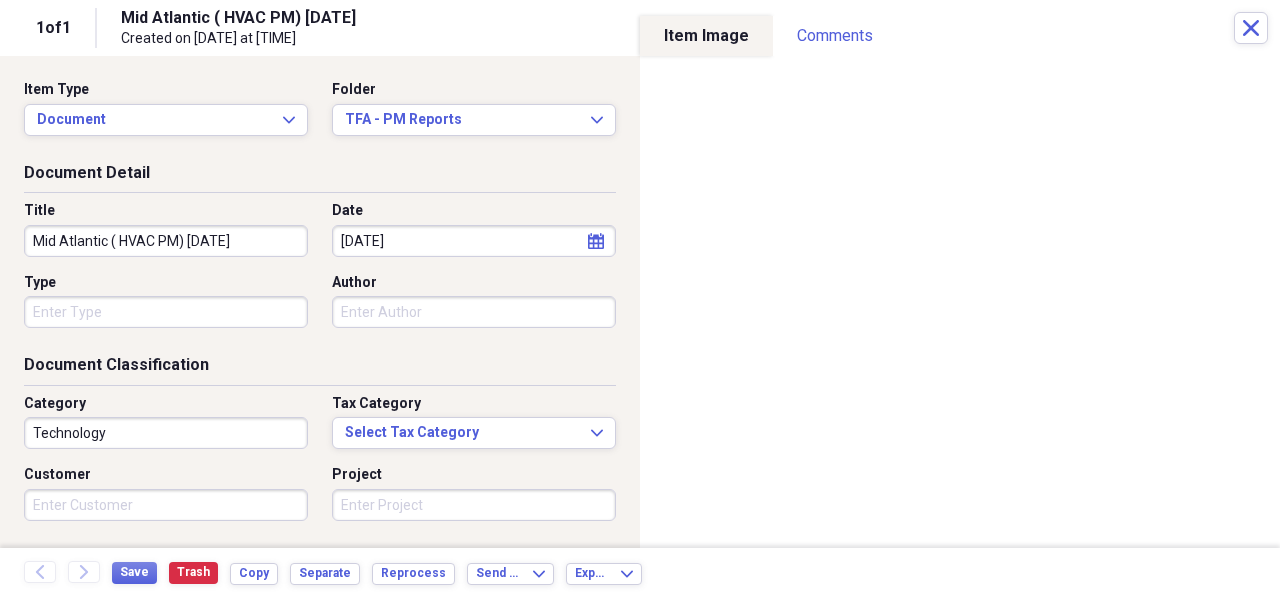 drag, startPoint x: 275, startPoint y: 240, endPoint x: 107, endPoint y: 237, distance: 168.02678 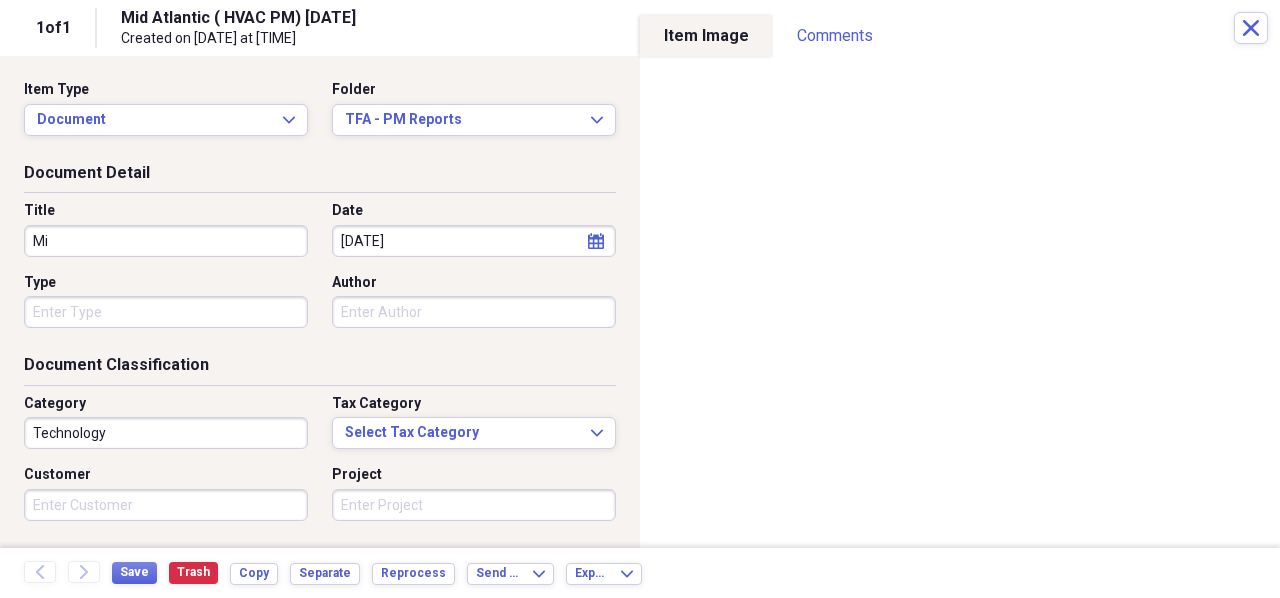 type on "M" 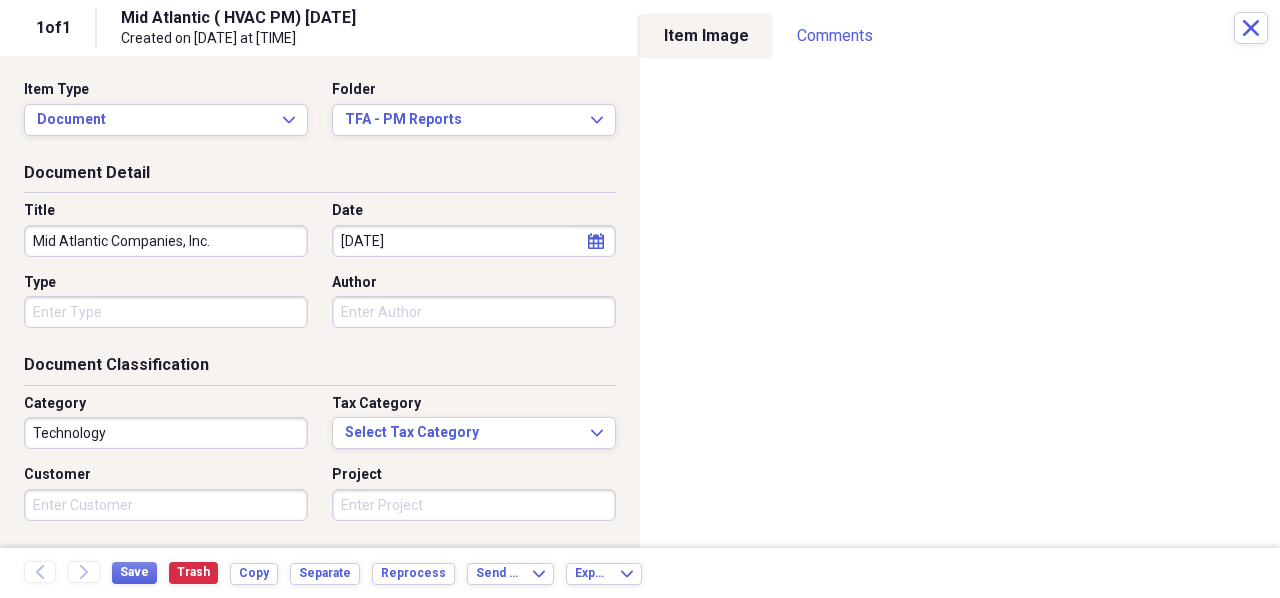 type on "Mid Atlantic Companies, Inc." 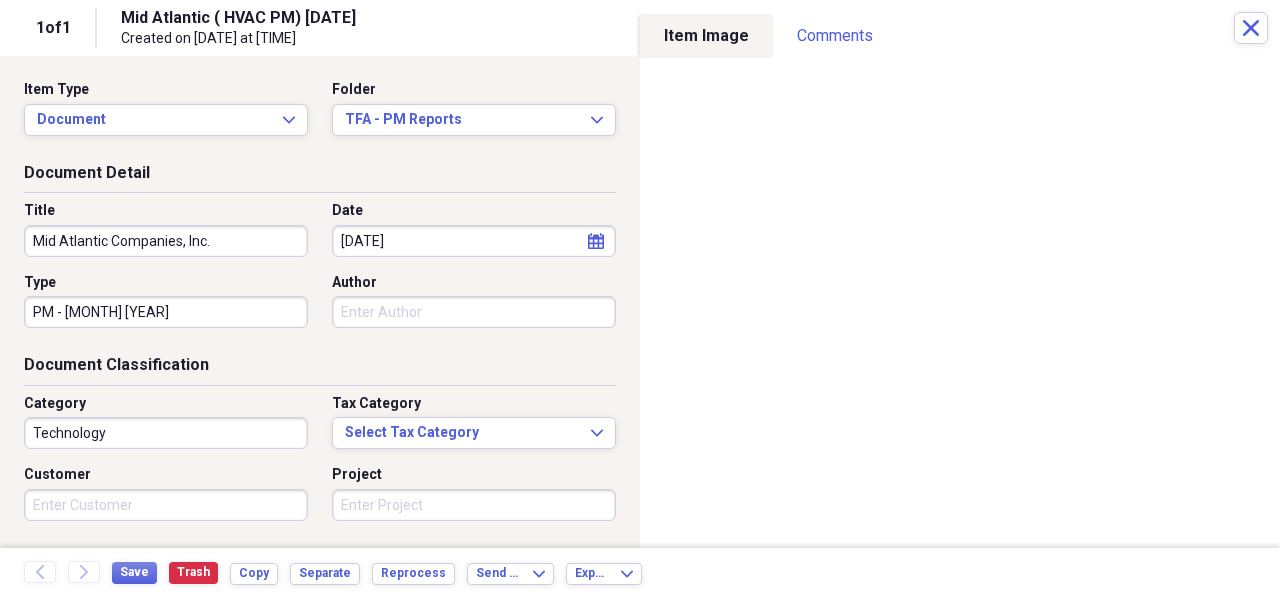 type on "PM - [MONTH] [YEAR]" 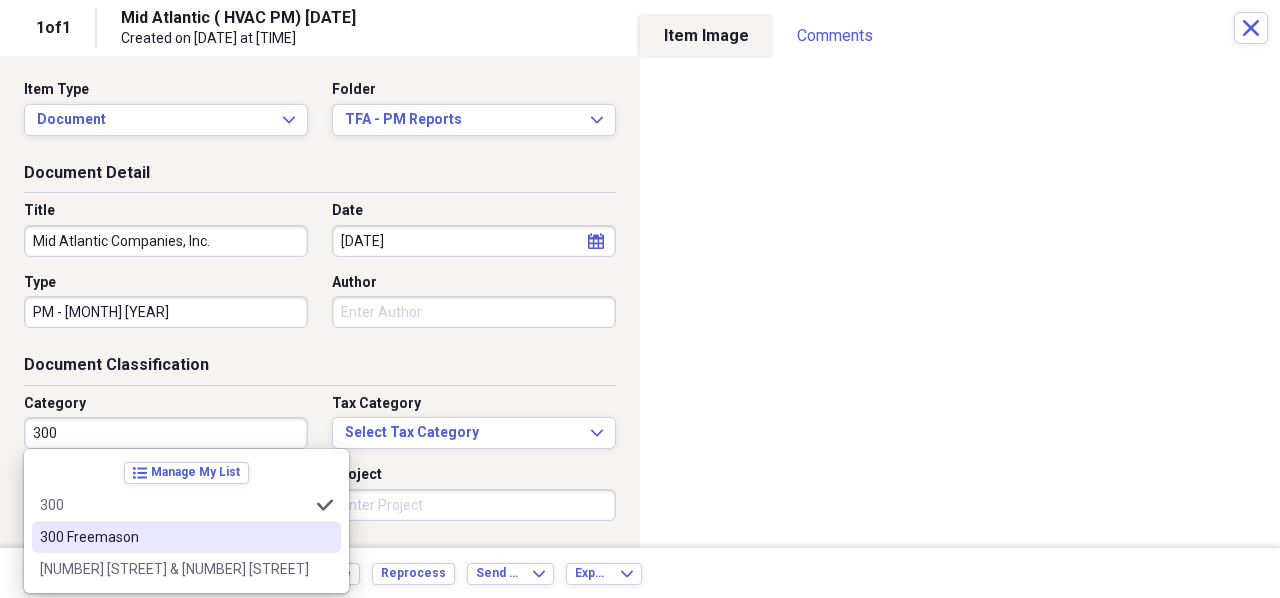 click on "300 Freemason" at bounding box center (174, 537) 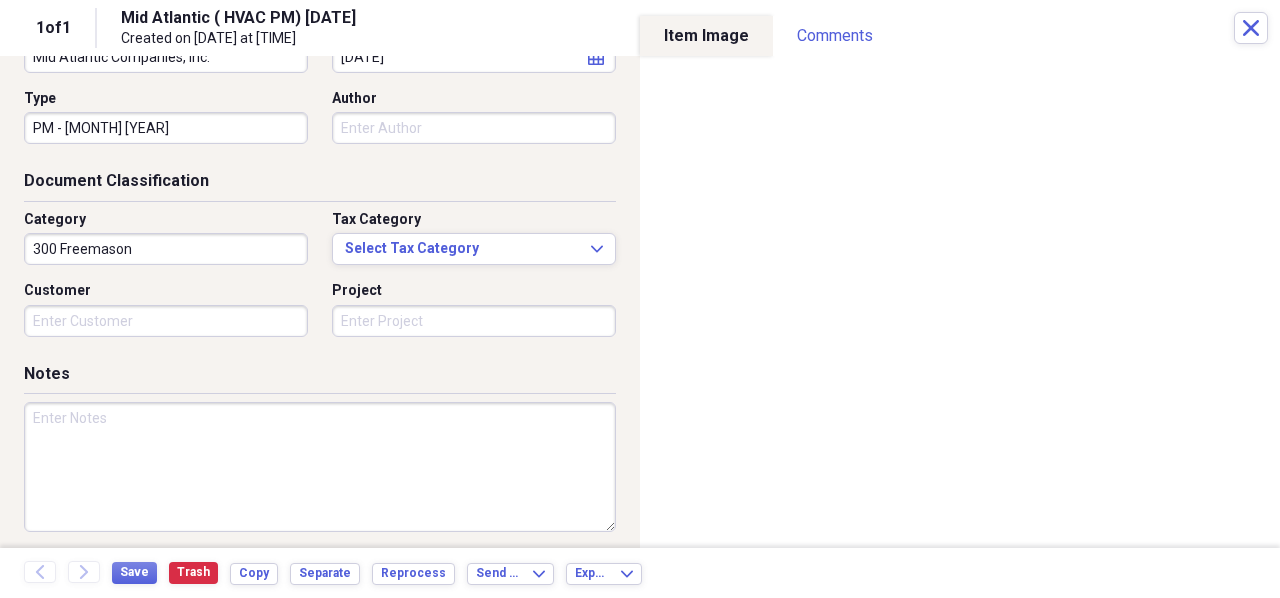 scroll, scrollTop: 200, scrollLeft: 0, axis: vertical 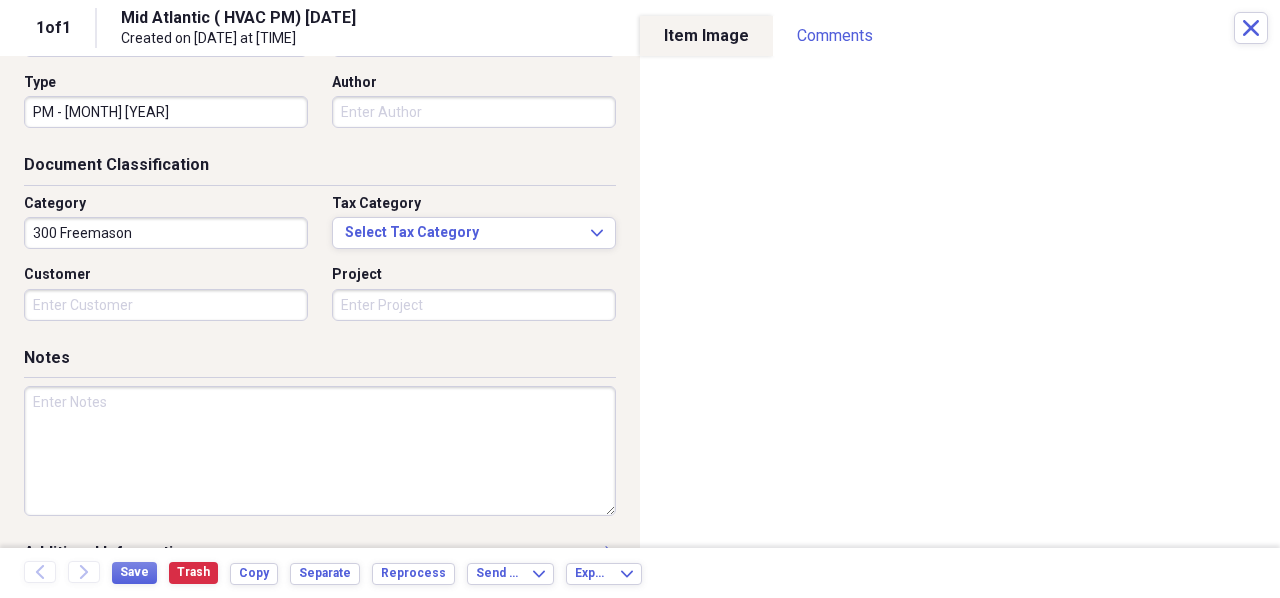 click at bounding box center [320, 451] 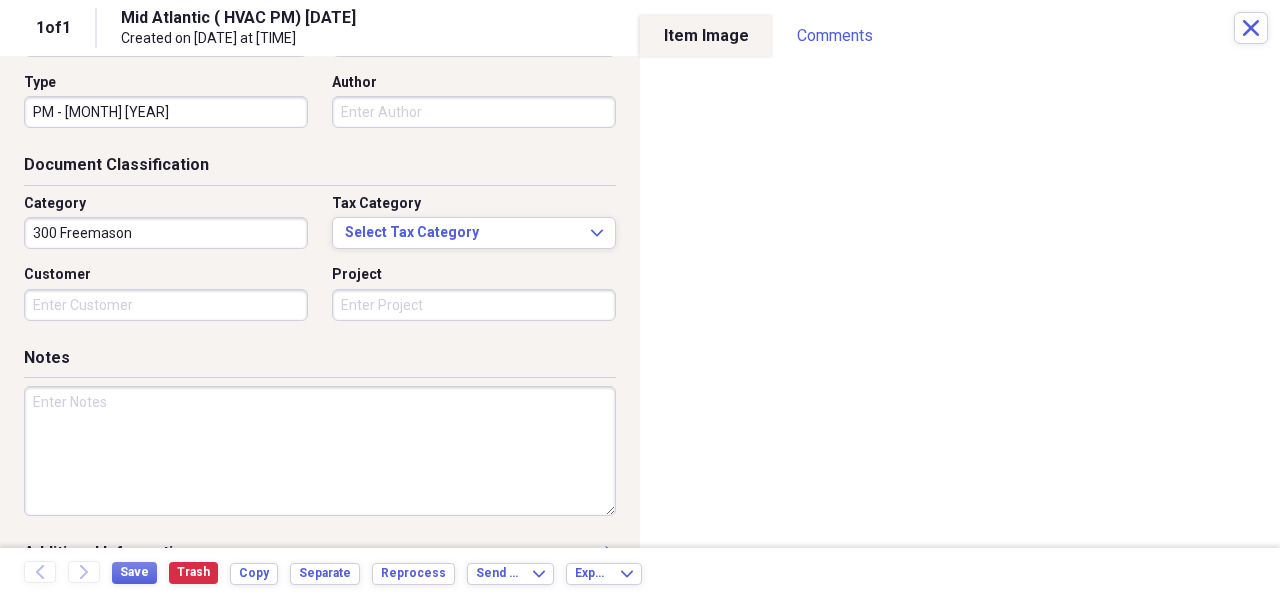 paste on "[NUMBER] Freem[FLOOR] - HVAC PM Inspection" 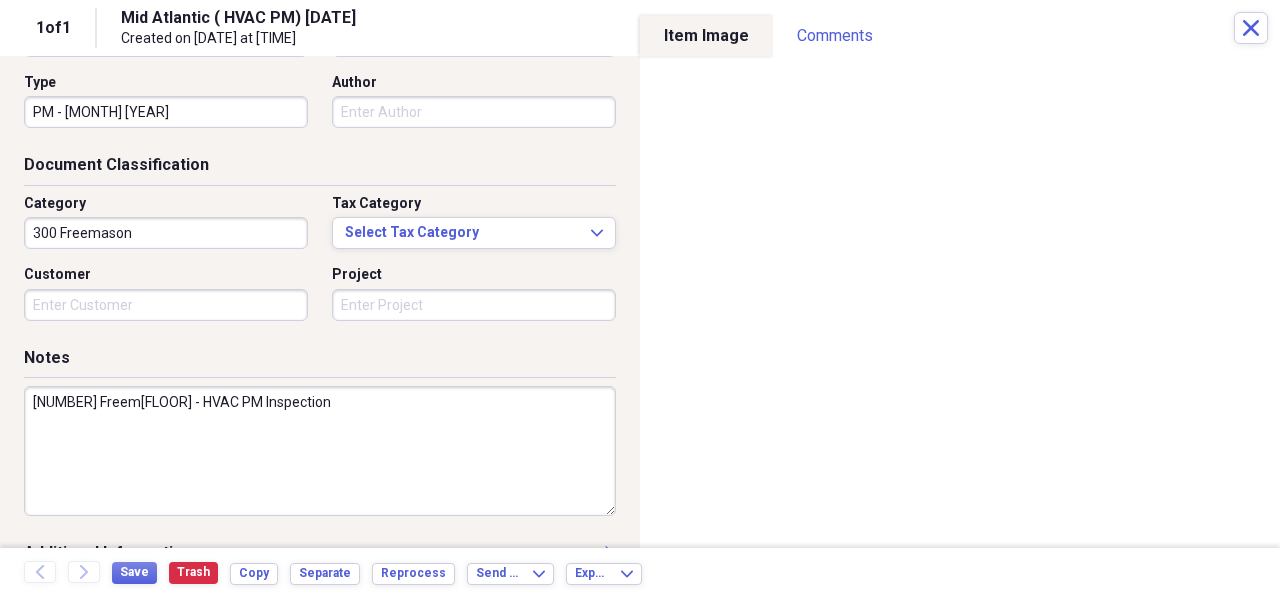 click on "[NUMBER] Freem[FLOOR] - HVAC PM Inspection" at bounding box center [320, 451] 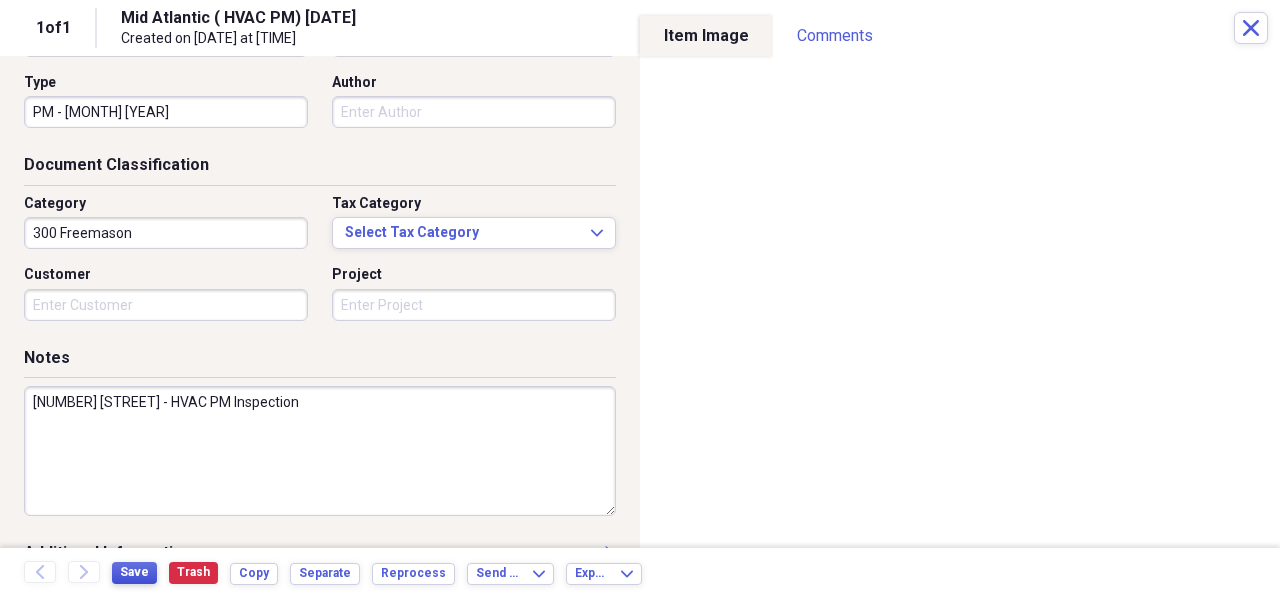 type on "[NUMBER] [STREET] - HVAC PM Inspection" 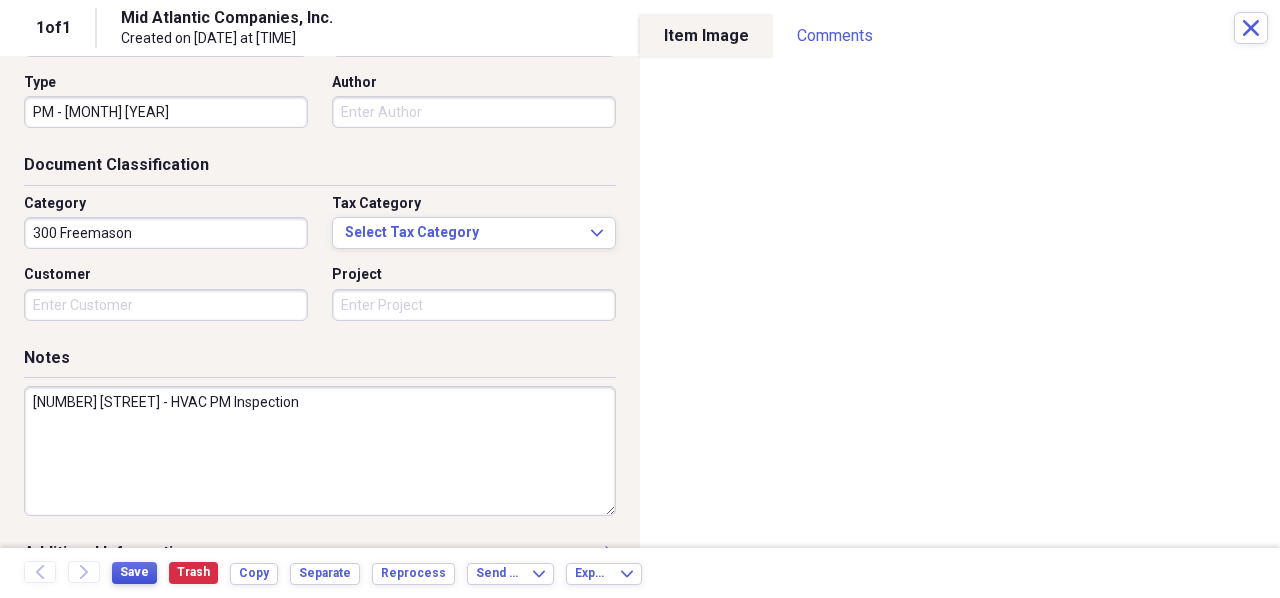 click on "Save" at bounding box center [134, 572] 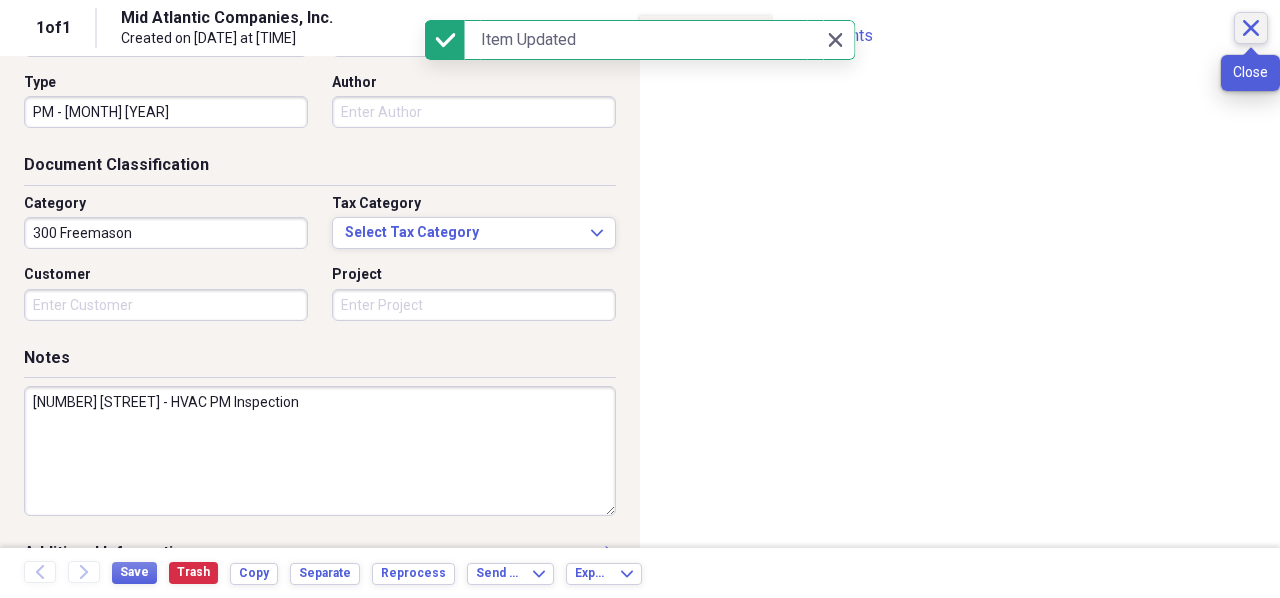 click on "Close" 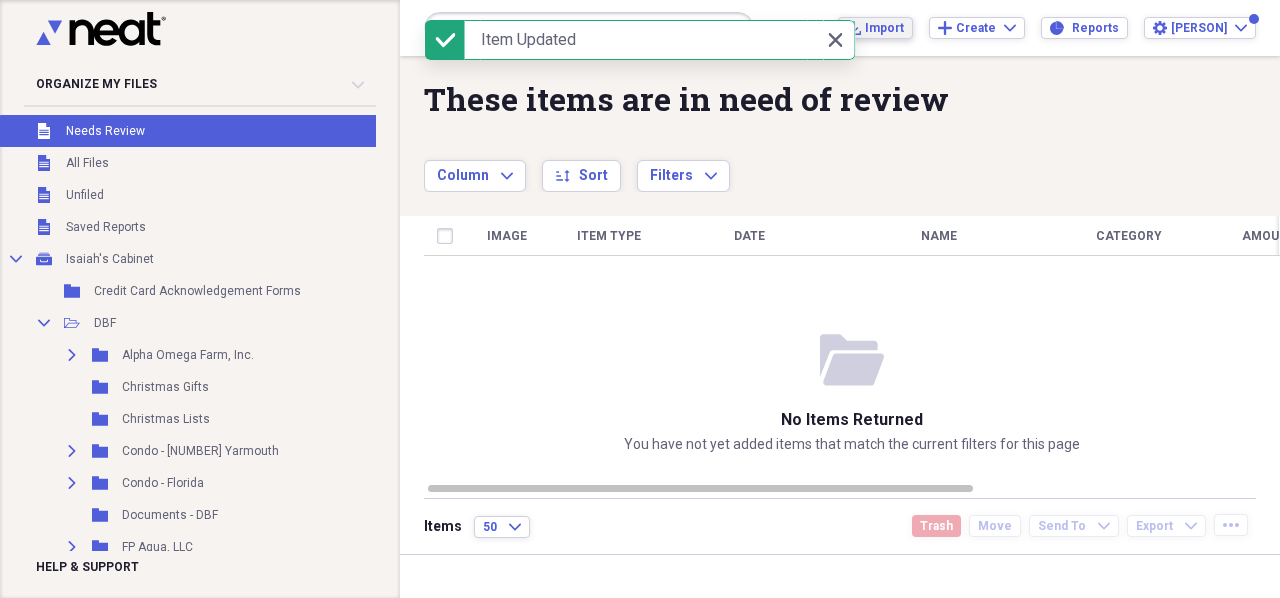 click on "Import" at bounding box center (884, 28) 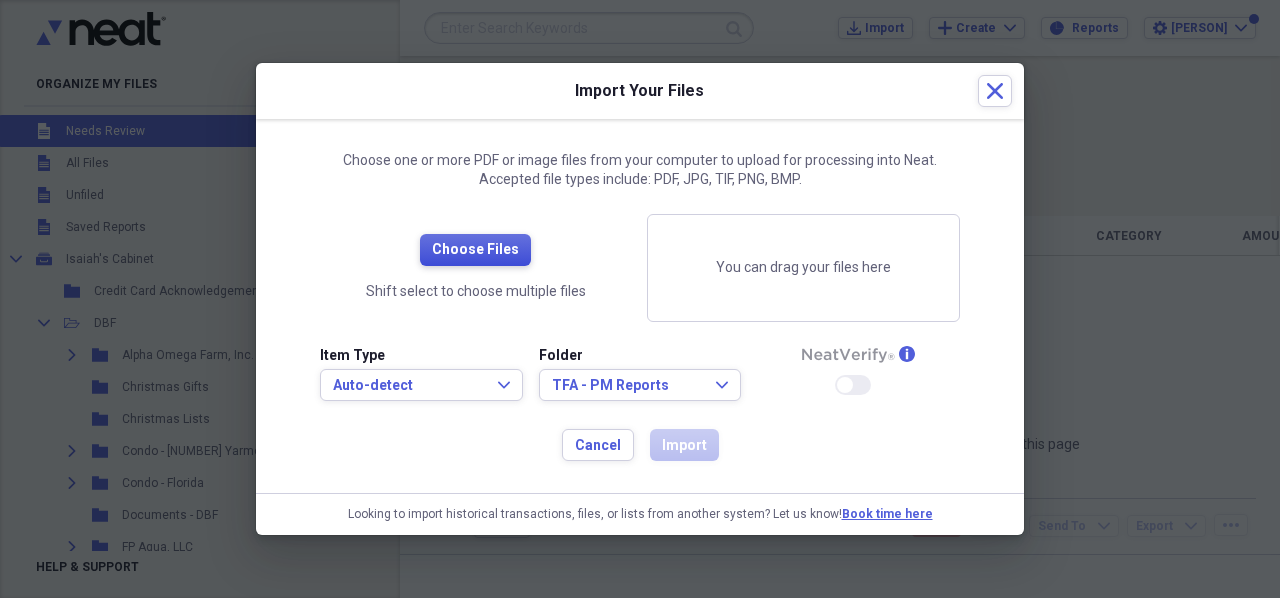 click on "Choose Files" at bounding box center [475, 250] 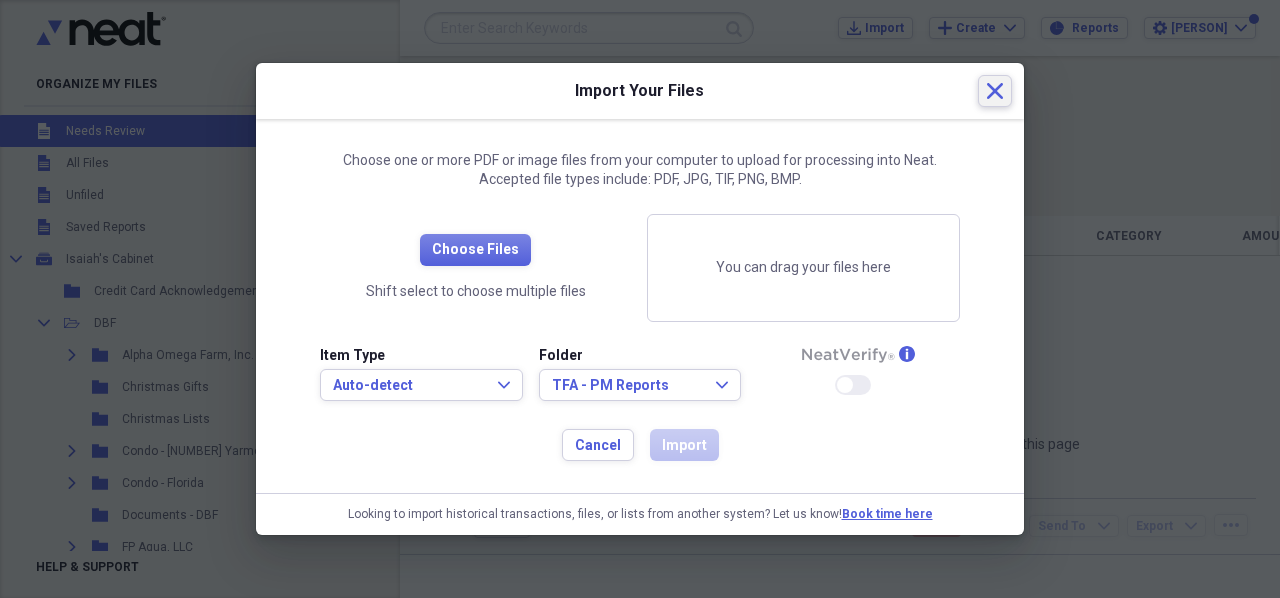 click on "Close" 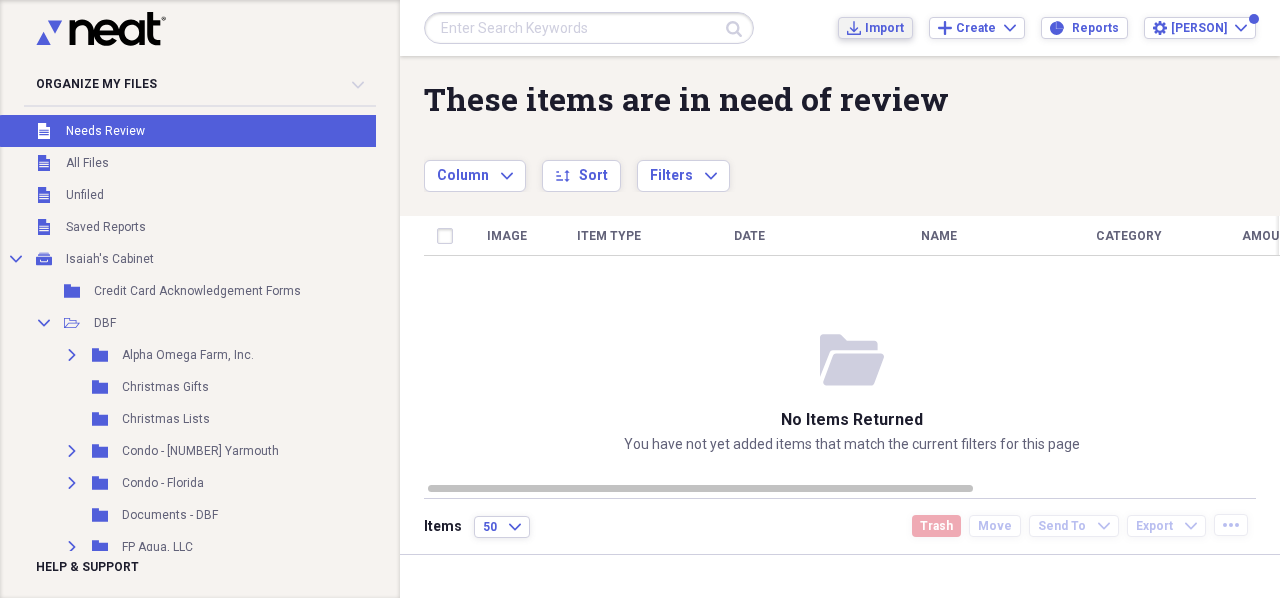 click on "Import" at bounding box center [884, 28] 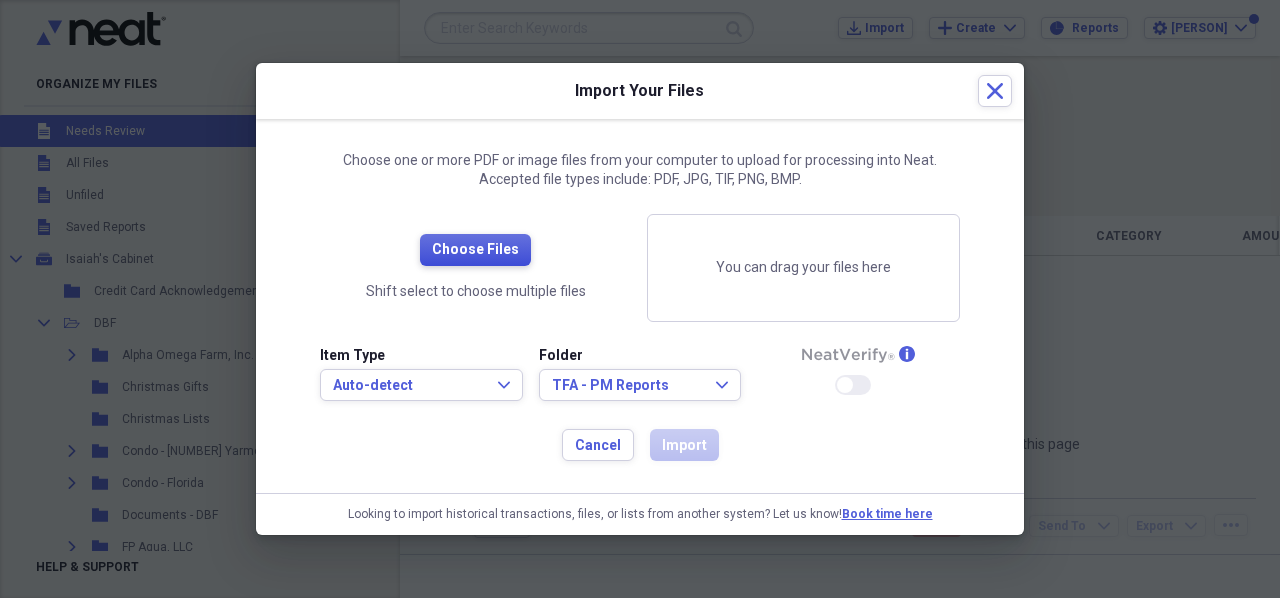 click on "Choose Files" at bounding box center (475, 250) 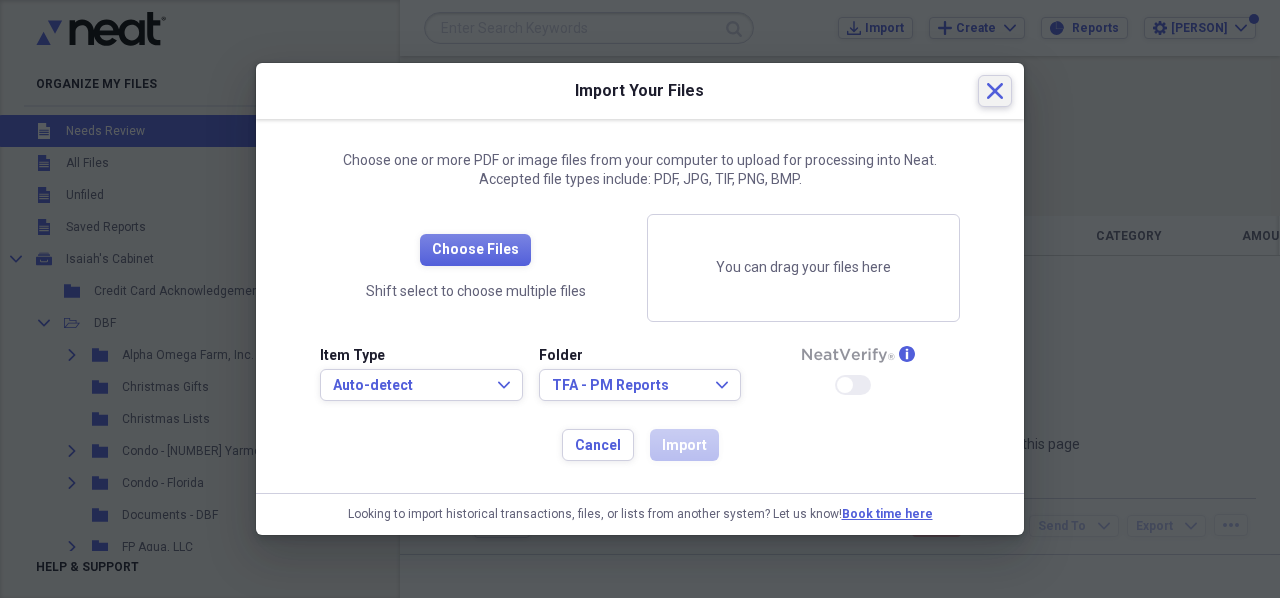 drag, startPoint x: 994, startPoint y: 84, endPoint x: 1022, endPoint y: 59, distance: 37.536648 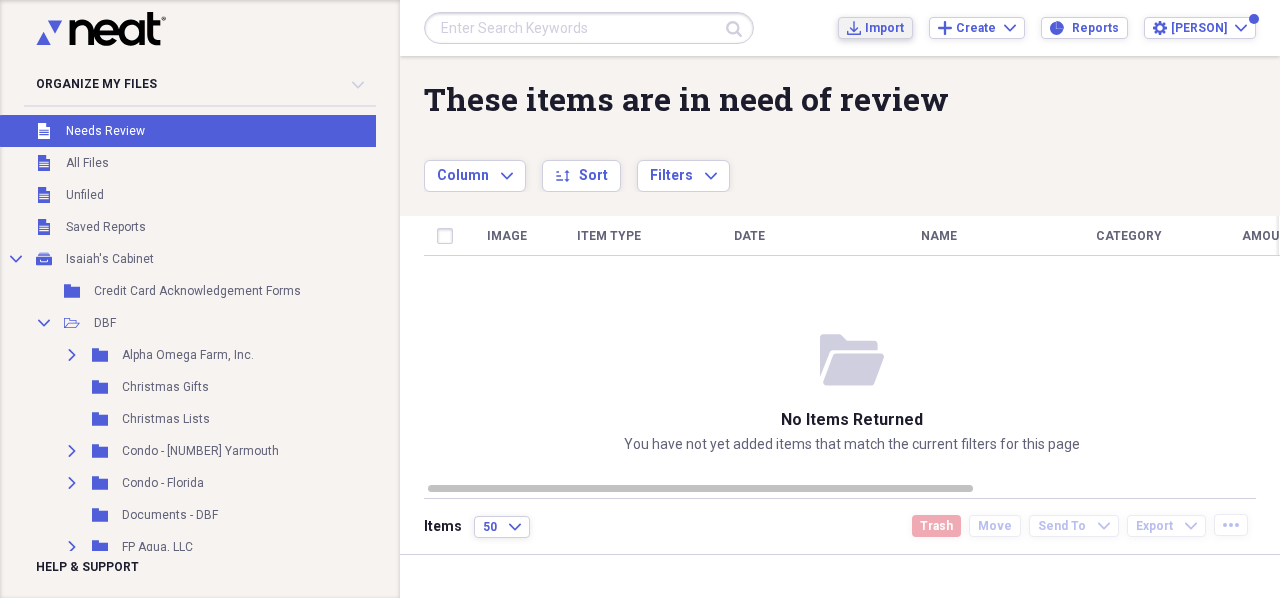 click on "Import" at bounding box center [884, 28] 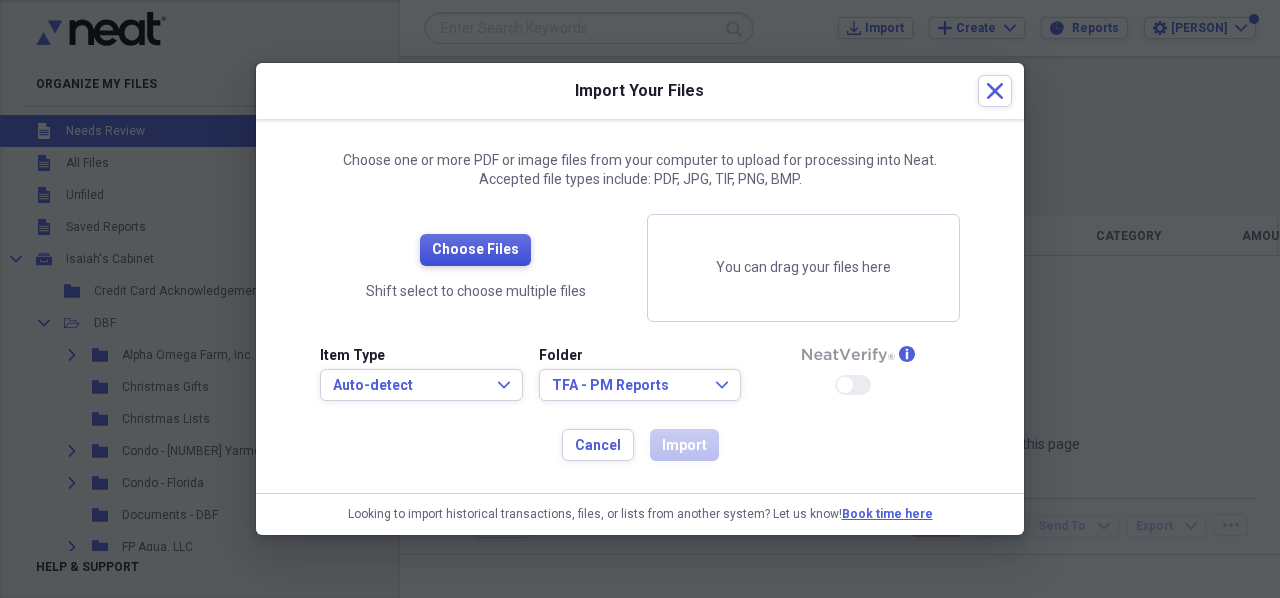 click on "Choose Files" at bounding box center [475, 250] 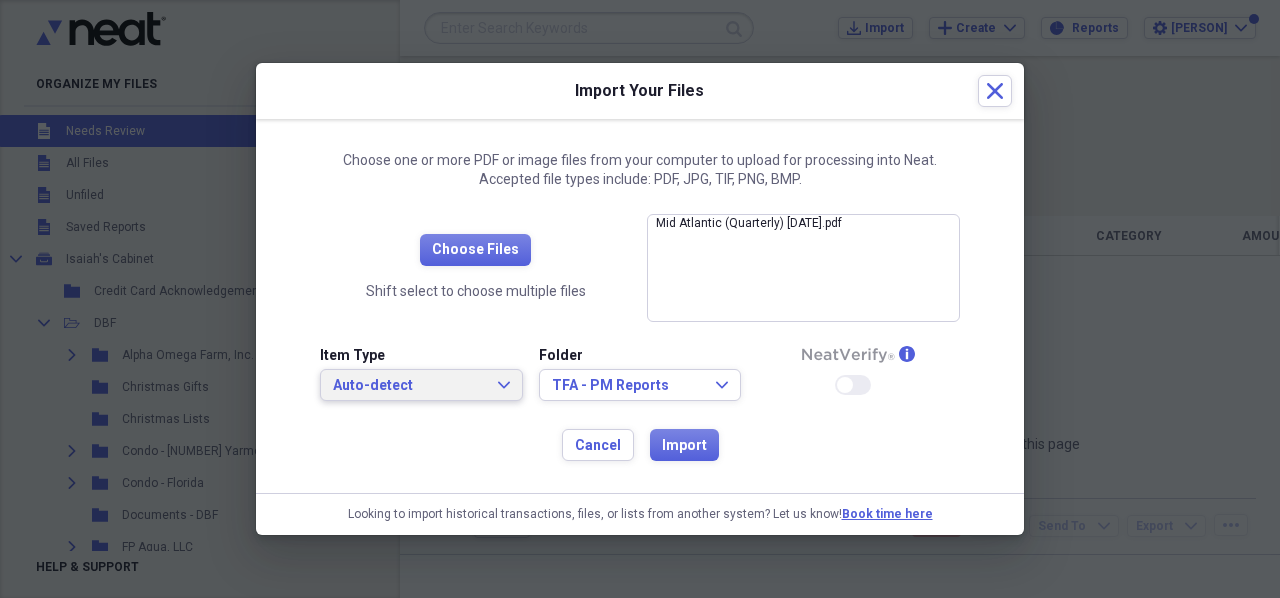 click on "Auto-detect" at bounding box center (409, 386) 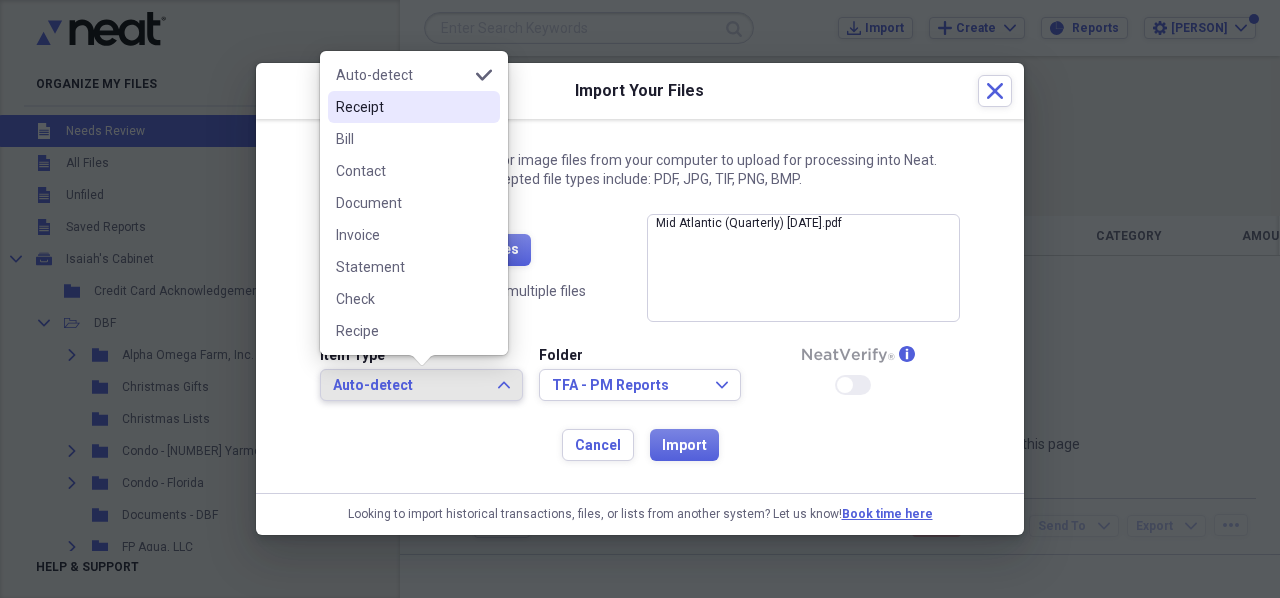 click on "Receipt" at bounding box center (402, 107) 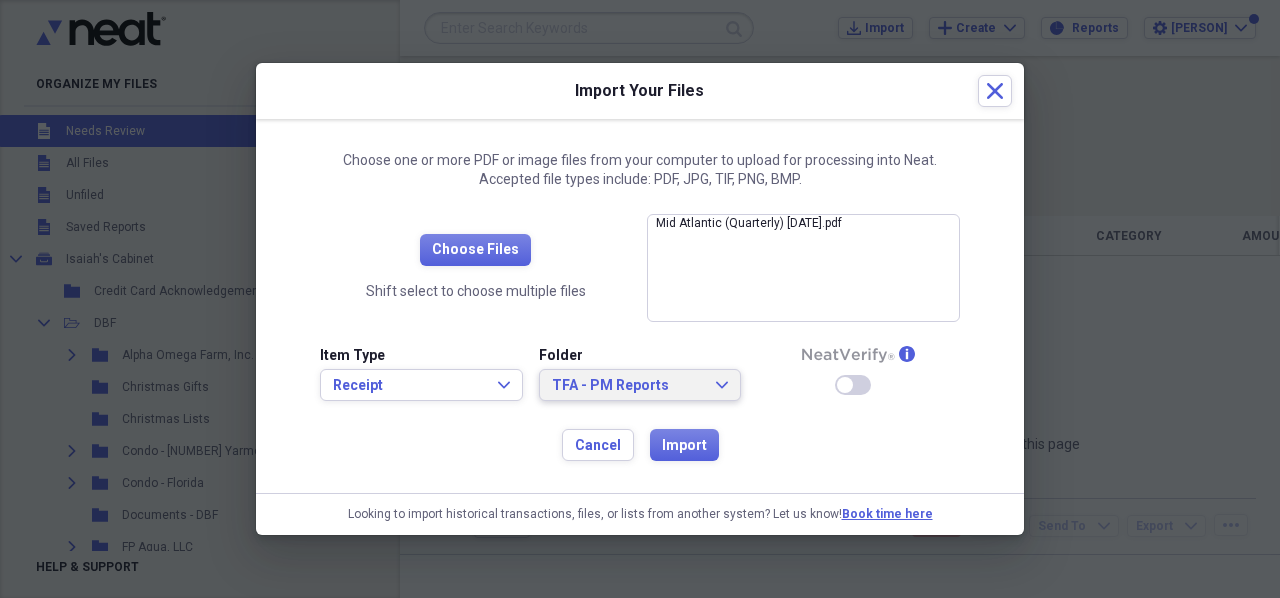 click on "TFA - PM Reports Expand" at bounding box center (640, 385) 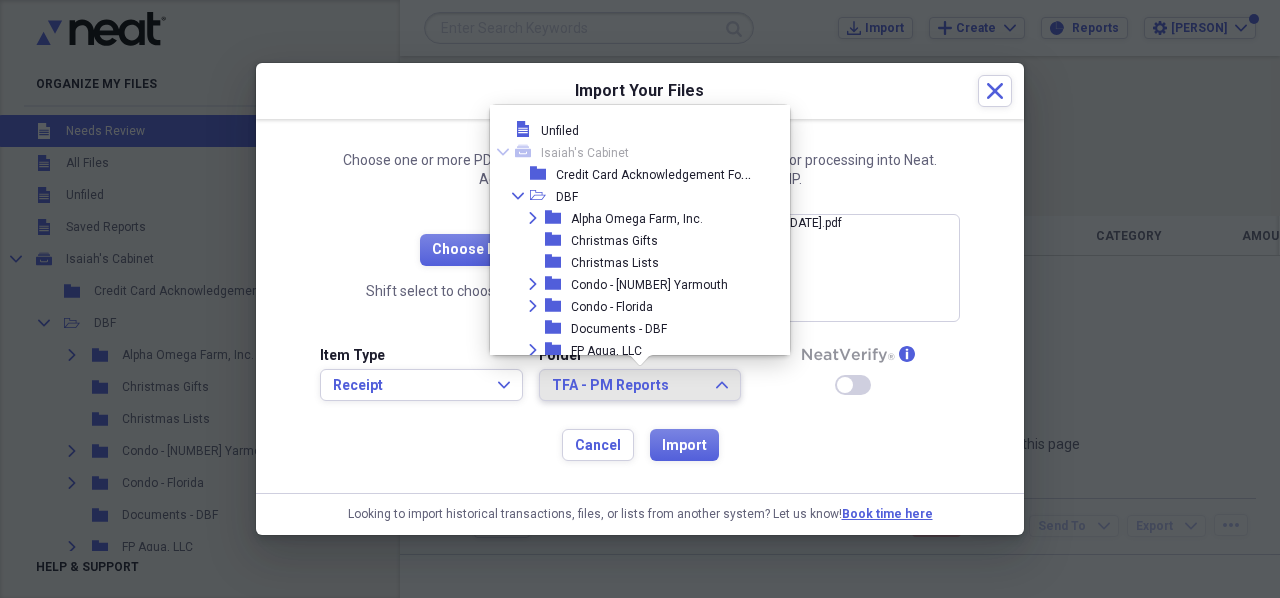 scroll, scrollTop: 2724, scrollLeft: 0, axis: vertical 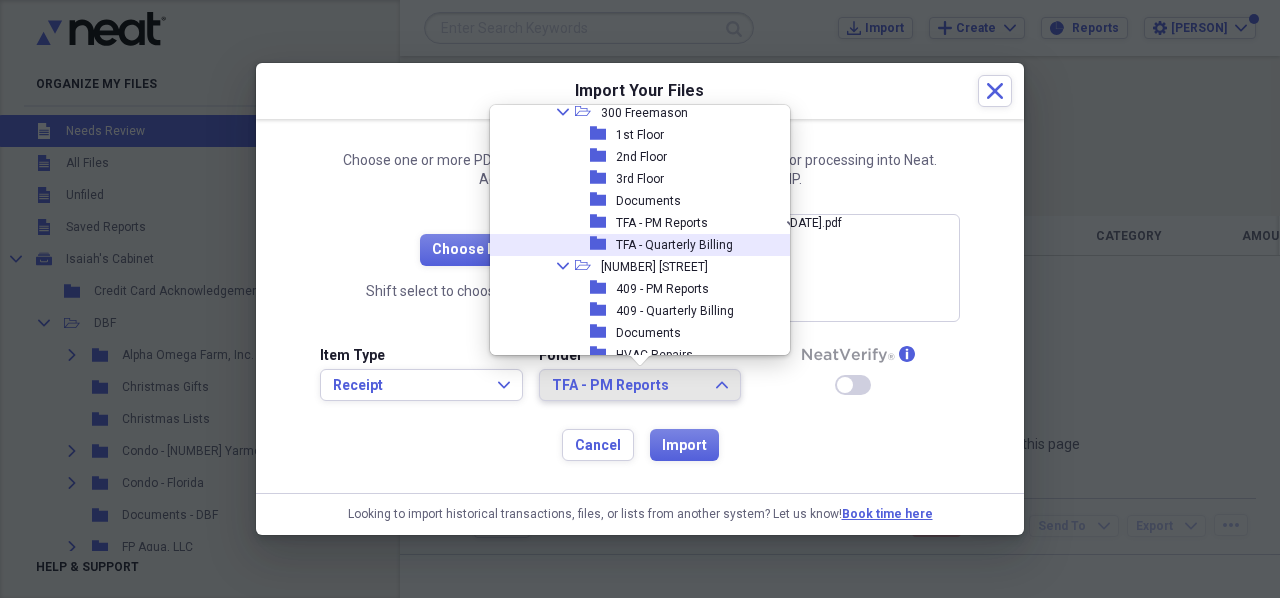 click on "TFA - Quarterly Billing" at bounding box center (674, 245) 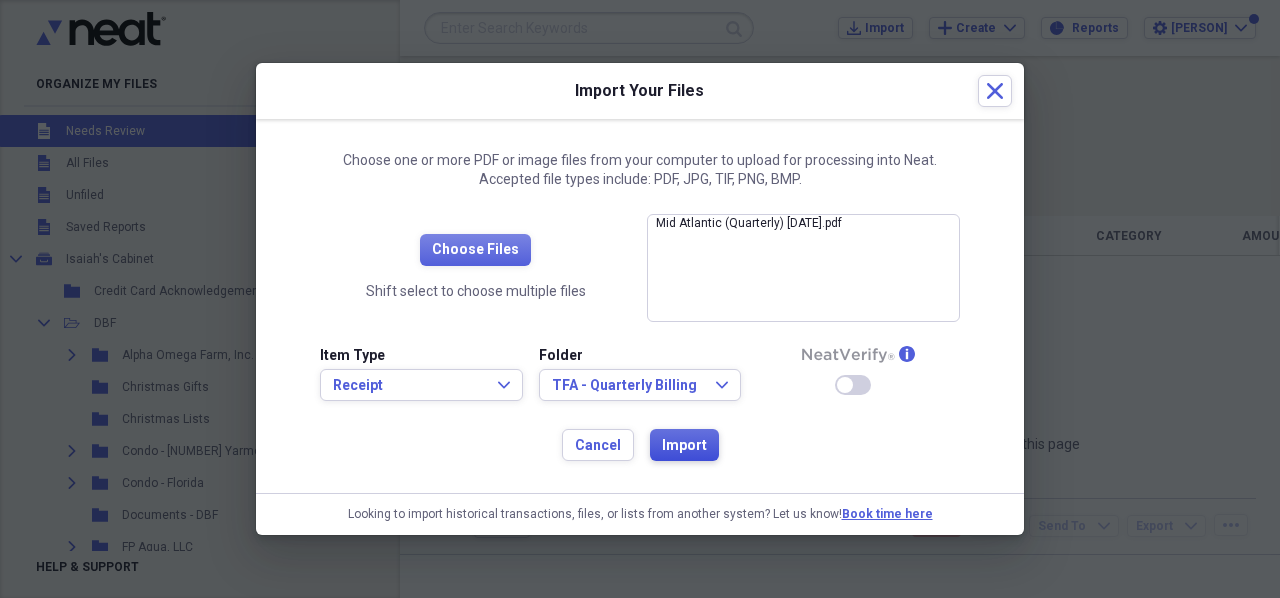 click on "Import" at bounding box center (684, 446) 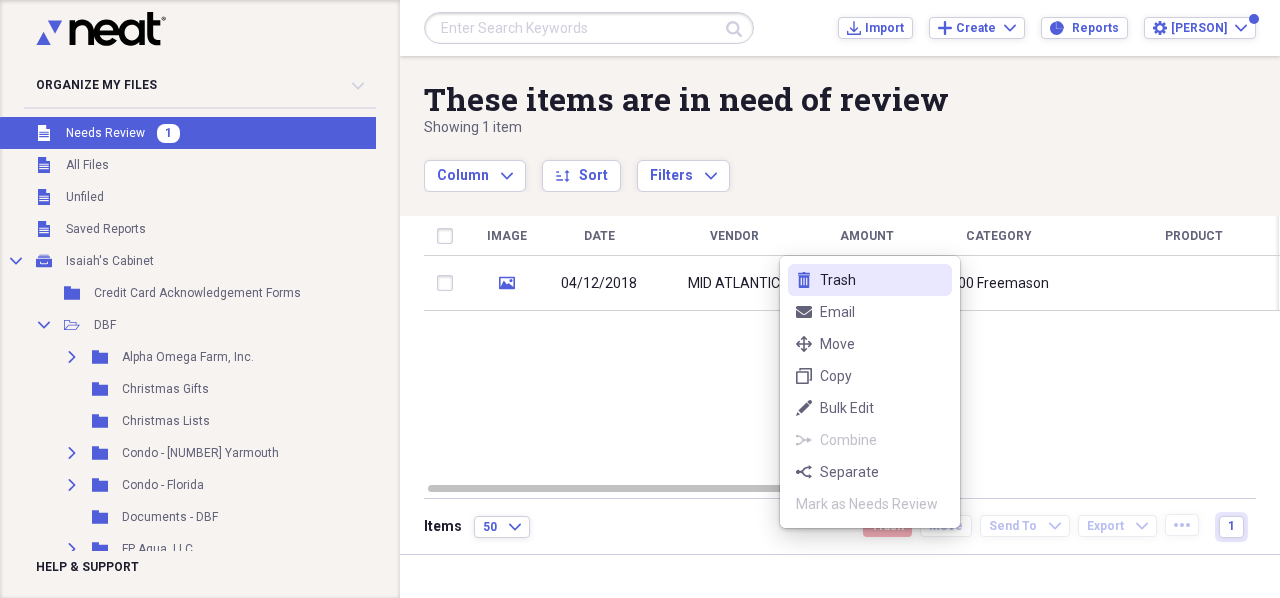 click on "Trash" at bounding box center (882, 280) 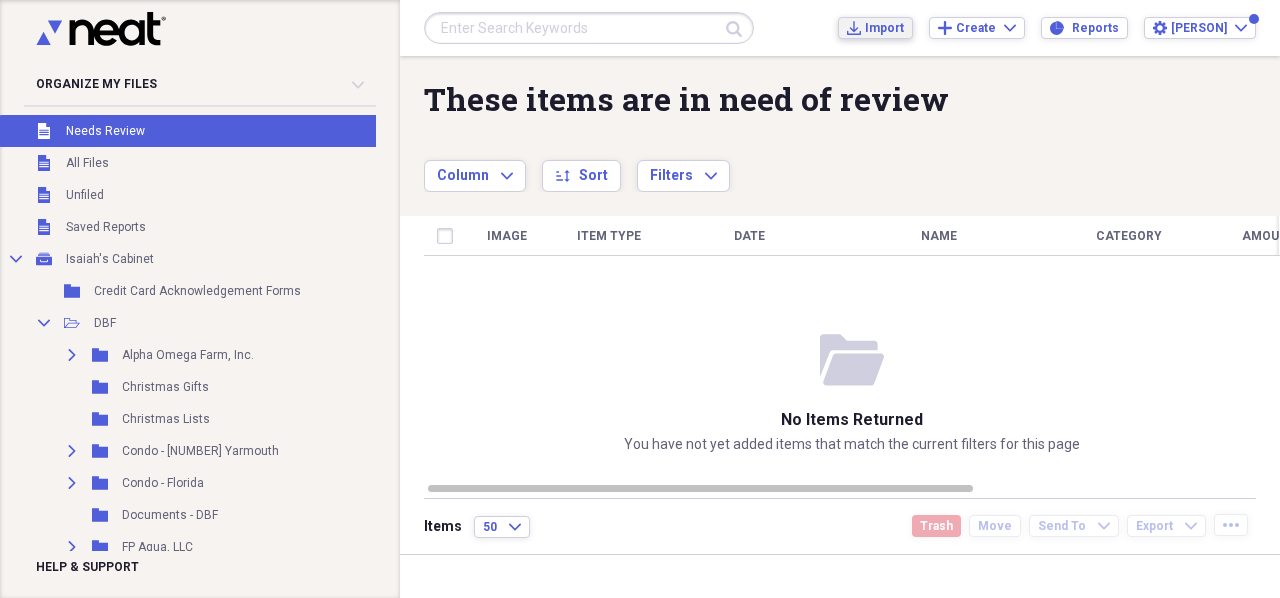 click on "Import" at bounding box center (884, 28) 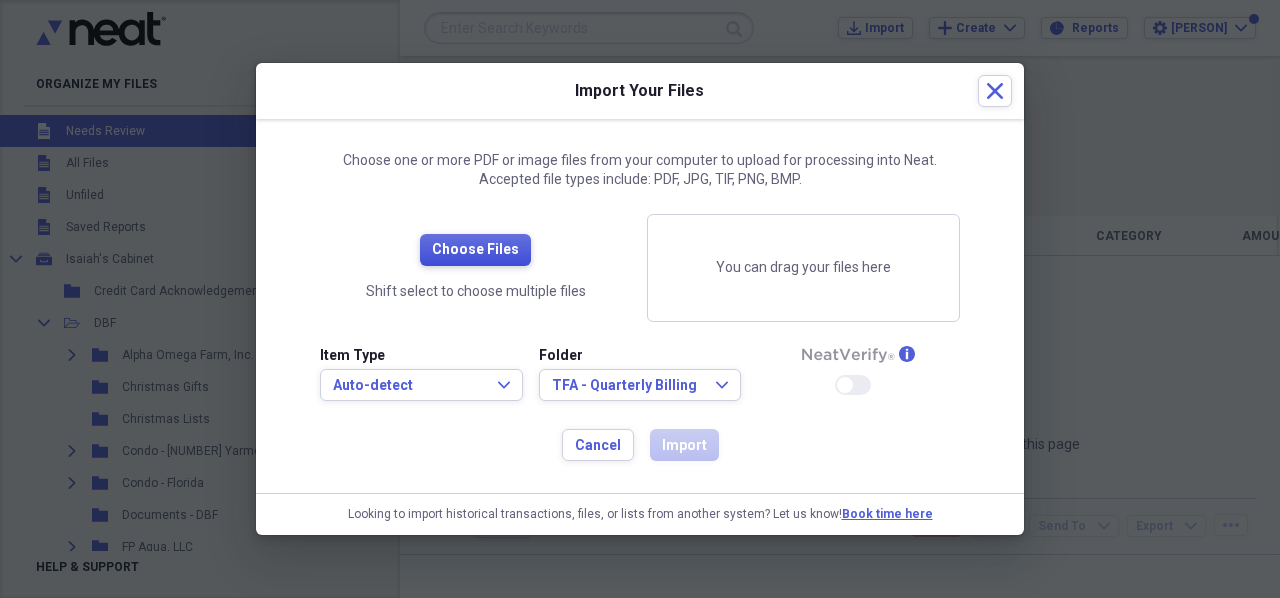 click on "Choose Files" at bounding box center (475, 250) 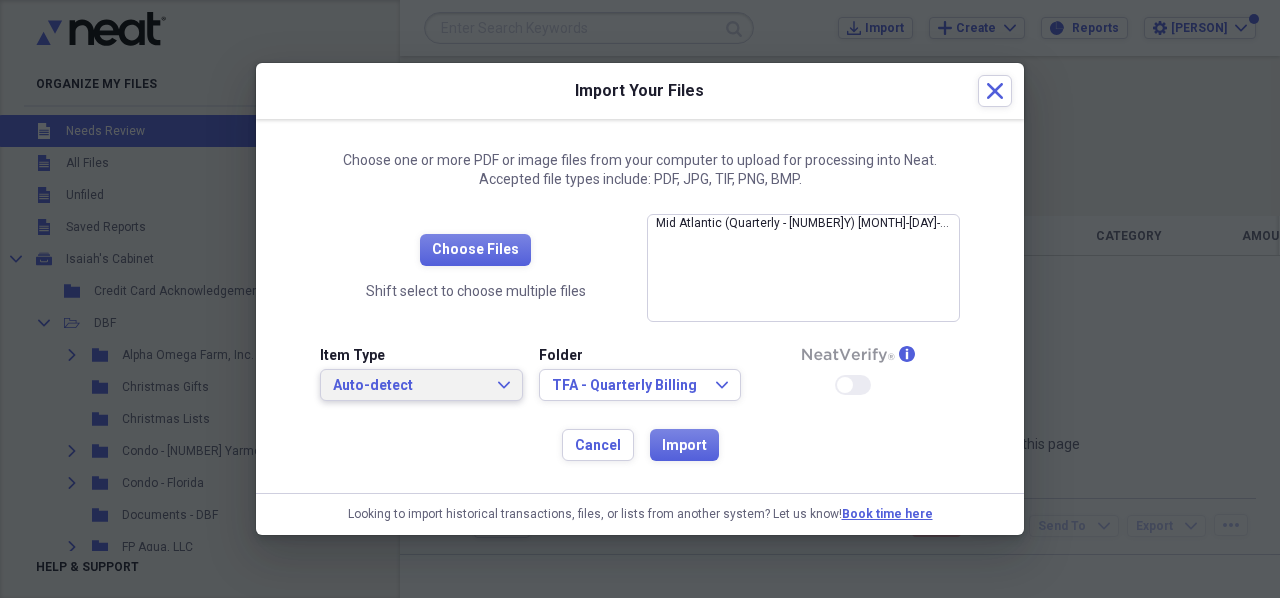 click on "Auto-detect" at bounding box center (409, 386) 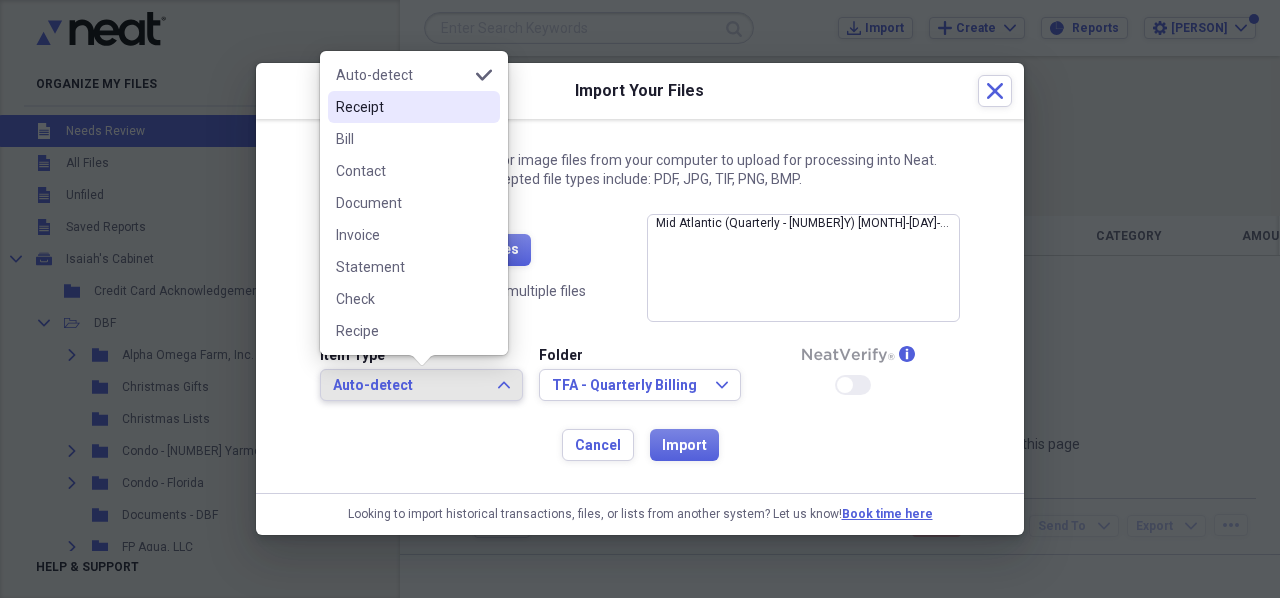 click on "Receipt" at bounding box center (402, 107) 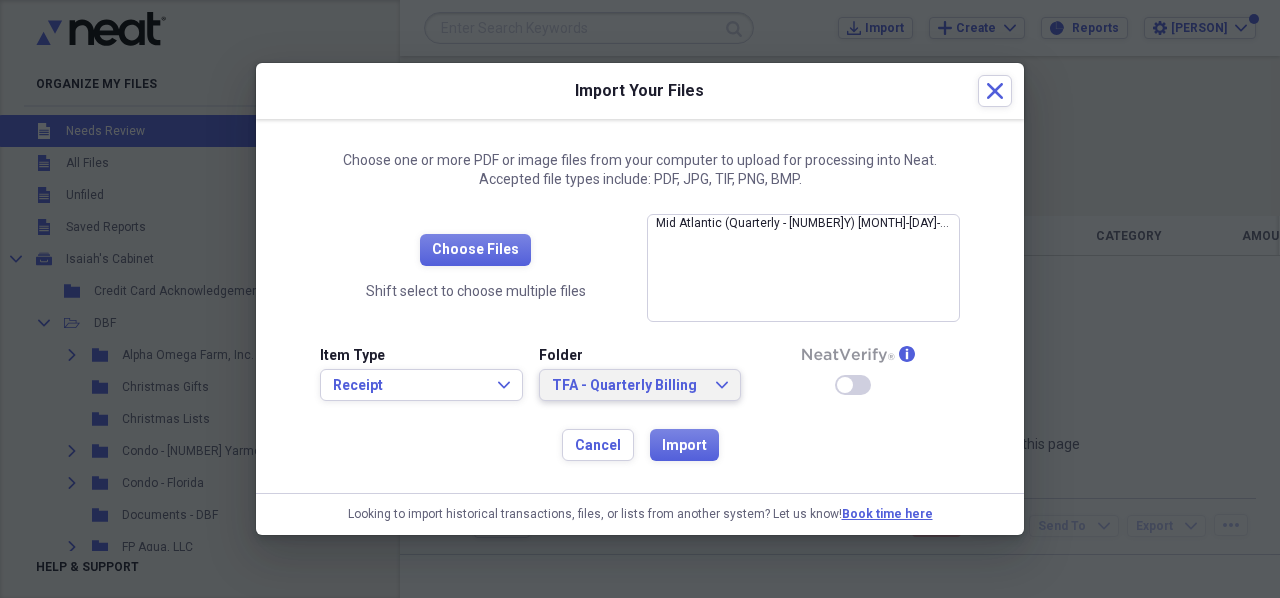 click on "Expand" 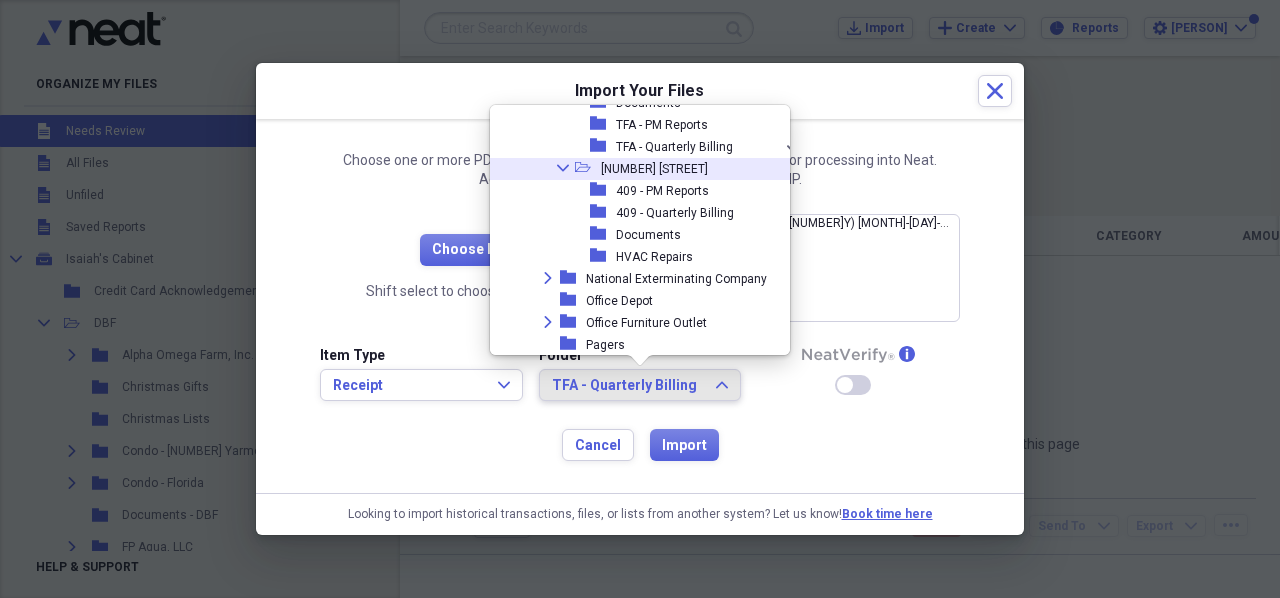 scroll, scrollTop: 2846, scrollLeft: 0, axis: vertical 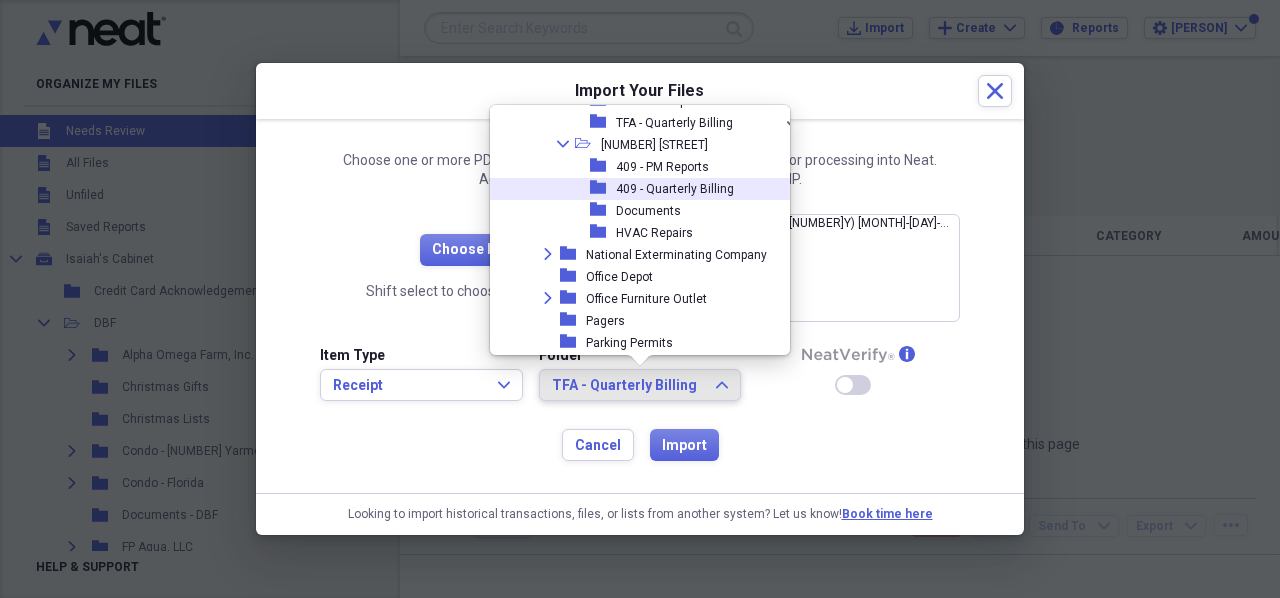 click on "409 - Quarterly Billing" at bounding box center (675, 189) 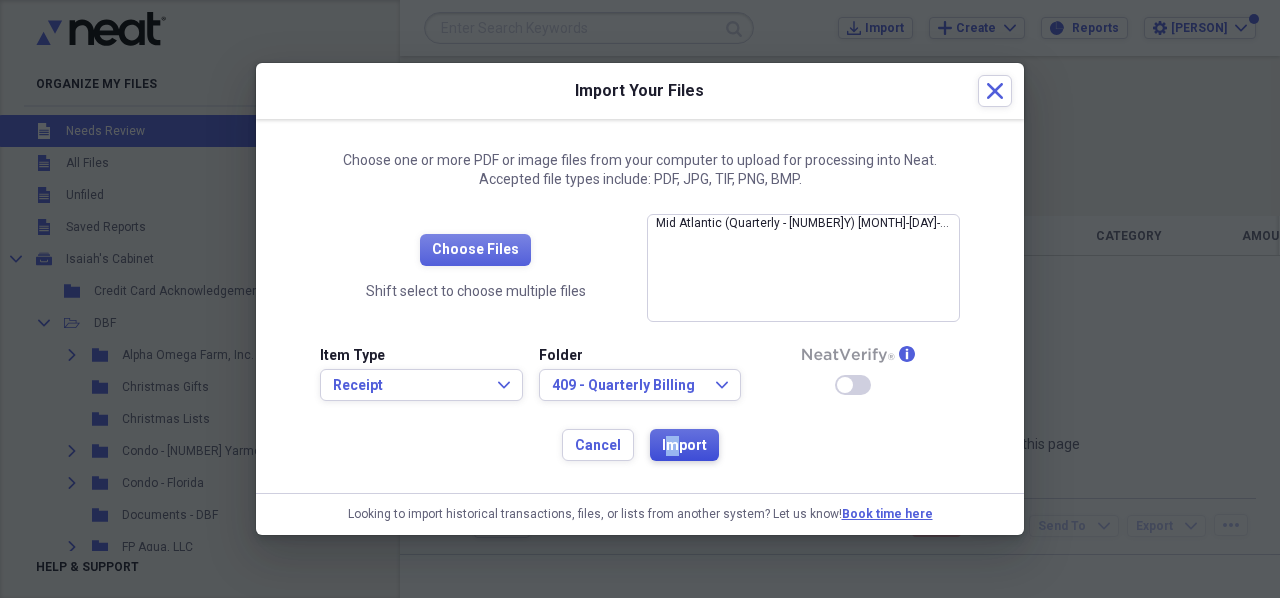 click on "Import" at bounding box center (684, 446) 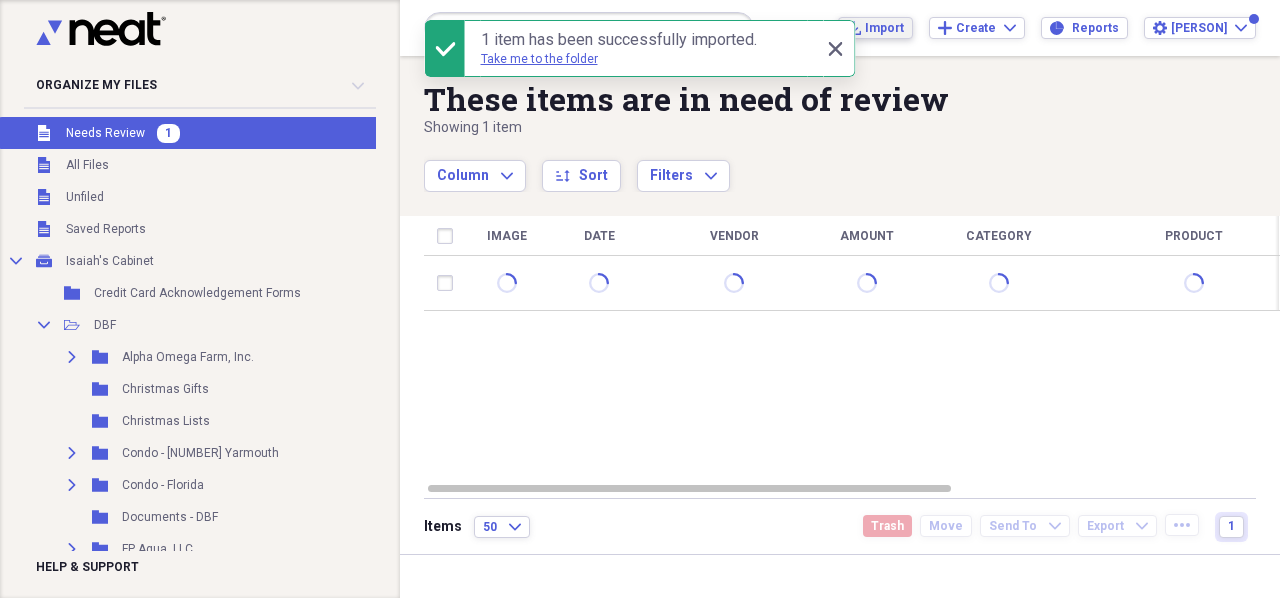 click on "Import" at bounding box center [884, 28] 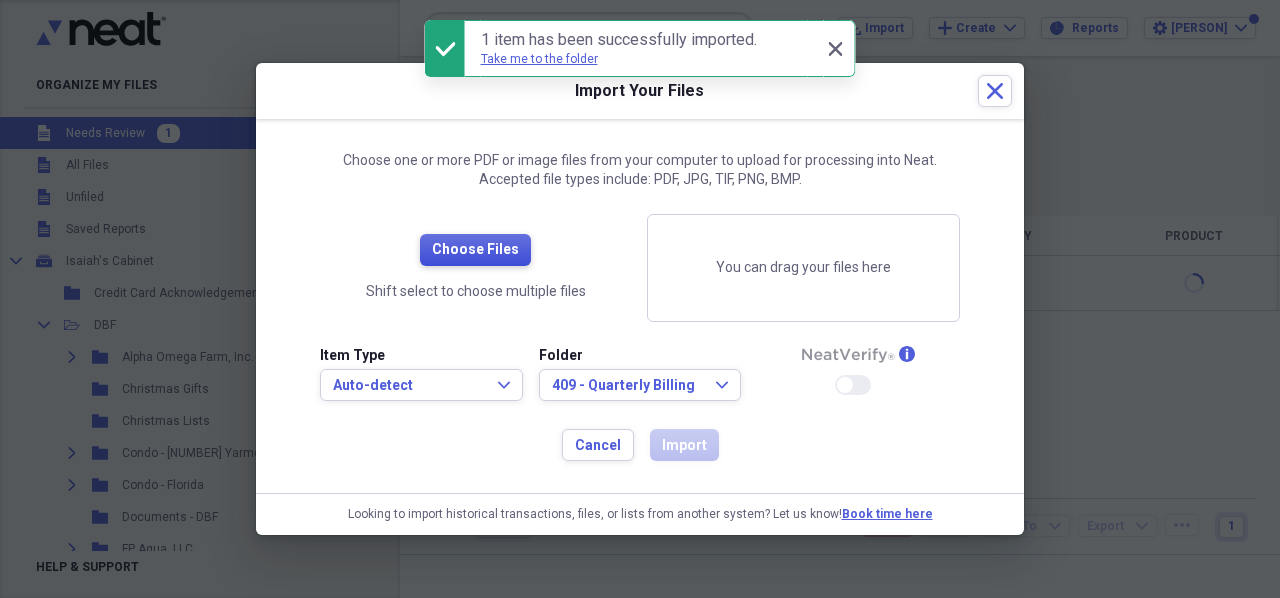 click on "Choose Files" at bounding box center [475, 250] 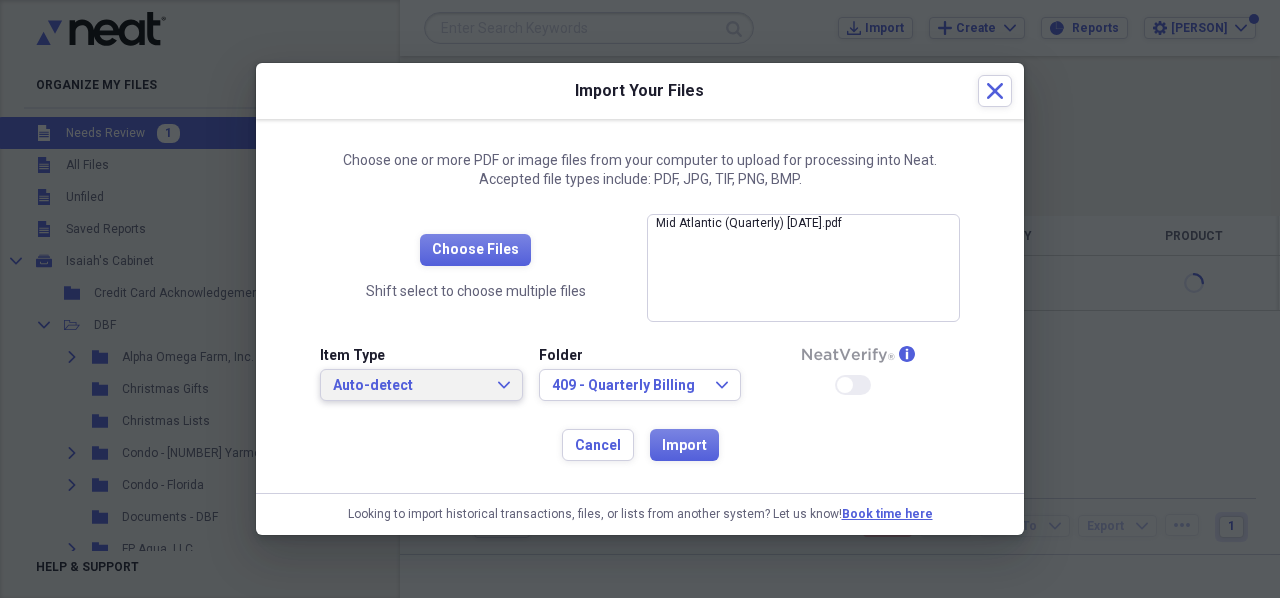 drag, startPoint x: 435, startPoint y: 381, endPoint x: 422, endPoint y: 363, distance: 22.203604 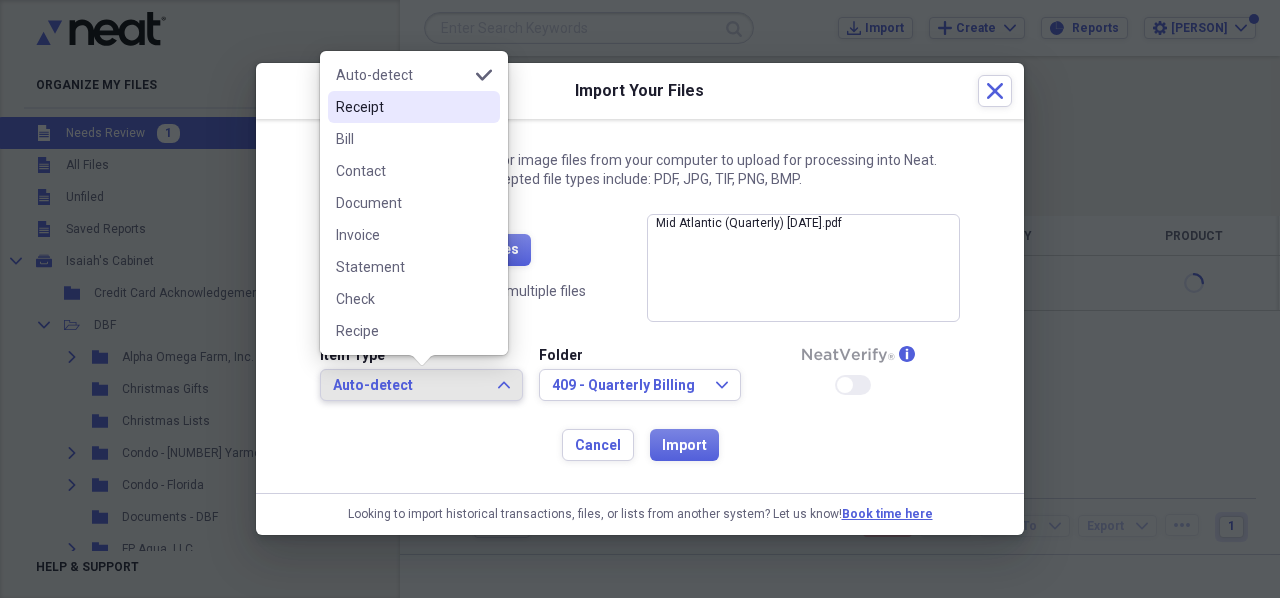 click on "Receipt" at bounding box center (402, 107) 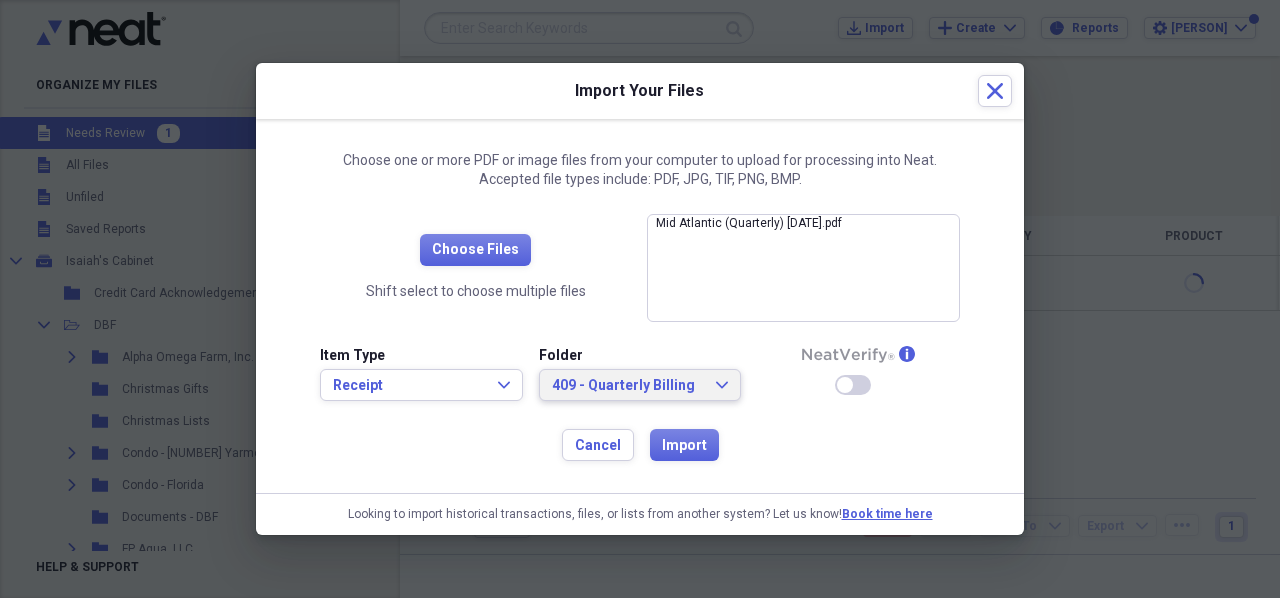 click on "Expand" 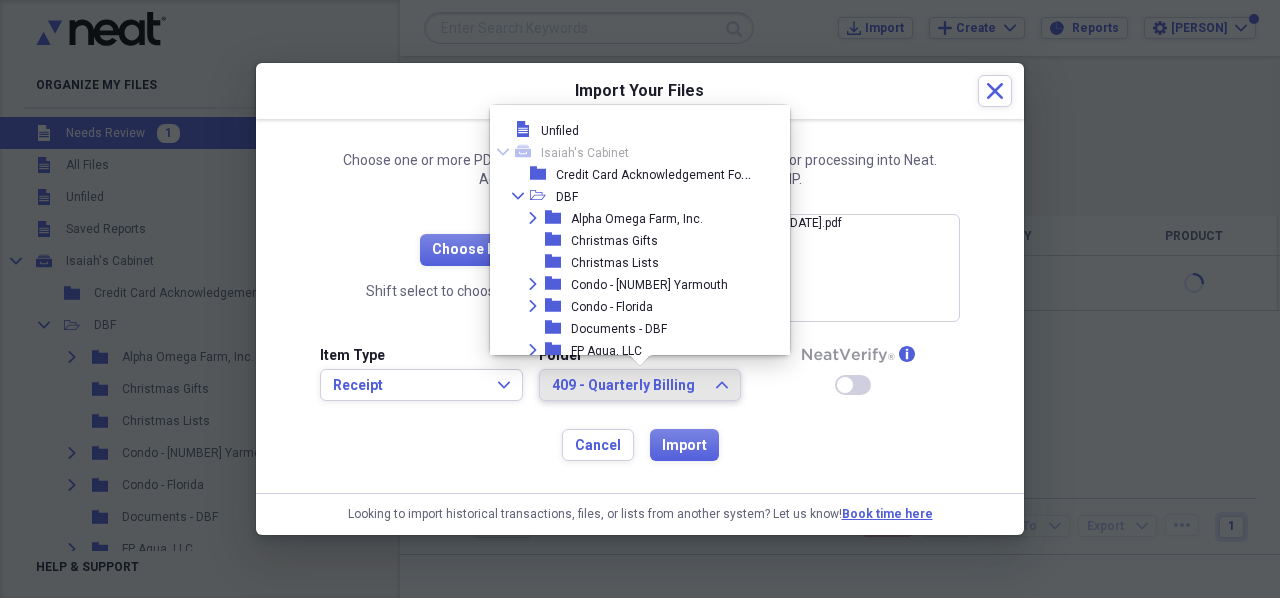 scroll, scrollTop: 2812, scrollLeft: 0, axis: vertical 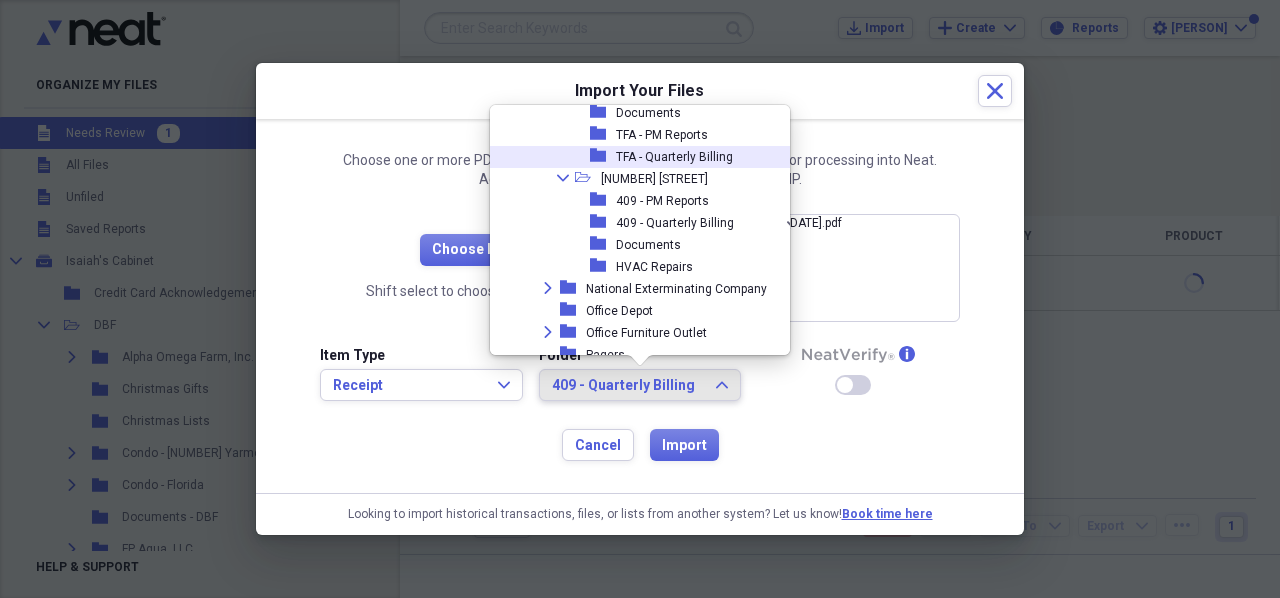 click on "TFA - Quarterly Billing" at bounding box center (674, 157) 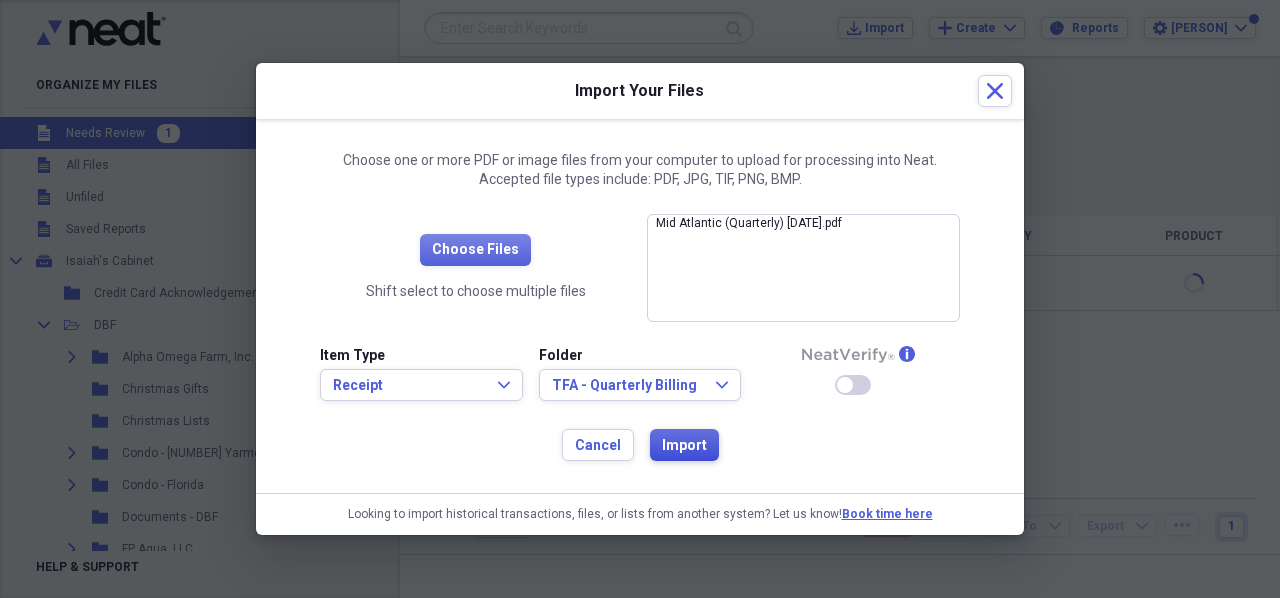 click on "Import" at bounding box center (684, 446) 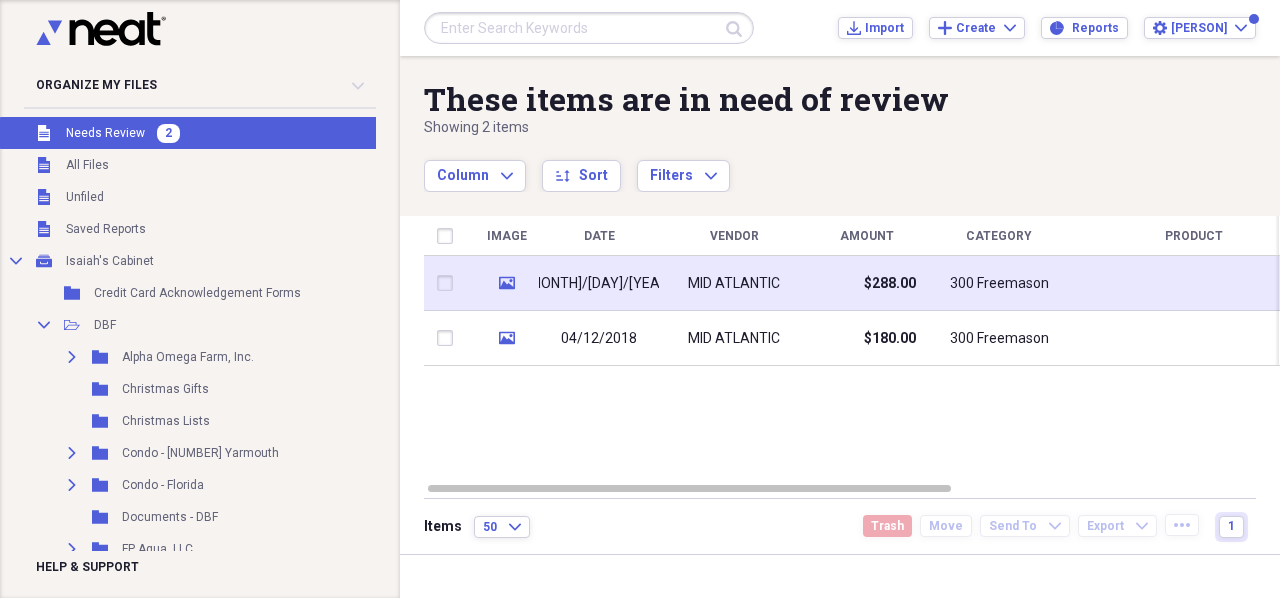click on "[MONTH]/[DAY]/[YEAR]" at bounding box center [599, 283] 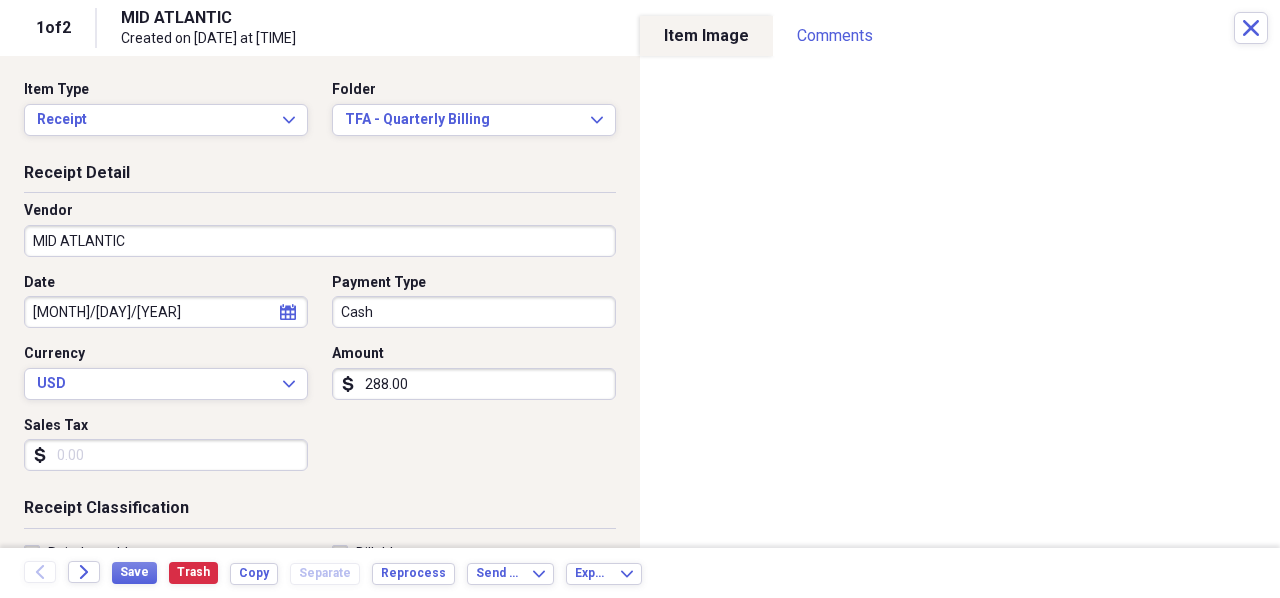 click on "MID ATLANTIC" at bounding box center (320, 241) 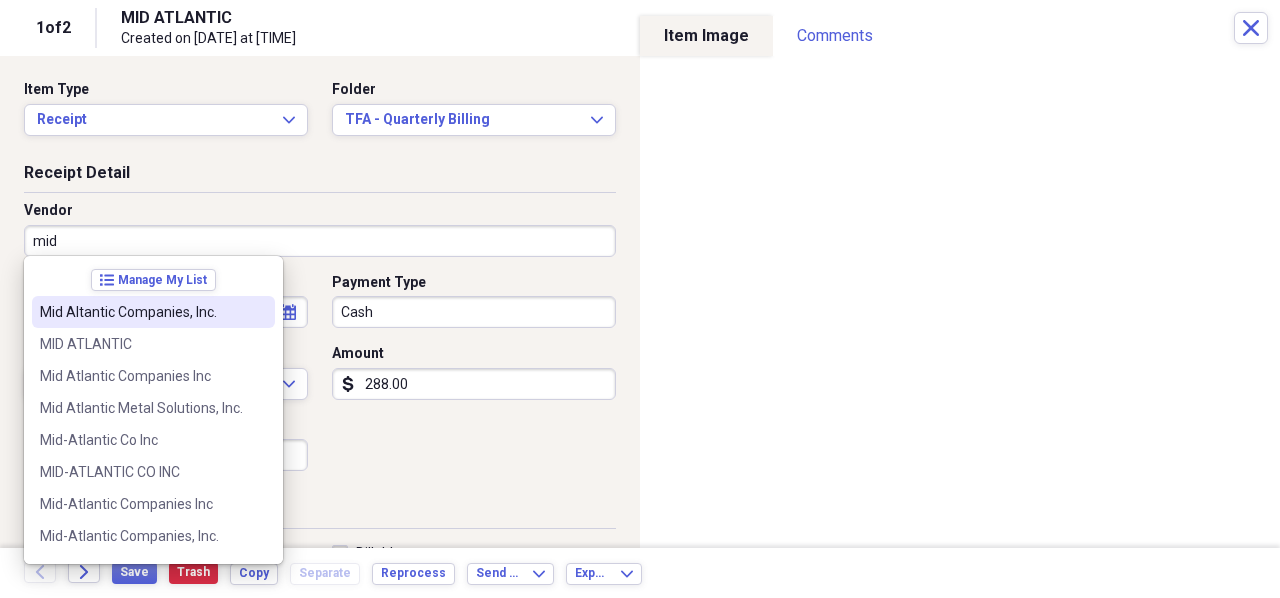 click on "Mid Altantic Companies, Inc." at bounding box center (153, 312) 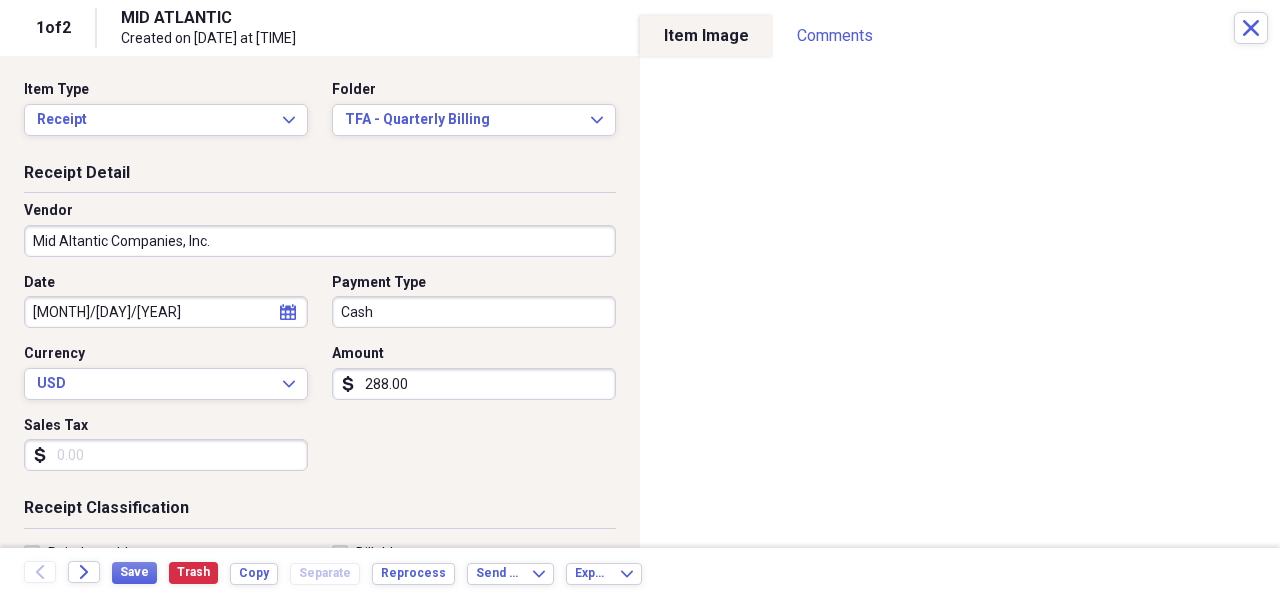 select on "6" 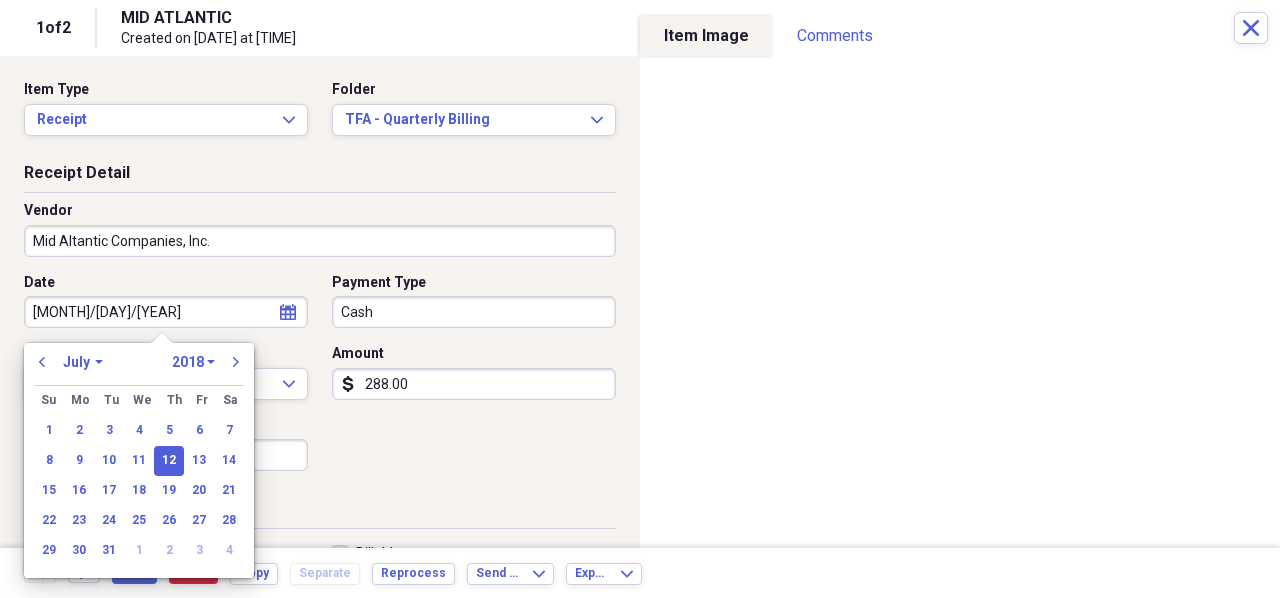 drag, startPoint x: 116, startPoint y: 311, endPoint x: -60, endPoint y: 303, distance: 176.18172 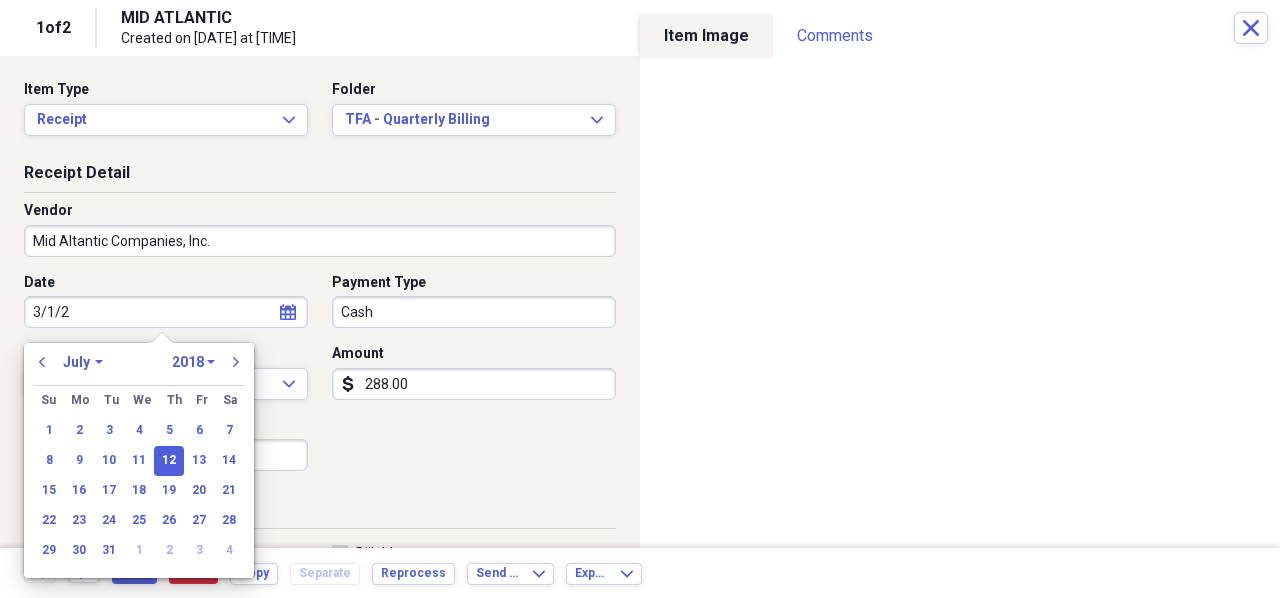 type on "[DATE]" 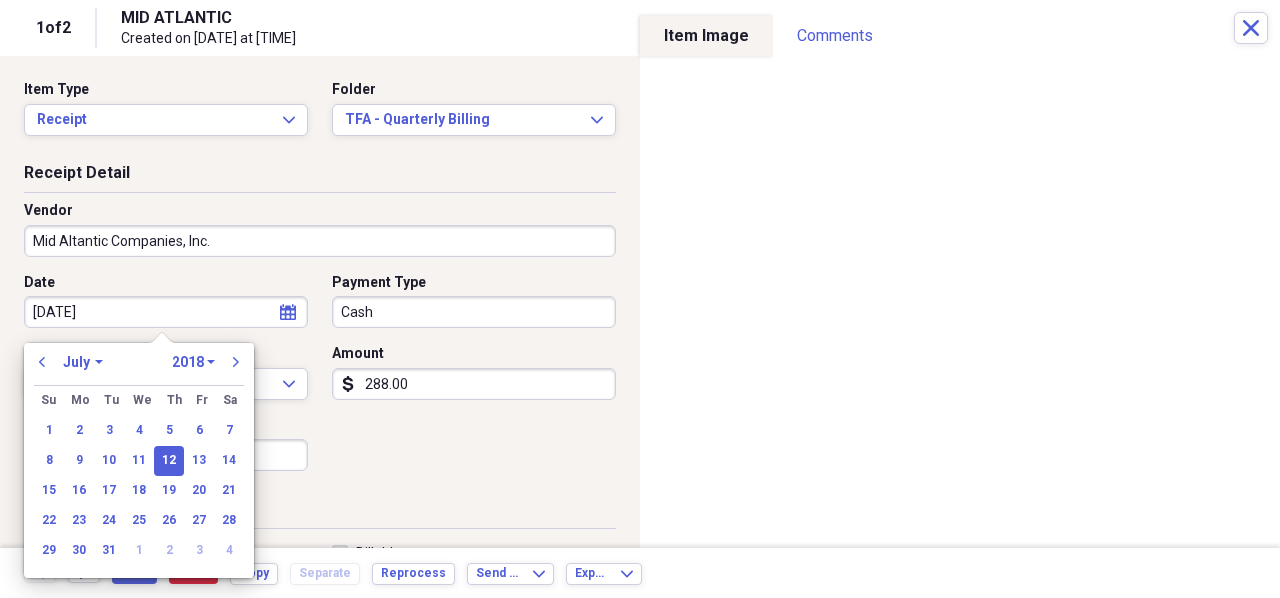 select on "2" 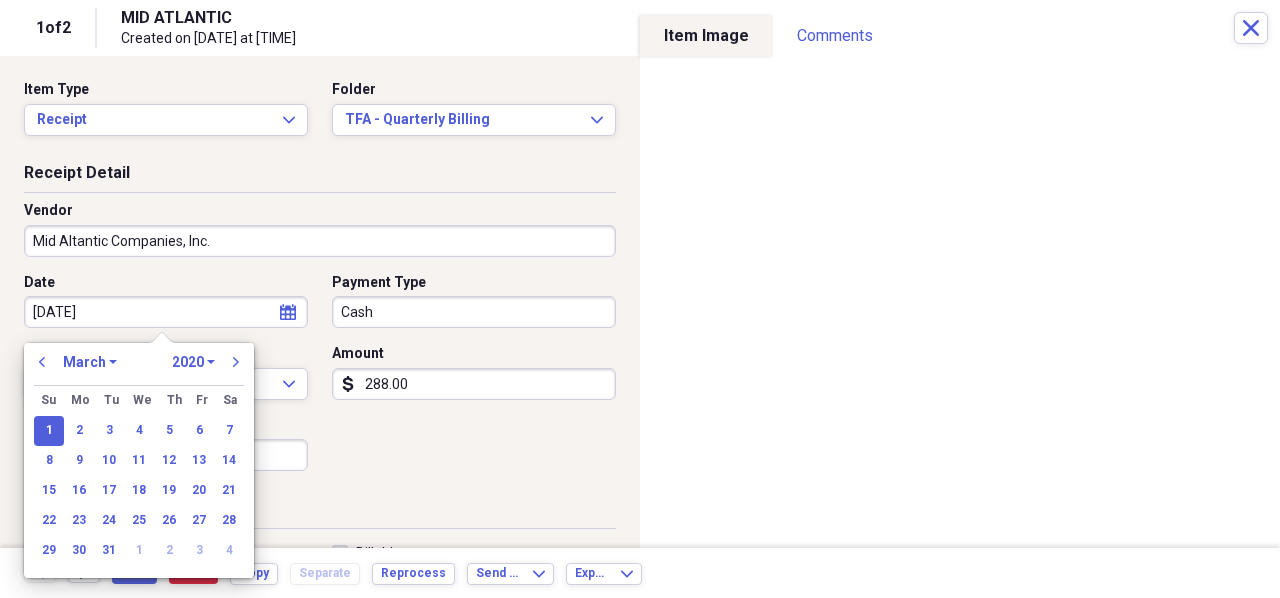 type on "[MONTH]/[DAY]/[YEAR]" 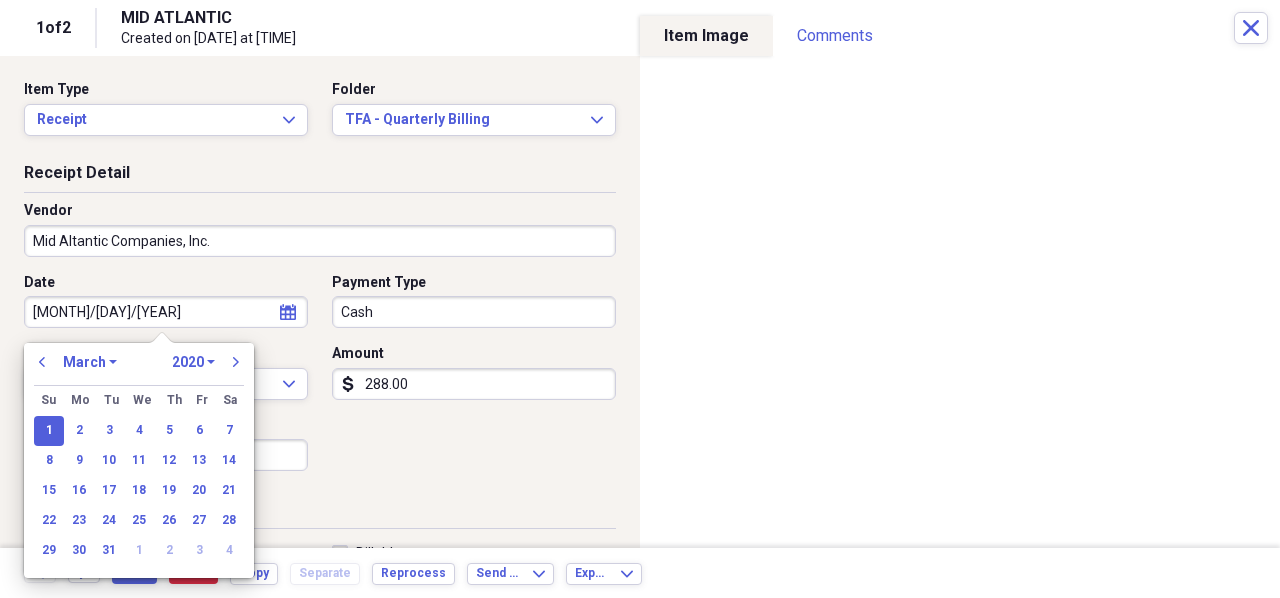 select on "2012" 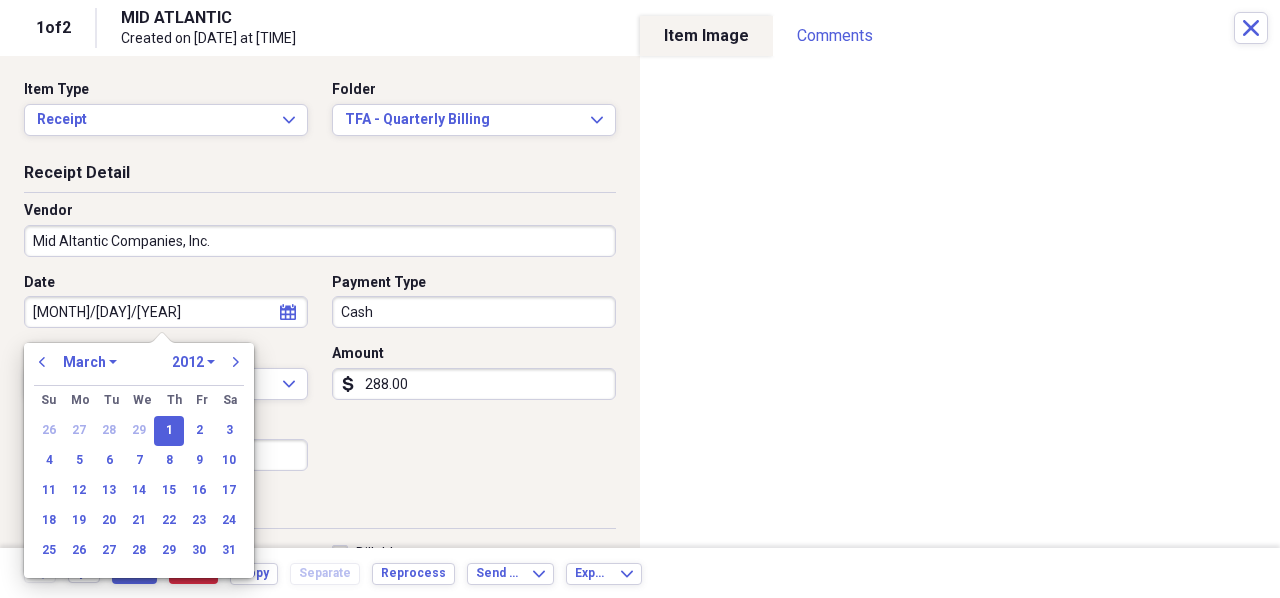 type on "[DATE]" 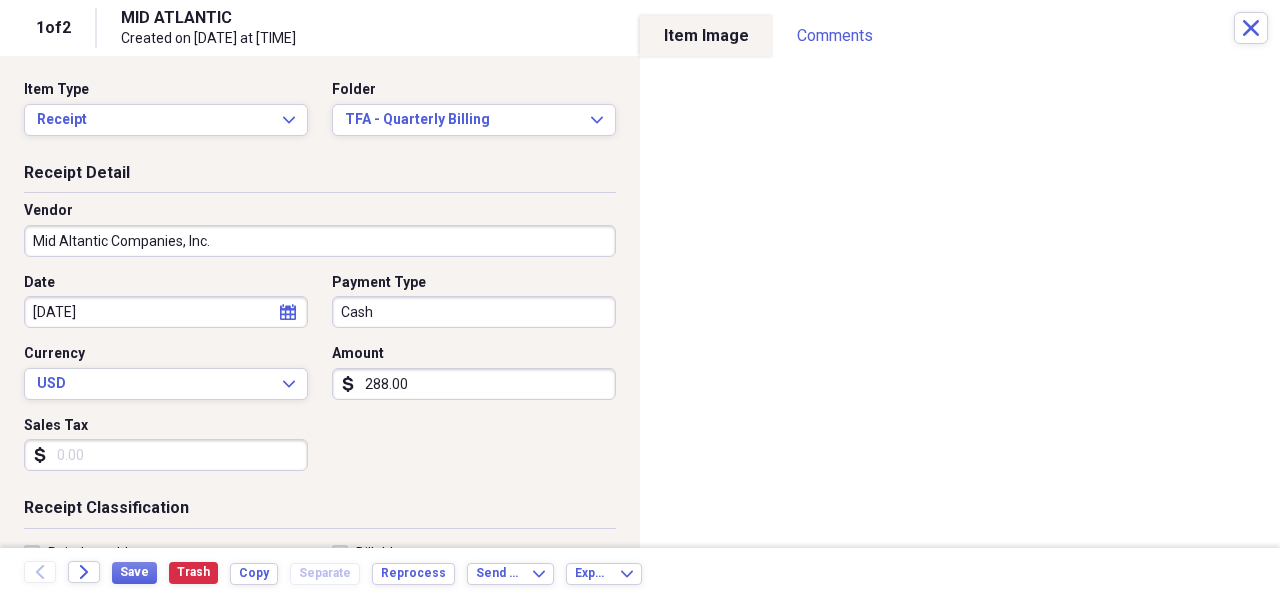 click on "Date [DATE] calendar Calendar Payment Type Cash Currency USD Expand Amount dollar-sign [PRICE] Sales Tax dollar-sign" at bounding box center [320, 380] 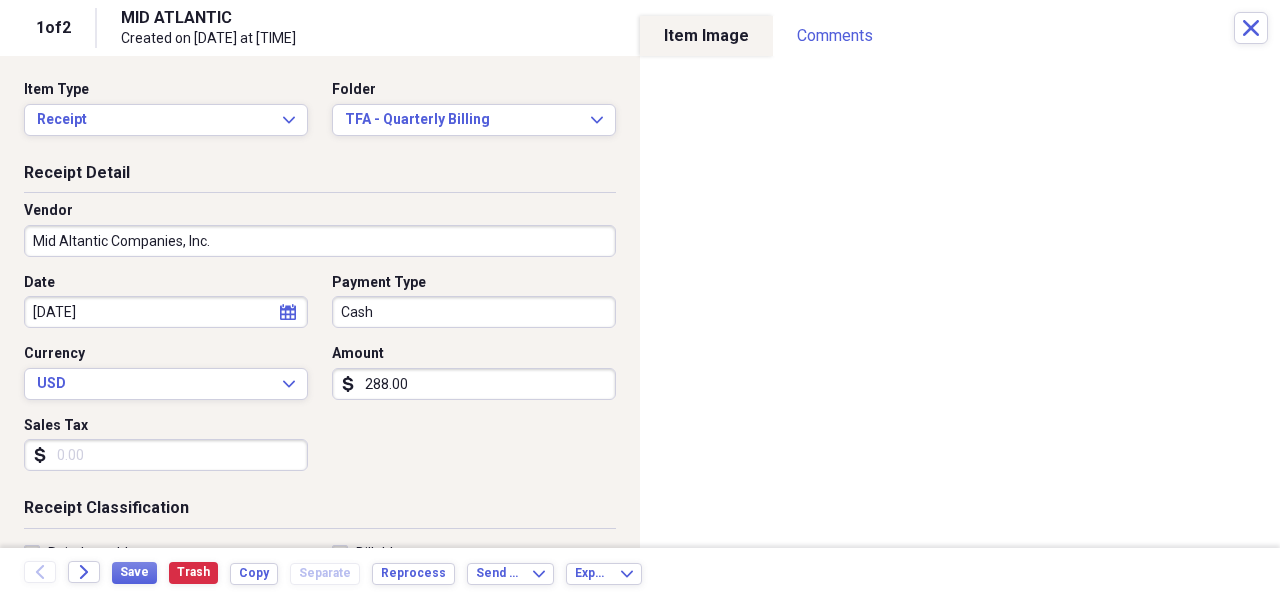 click on "Organize My Files 1 Collapse Unfiled Needs Review 1 Unfiled All Files Unfiled Unfiled Unfiled Saved Reports Collapse My Cabinet [FIRST]'s Cabinet Add Folder Folder Credit Card Acknowledgement Forms Add Folder Collapse Open Folder DBF Add Folder Expand Folder Alpha Omega Farm, Inc. Add Folder Folder Christmas Gifts Add Folder Folder Christmas Lists Add Folder Expand Folder Condo - [NUMBER] [STREET] Add Folder Expand Folder Condo - Florida Add Folder Folder Documents - DBF Add Folder Expand Folder FP Agua, LLC Add Folder Folder Maharlika Add Folder Folder Millwood Cleaners Add Folder Folder Miscellaneous Add Folder Folder Personal Receipts Add Folder Expand Folder Sandbridge Add Folder Expand Folder Snowshoe Add Folder Expand Folder South 40 Add Folder Expand Folder Virginia Beach Polo Club Add Folder Folder Virginia Beach Polo Foundation Add Folder Folder Employee Payroll Deductions Add Folder Folder Equipment/Uniform Agreement Forms Add Folder Collapse Open Folder Frye Properties Add Folder Folder Cameras Folder 50" at bounding box center (640, 299) 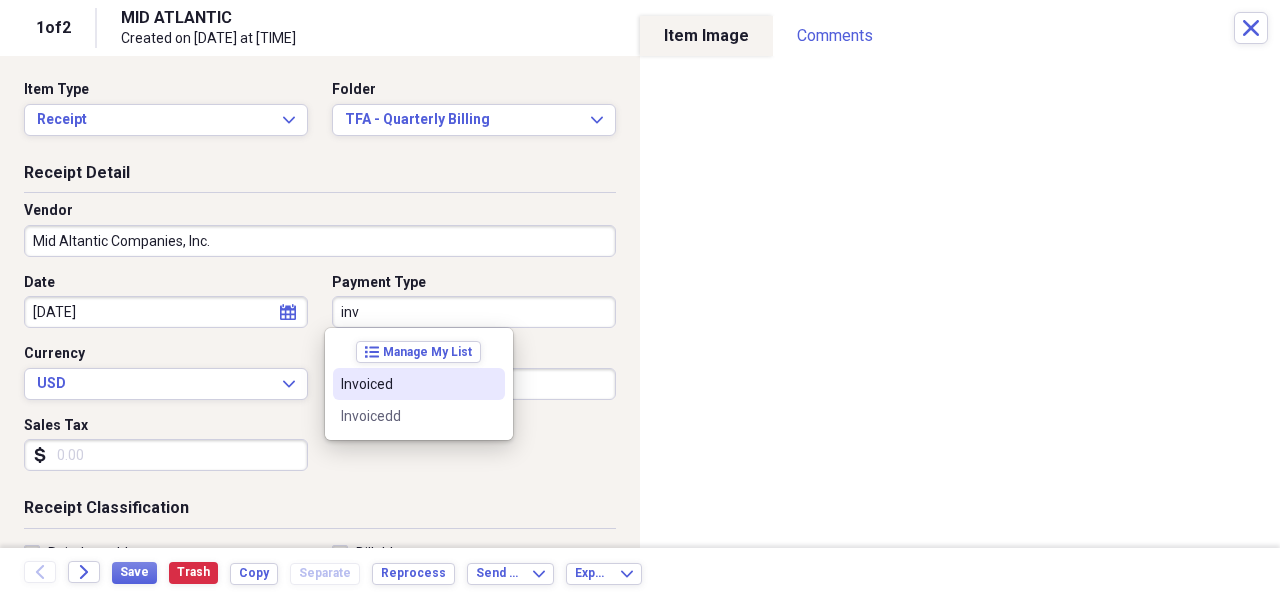 click on "Invoiced" at bounding box center [407, 384] 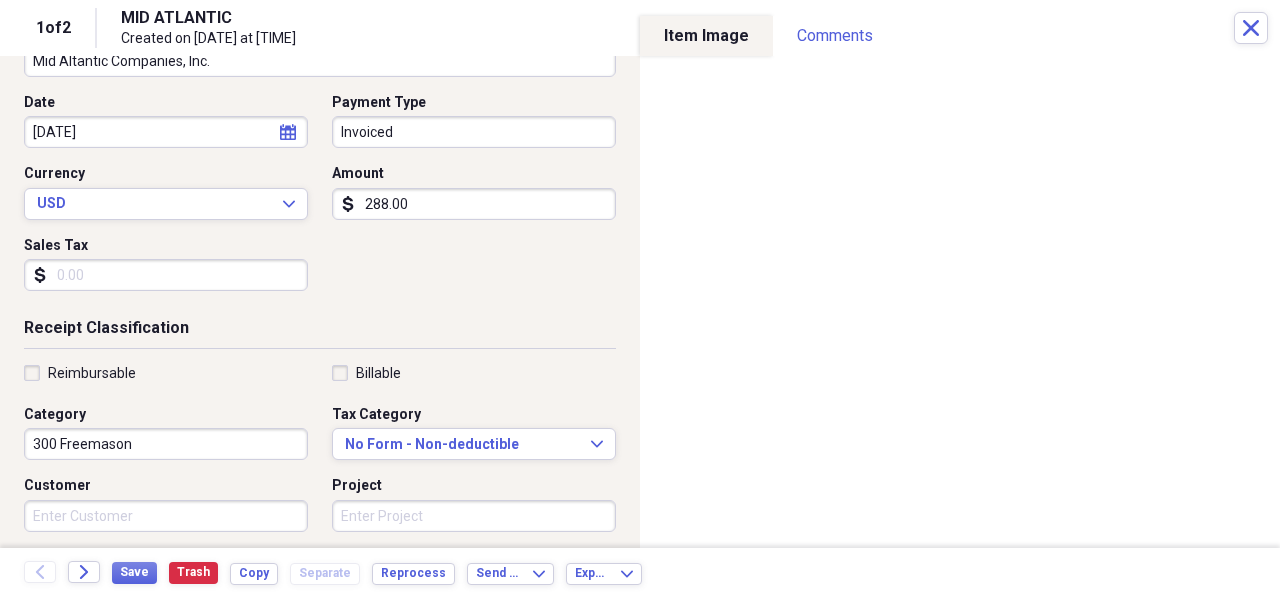 scroll, scrollTop: 300, scrollLeft: 0, axis: vertical 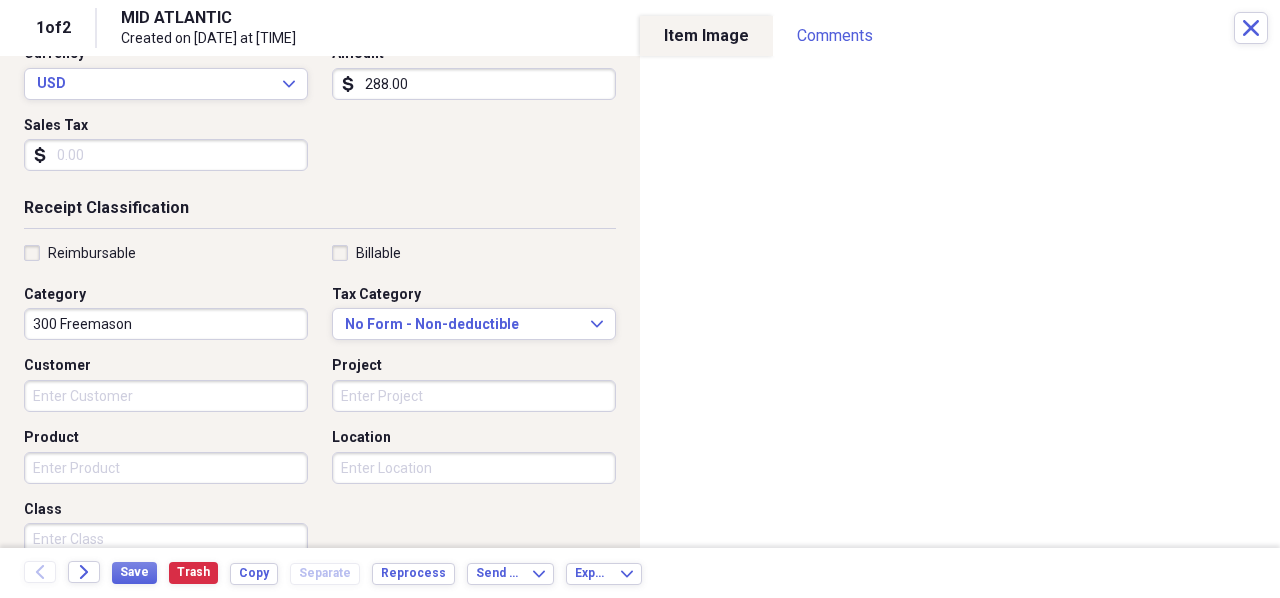 click on "Product" at bounding box center (166, 468) 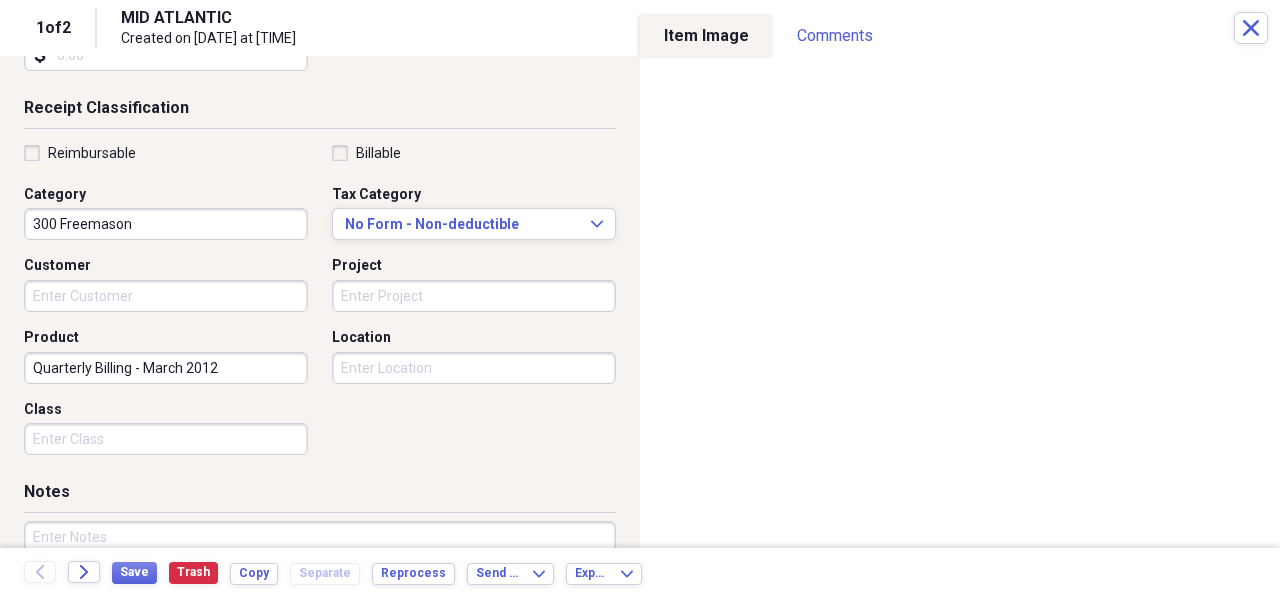 scroll, scrollTop: 500, scrollLeft: 0, axis: vertical 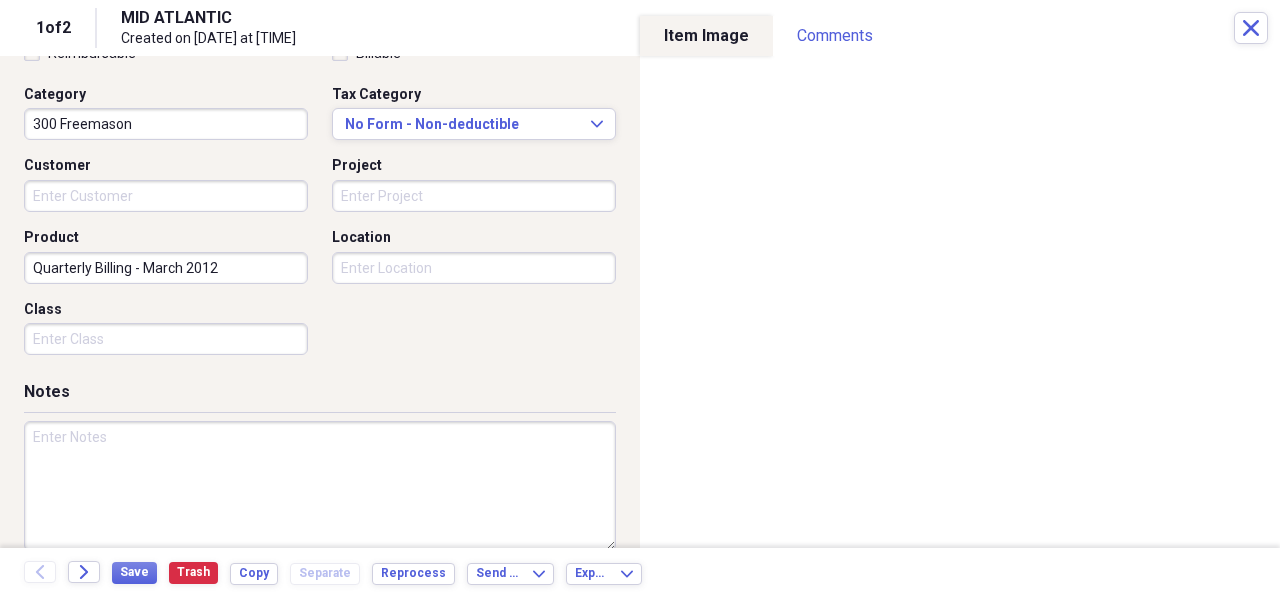 type on "Quarterly Billing - March 2012" 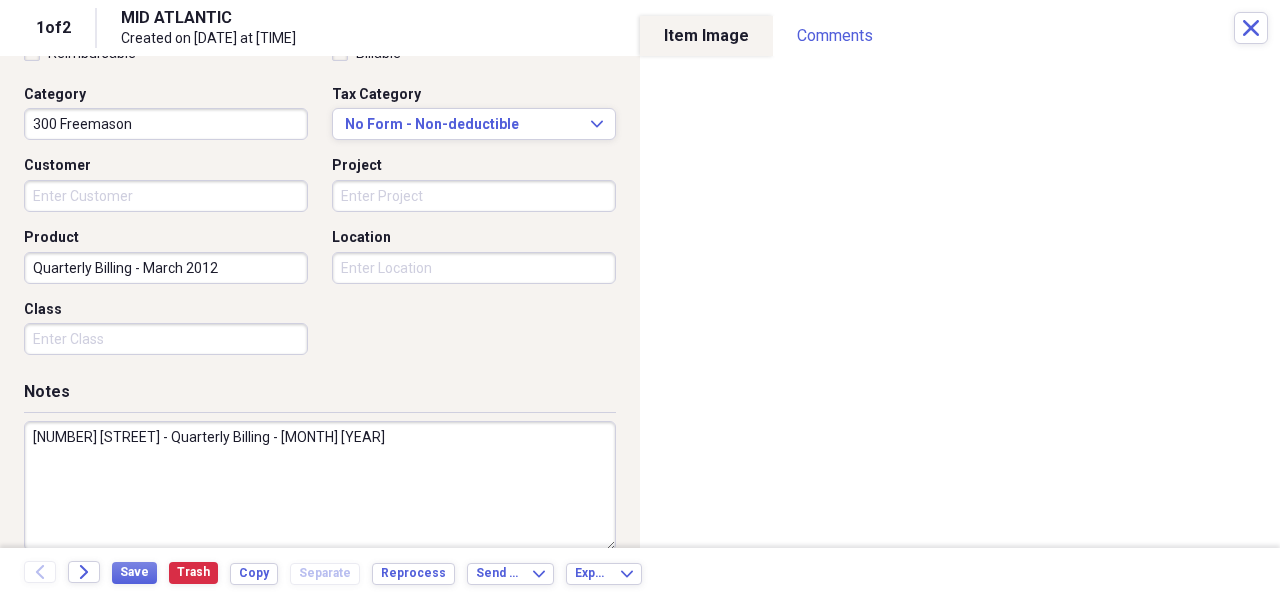 drag, startPoint x: 129, startPoint y: 437, endPoint x: 36, endPoint y: 435, distance: 93.0215 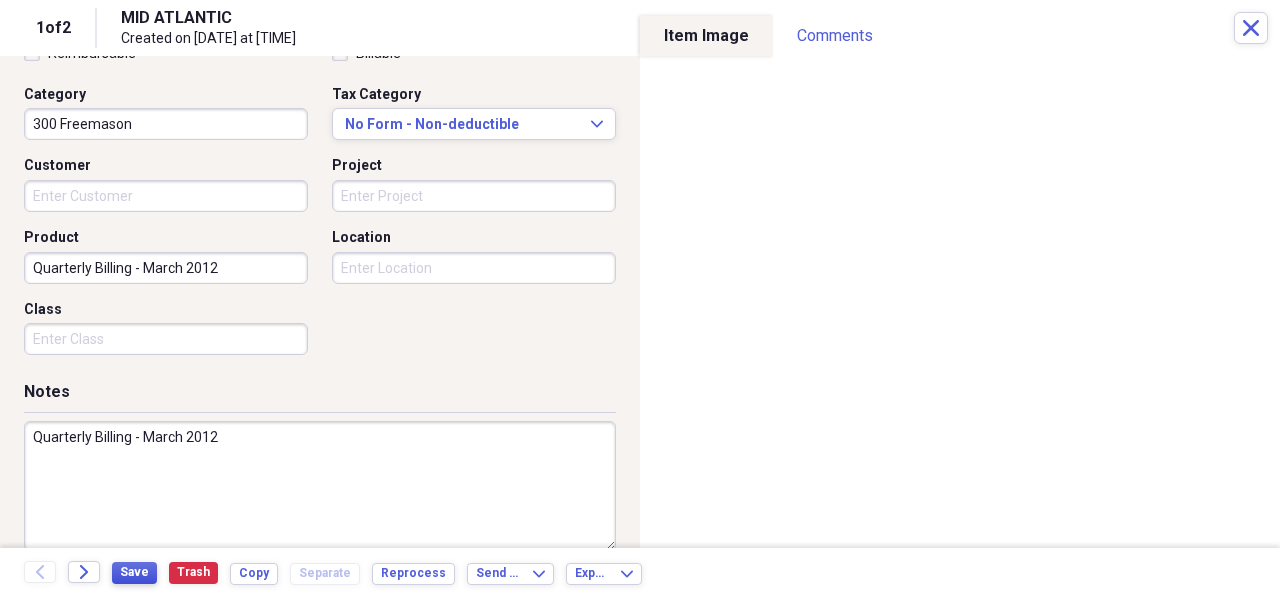 type on "Quarterly Billing - March 2012" 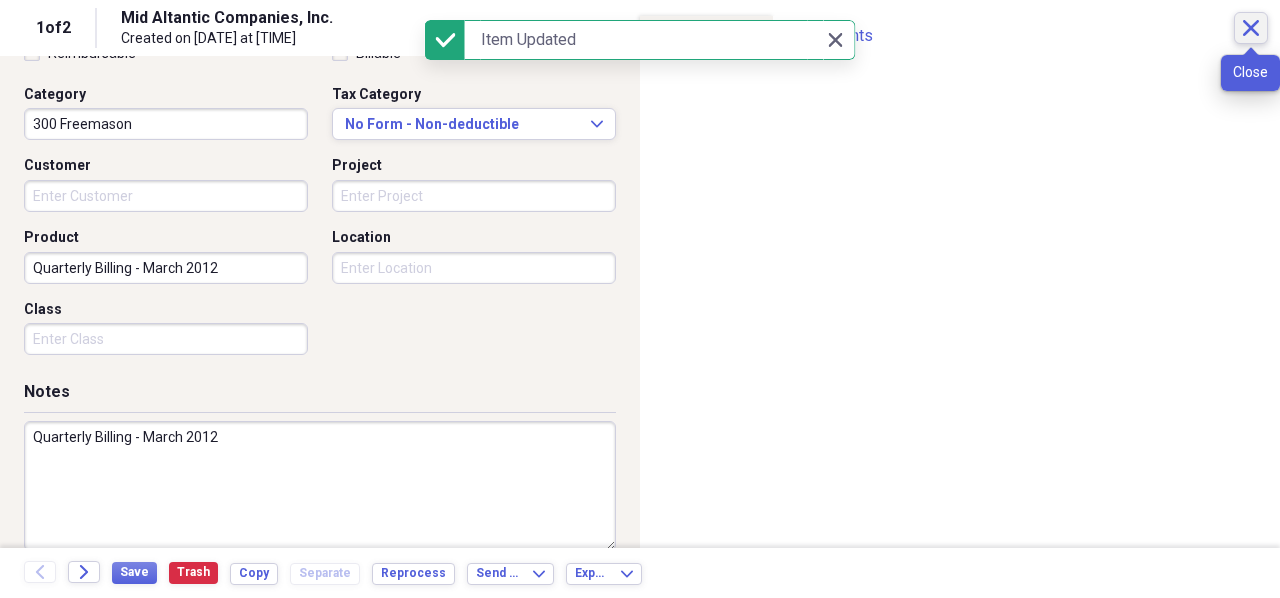 click on "Close" at bounding box center (1251, 28) 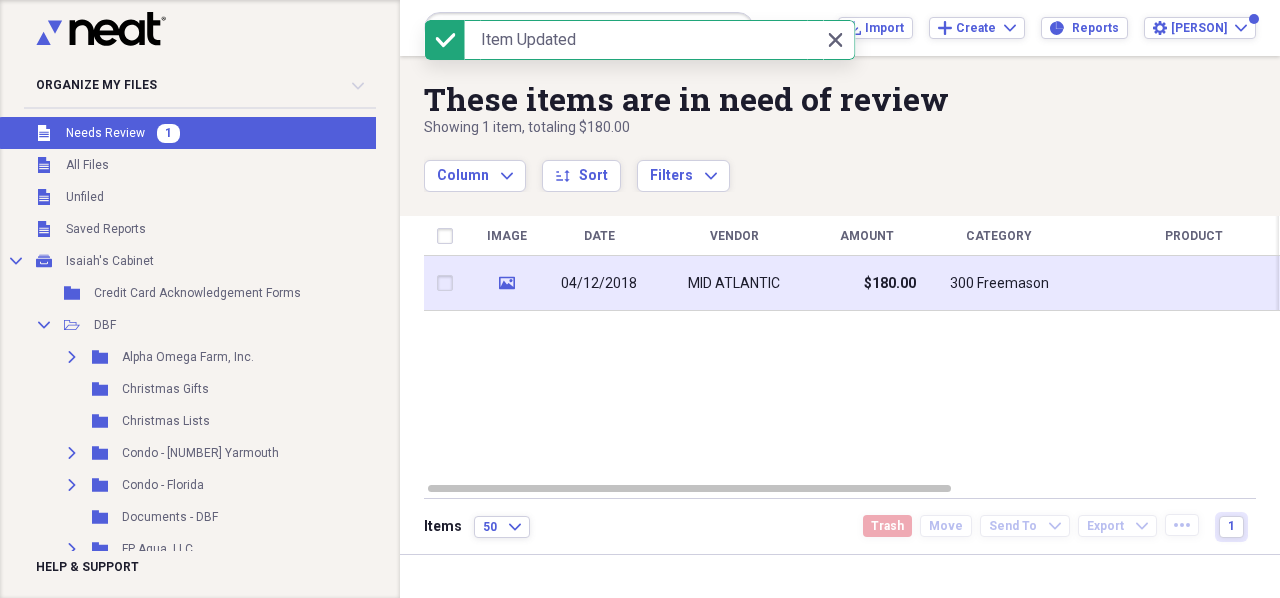 click on "300 Freemason" at bounding box center [999, 284] 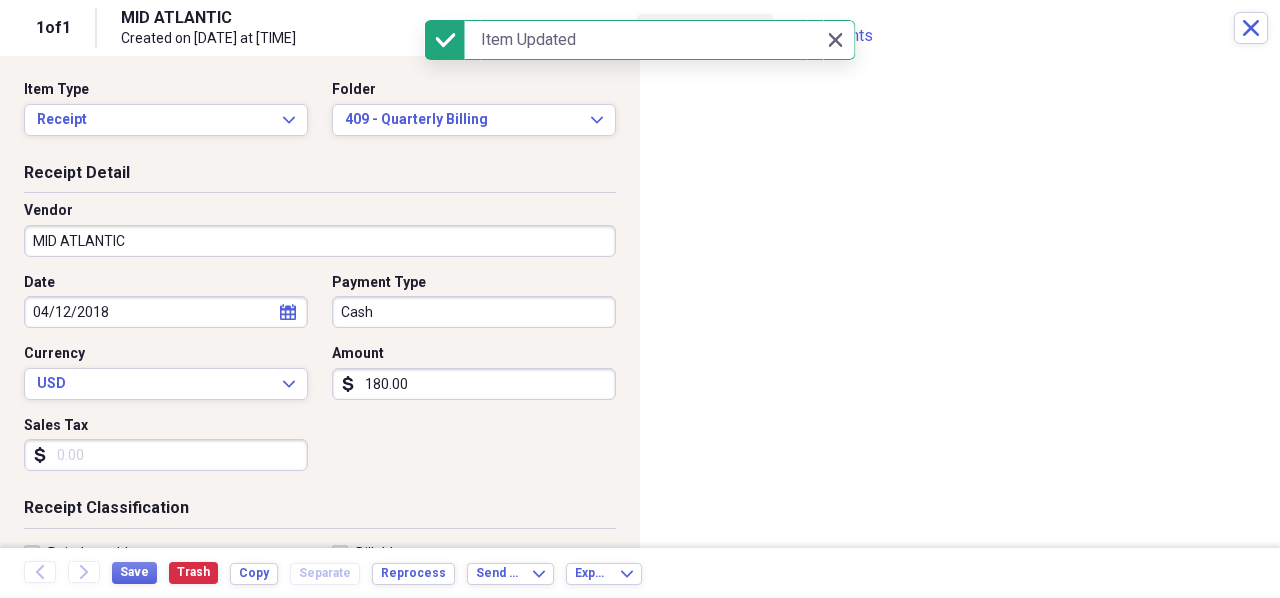 click on "MID ATLANTIC" at bounding box center (320, 241) 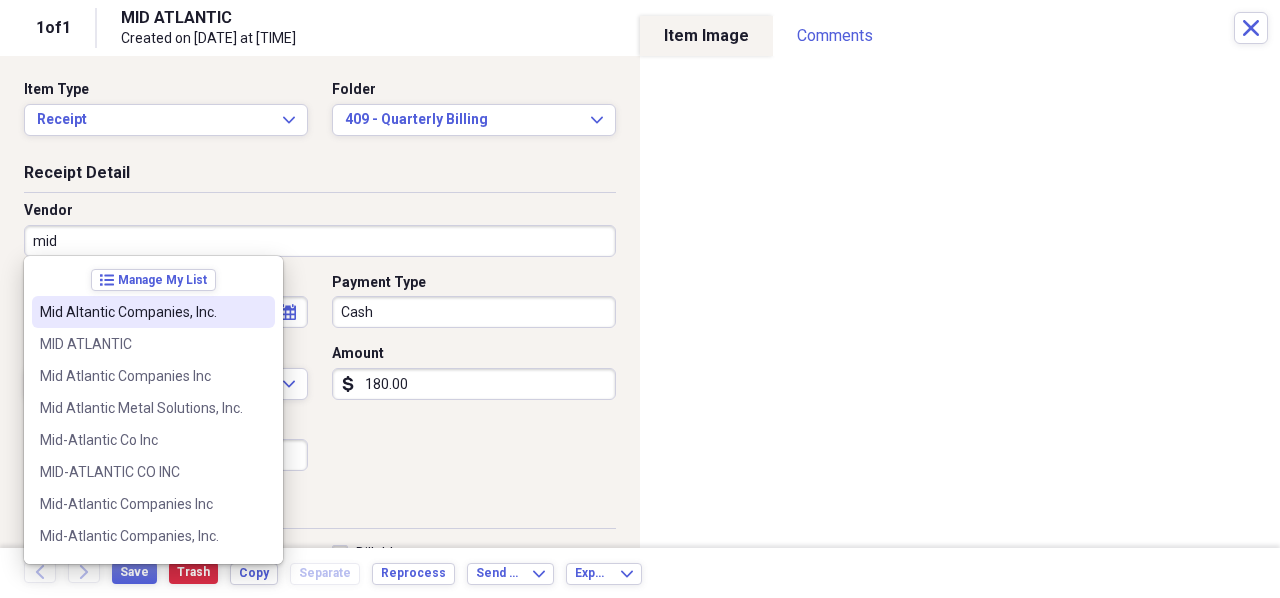 click on "Mid Altantic Companies, Inc." at bounding box center [153, 312] 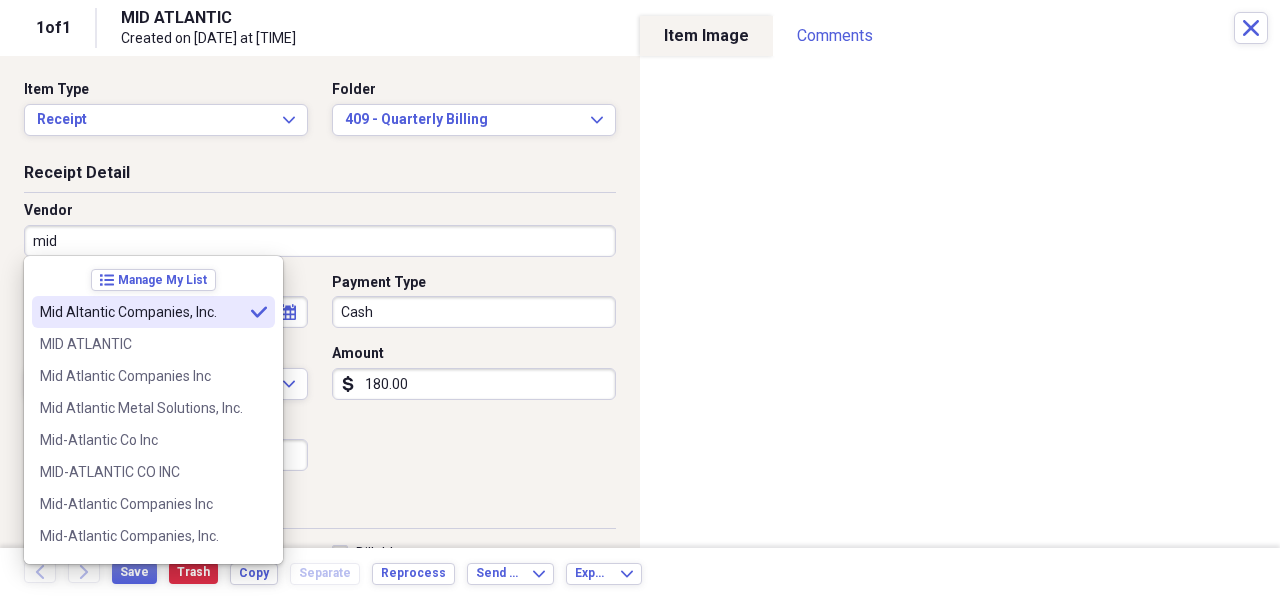 type on "Mid Altantic Companies, Inc." 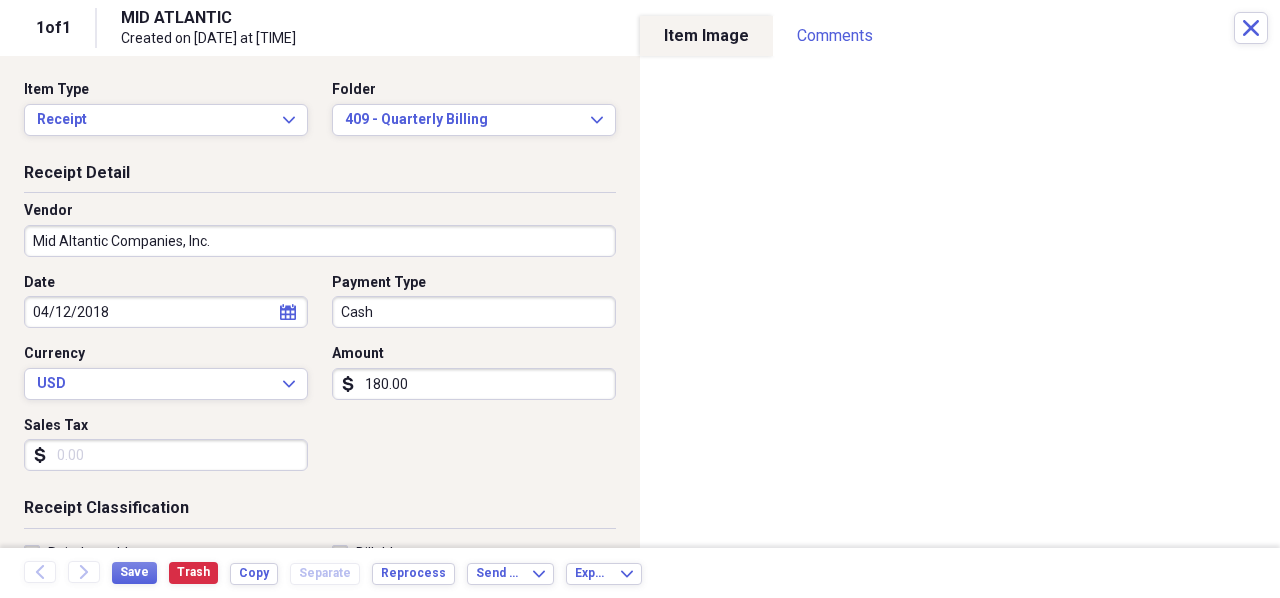 click on "Organize My Files Collapse Unfiled Needs Review Unfiled All Files Unfiled Unfiled Unfiled Saved Reports Collapse My Cabinet [FIRST]'s Cabinet Add Folder Folder Credit Card Acknowledgement Forms Add Folder Collapse Open Folder DBF Add Folder Expand Folder Alpha Omega Farm, Inc. Add Folder Folder Christmas Gifts Add Folder Folder Christmas Lists Add Folder Expand Folder Condo - [NUMBER] [STREET] Add Folder Expand Folder Condo - Florida Add Folder Folder Documents - DBF Add Folder Expand Folder FP Agua, LLC Add Folder Folder Maharlika Add Folder Folder Millwood Cleaners Add Folder Folder Miscellaneous Add Folder Folder Personal Receipts Add Folder Expand Folder Sandbridge Add Folder Expand Folder Snowshoe Add Folder Expand Folder South 40 Add Folder Expand Folder Virginia Beach Polo Club Add Folder Folder Virginia Beach Polo Foundation Add Folder Folder Employee Payroll Deductions Add Folder Folder Equipment/Uniform Agreement Forms Add Folder Collapse Open Folder Frye Properties Add Folder Folder Cameras Add Folder 50" at bounding box center [640, 299] 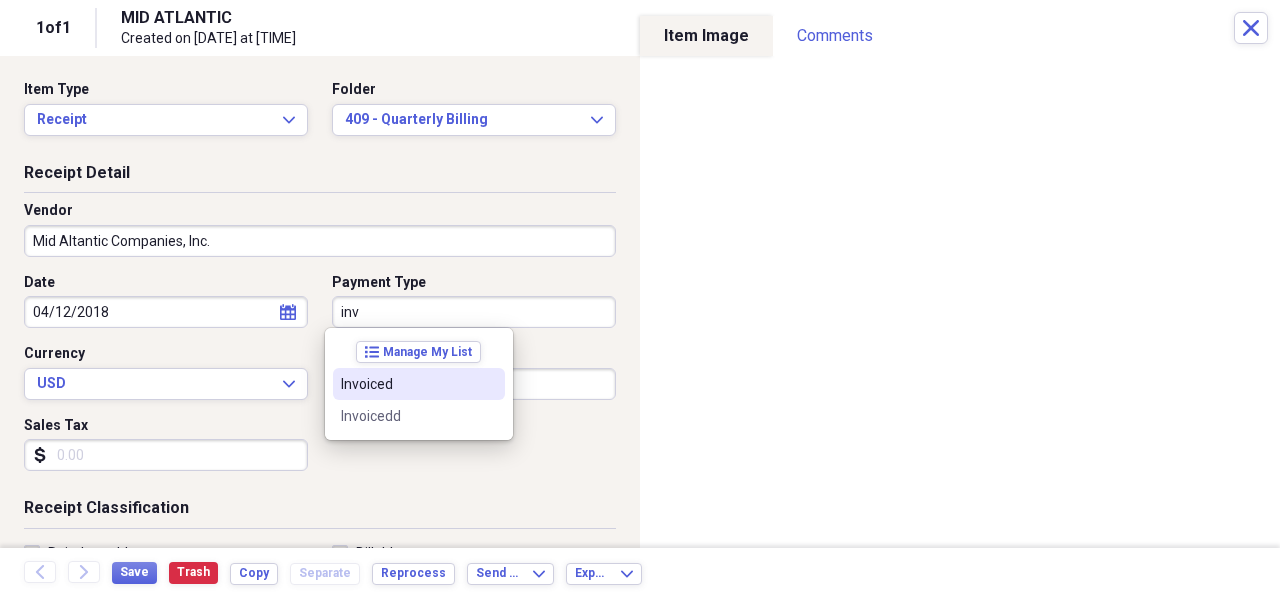 click on "Invoiced" at bounding box center (407, 384) 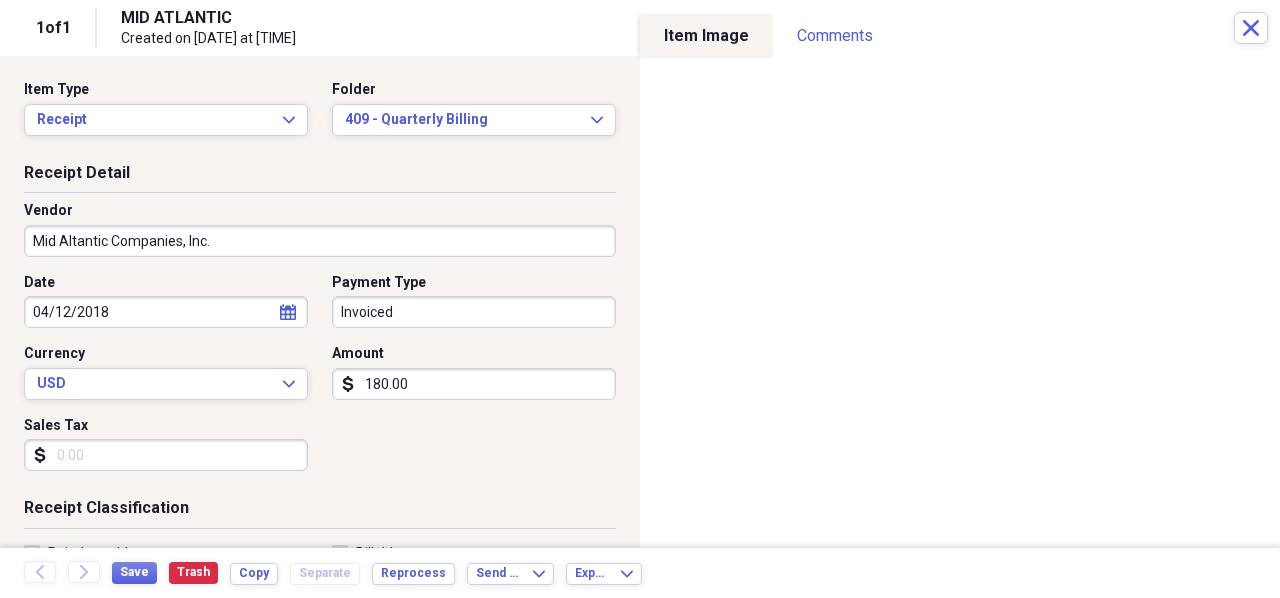 click on "04/12/2018" at bounding box center [166, 312] 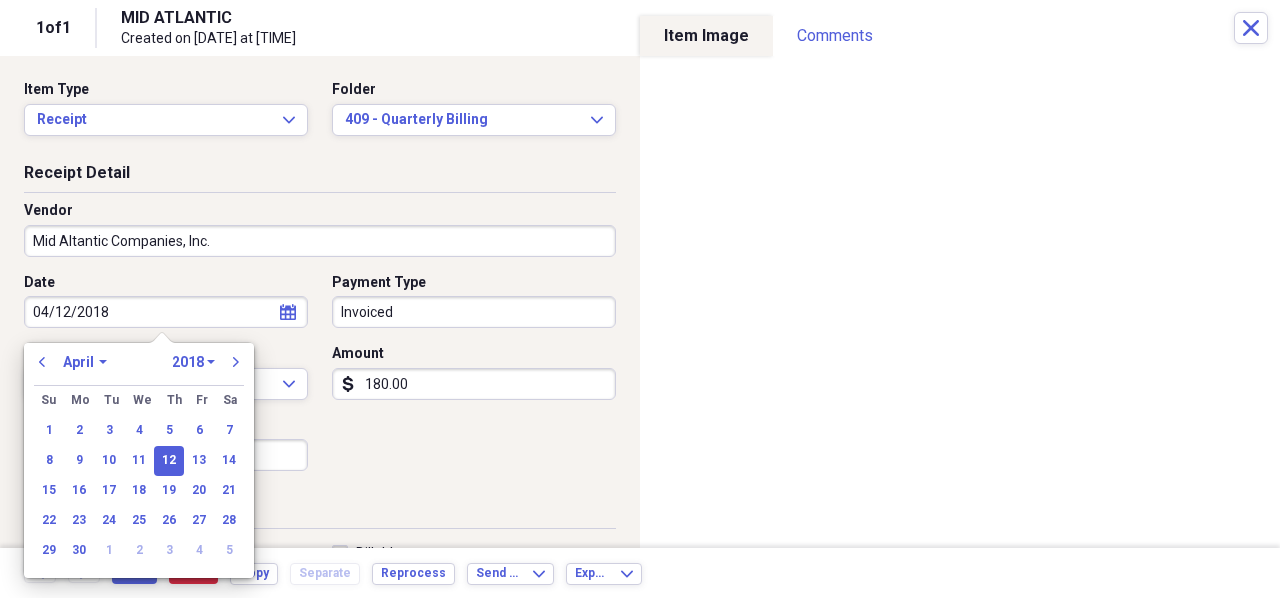 drag, startPoint x: 97, startPoint y: 308, endPoint x: -63, endPoint y: 293, distance: 160.70158 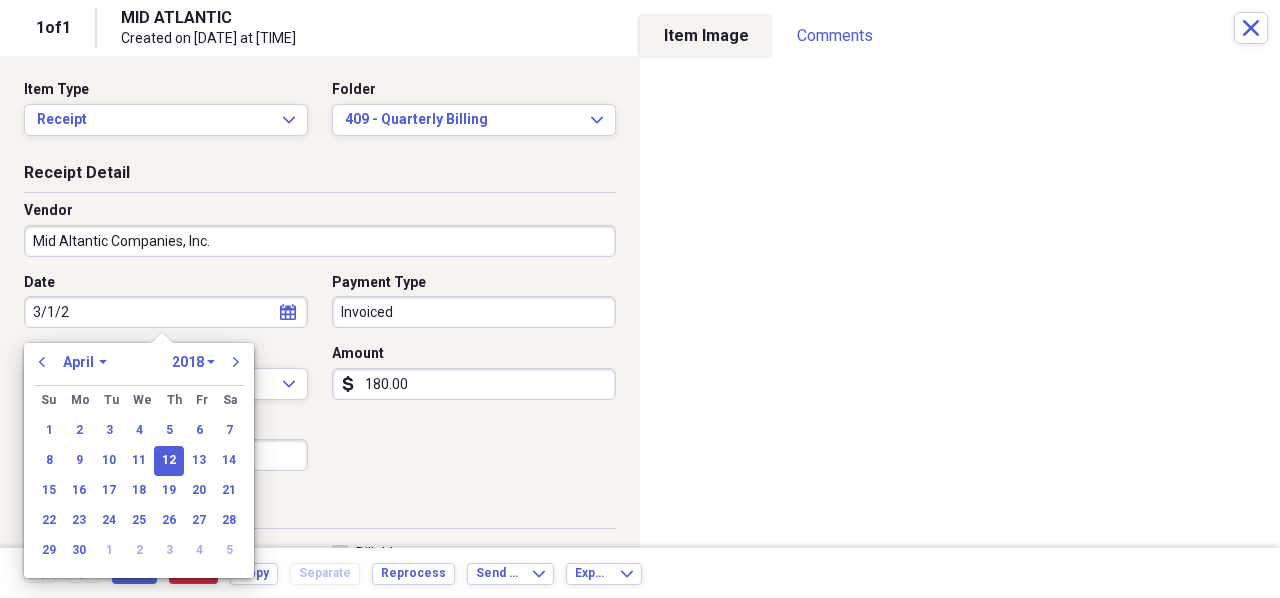 type on "[DATE]" 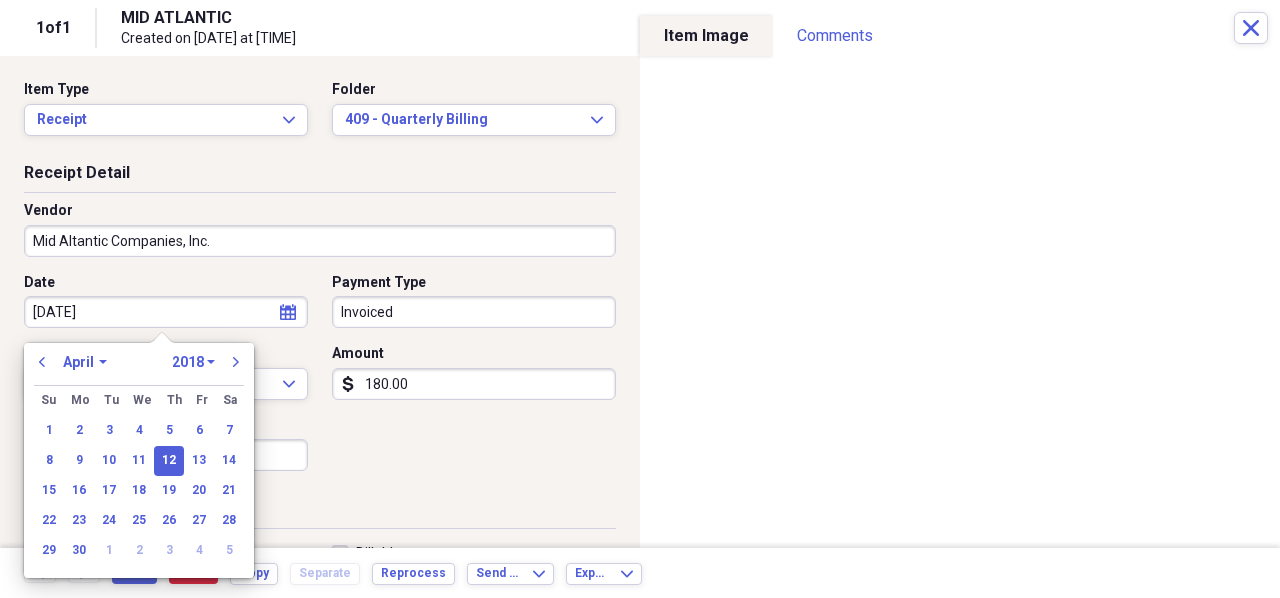 select on "2" 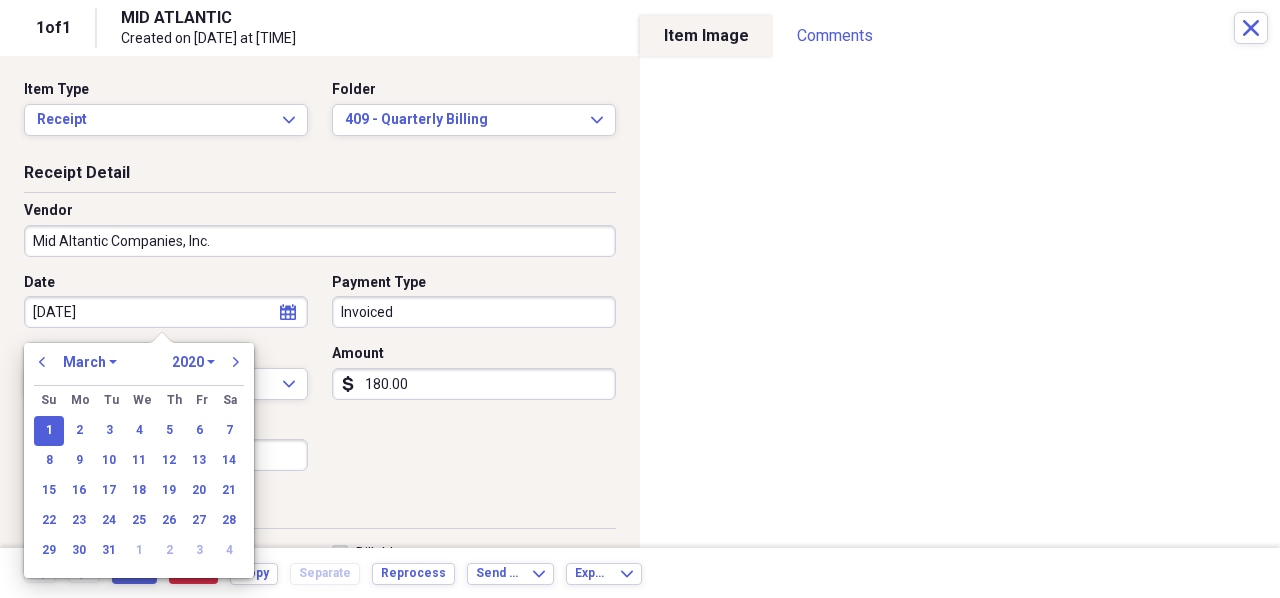 type on "[MONTH]/[DAY]/[YEAR]" 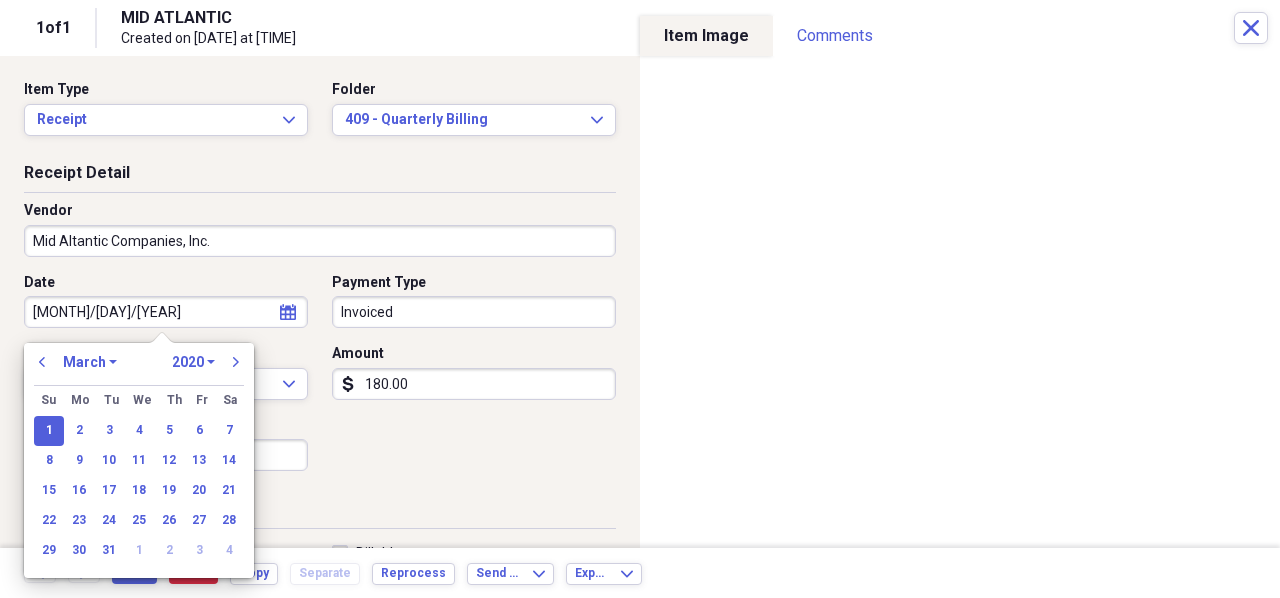 select on "2012" 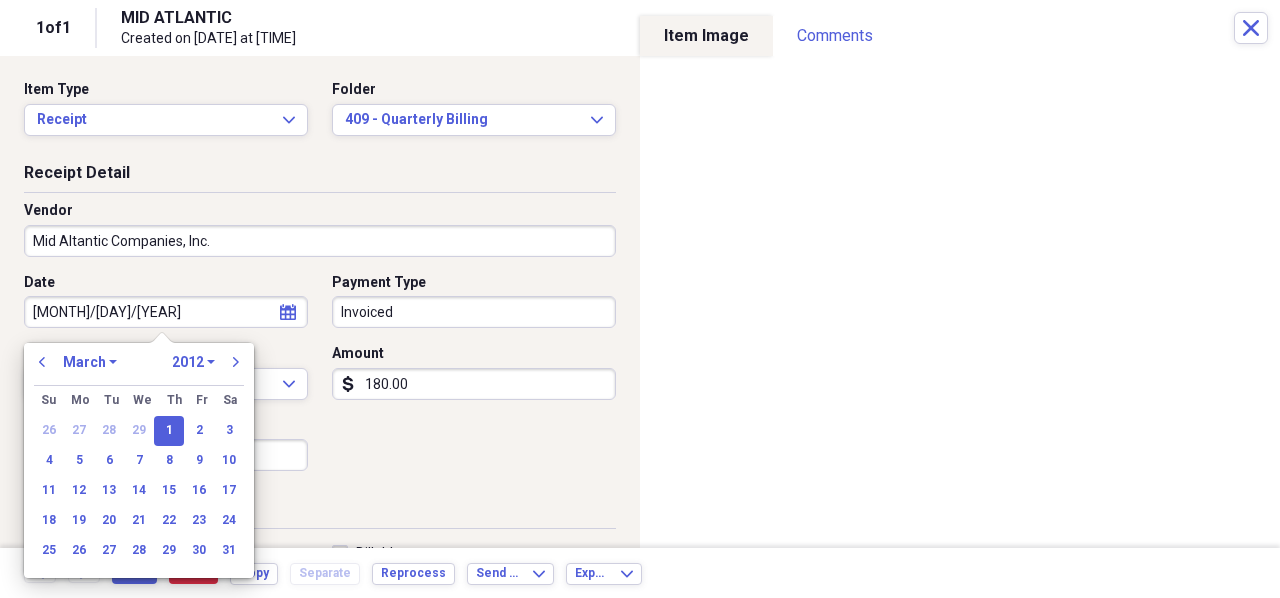type on "[DATE]" 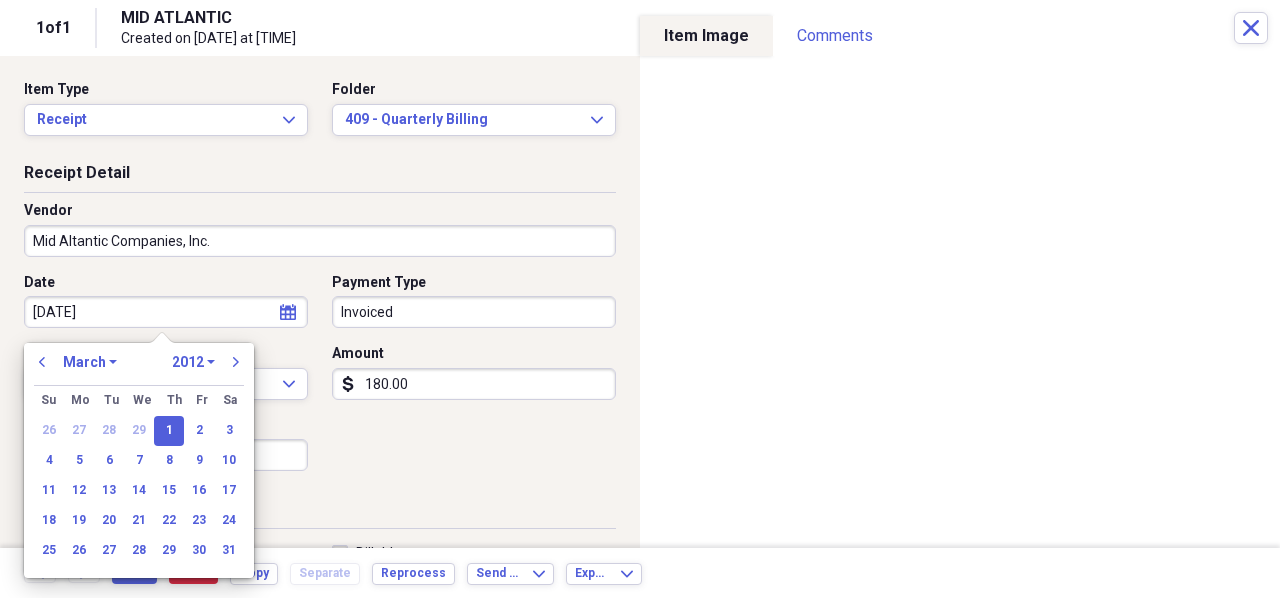 click on "Date [DATE] calendar Calendar Payment Type Invoiced Currency USD Expand Amount dollar-sign [AMOUNT].00 Sales Tax dollar-sign" at bounding box center (320, 380) 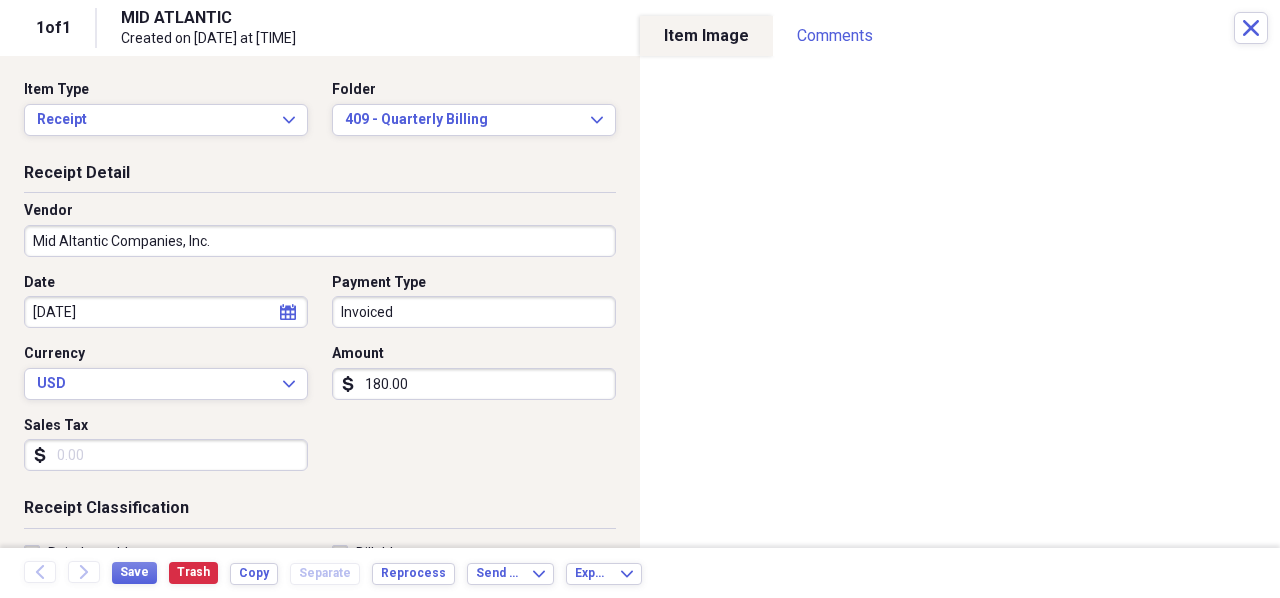 scroll, scrollTop: 200, scrollLeft: 0, axis: vertical 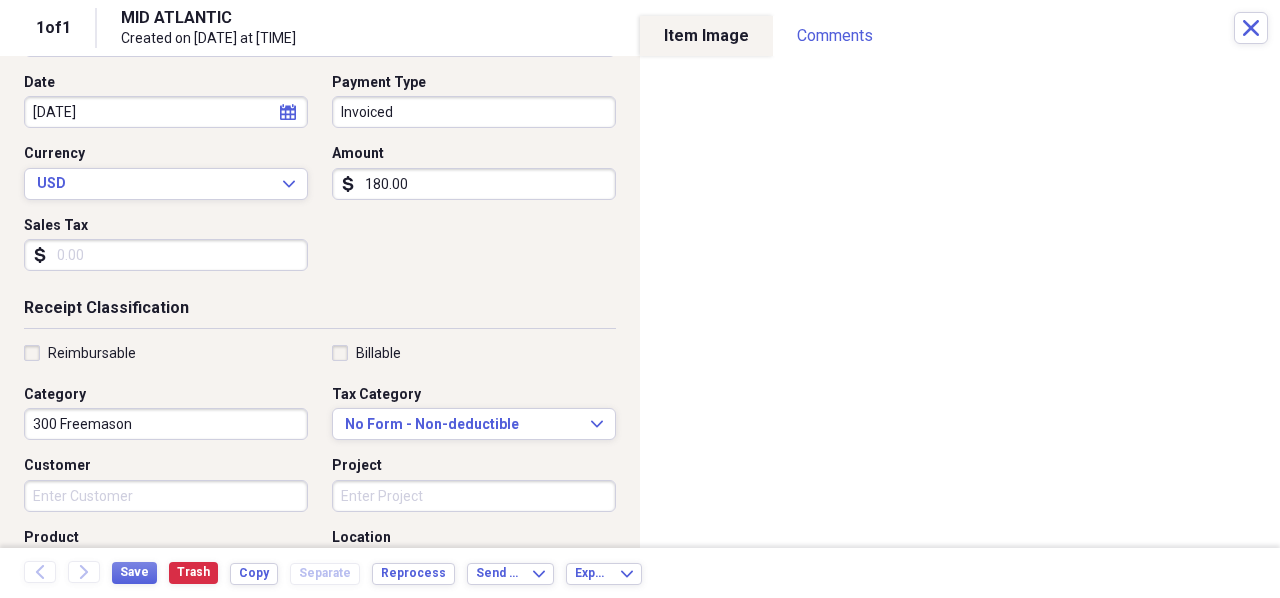 click on "300 Freemason" at bounding box center (166, 424) 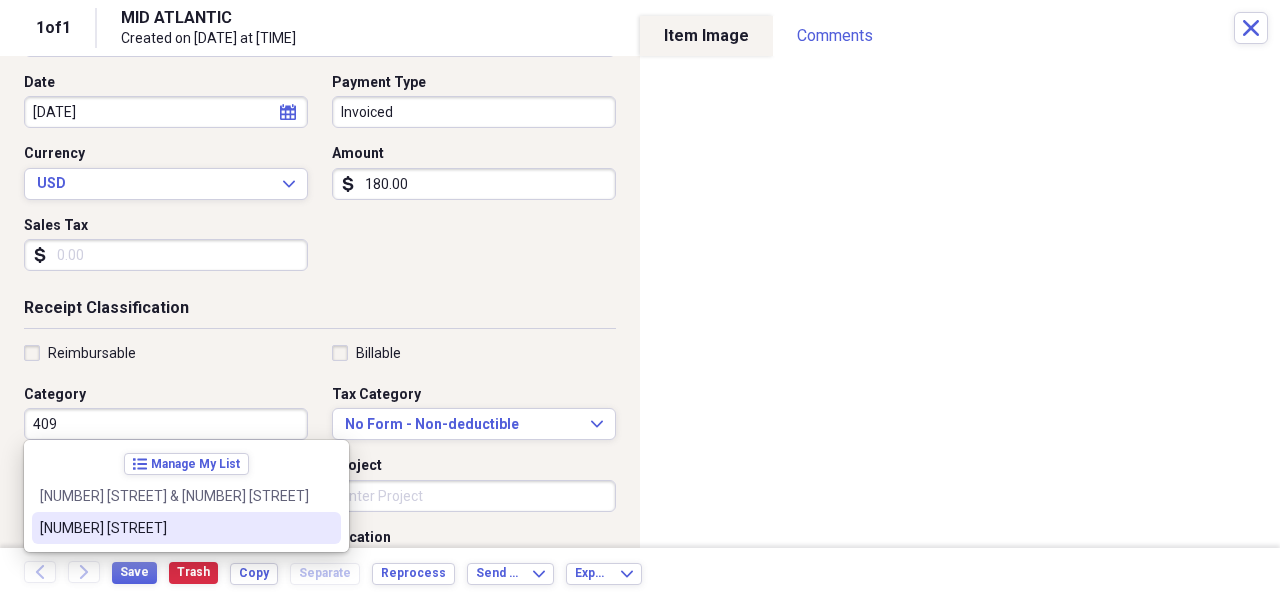 click on "[NUMBER] [STREET]" at bounding box center [174, 528] 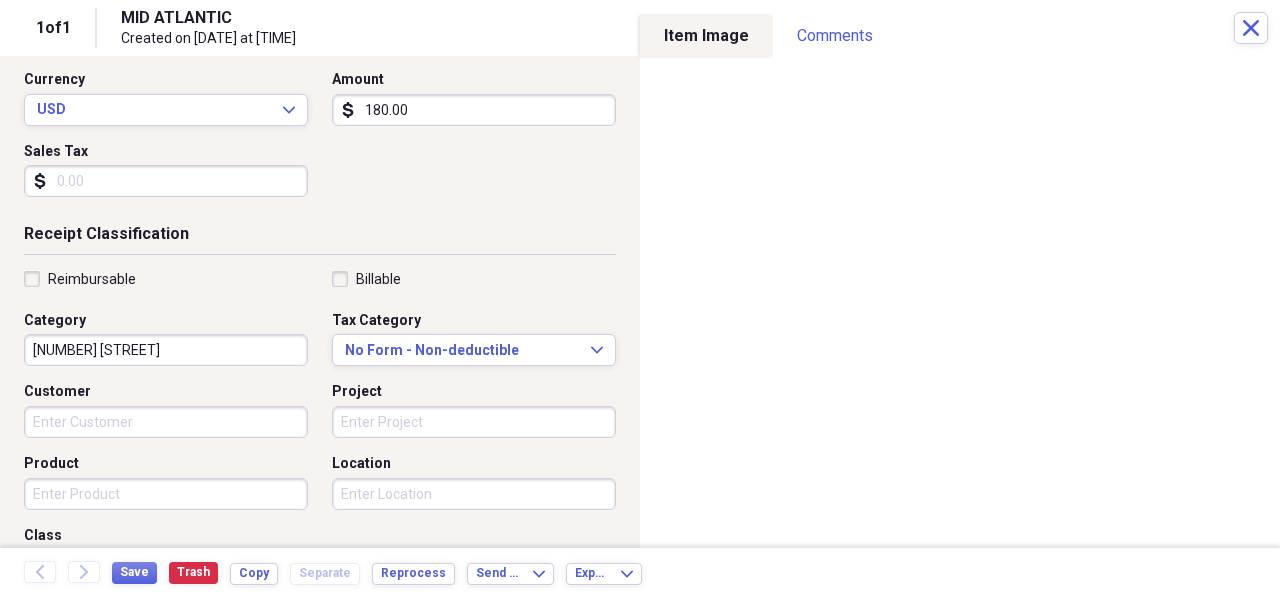 scroll, scrollTop: 300, scrollLeft: 0, axis: vertical 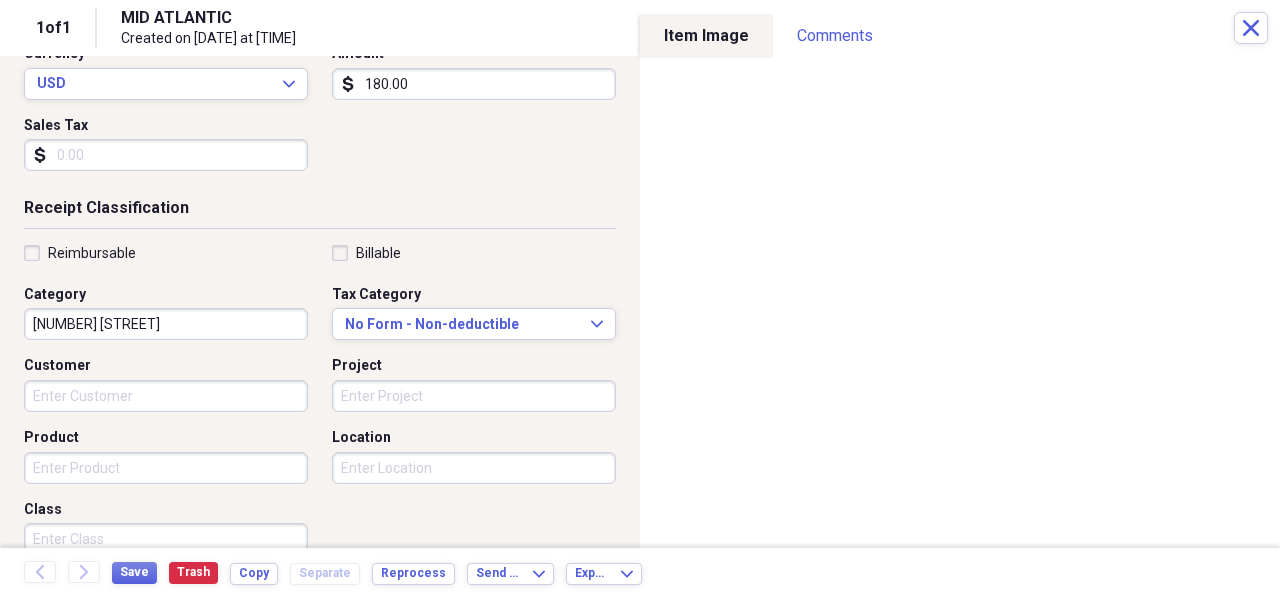 click on "Product" at bounding box center (166, 468) 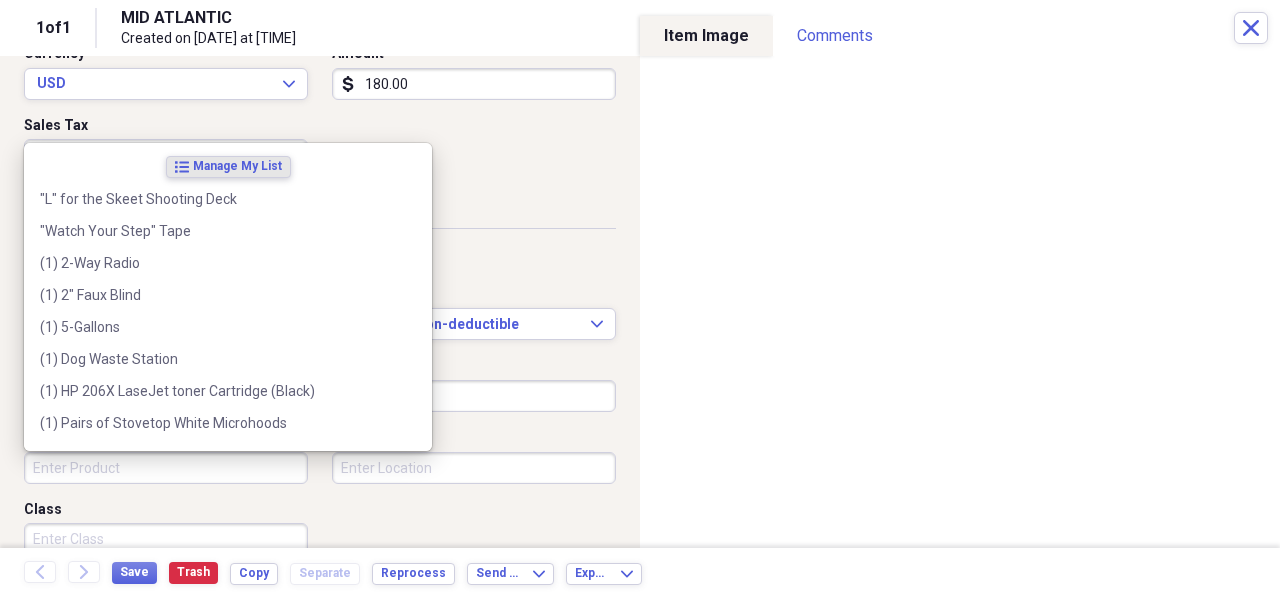 paste on "[NUMBER] [STREET] - Quarterly Billing - [MONTH] [YEAR]" 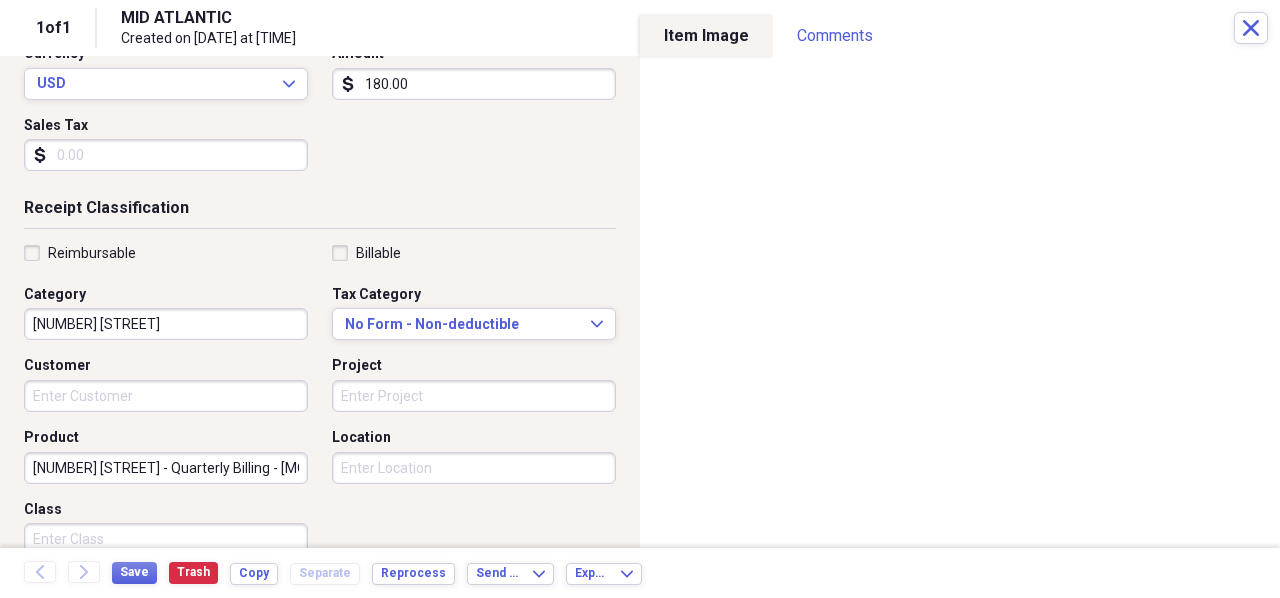 scroll, scrollTop: 0, scrollLeft: 22, axis: horizontal 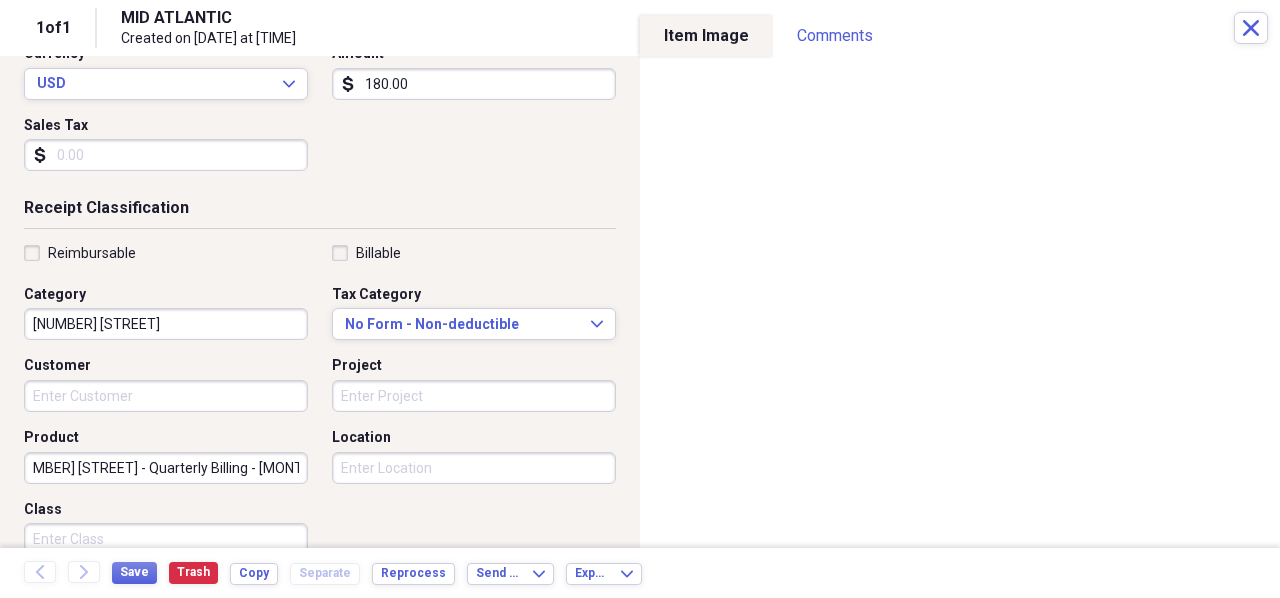 click on "[NUMBER] [STREET] - Quarterly Billing - [MONTH] [YEAR]" at bounding box center (166, 468) 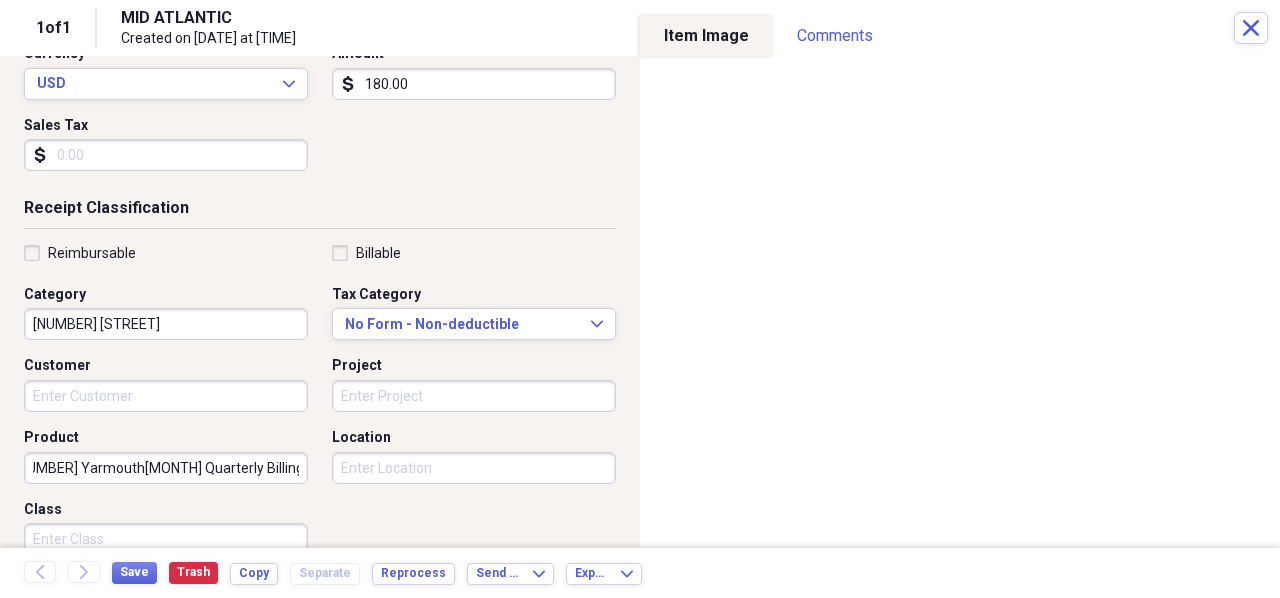 scroll, scrollTop: 0, scrollLeft: 0, axis: both 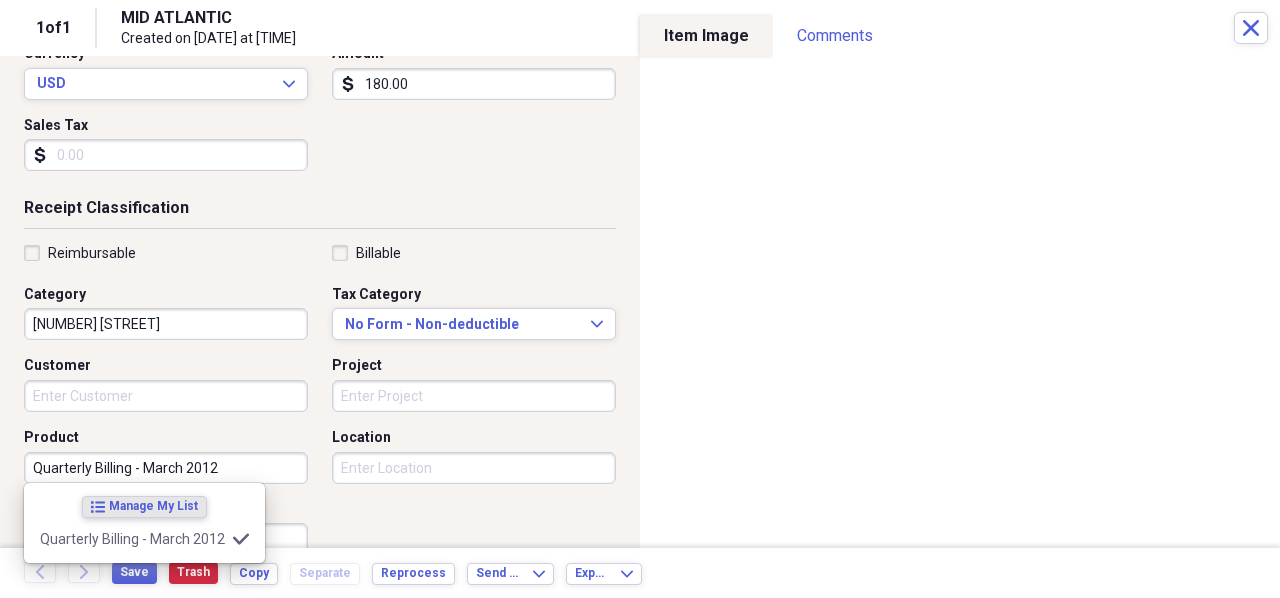 type on "Quarterly Billing - March 2012" 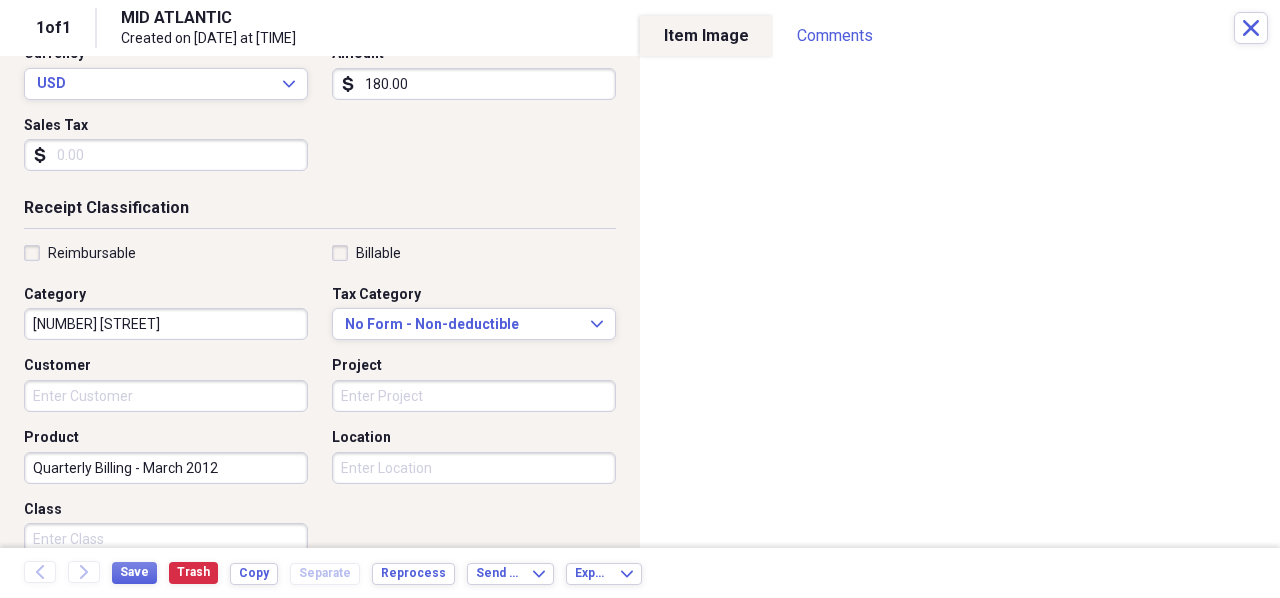 click on "Reimbursable Billable Category [NUMBER] [STREET] Tax Category No Form - Non-deductible Expand Customer Project Product Quarterly Billing - March 2012 Location Class" at bounding box center [320, 404] 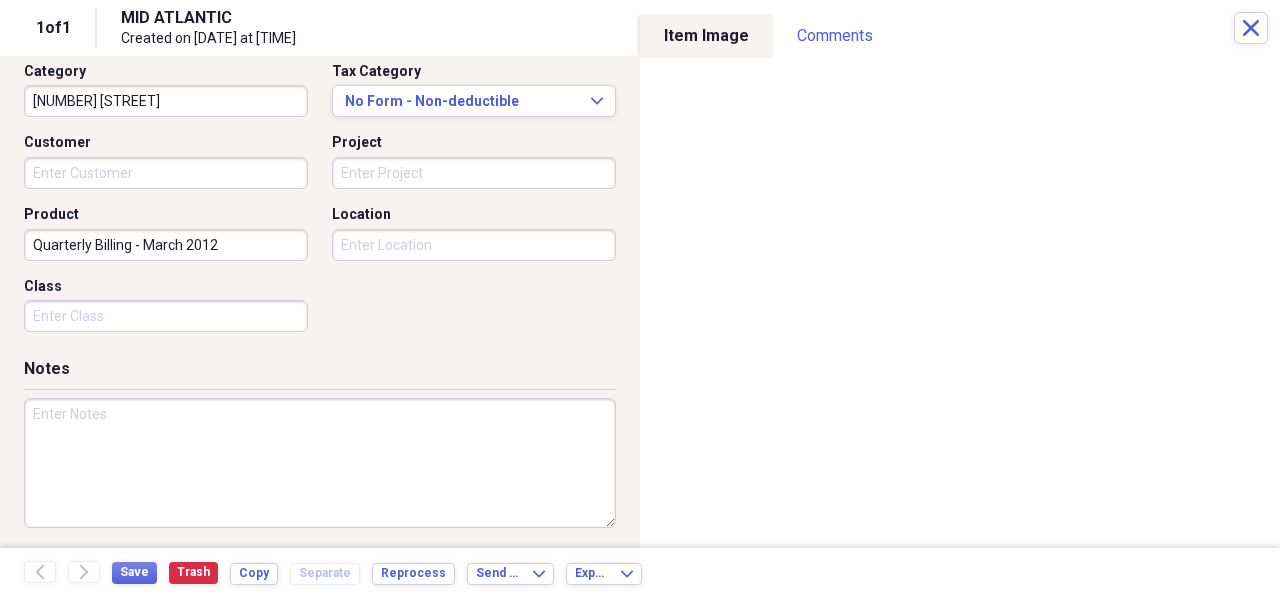 scroll, scrollTop: 526, scrollLeft: 0, axis: vertical 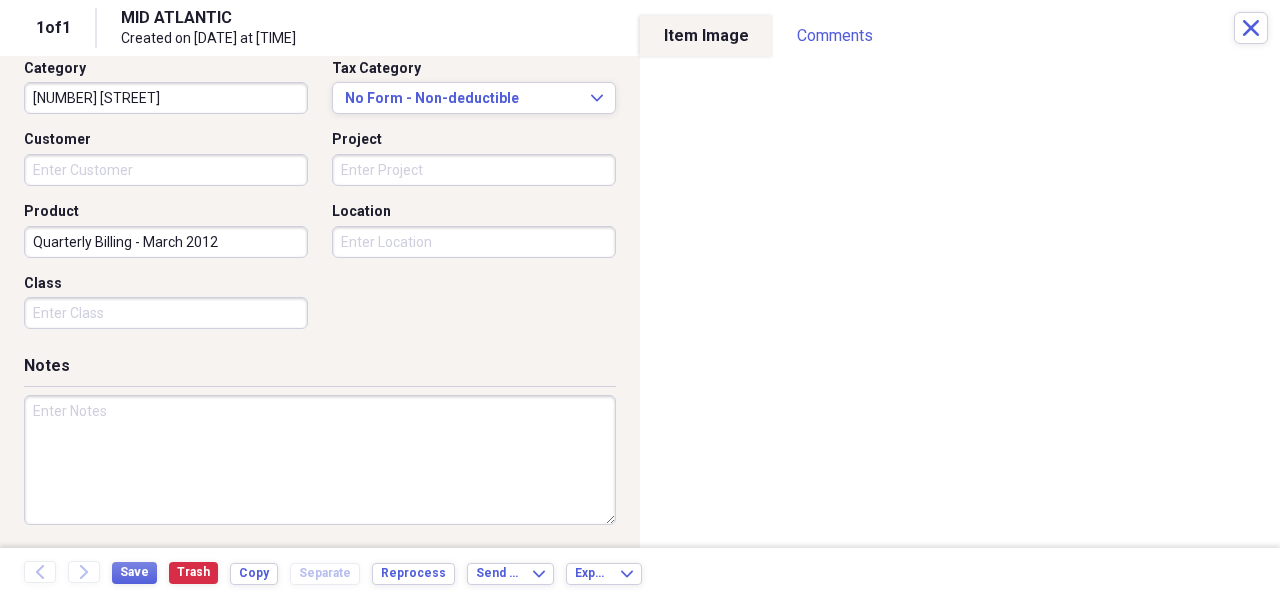 click at bounding box center (320, 460) 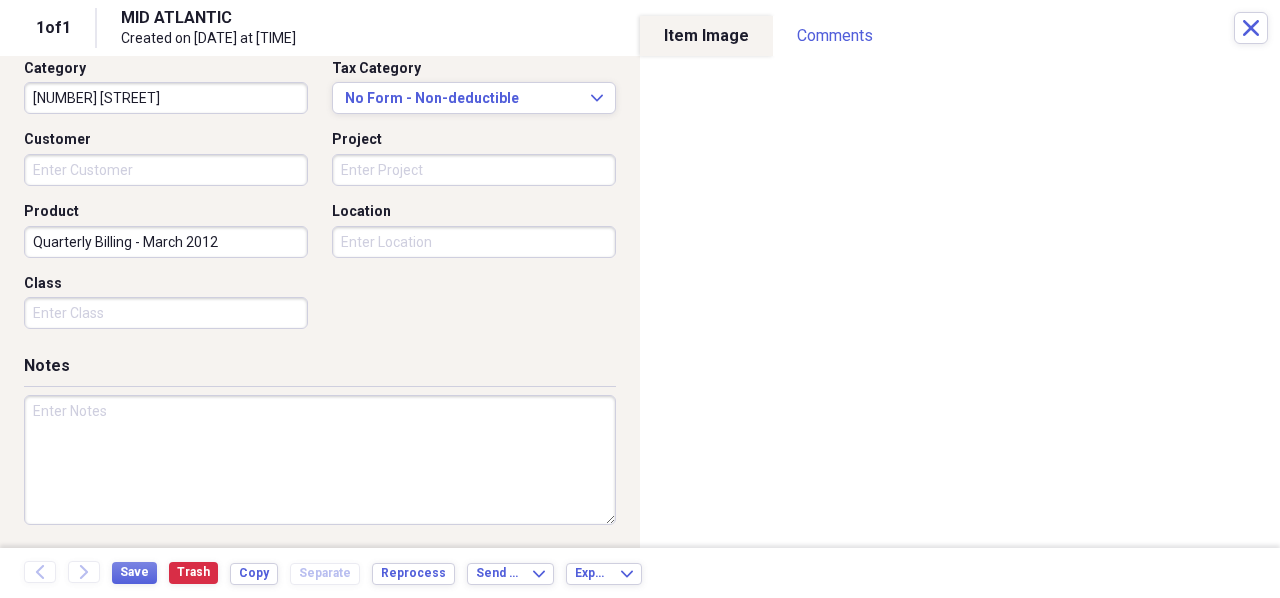 paste on "[NUMBER] [STREET] - Quarterly Billing - [MONTH] [YEAR]" 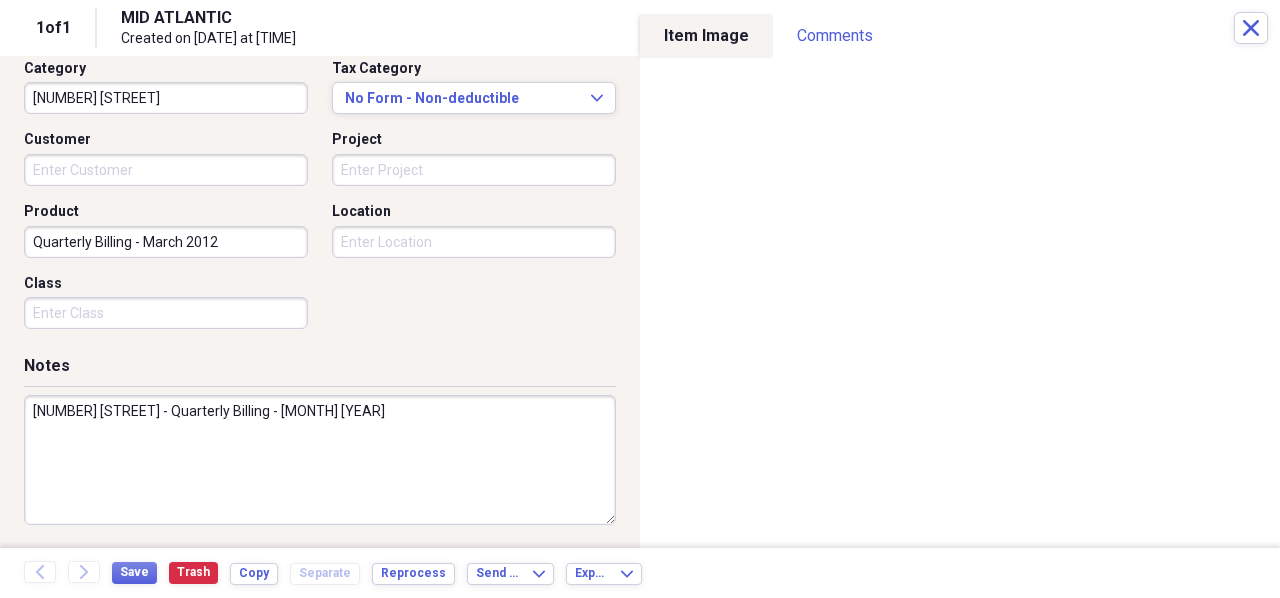 click on "[NUMBER] [STREET] - Quarterly Billing - [MONTH] [YEAR]" at bounding box center [320, 460] 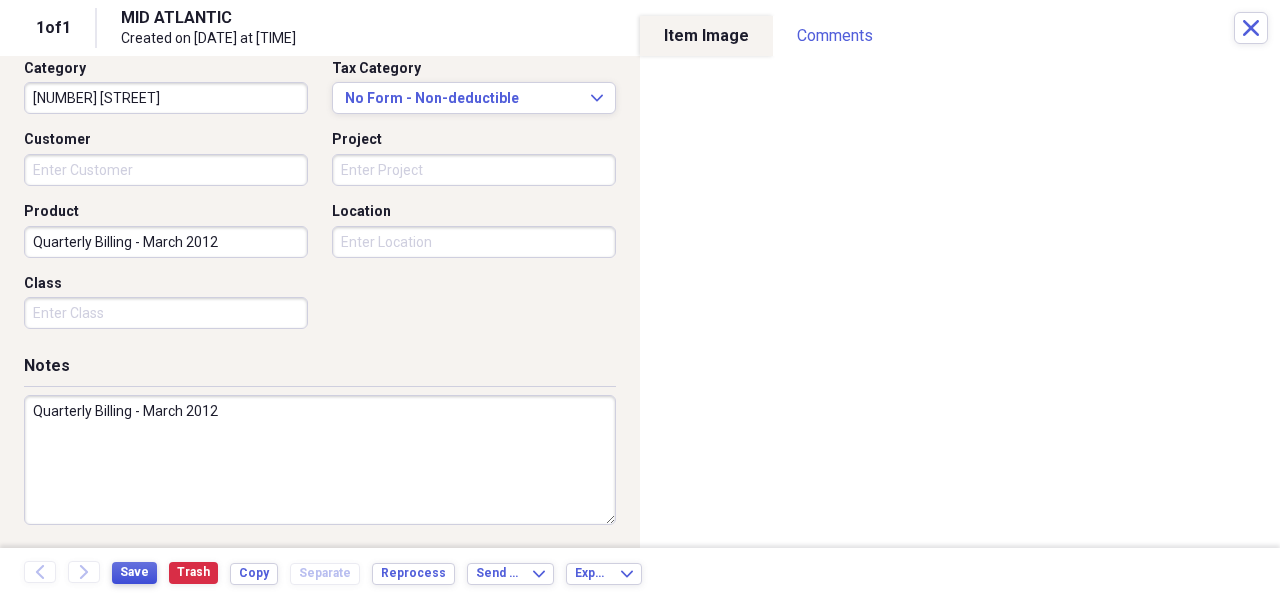 type on "Quarterly Billing - March 2012" 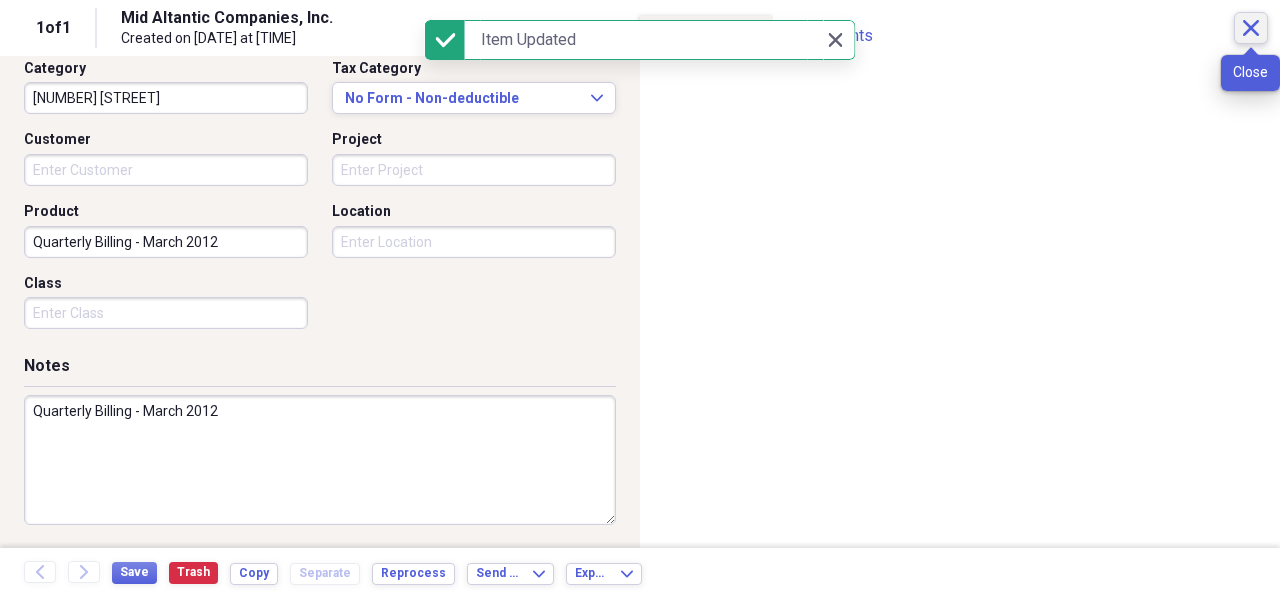 click 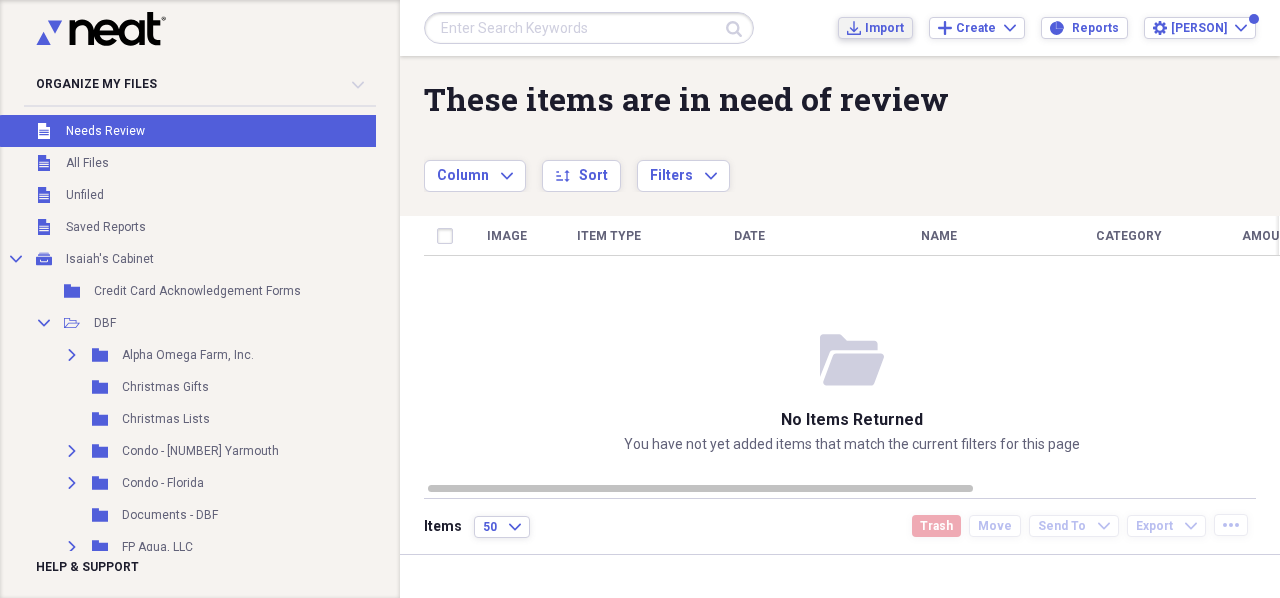 click on "Import" at bounding box center (884, 28) 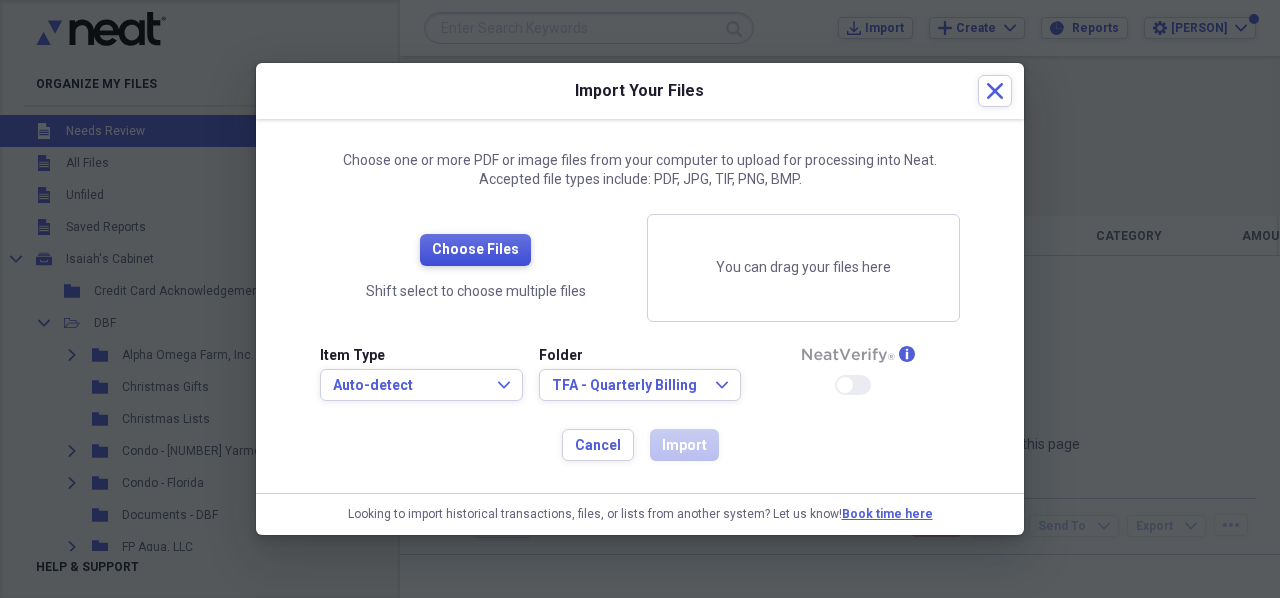 click on "Choose Files" at bounding box center [475, 250] 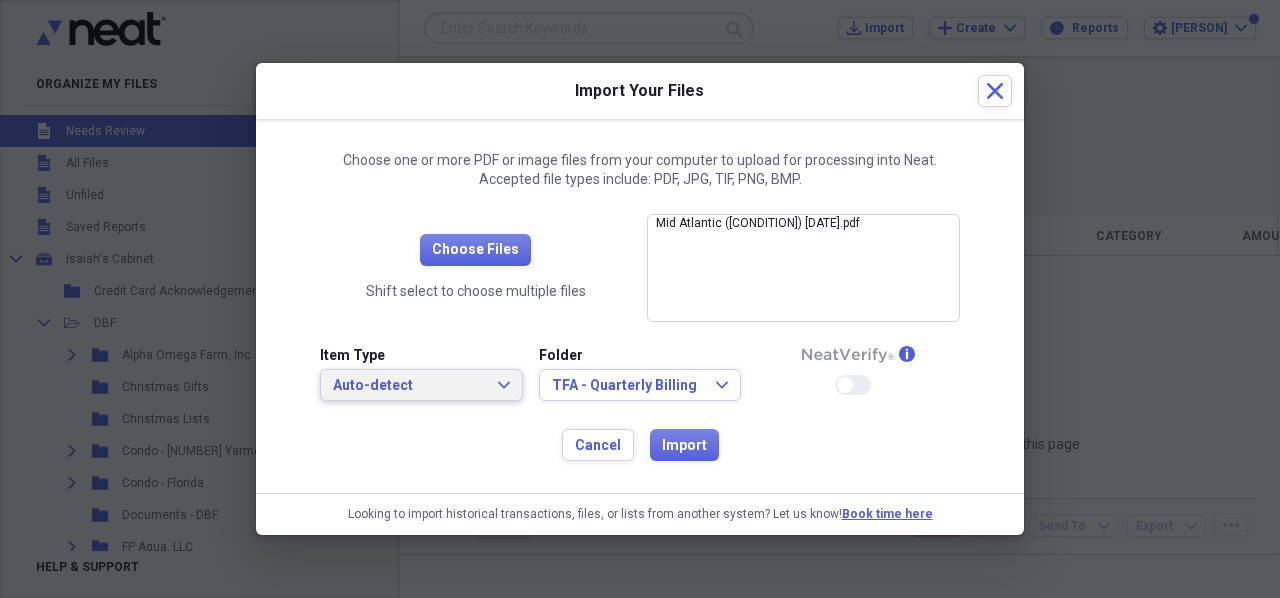 drag, startPoint x: 372, startPoint y: 389, endPoint x: 350, endPoint y: 358, distance: 38.013157 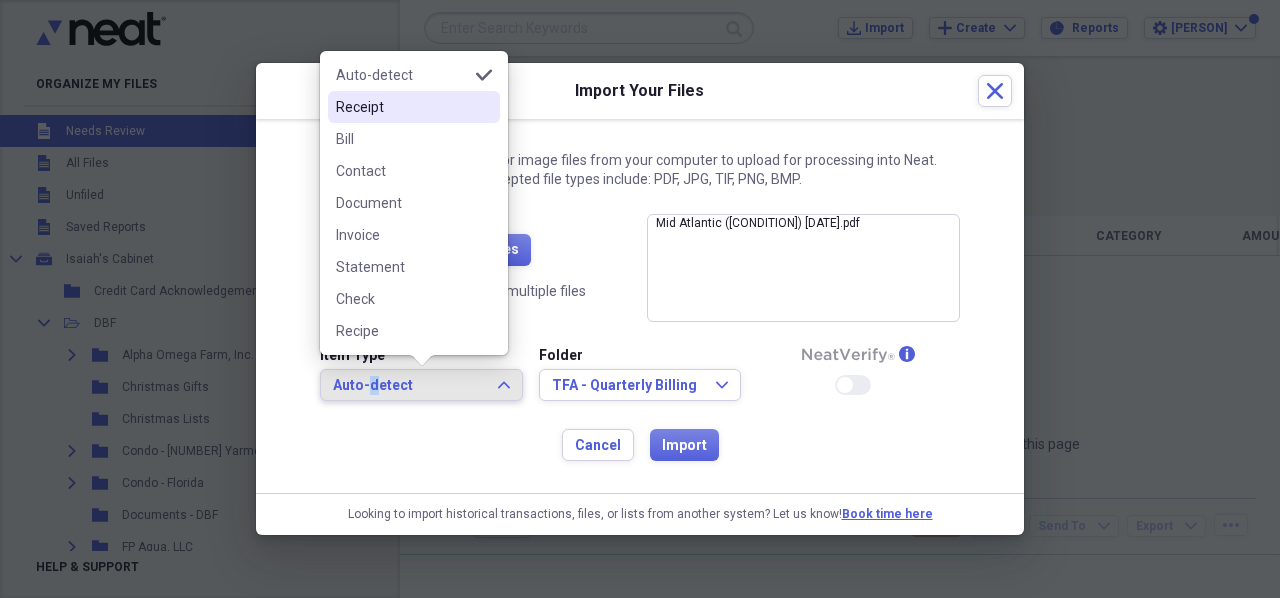 click on "Receipt" at bounding box center [402, 107] 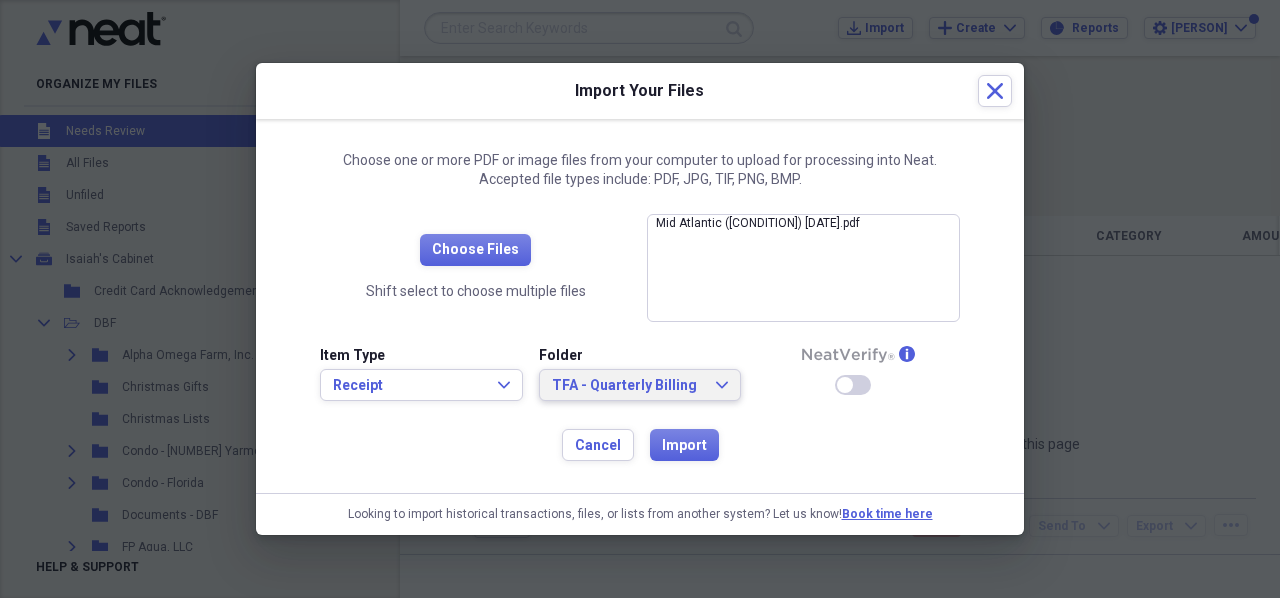 click on "Expand" 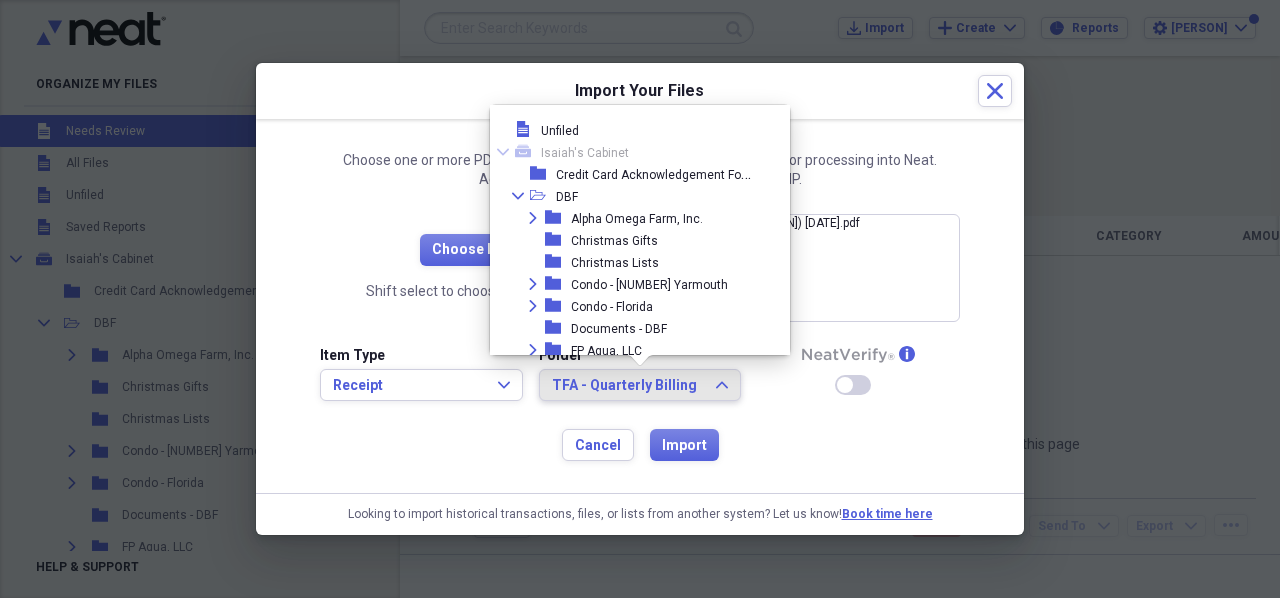 scroll, scrollTop: 2746, scrollLeft: 0, axis: vertical 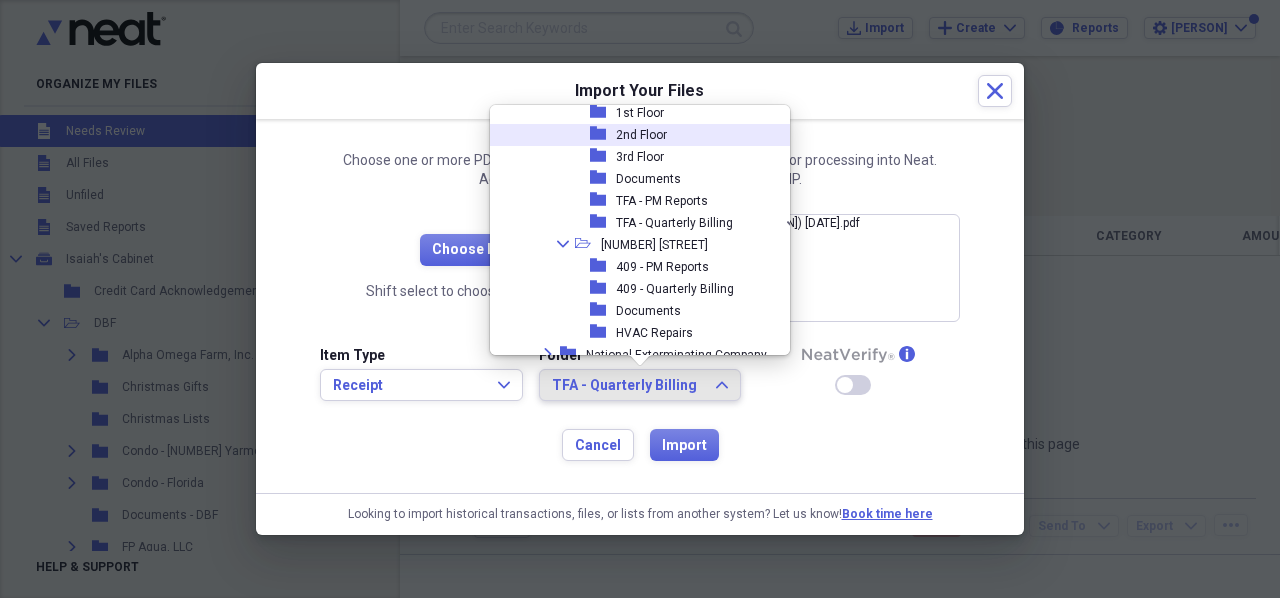 click on "2nd Floor" at bounding box center [641, 135] 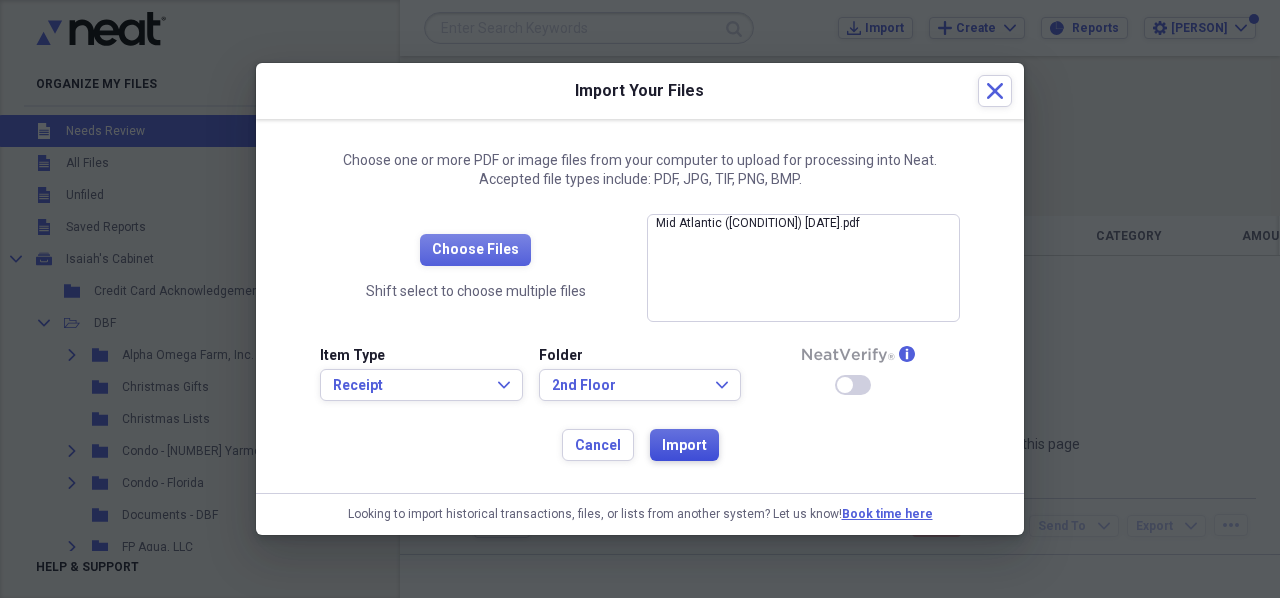 click on "Import" at bounding box center (684, 446) 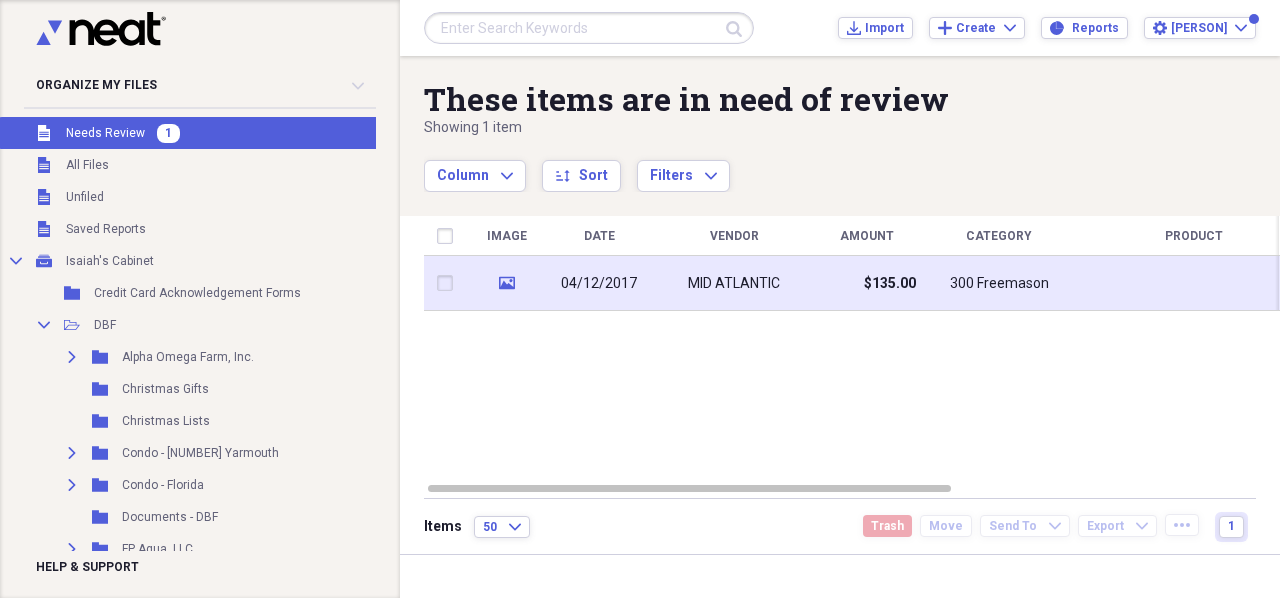 click on "04/12/2017" at bounding box center (599, 283) 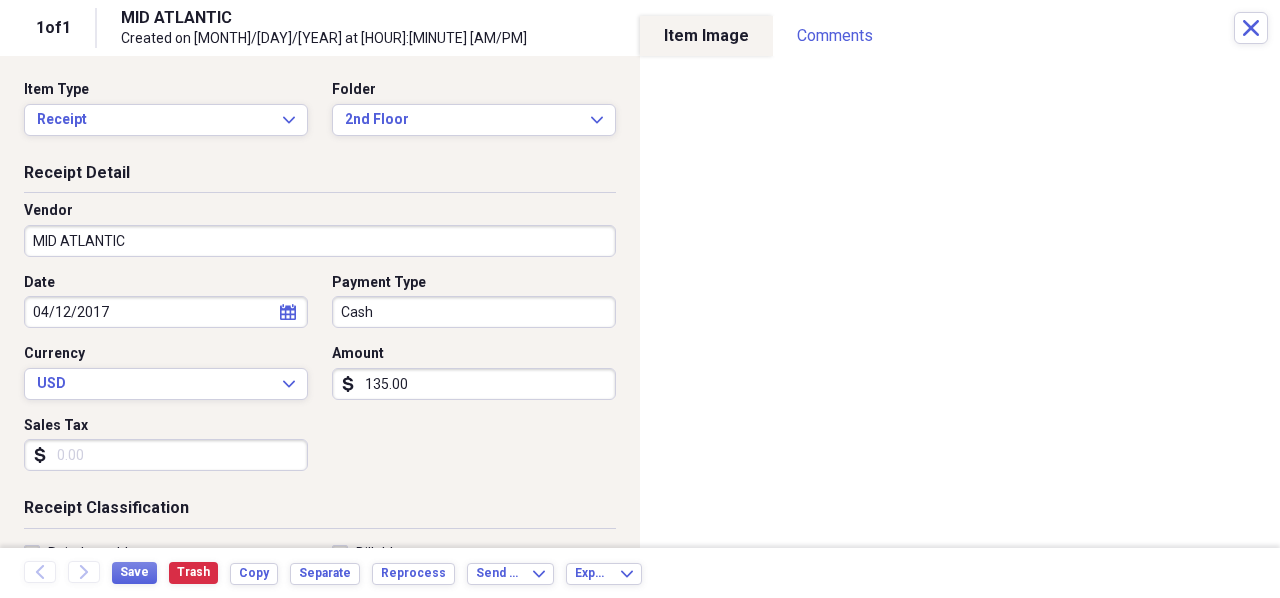click on "MID ATLANTIC" at bounding box center [320, 241] 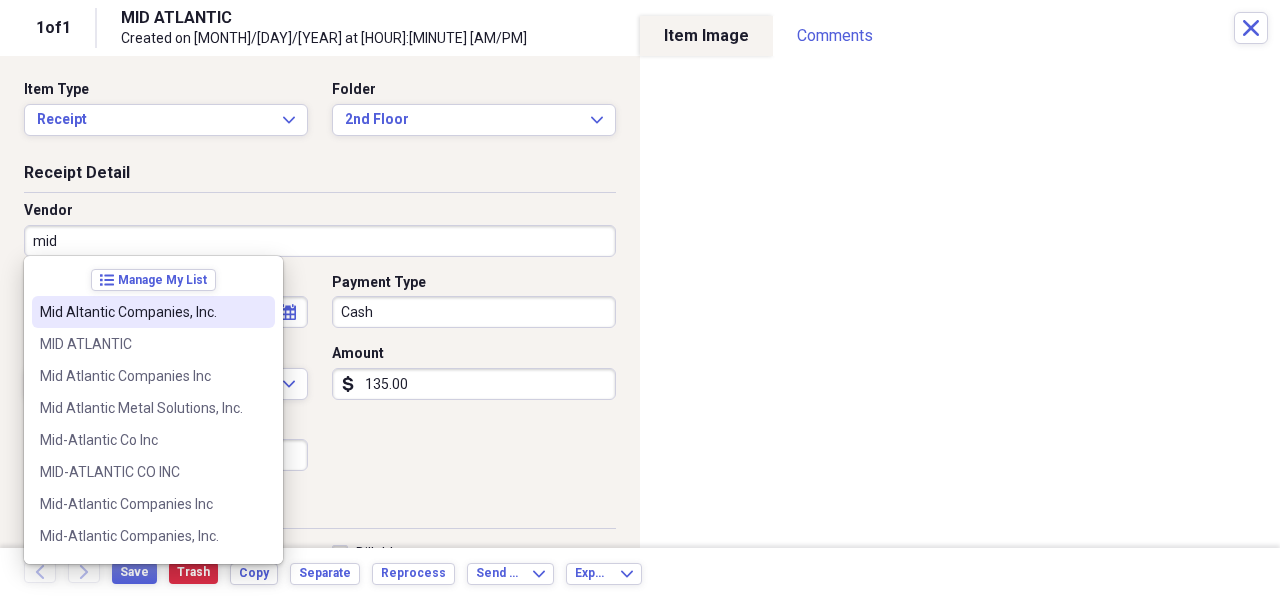 click on "Mid Altantic Companies, Inc." at bounding box center (153, 312) 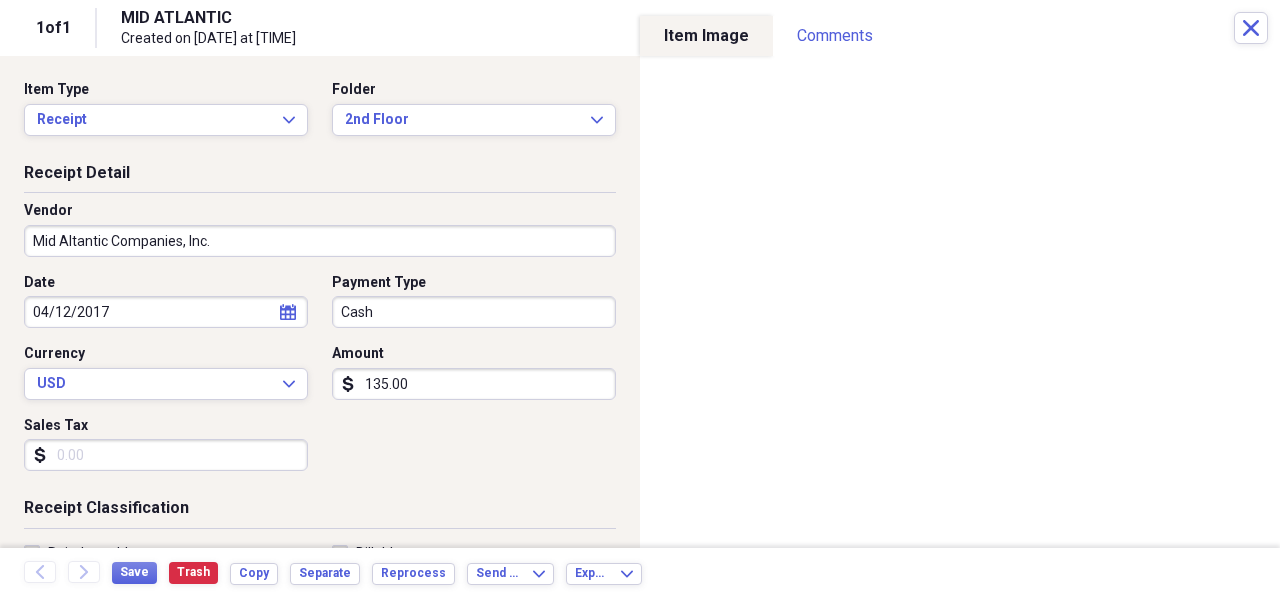 scroll, scrollTop: 0, scrollLeft: 0, axis: both 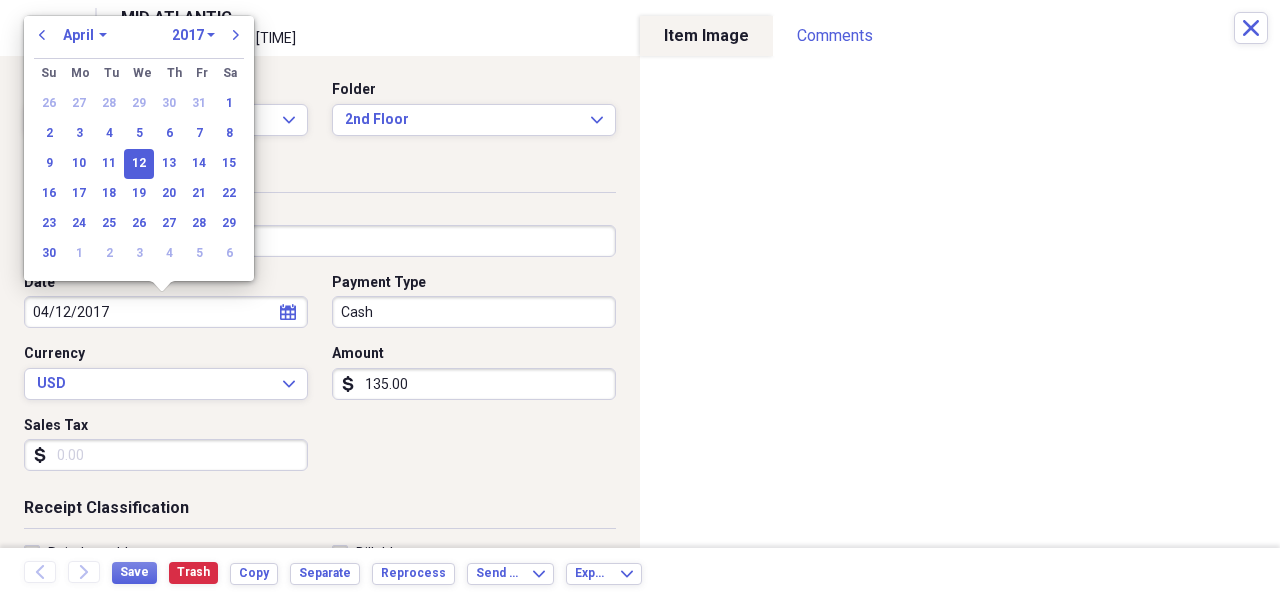 drag, startPoint x: 0, startPoint y: 0, endPoint x: -143, endPoint y: 273, distance: 308.185 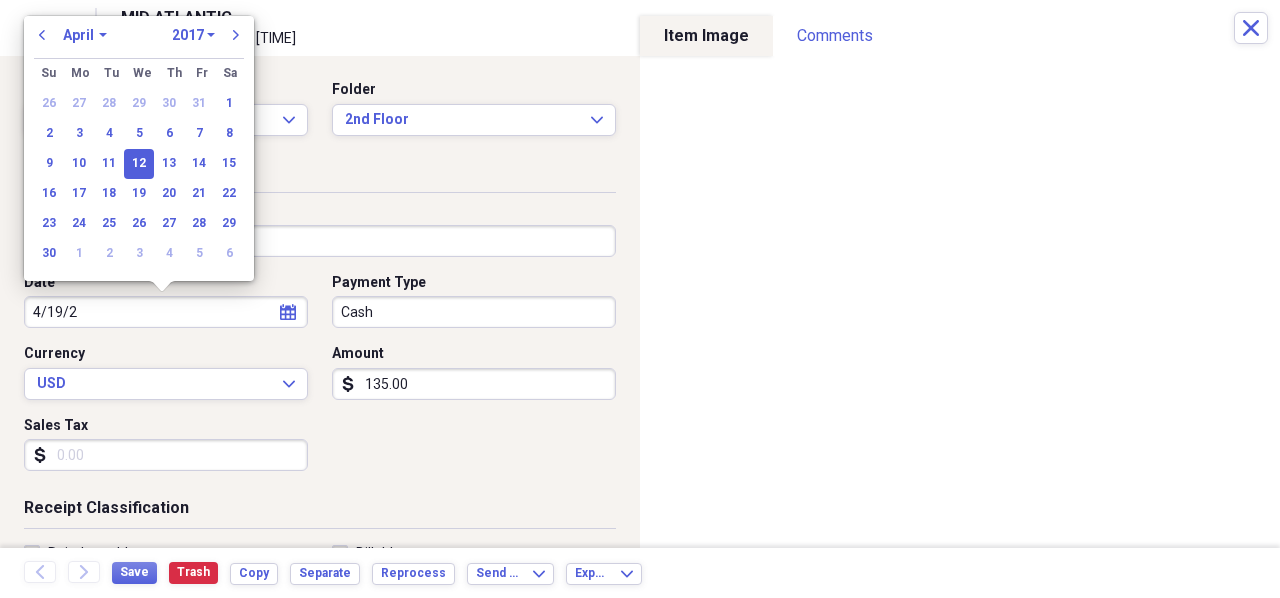 type on "[DATE]" 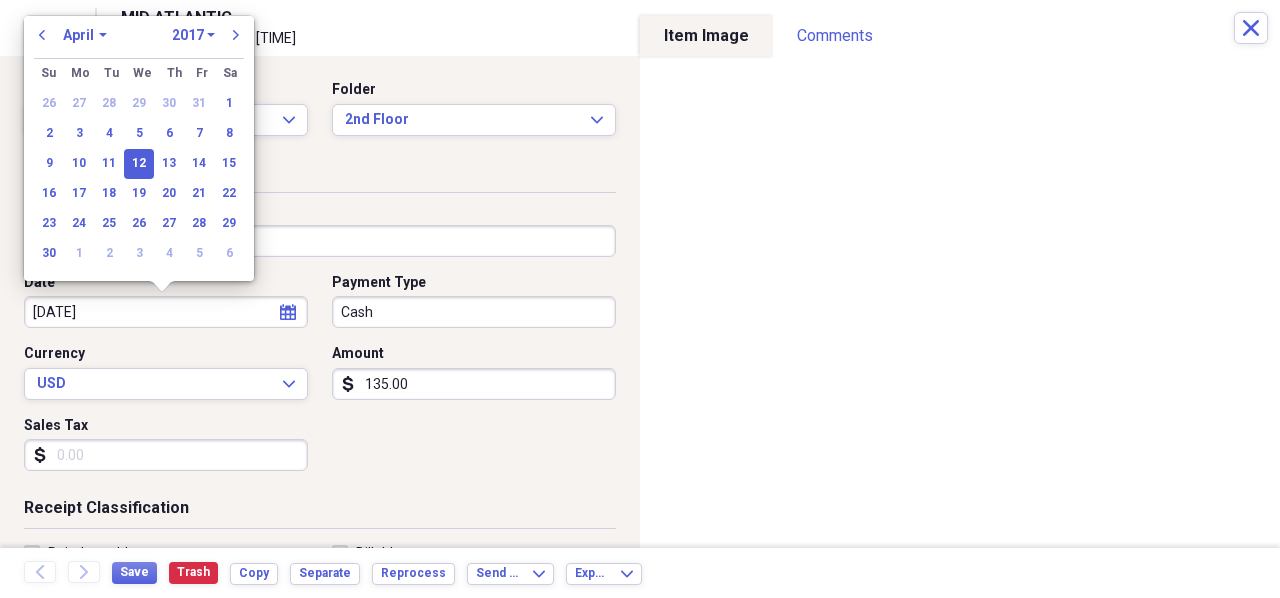 select on "2020" 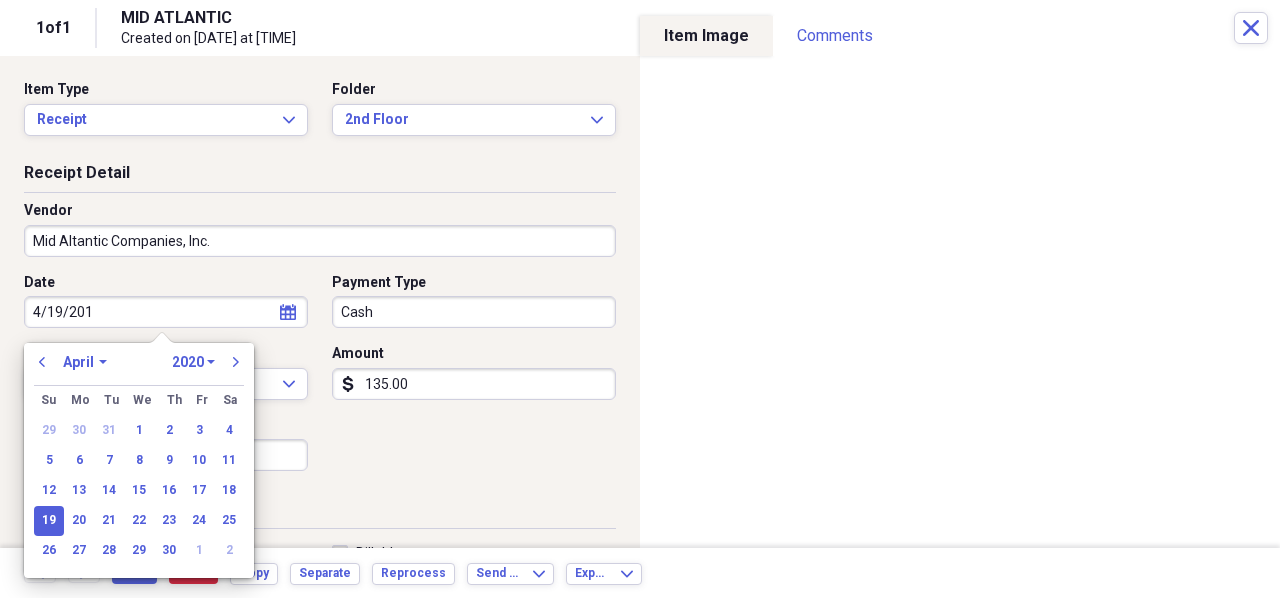 type on "[DATE]" 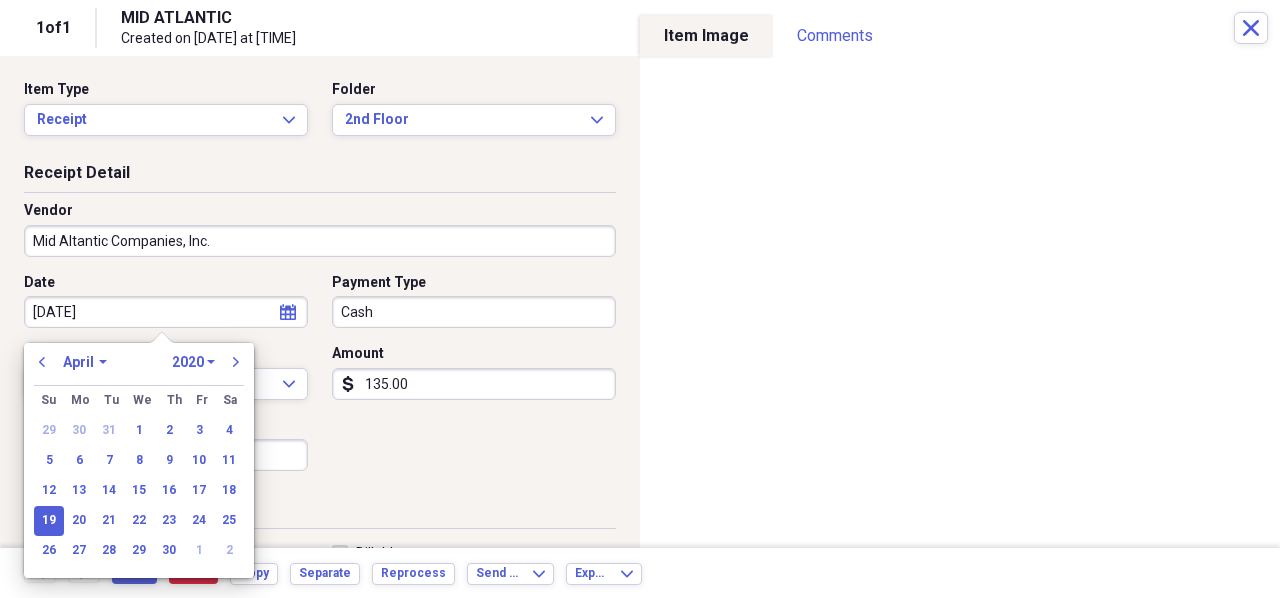 select on "2012" 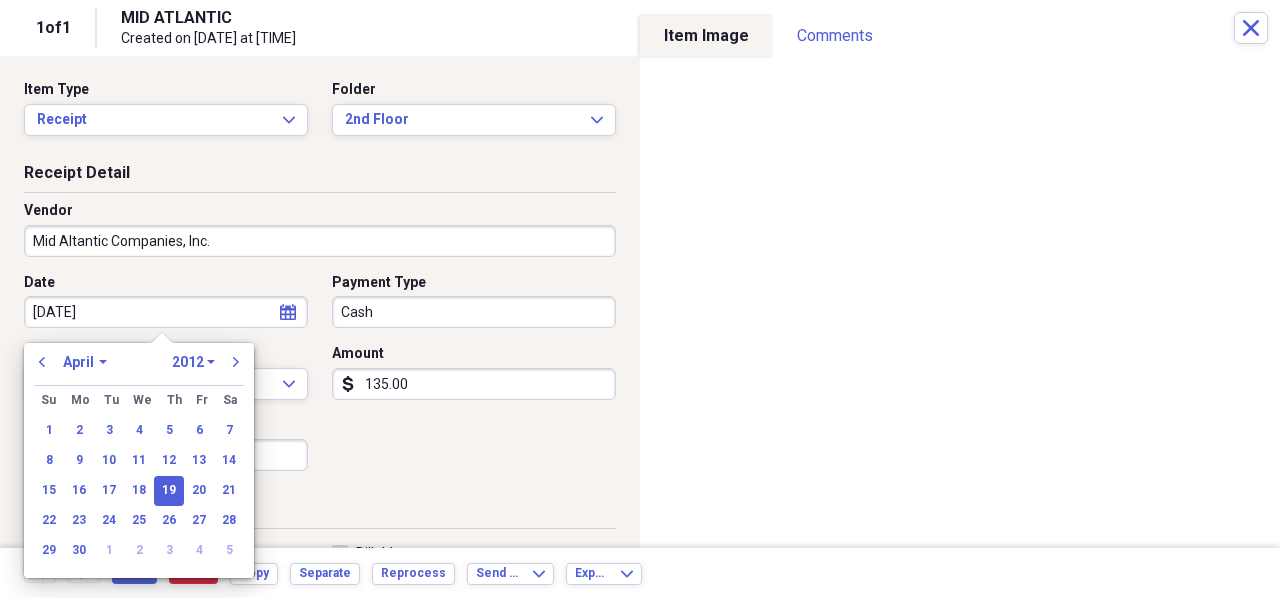 type on "[DATE]" 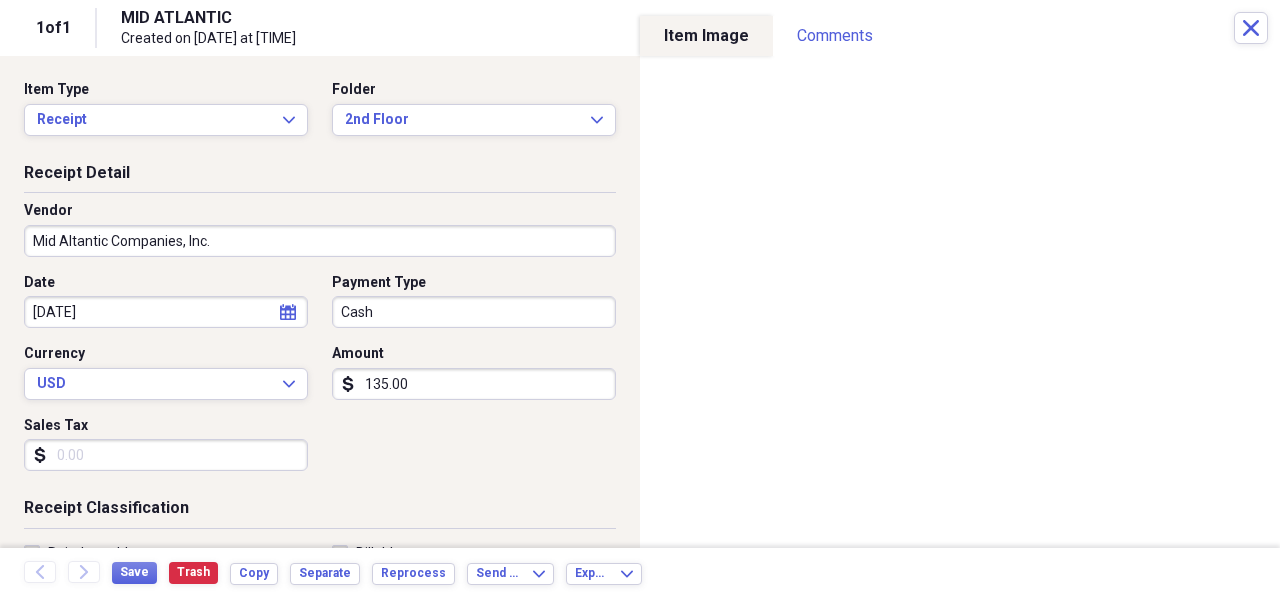 drag, startPoint x: 415, startPoint y: 481, endPoint x: 416, endPoint y: 391, distance: 90.005554 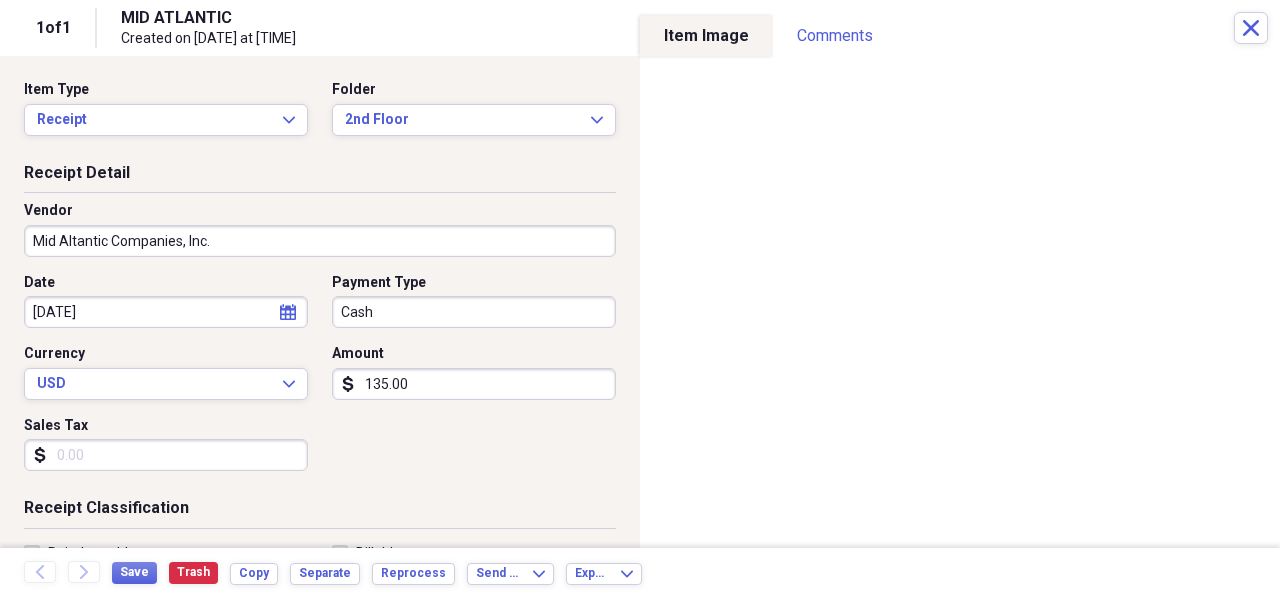 click on "Organize My Files Collapse Unfiled Needs Review Unfiled All Files Unfiled Unfiled Unfiled Saved Reports Collapse My Cabinet [FIRST]'s Cabinet Add Folder Folder Credit Card Acknowledgement Forms Add Folder Folder Christmas Gifts Add Folder Folder Christmas Lists Add Folder Expand Folder Condo - [NUMBER] [STREET] Add Folder Expand Folder Condo - Florida Add Folder Folder Documents - DBF Add Folder Expand Folder FP Agua, LLC Add Folder Folder Maharlika Add Folder Folder Millwood Cleaners Add Folder Folder Personal Receipts Add Folder Expand Folder Sandbridge Add Folder Expand Folder Snowshoe Add Folder Expand Folder South 40 Add Folder Expand Folder Virginia Beach Polo Club Add Folder Folder Virginia Beach Polo Foundation Add Folder Folder Employee Payroll Deductions Add Folder Folder Equipment/Uniform Agreement Forms Add Folder Collapse Open Folder Frye Properties Add Folder Folder Cameras Add Folder [NUMBER]" at bounding box center (640, 299) 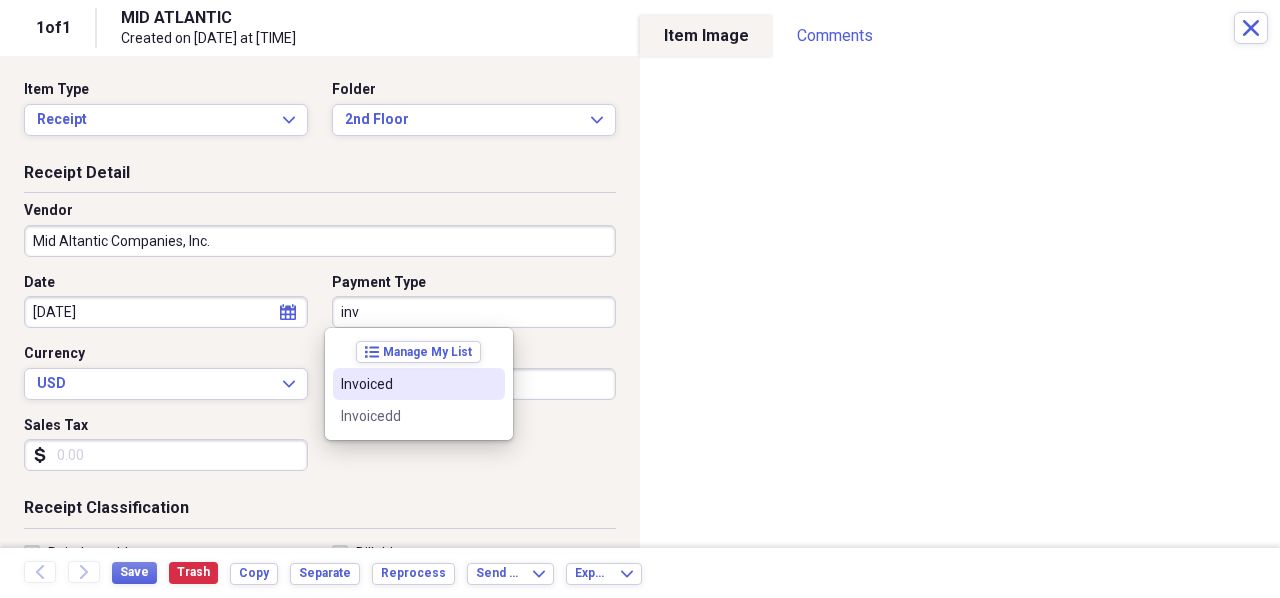 click on "Invoiced" at bounding box center (407, 384) 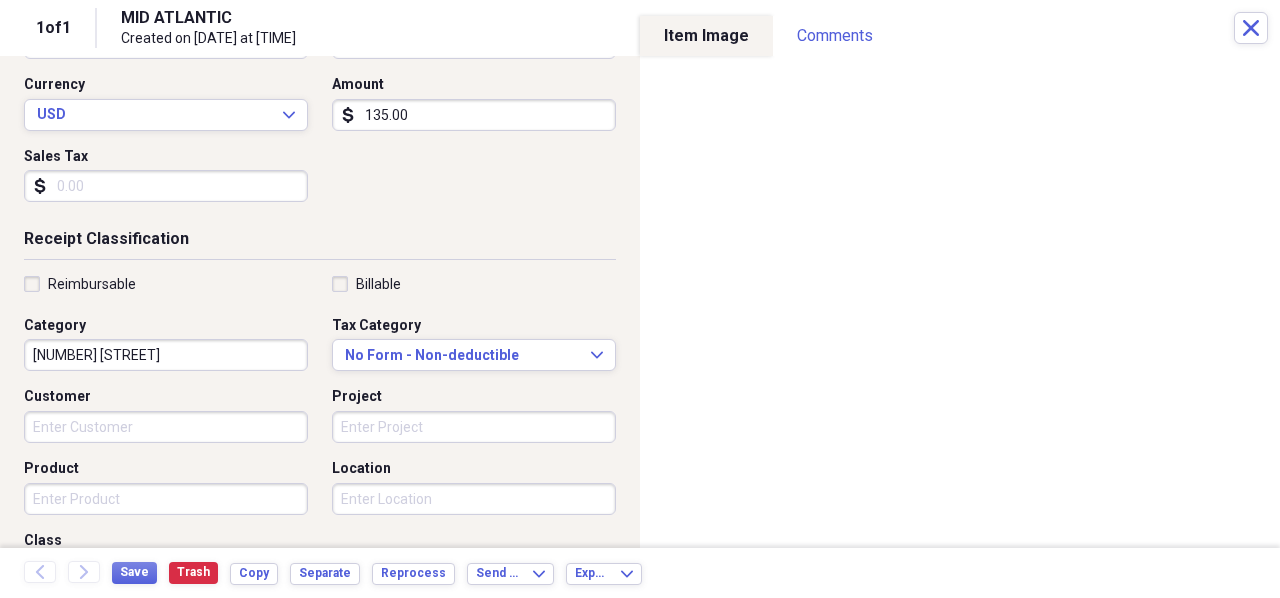 scroll, scrollTop: 300, scrollLeft: 0, axis: vertical 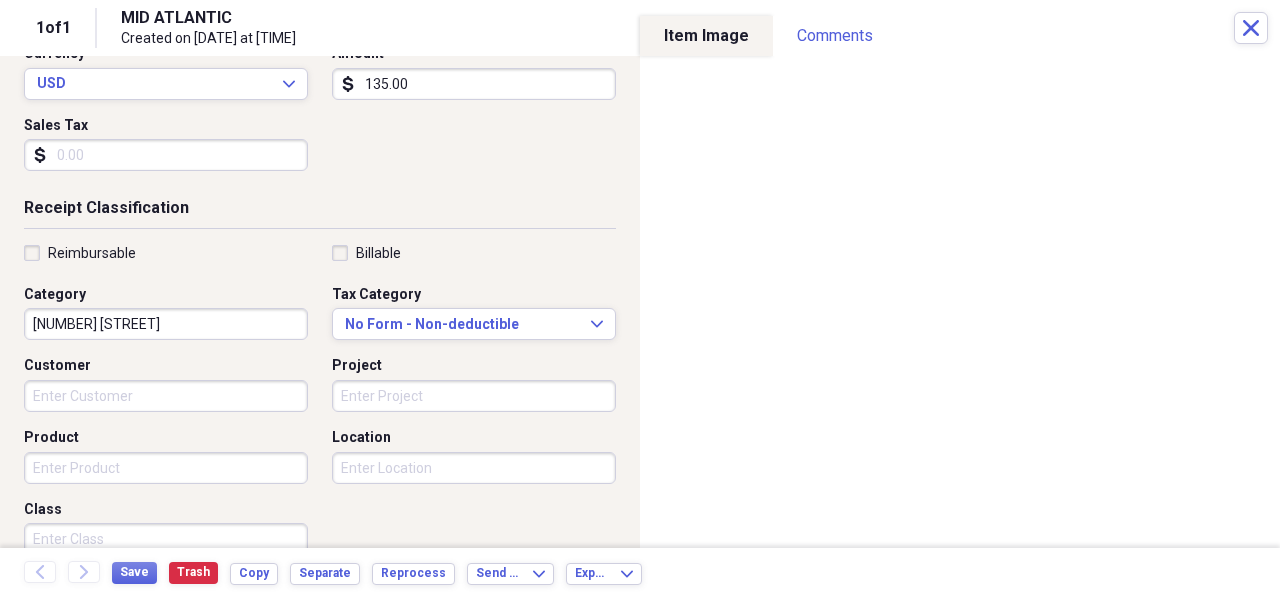 click on "Product" at bounding box center (166, 468) 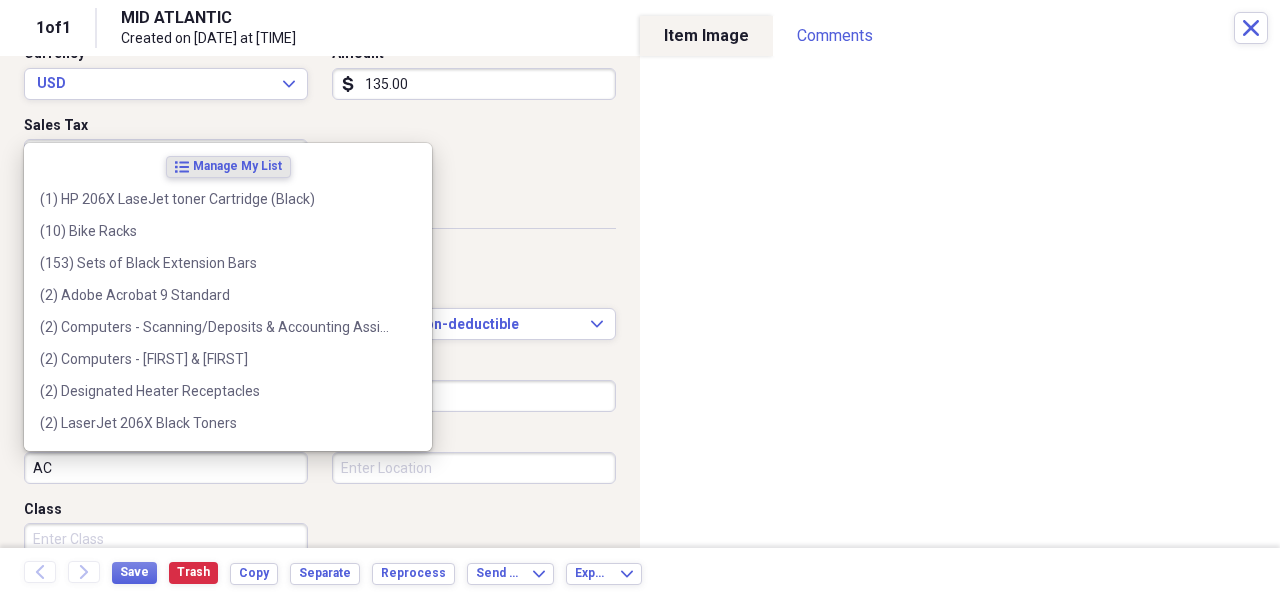 type on "A" 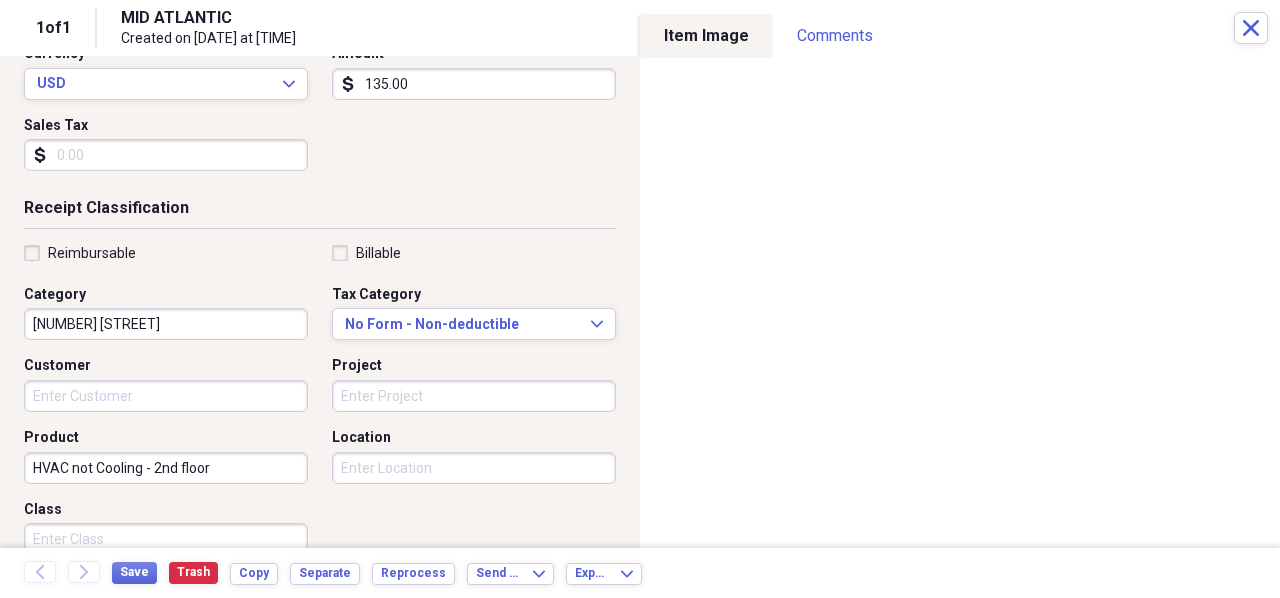 click on "HVAC not Cooling - 2nd floor" at bounding box center (166, 468) 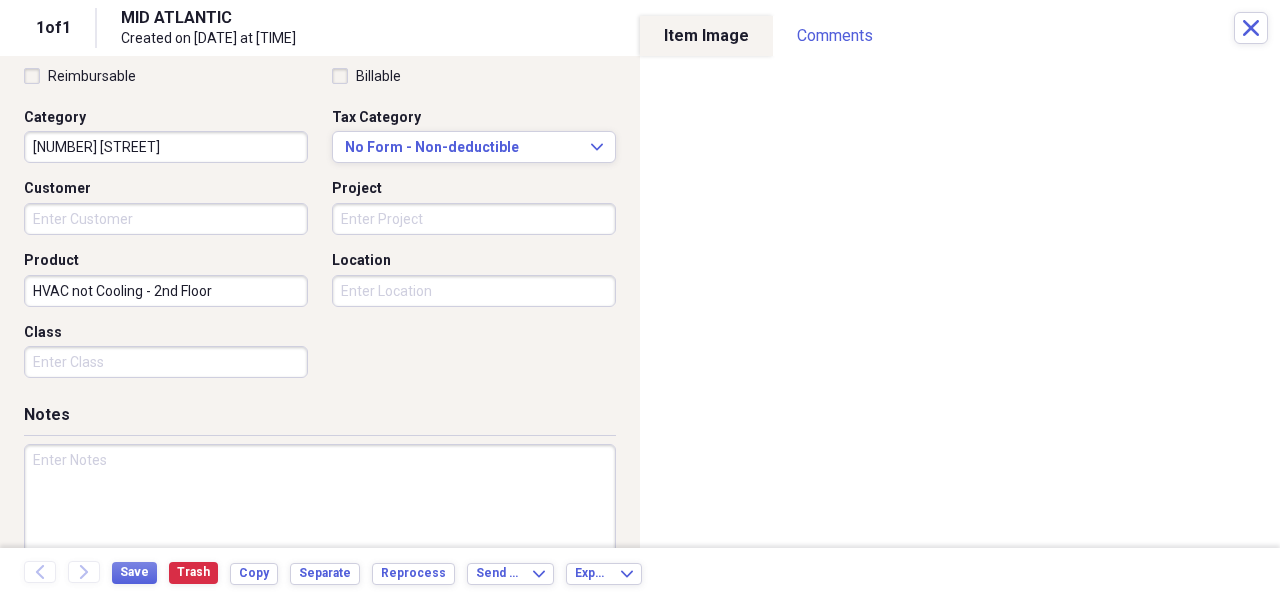 scroll, scrollTop: 526, scrollLeft: 0, axis: vertical 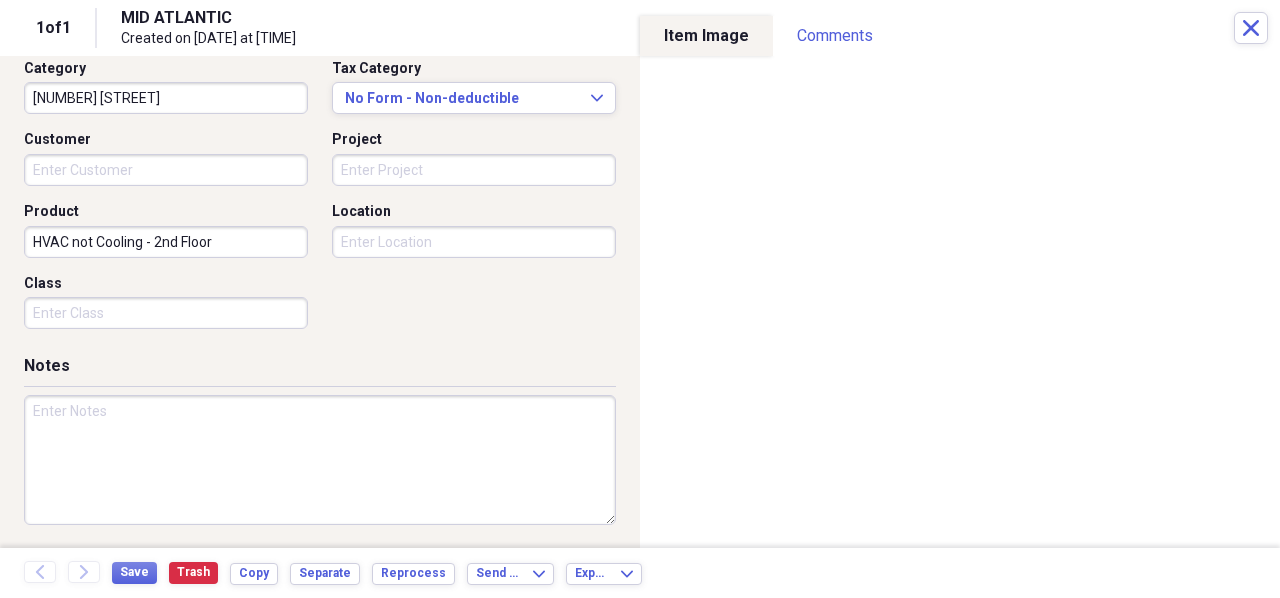 type on "HVAC not Cooling - 2nd Floor" 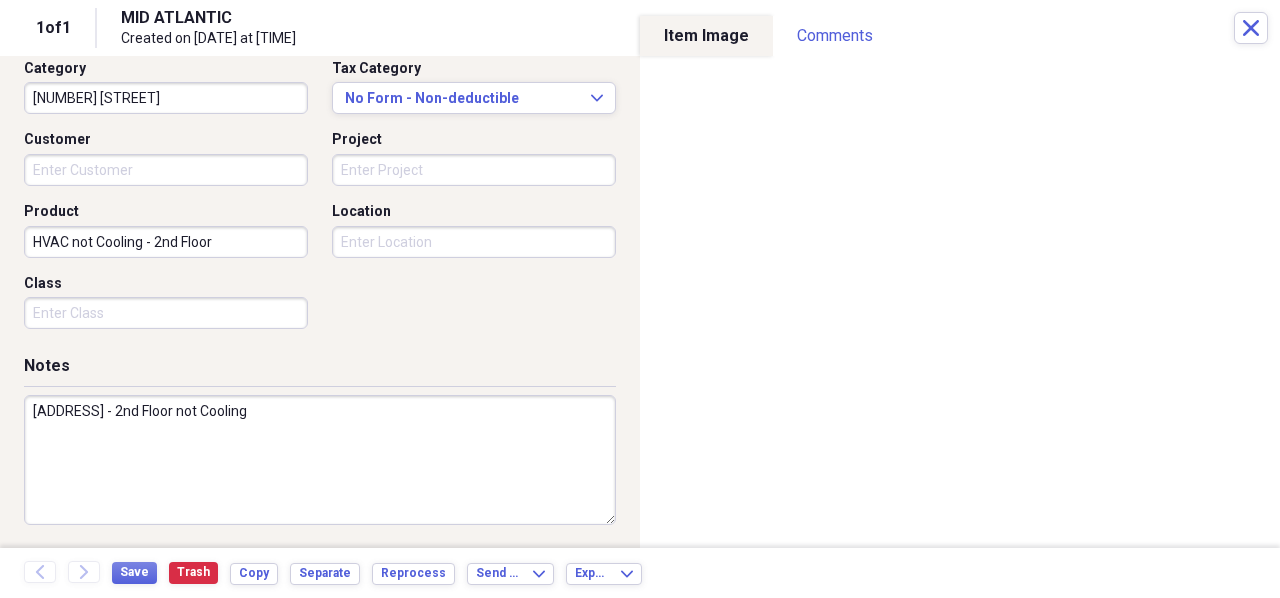 click on "300 Freemason - 2nd Floor not Cooling" at bounding box center [320, 460] 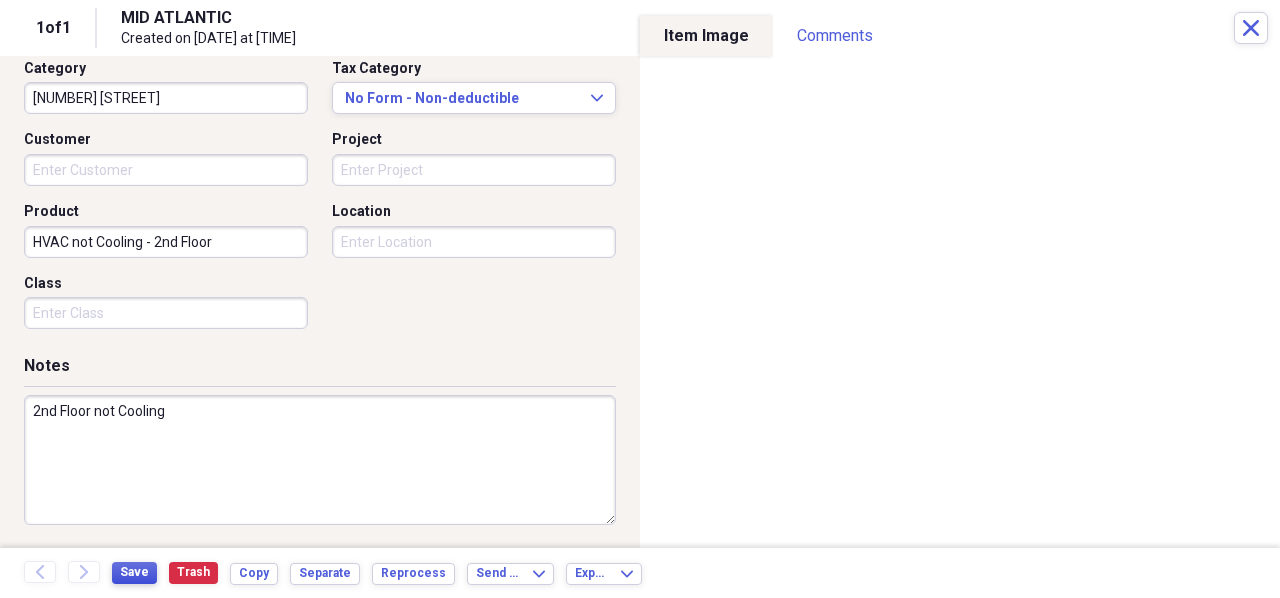 type on "2nd Floor not Cooling" 